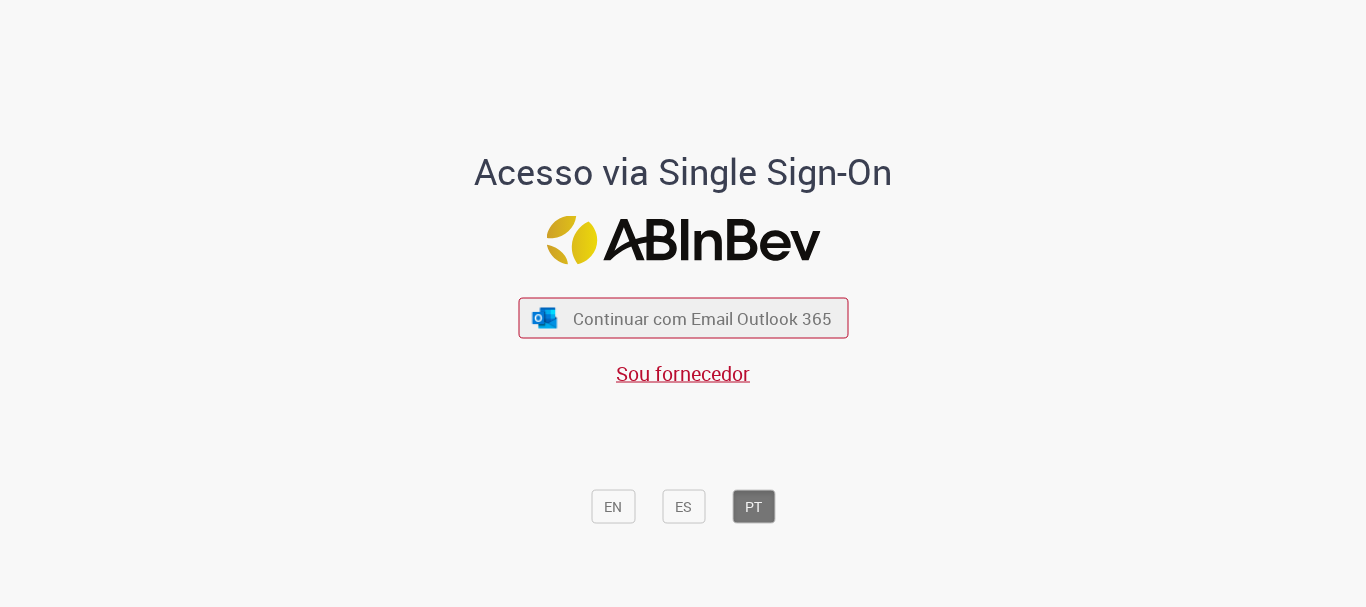 scroll, scrollTop: 0, scrollLeft: 0, axis: both 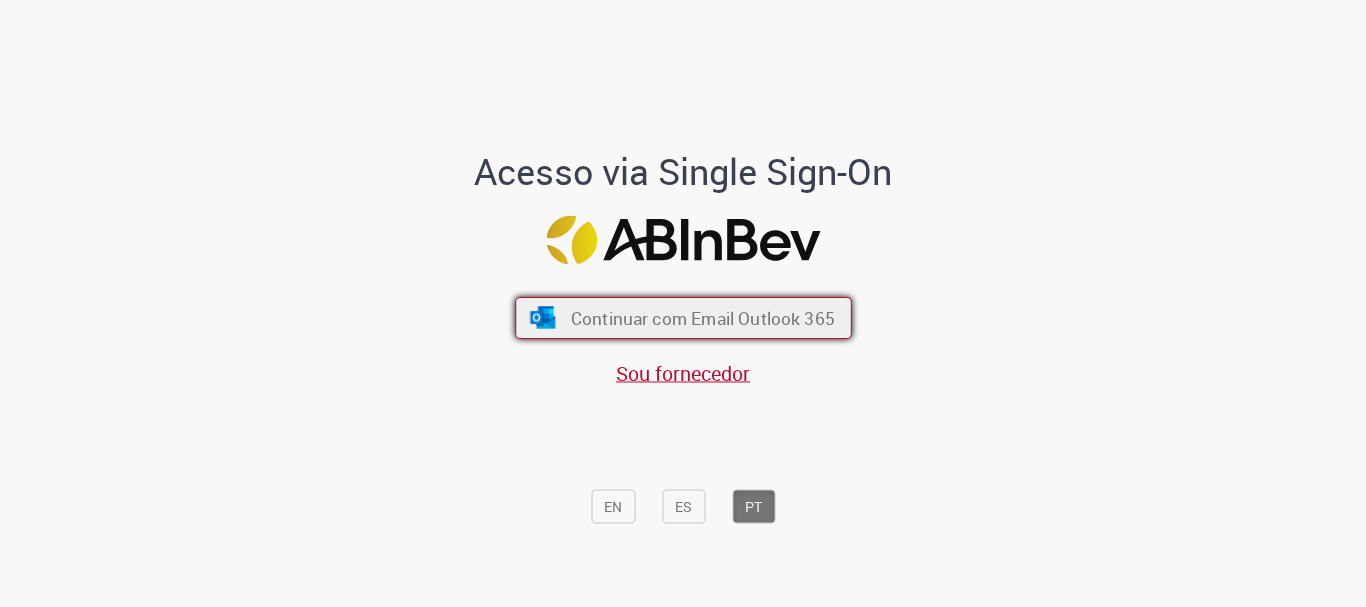 click on "Continuar com Email Outlook 365" at bounding box center [702, 318] 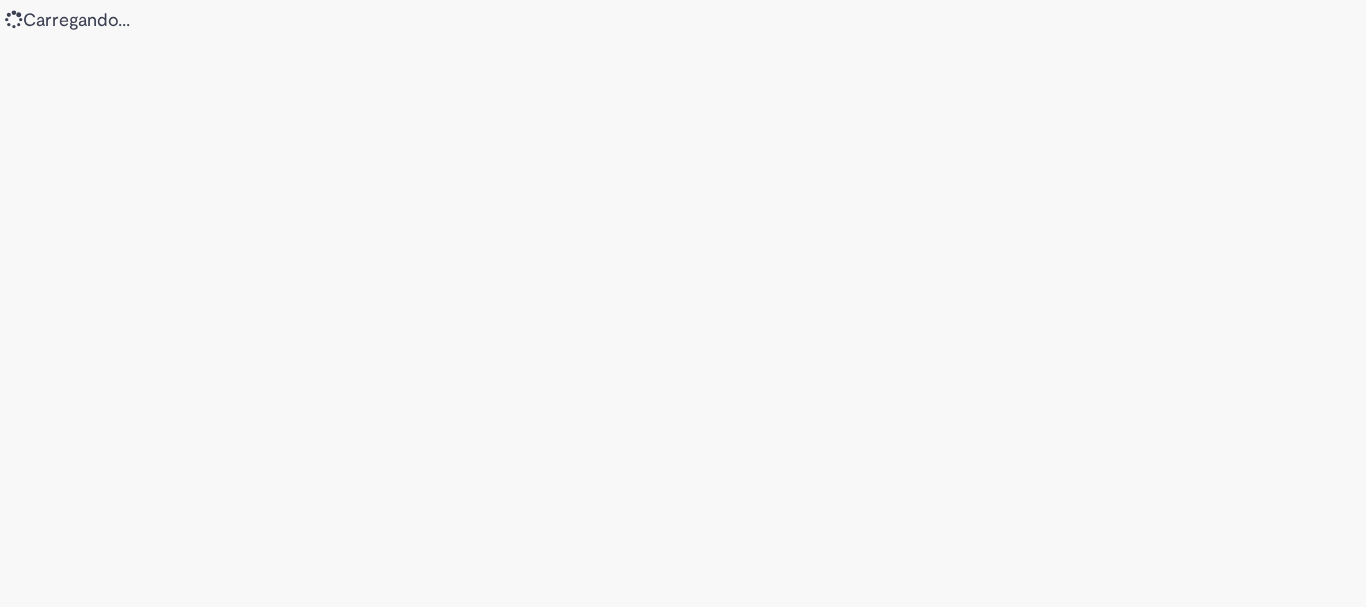 scroll, scrollTop: 0, scrollLeft: 0, axis: both 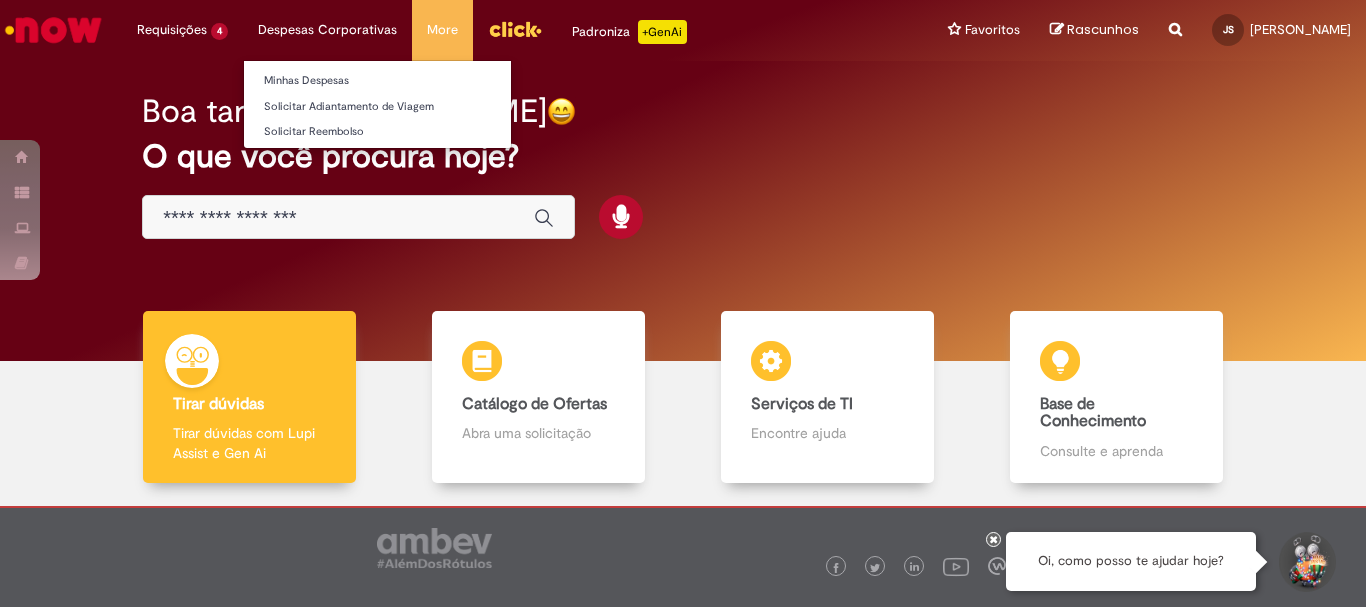 click on "Despesas Corporativas
Minhas Despesas
Solicitar Adiantamento de Viagem
Solicitar Reembolso" at bounding box center [182, 30] 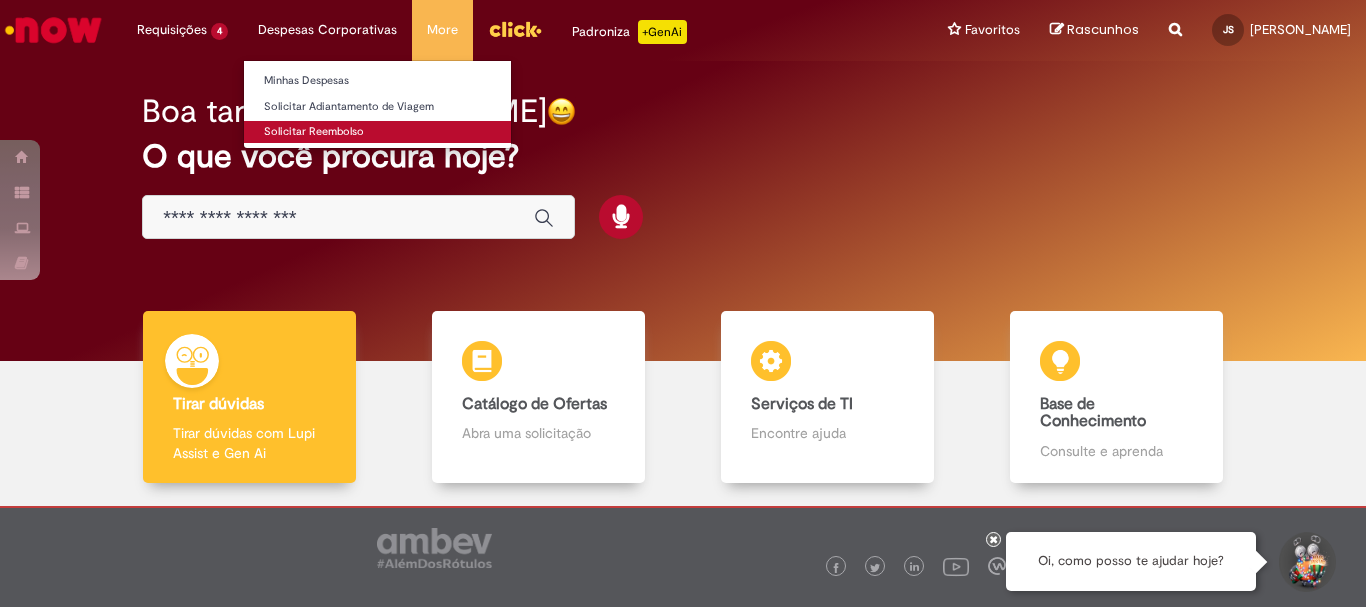 click on "Solicitar Reembolso" at bounding box center (377, 132) 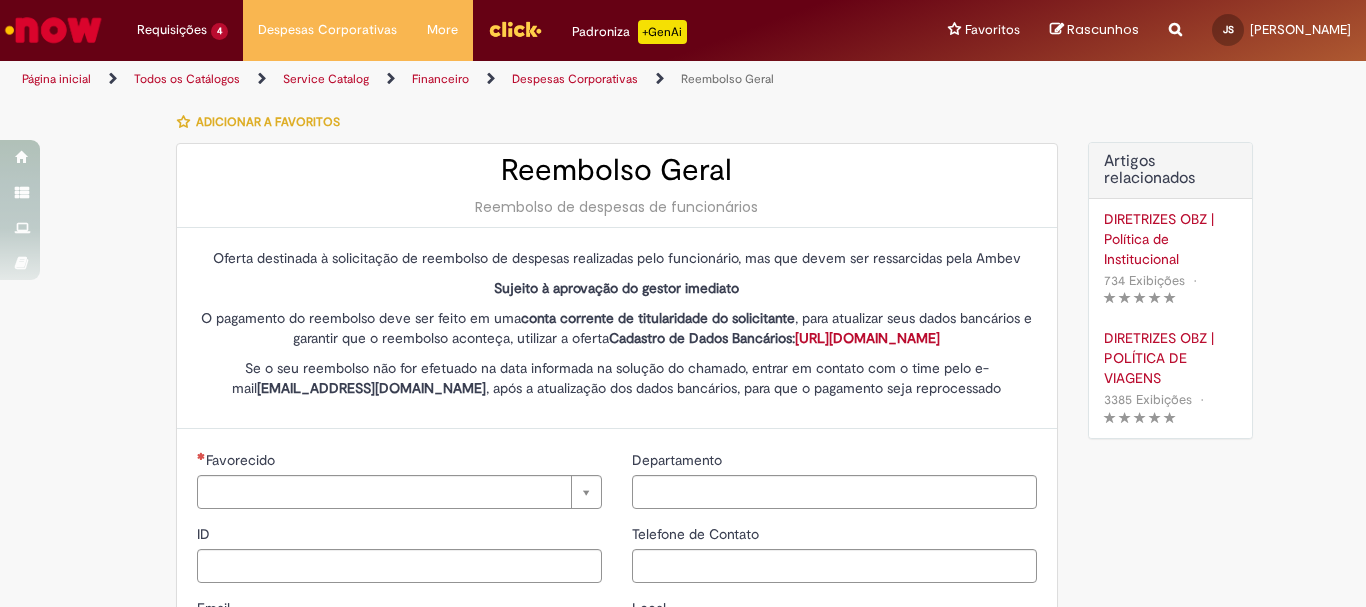 type on "********" 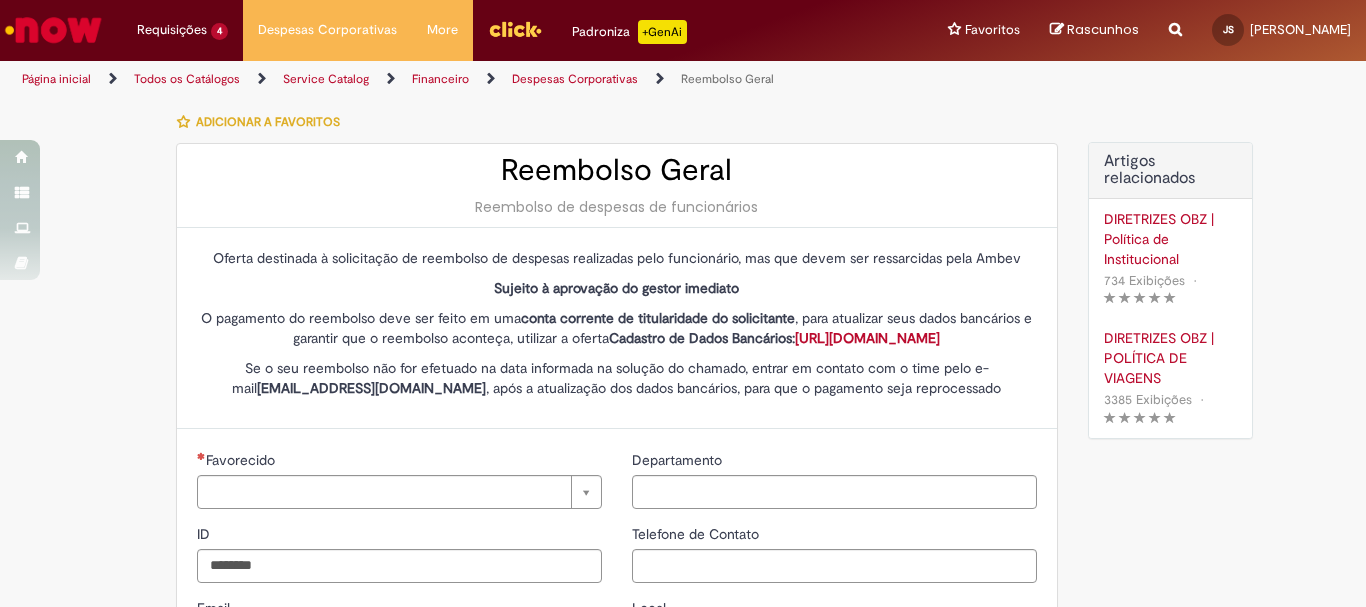 type on "**********" 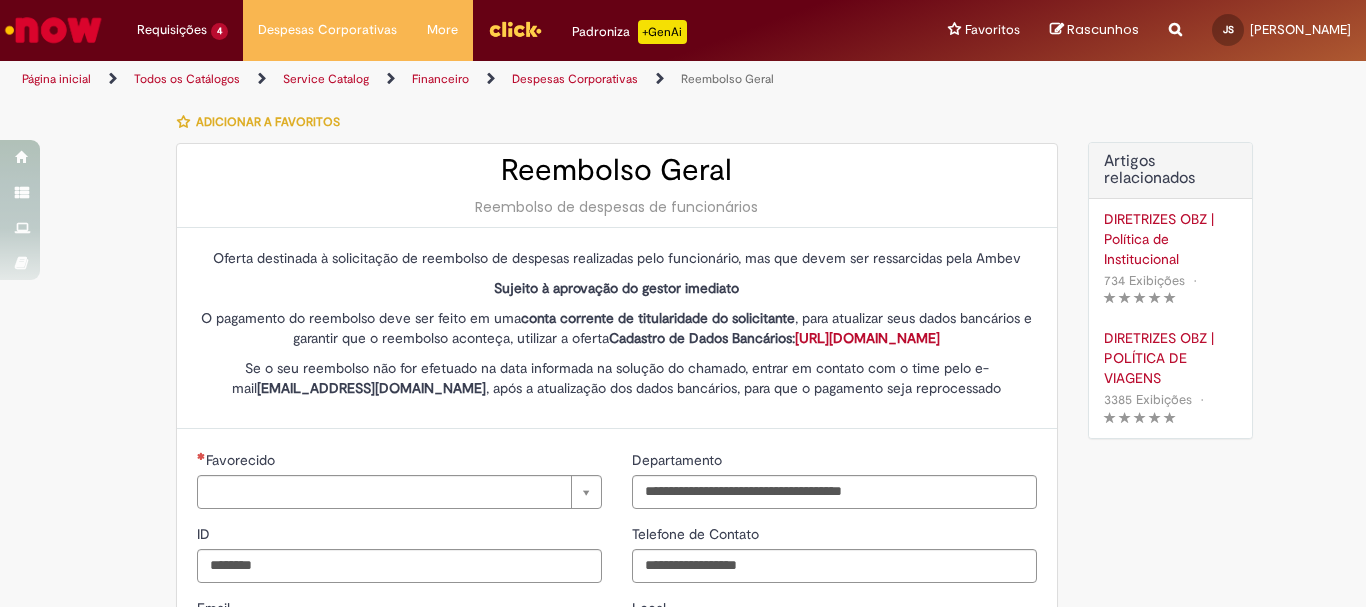 type on "**********" 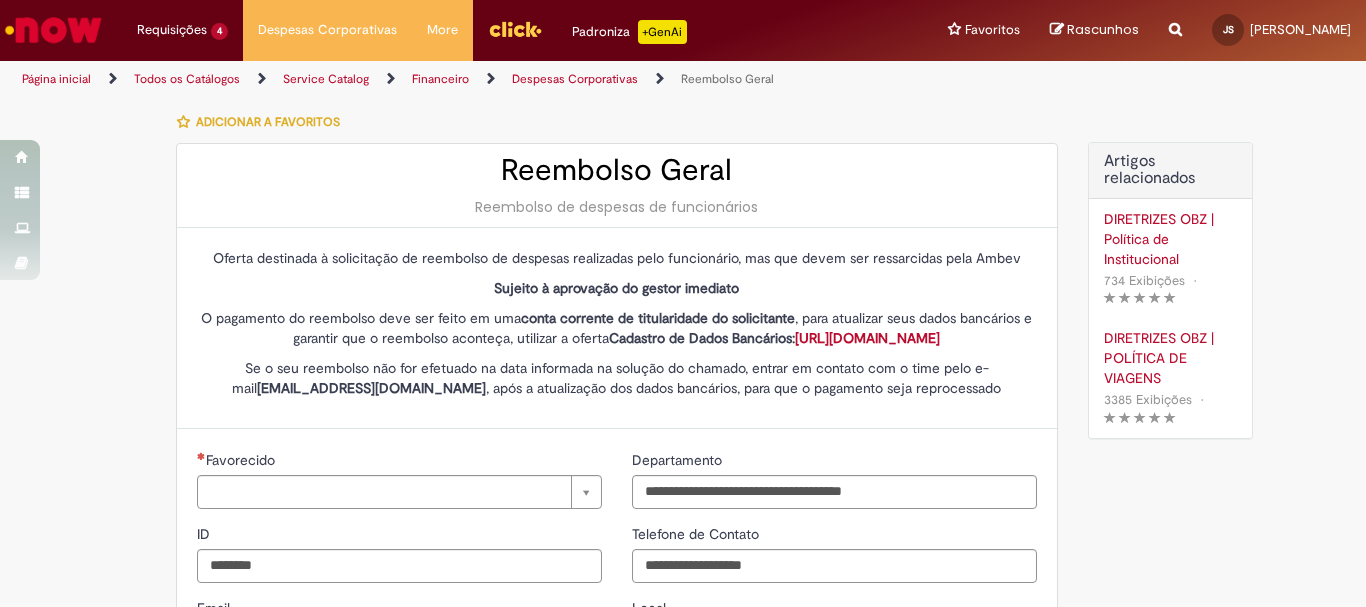 type on "**********" 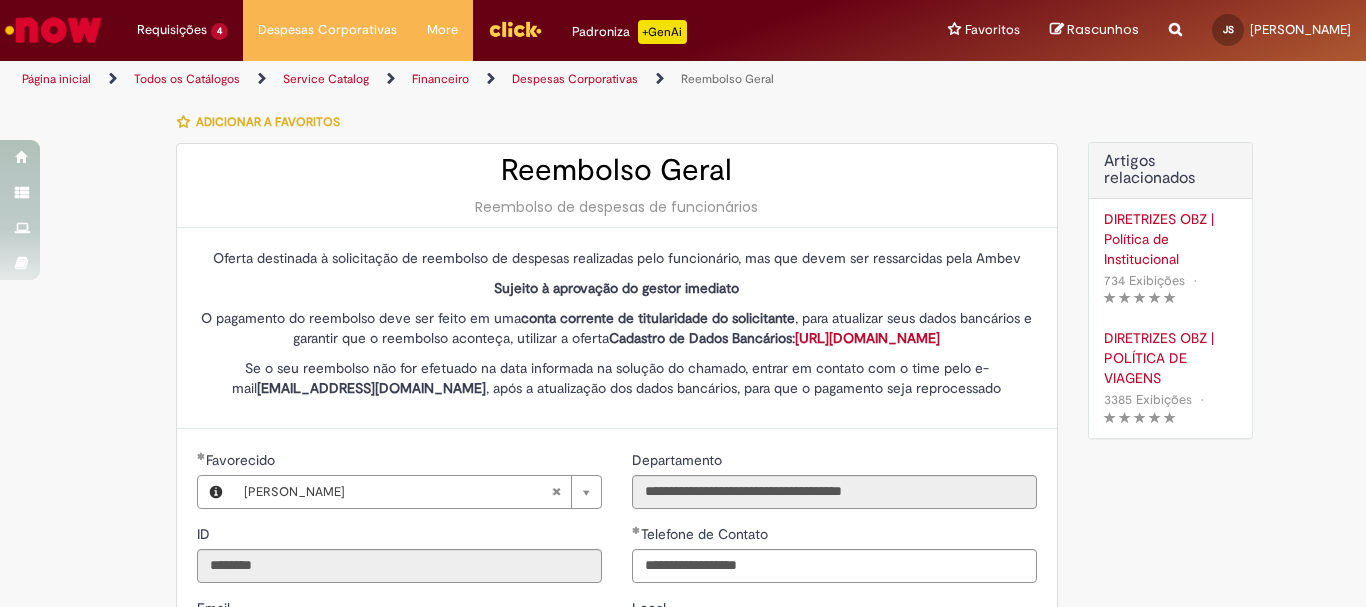 type on "**********" 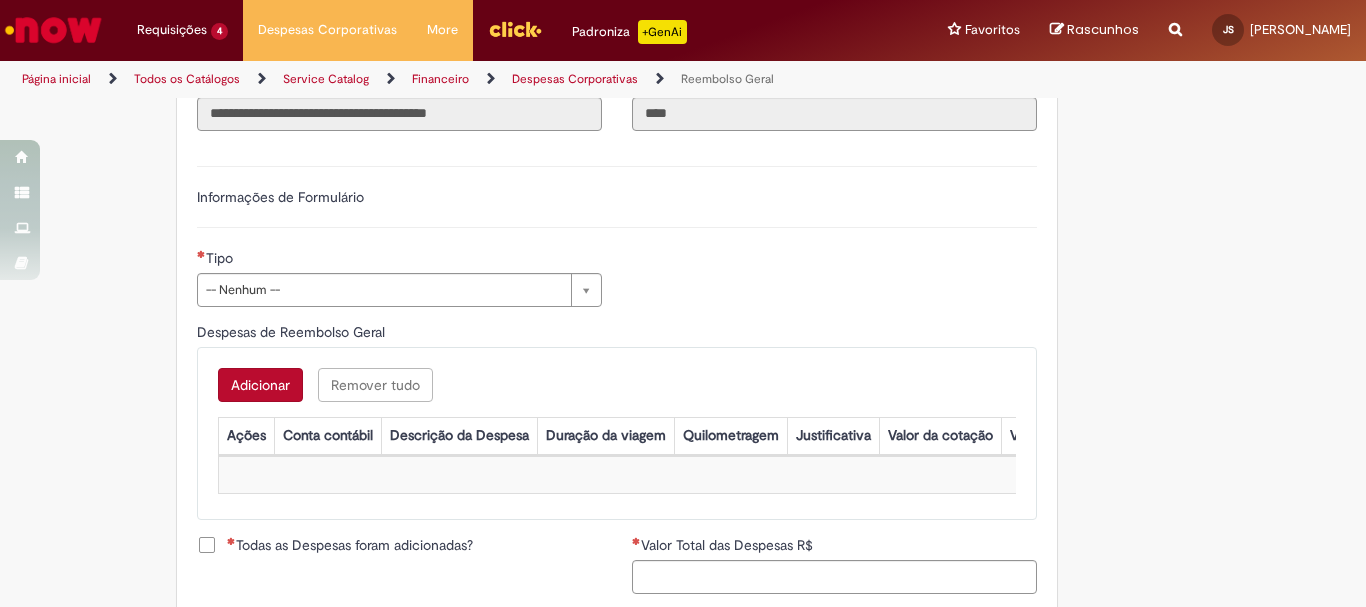 scroll, scrollTop: 700, scrollLeft: 0, axis: vertical 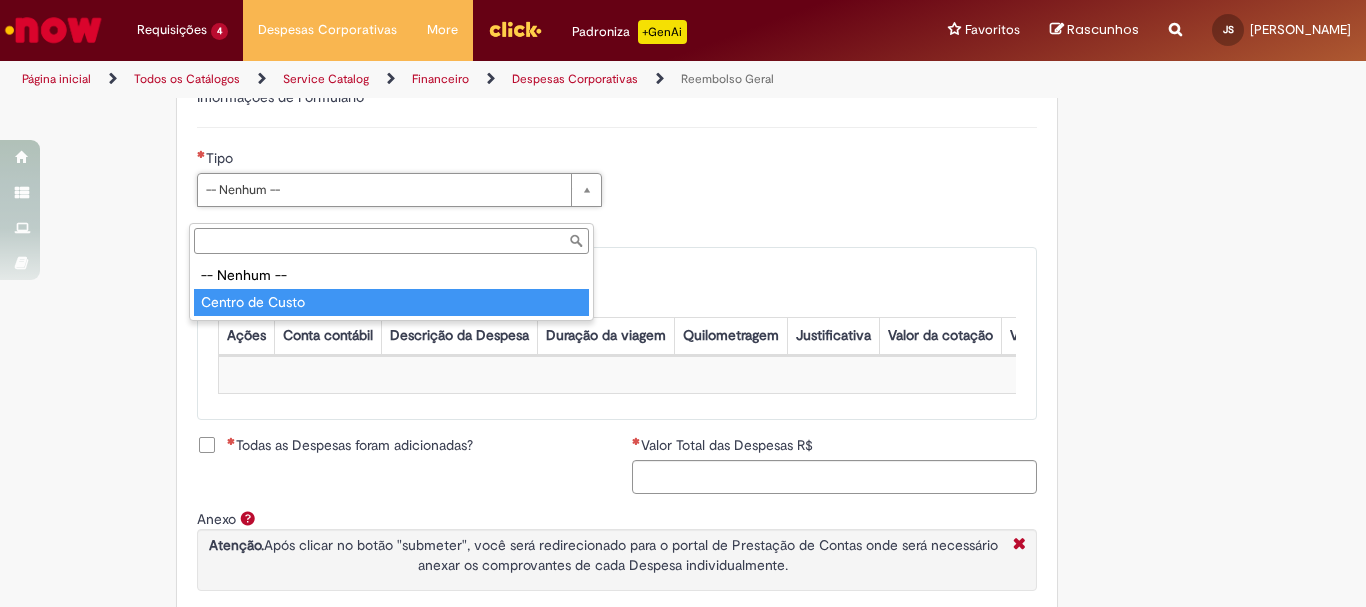 type on "**********" 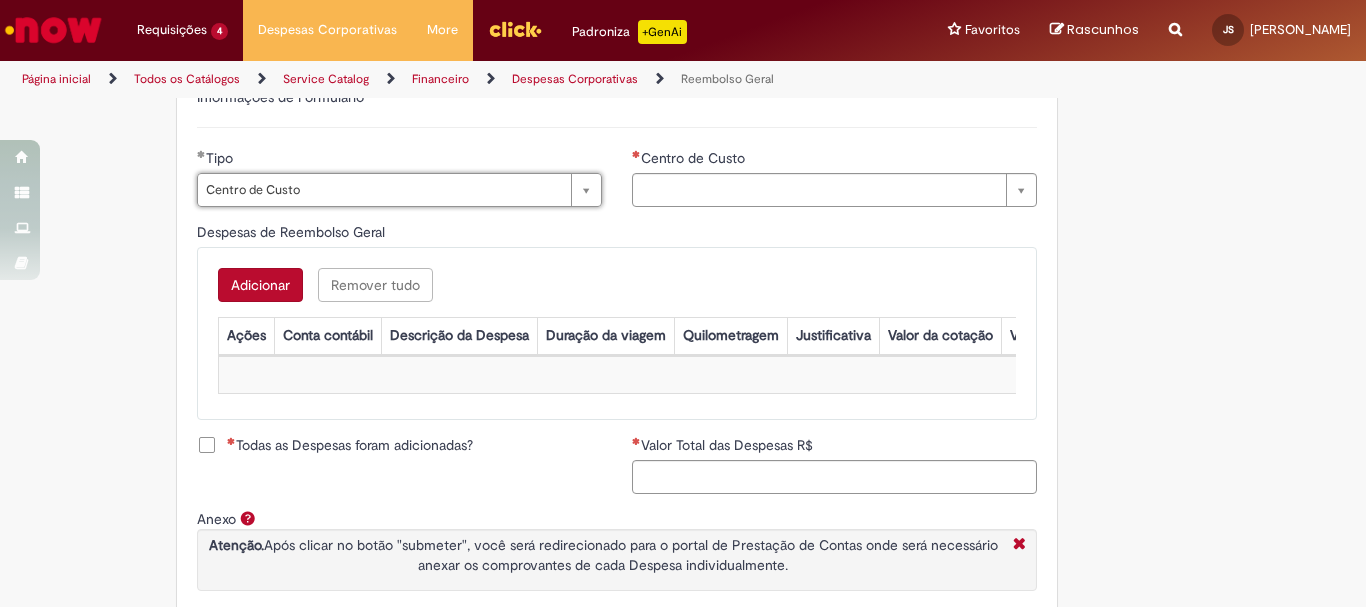 type on "**********" 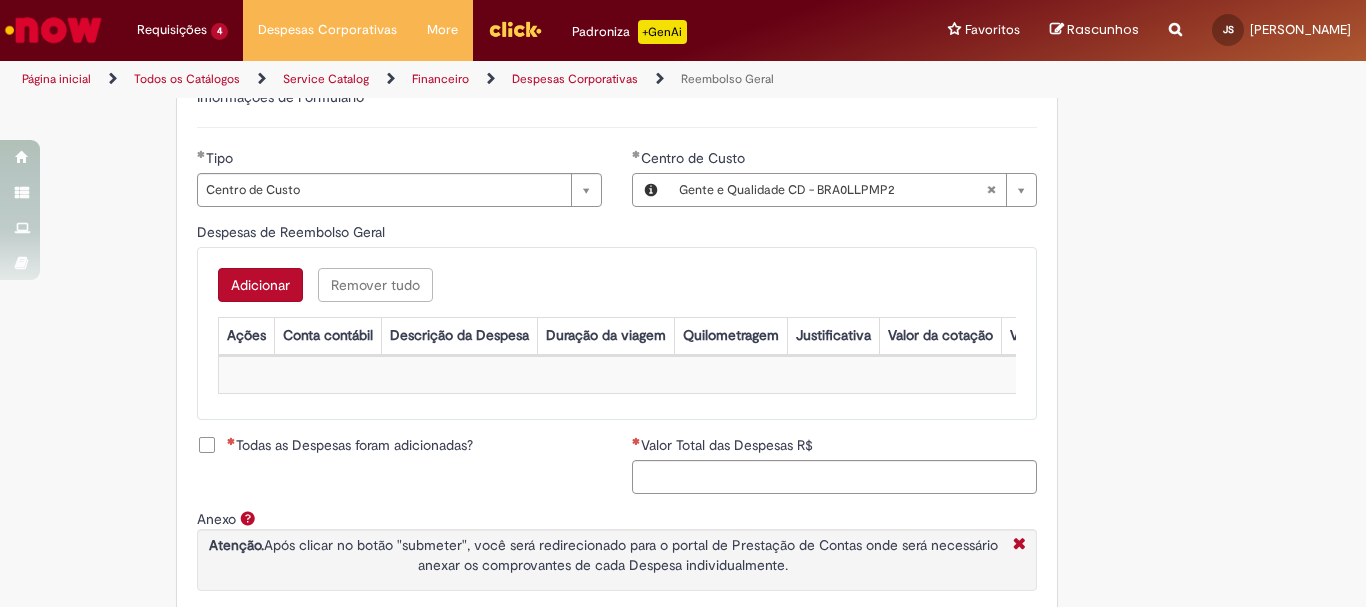 click on "Despesas de Reembolso Geral" at bounding box center [617, 234] 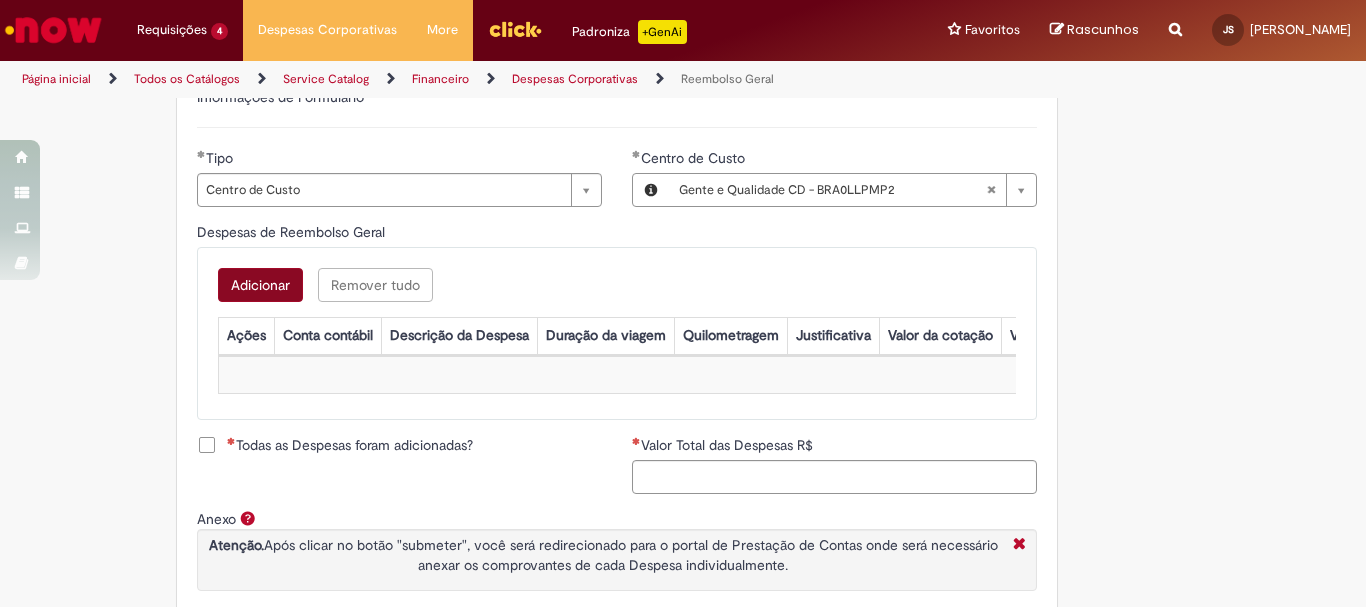 scroll, scrollTop: 800, scrollLeft: 0, axis: vertical 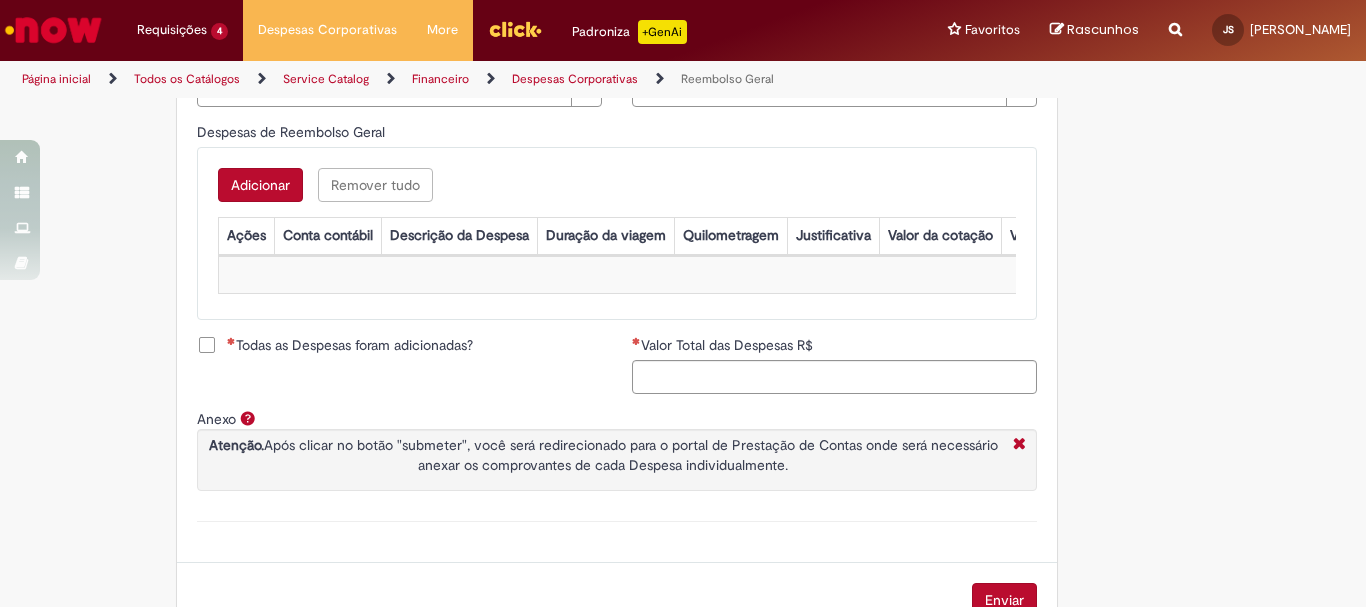 click on "Adicionar" at bounding box center [260, 185] 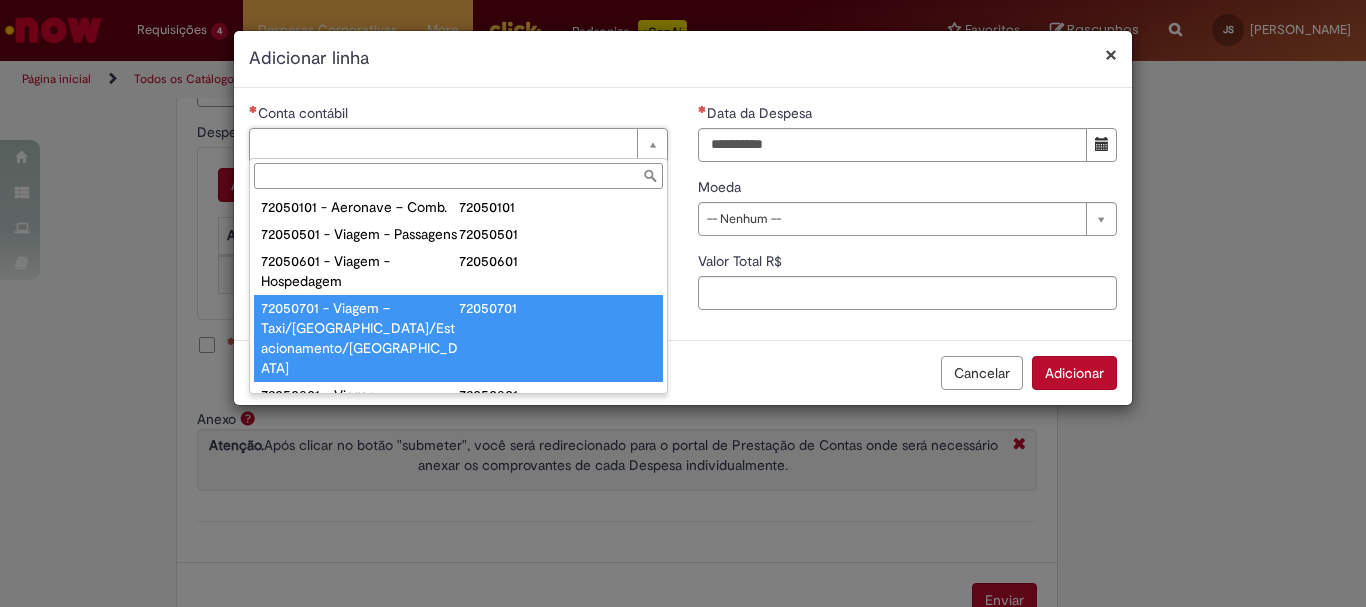 scroll, scrollTop: 1198, scrollLeft: 0, axis: vertical 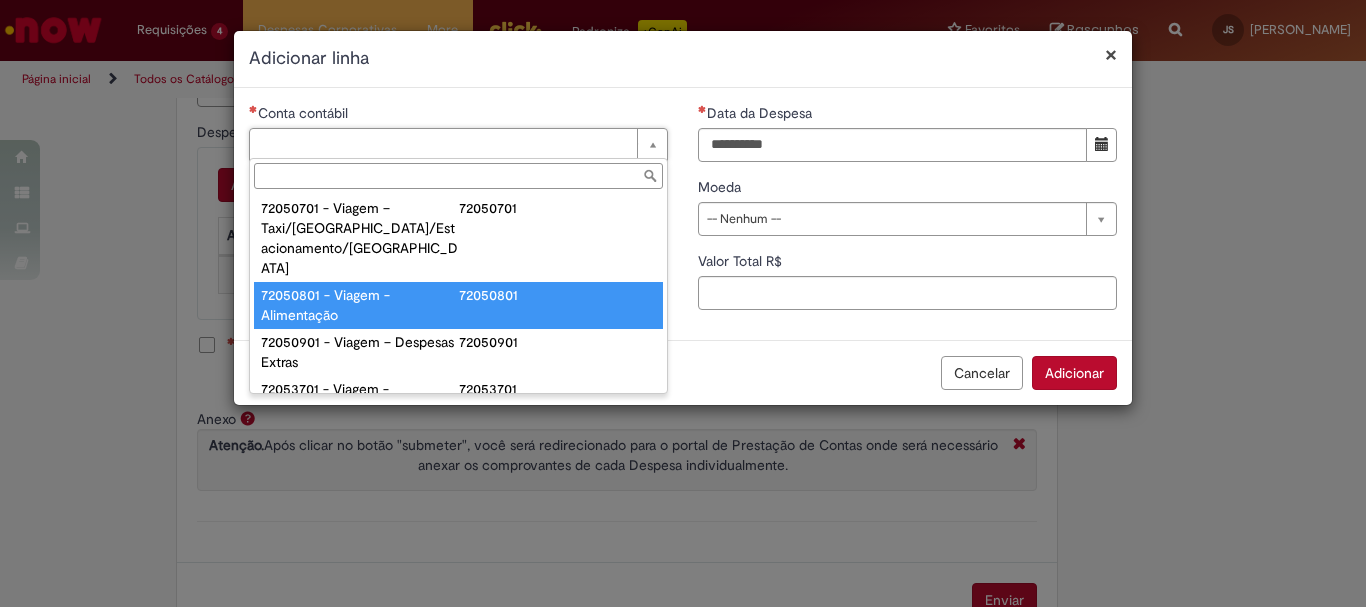 type on "**********" 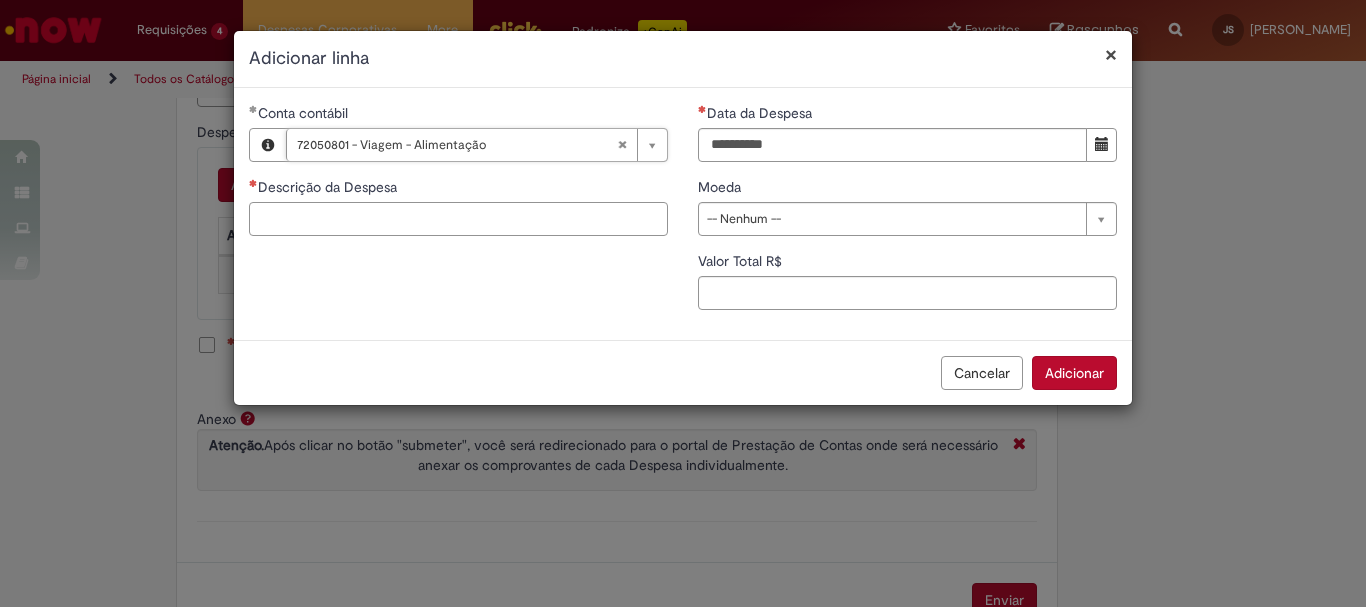 click on "Descrição da Despesa" at bounding box center [458, 219] 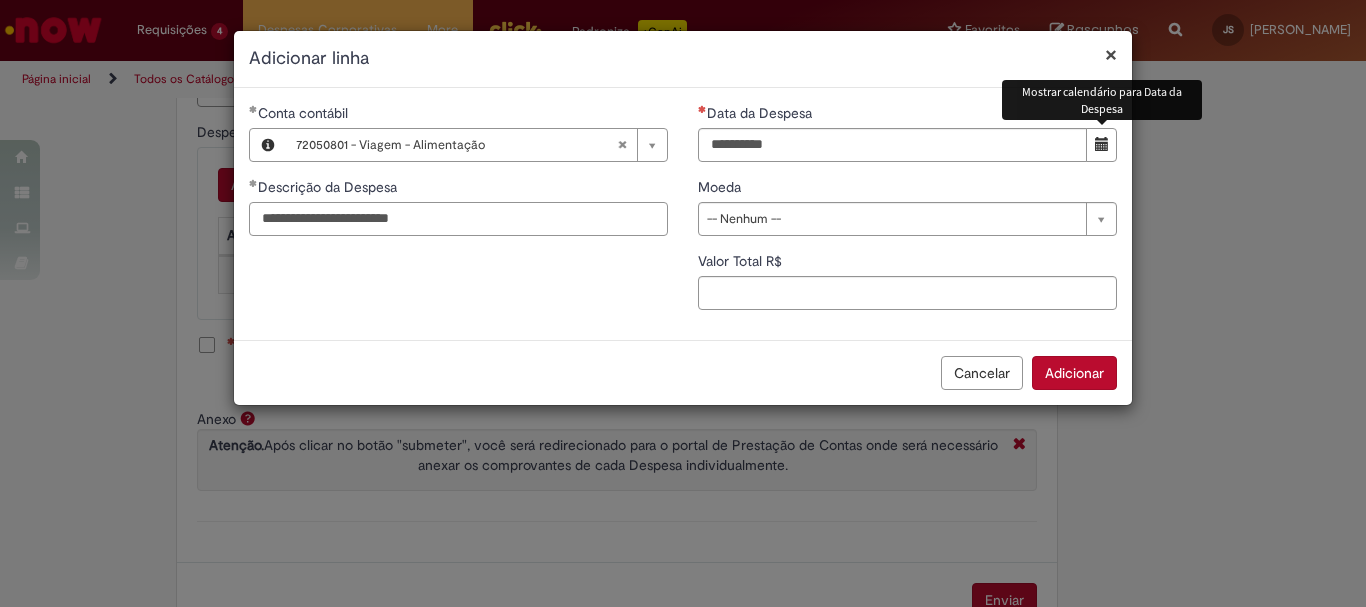 type on "**********" 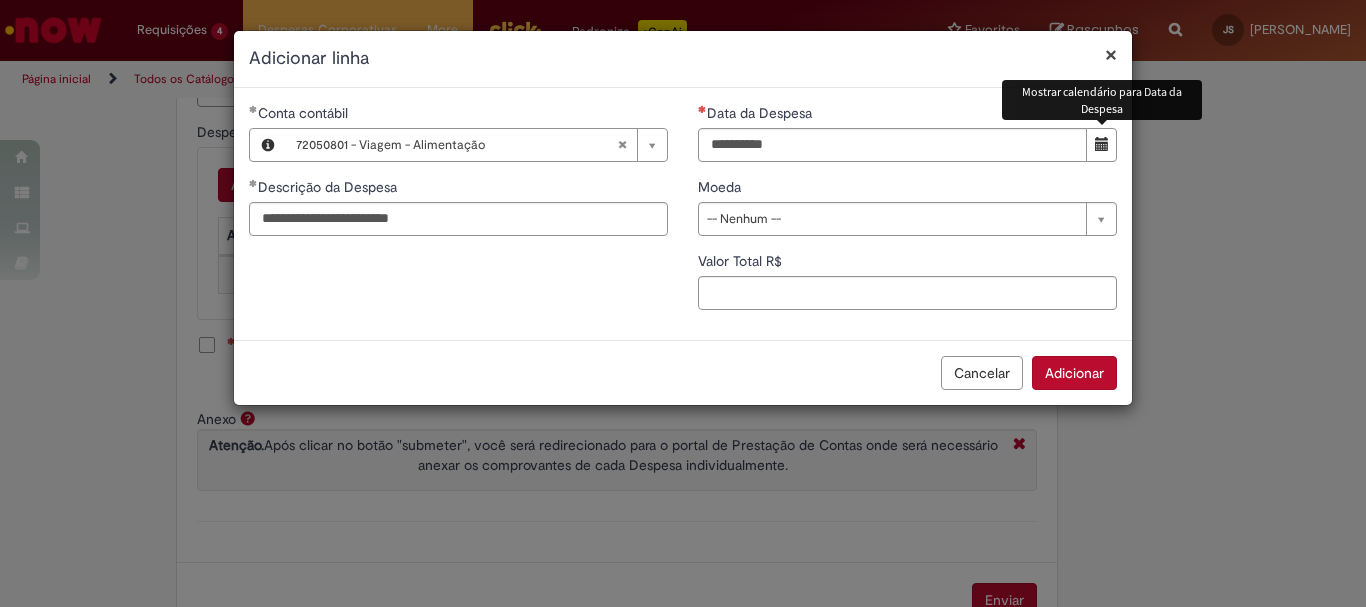 click at bounding box center (1102, 144) 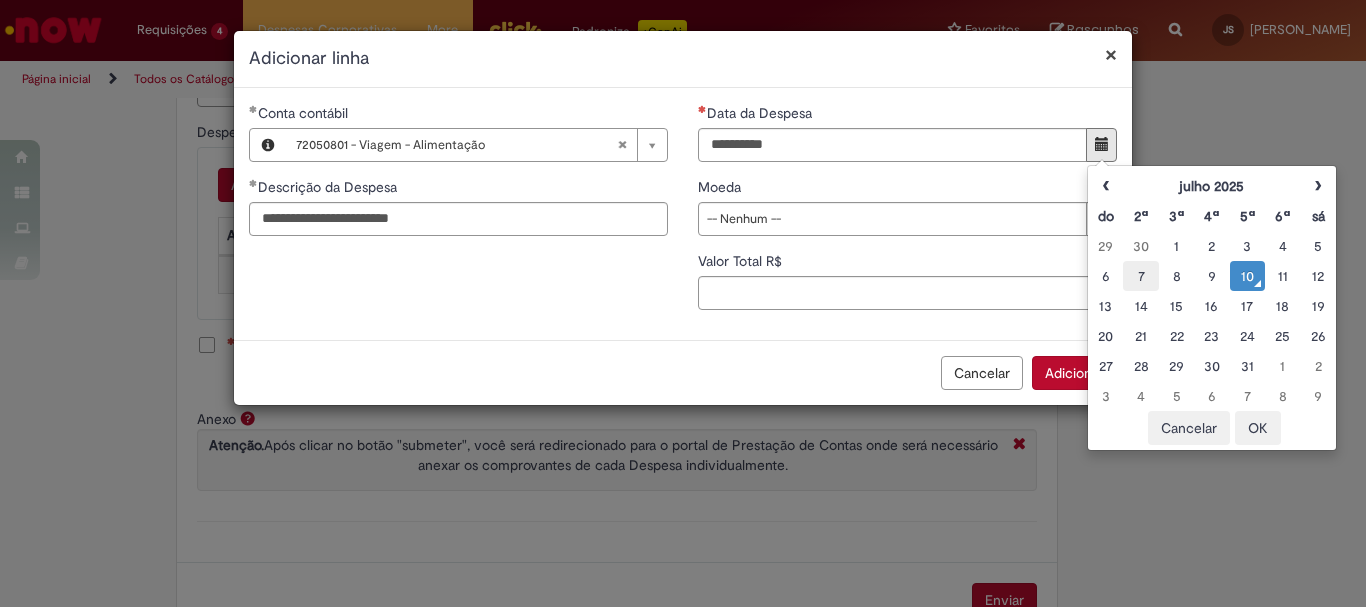 click on "7" at bounding box center (1140, 276) 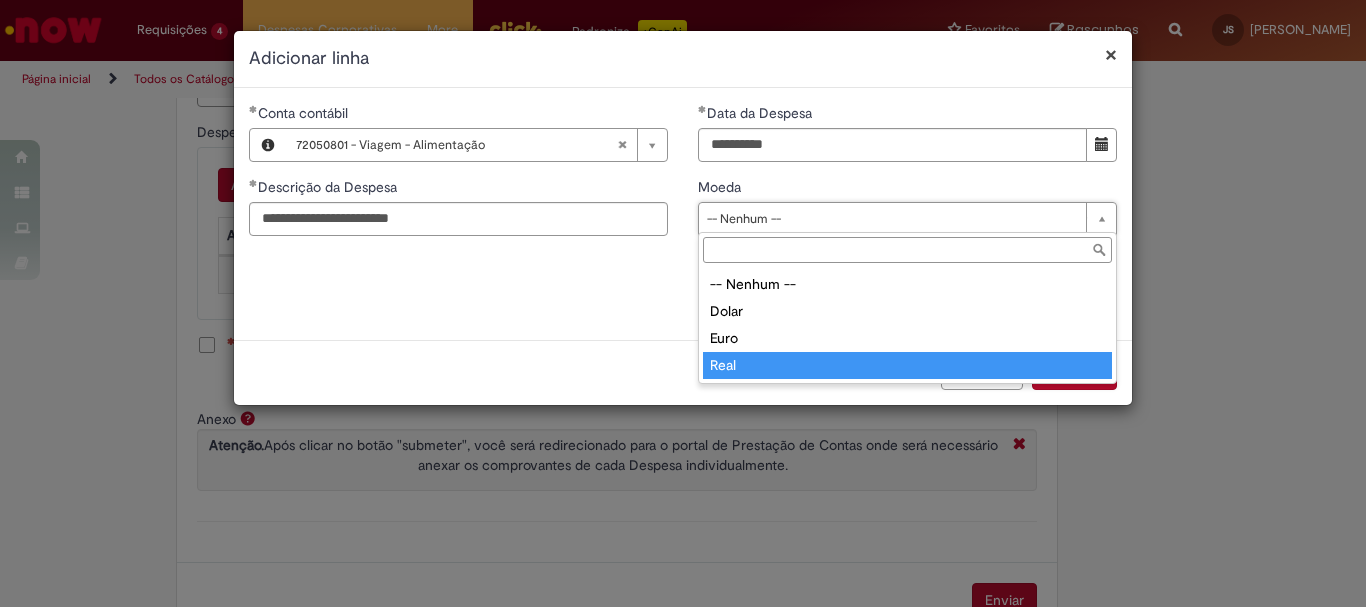 type on "****" 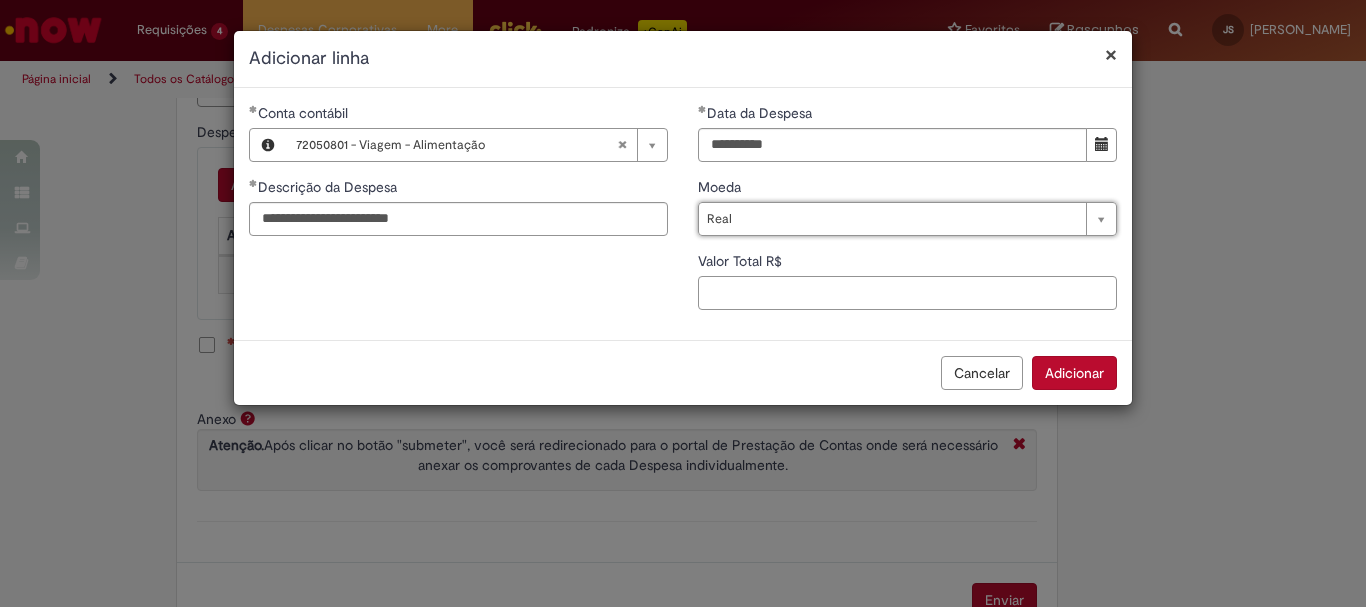 click on "Valor Total R$" at bounding box center (907, 293) 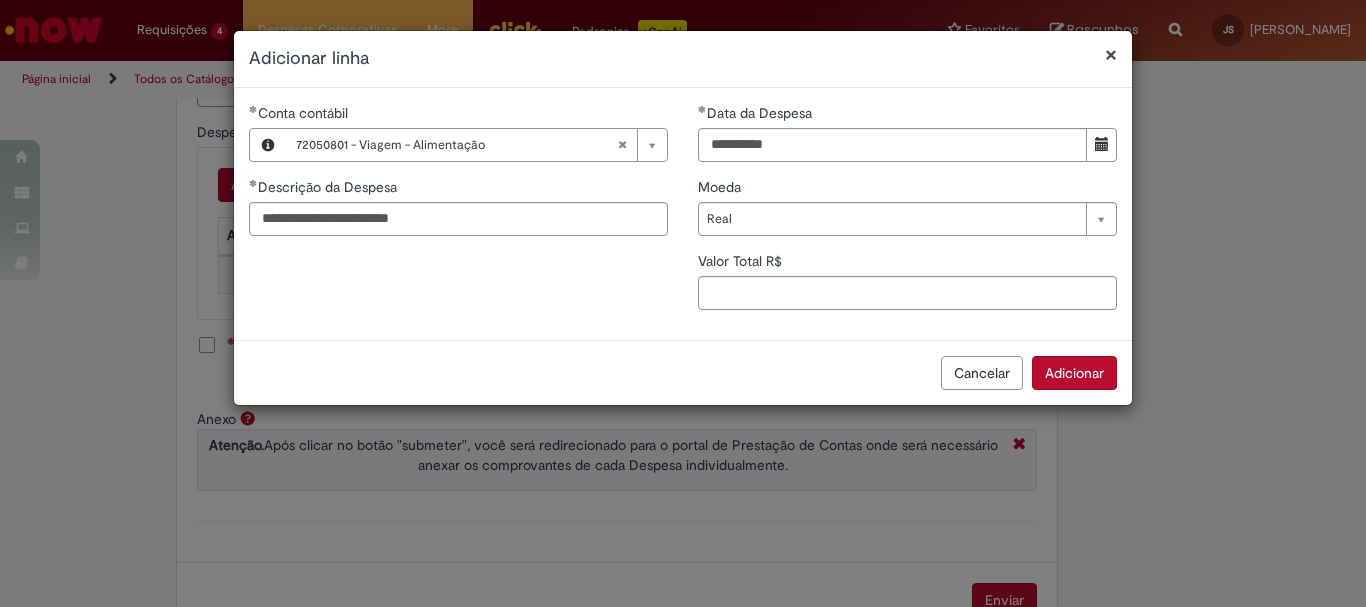 click on "Valor Total R$" at bounding box center [907, 263] 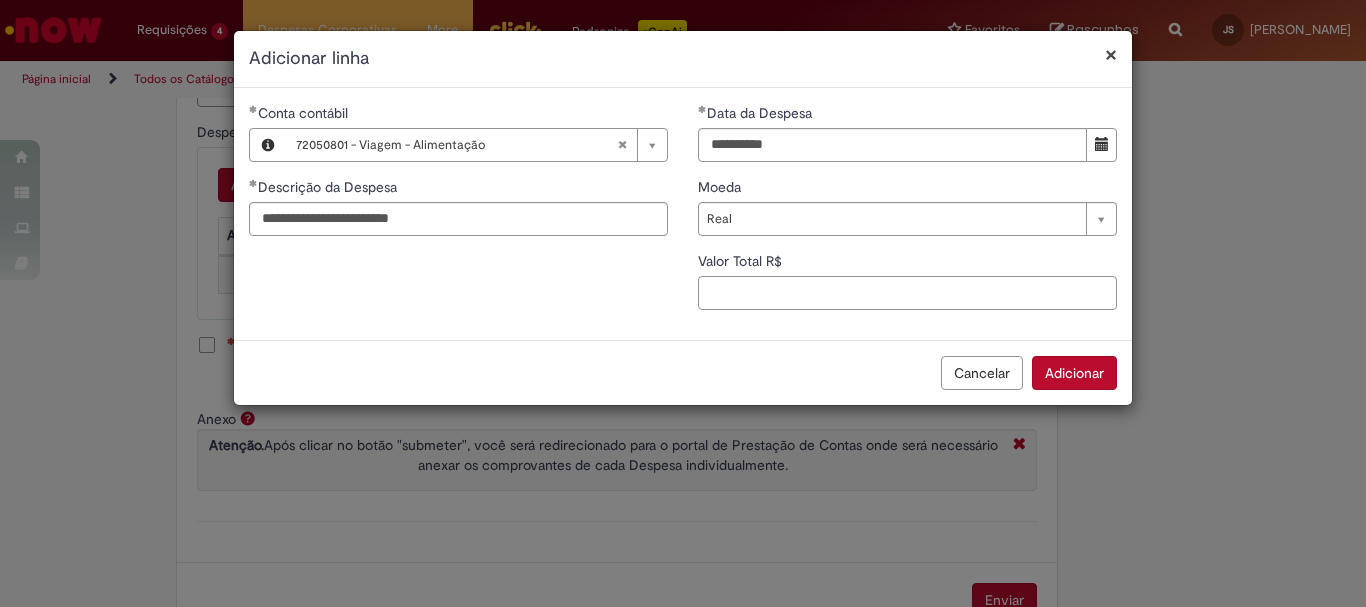 click on "Valor Total R$" at bounding box center (907, 293) 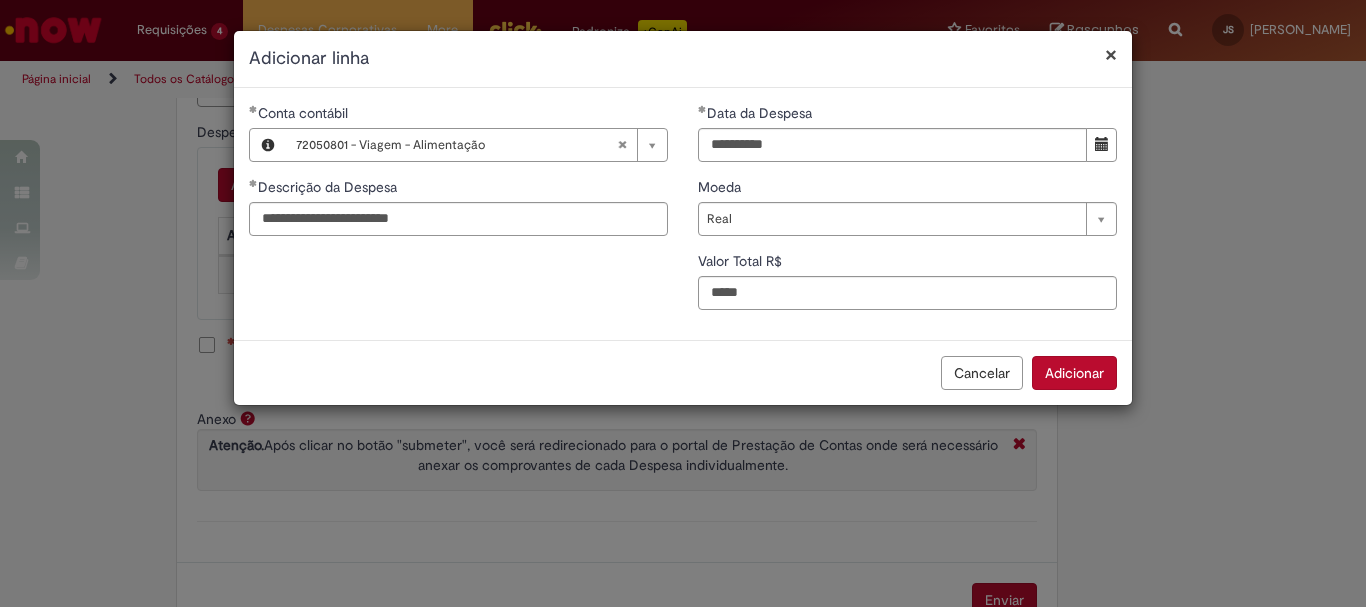 type on "*****" 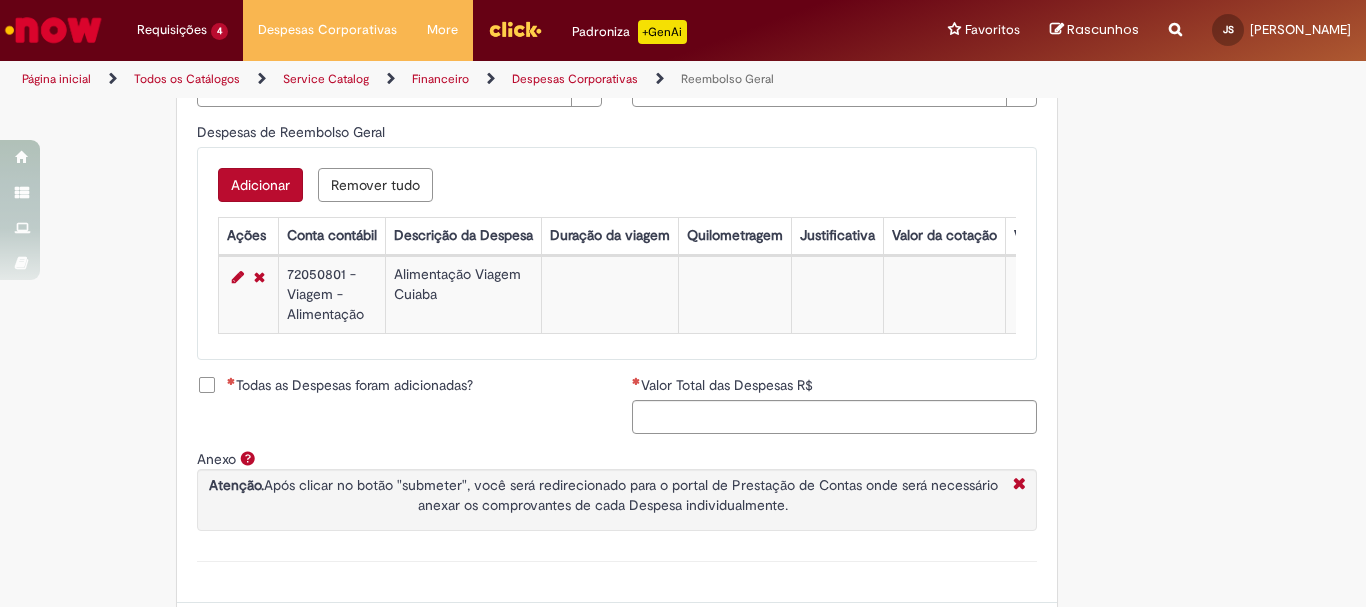 click on "Adicionar" at bounding box center [260, 185] 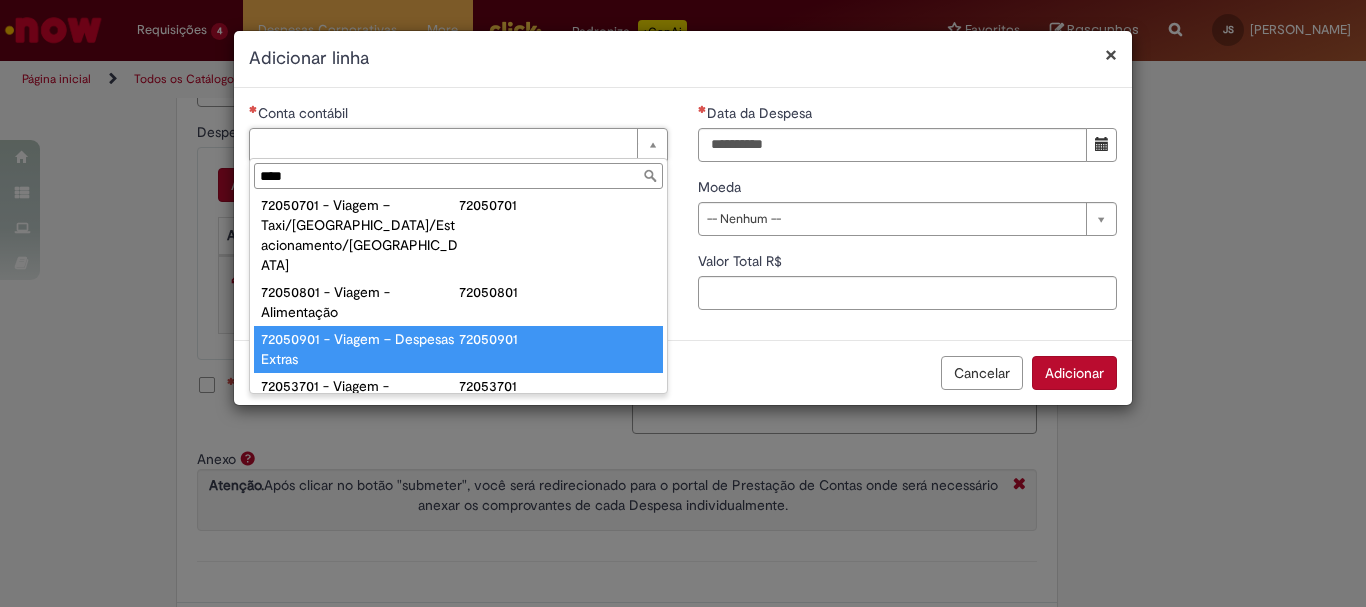 scroll, scrollTop: 231, scrollLeft: 0, axis: vertical 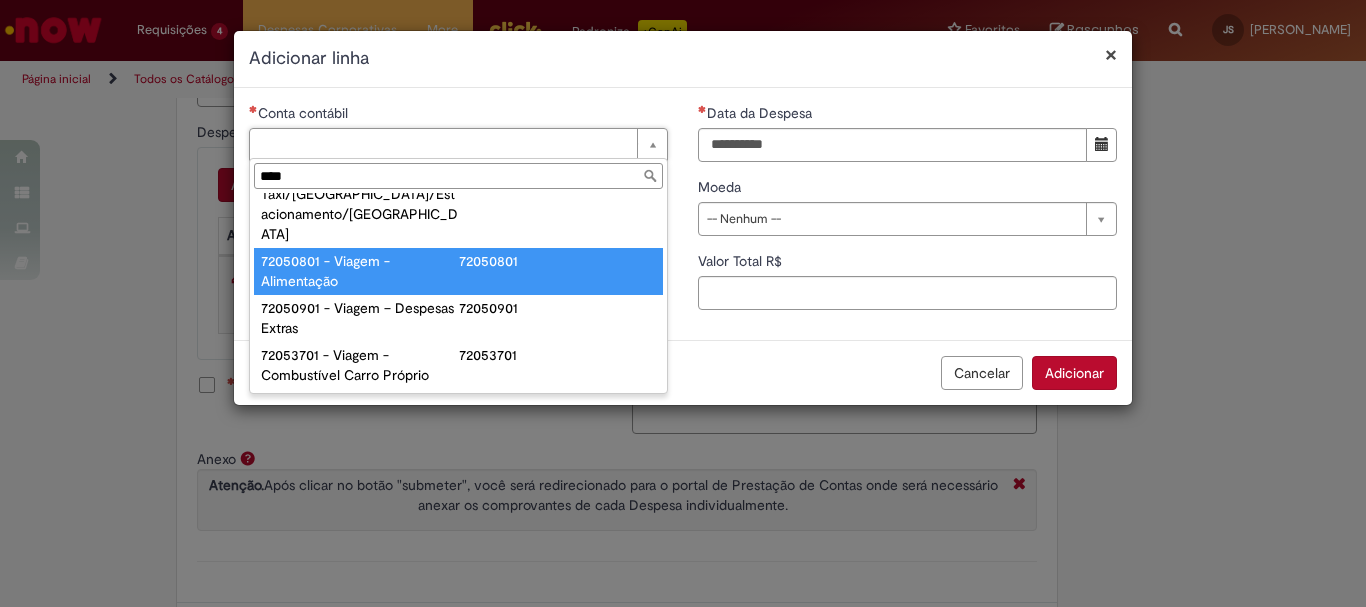 type on "****" 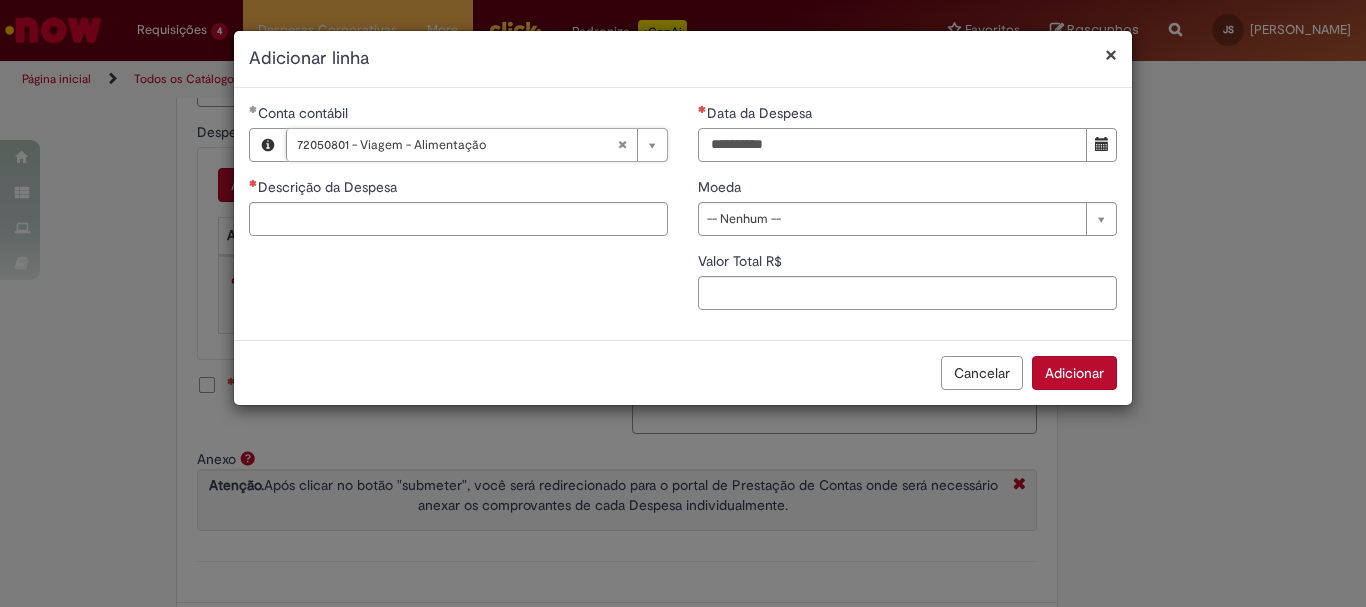 click on "Data da Despesa" at bounding box center [892, 145] 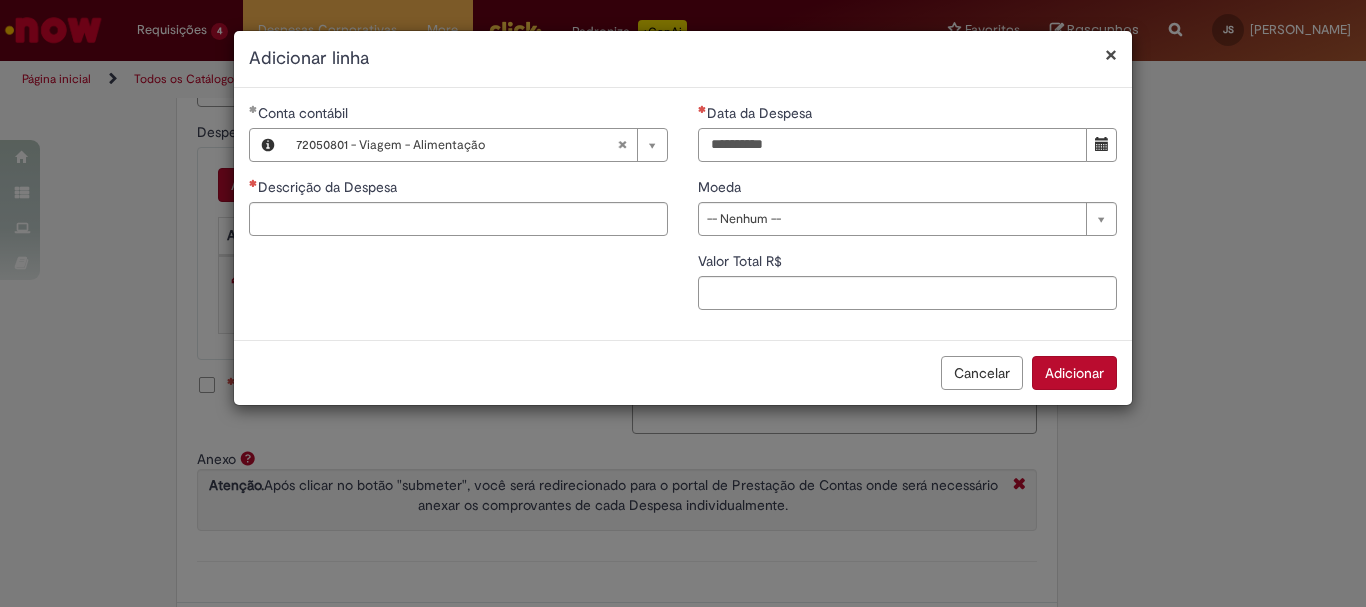 type on "**********" 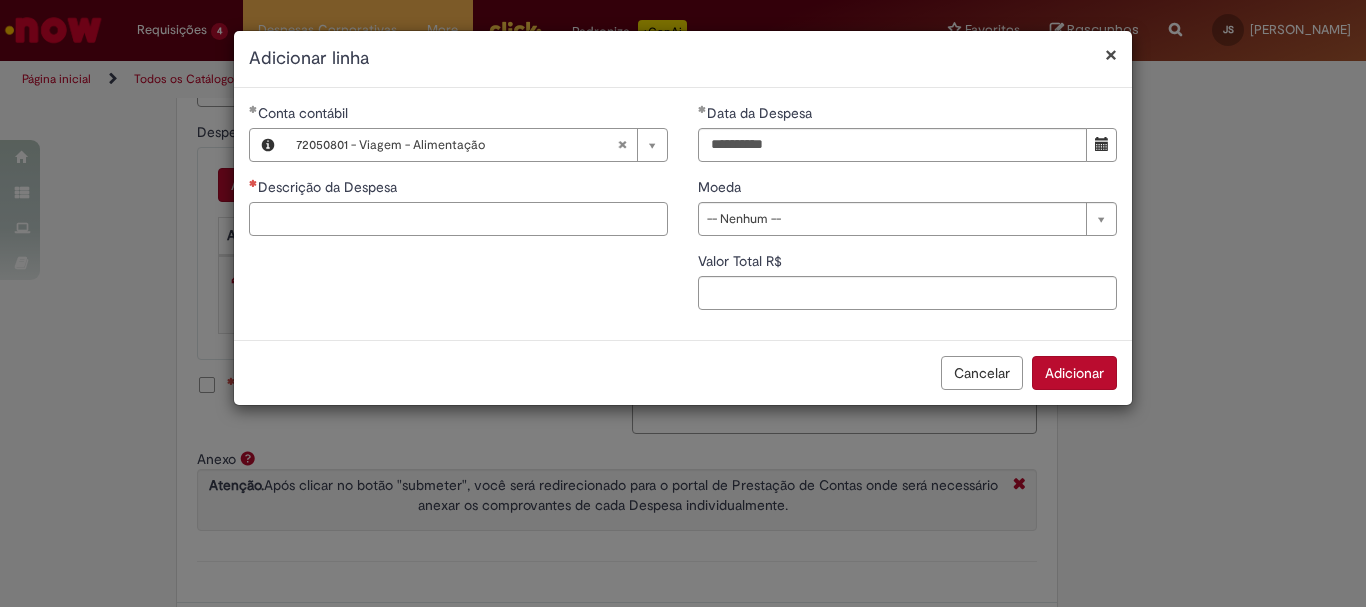 click on "Descrição da Despesa" at bounding box center (458, 219) 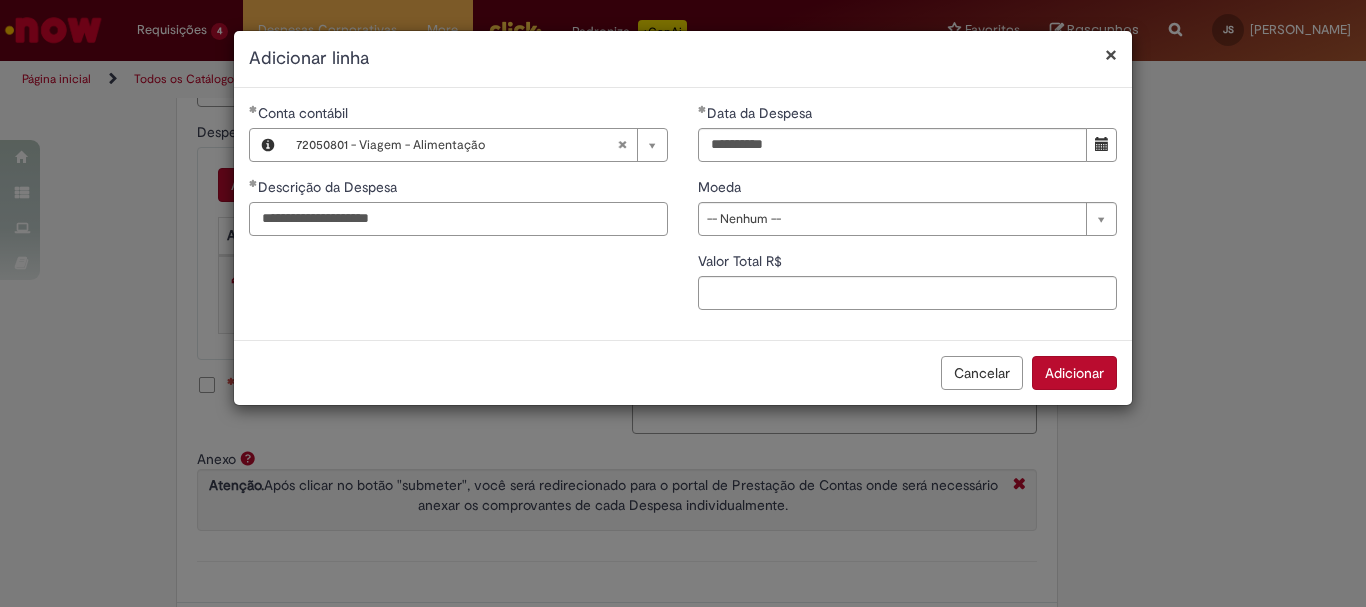 drag, startPoint x: 459, startPoint y: 225, endPoint x: 102, endPoint y: 225, distance: 357 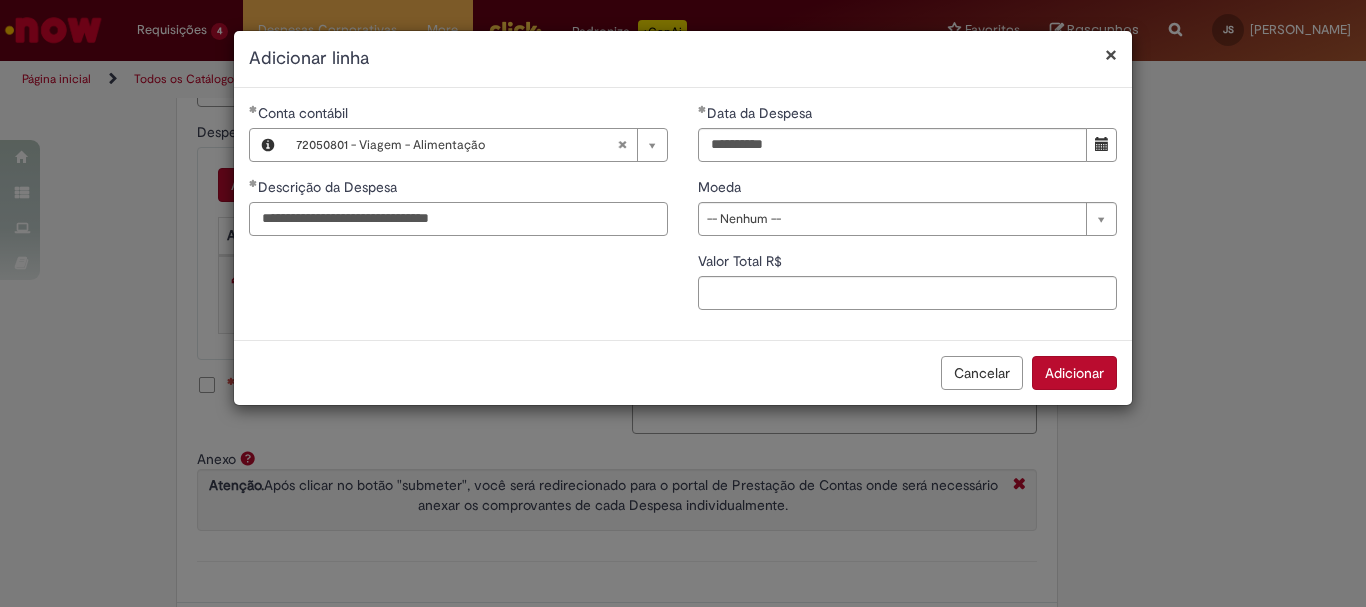 drag, startPoint x: 498, startPoint y: 219, endPoint x: 149, endPoint y: 206, distance: 349.24203 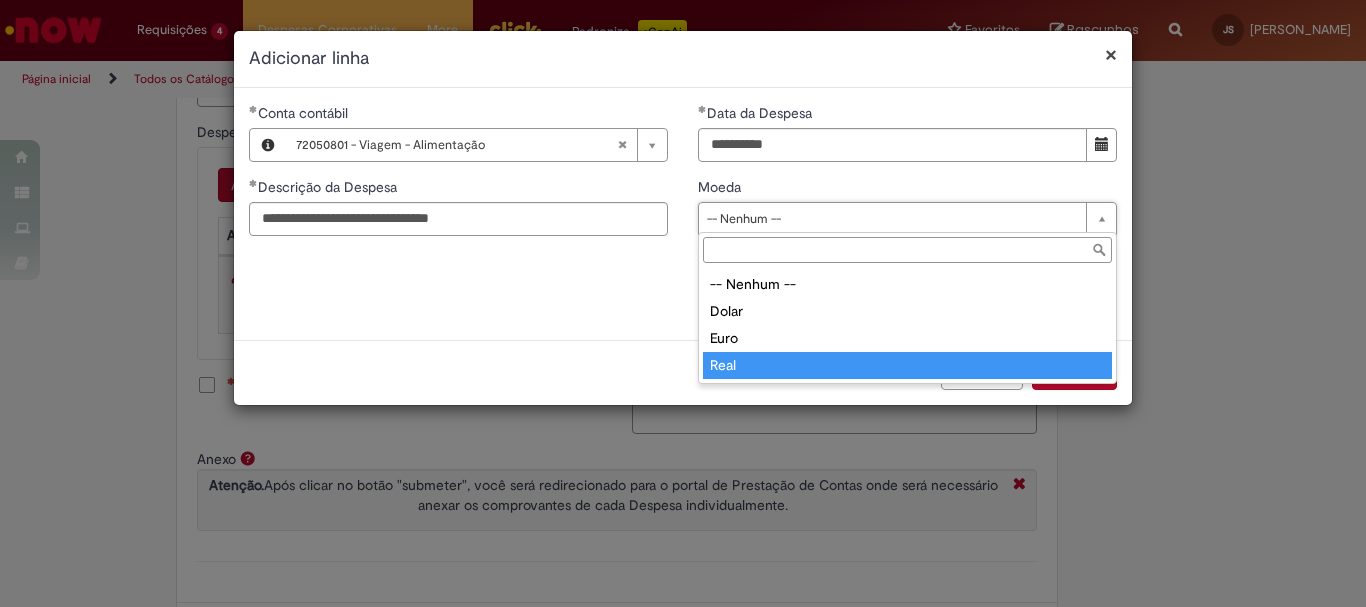 type on "****" 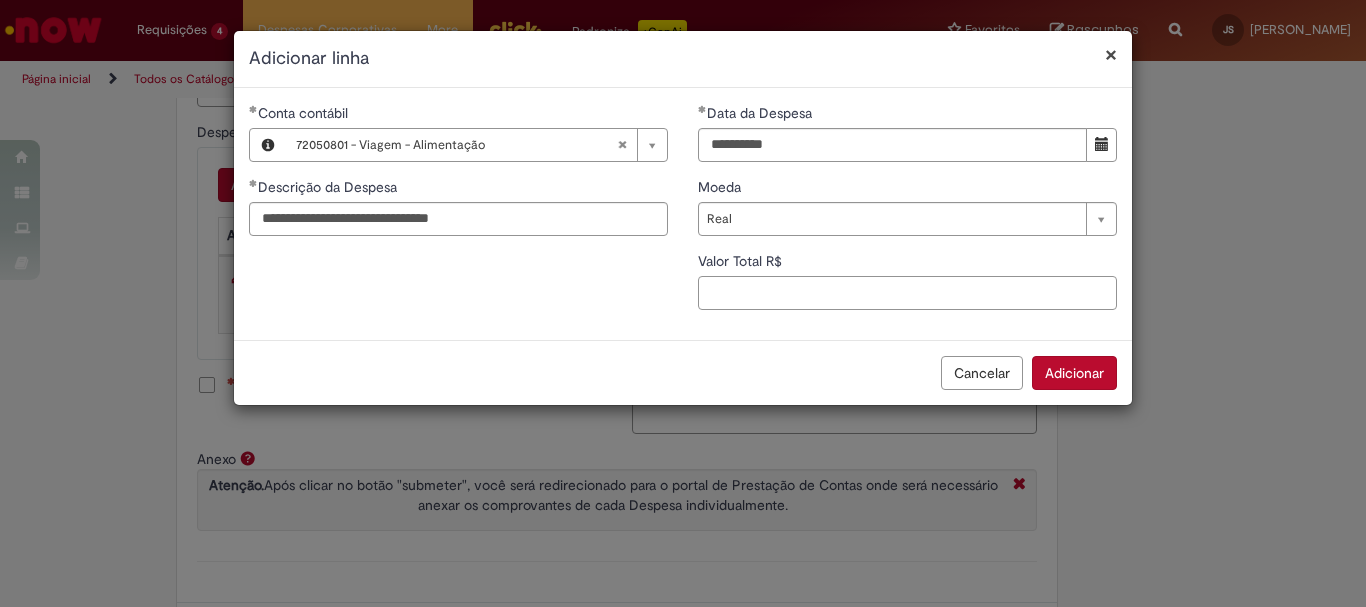 click on "Valor Total R$" at bounding box center [907, 293] 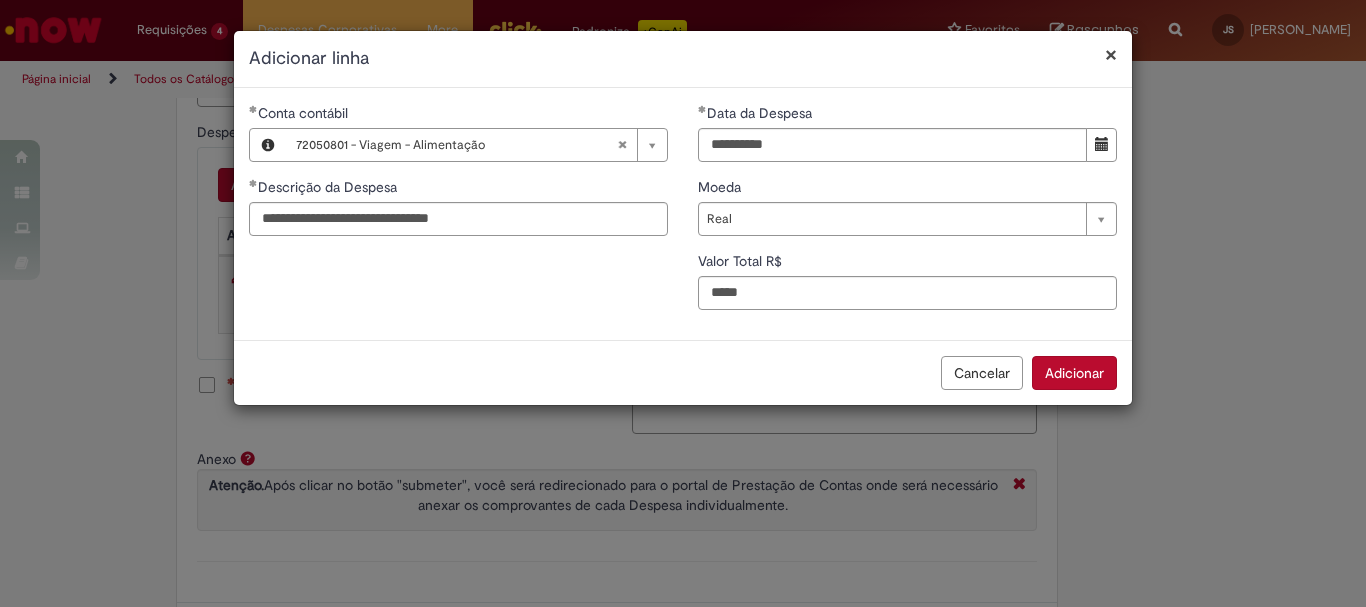 type on "*****" 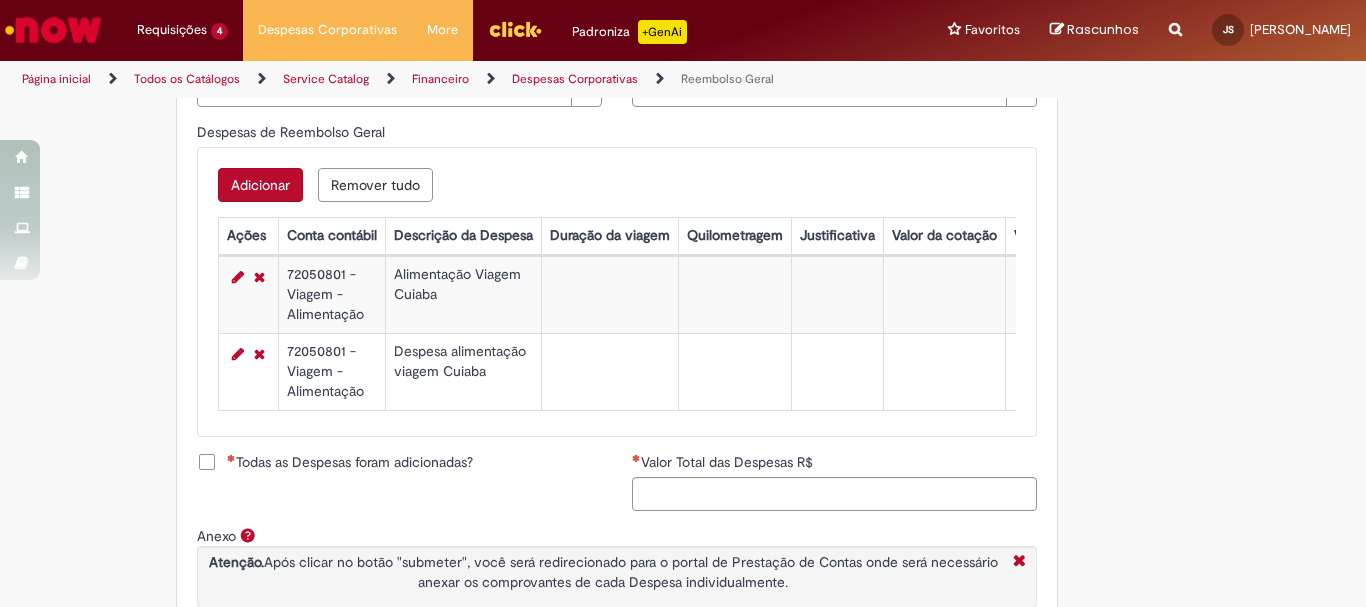 click on "Adicionar" at bounding box center (260, 185) 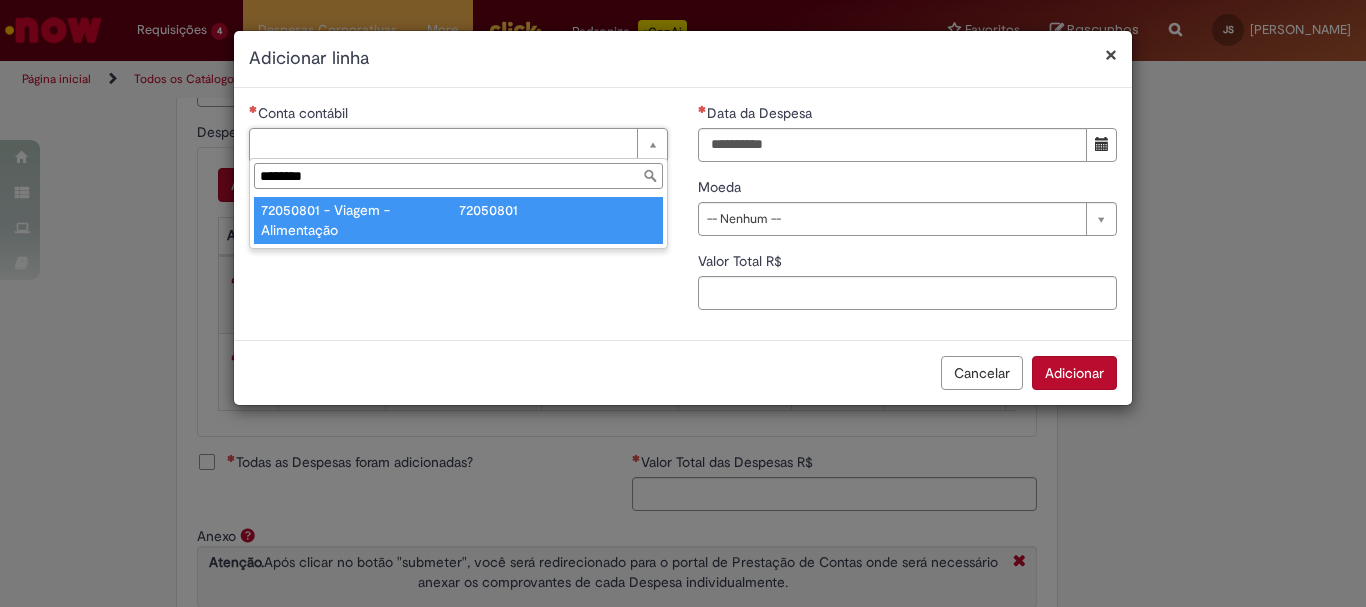 type on "********" 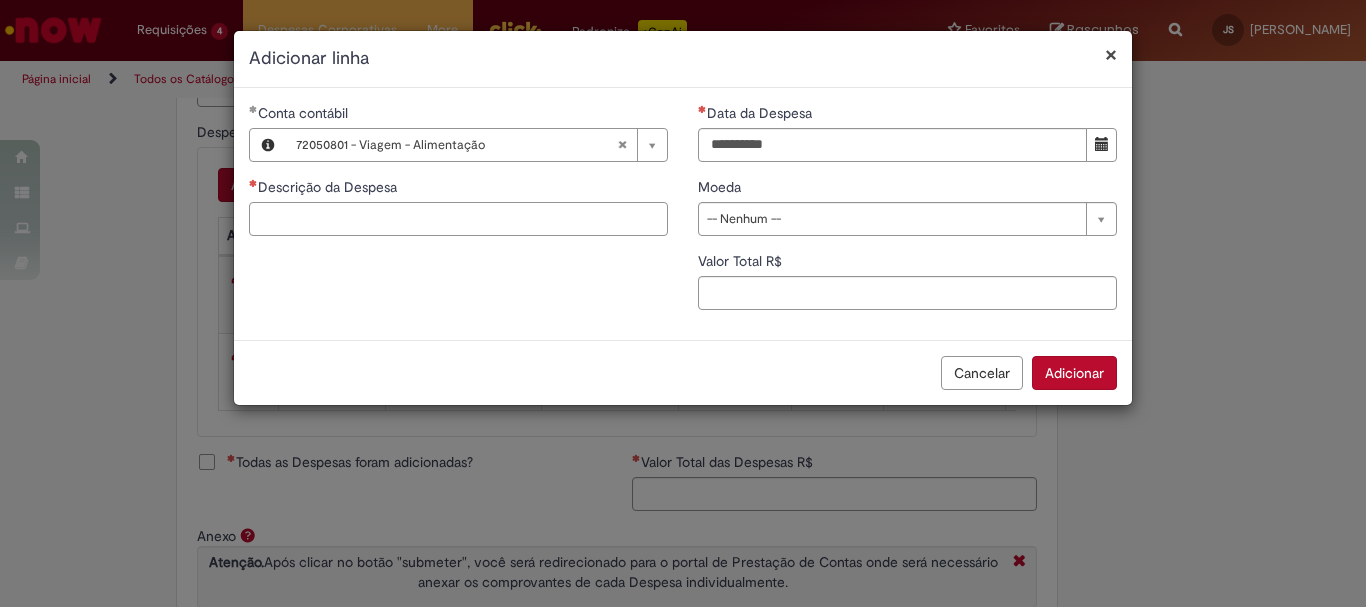 click on "Descrição da Despesa" at bounding box center [458, 219] 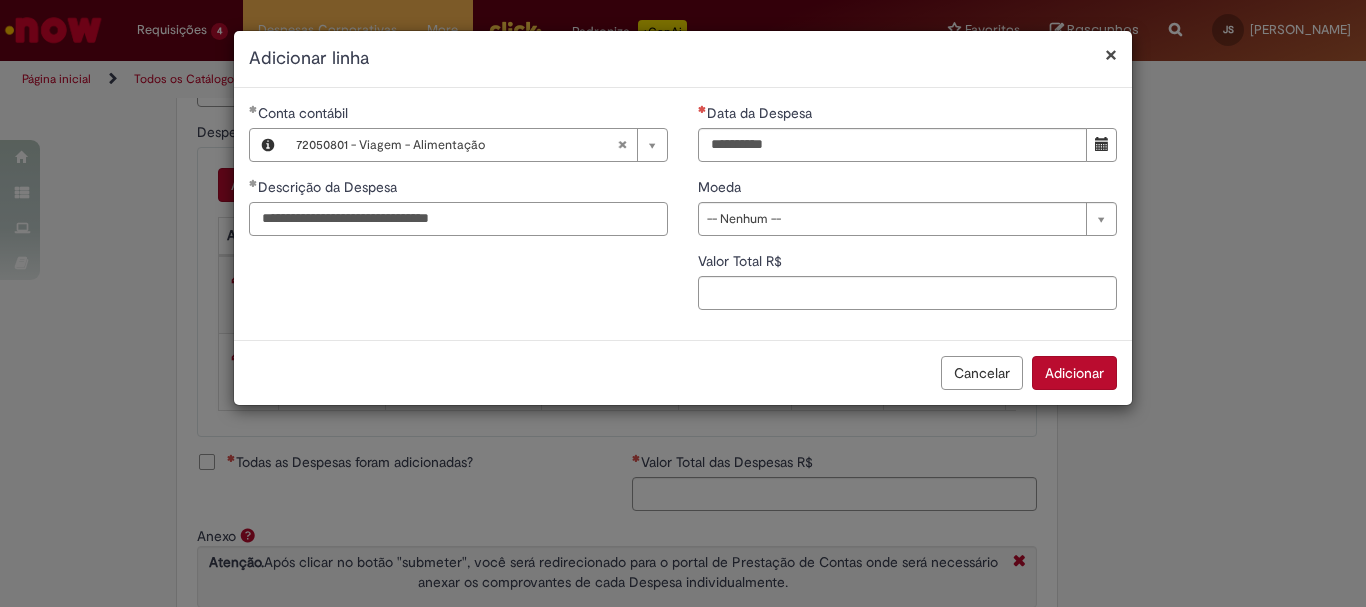 type on "**********" 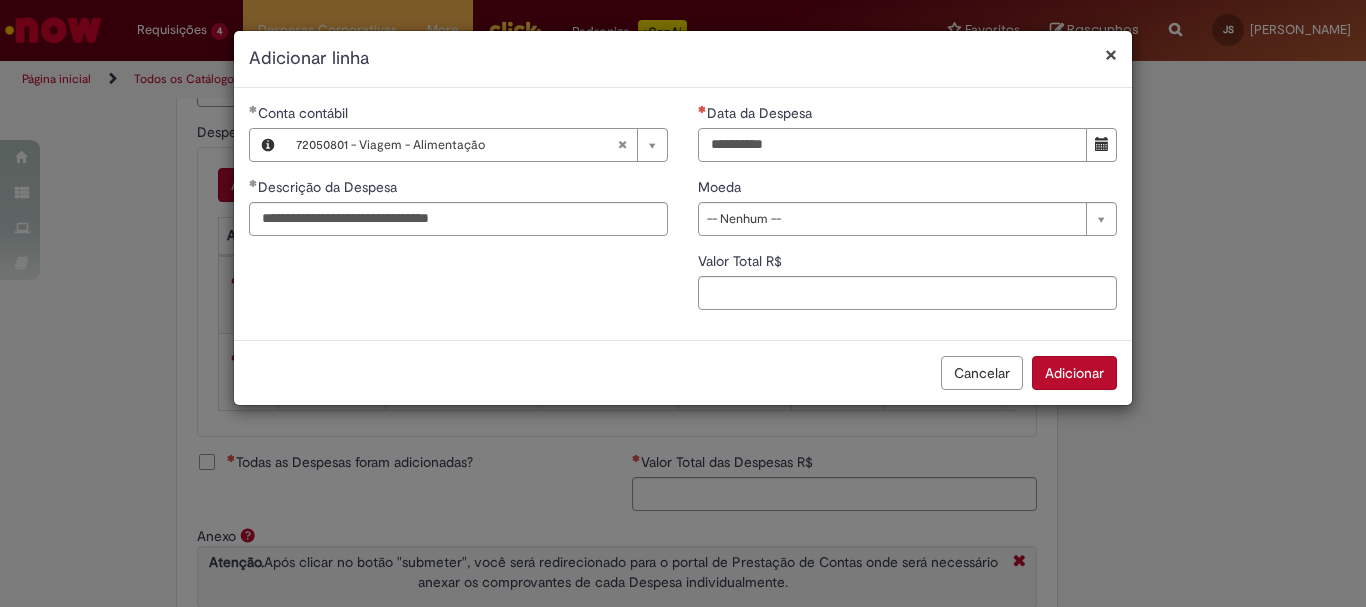 click on "Data da Despesa" at bounding box center [892, 145] 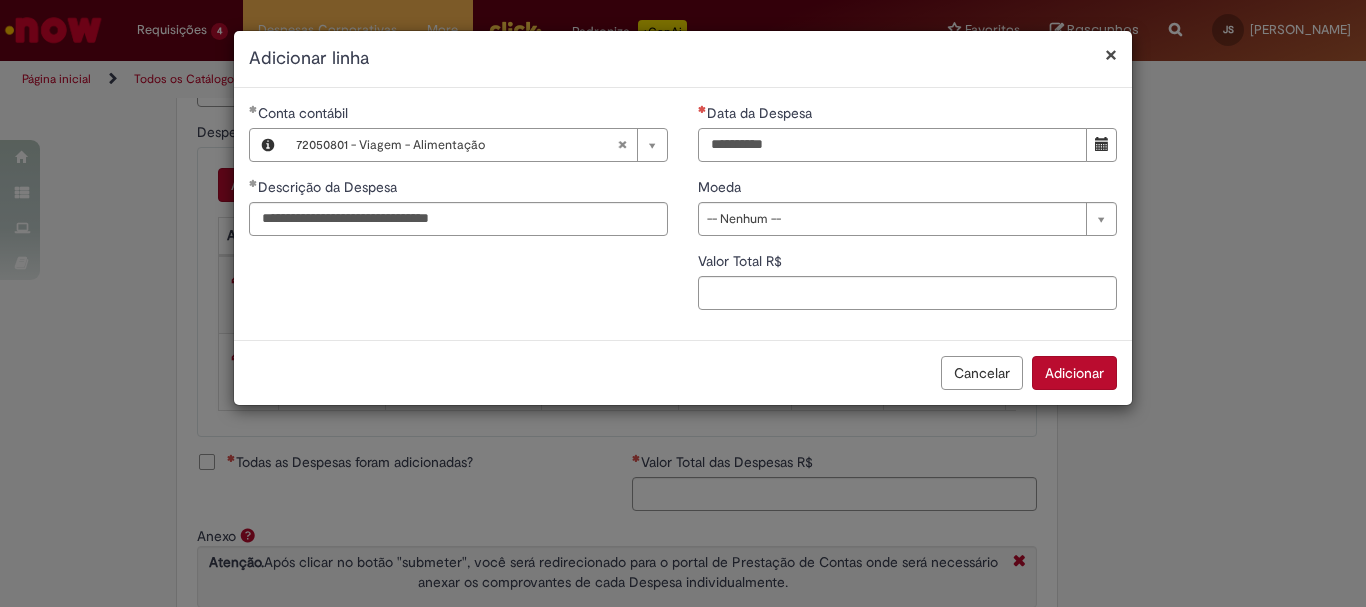 type on "**********" 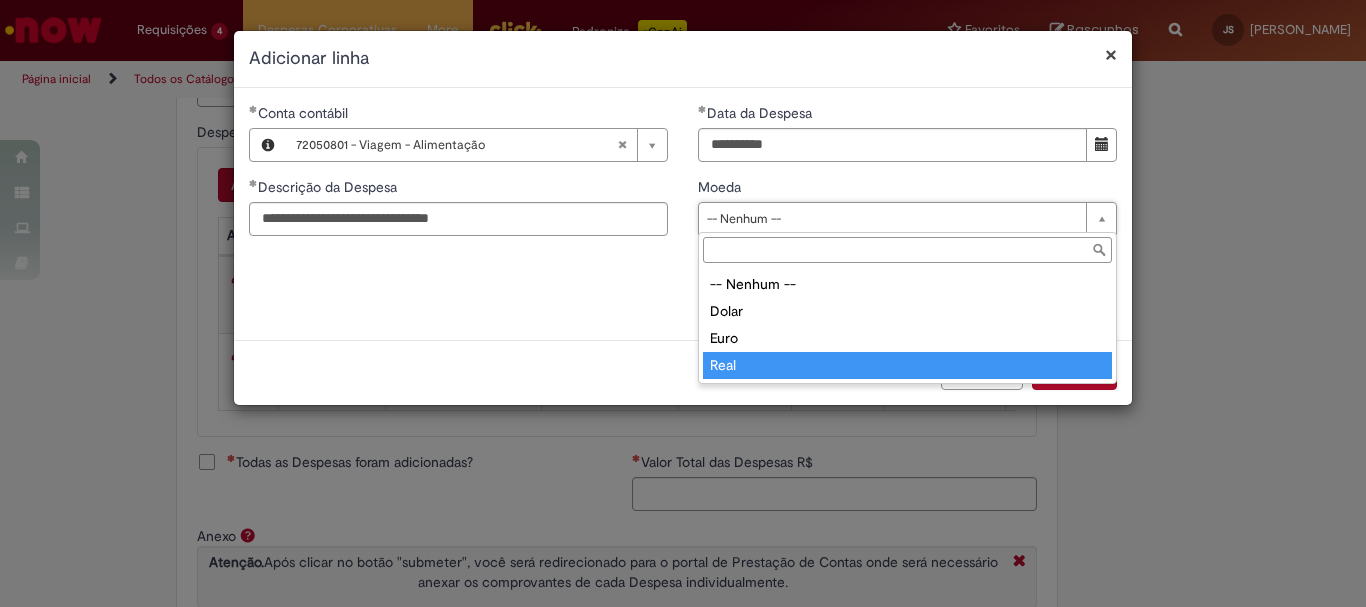 type on "****" 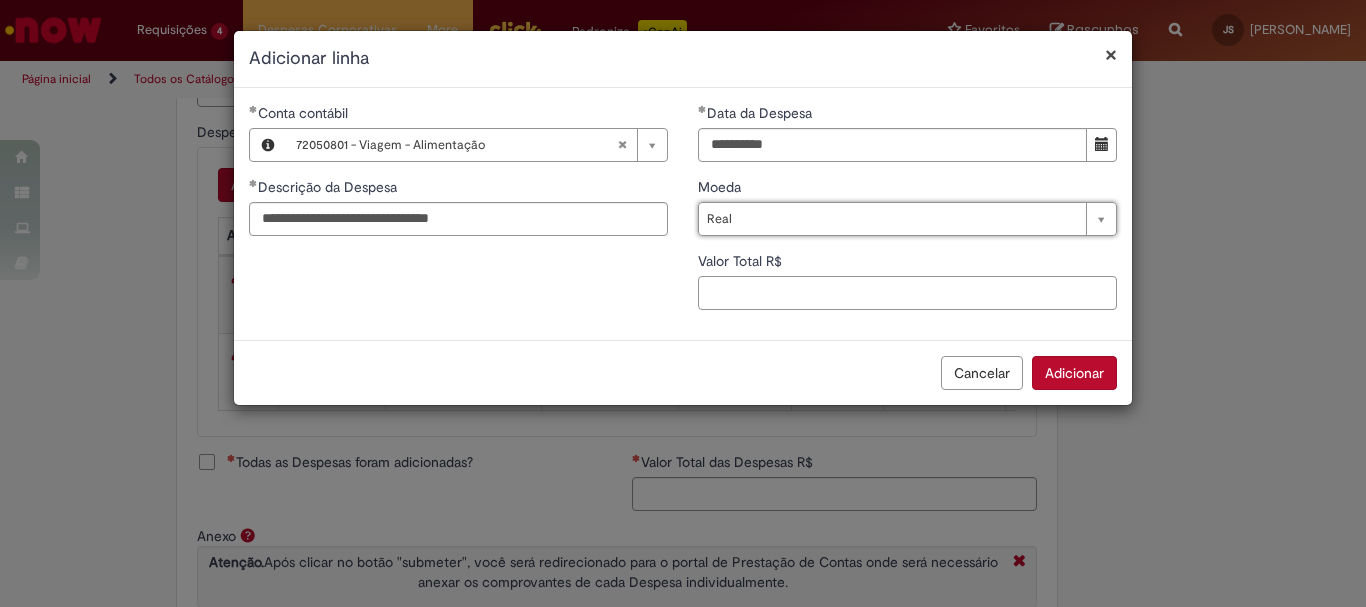 click on "Valor Total R$" at bounding box center (907, 293) 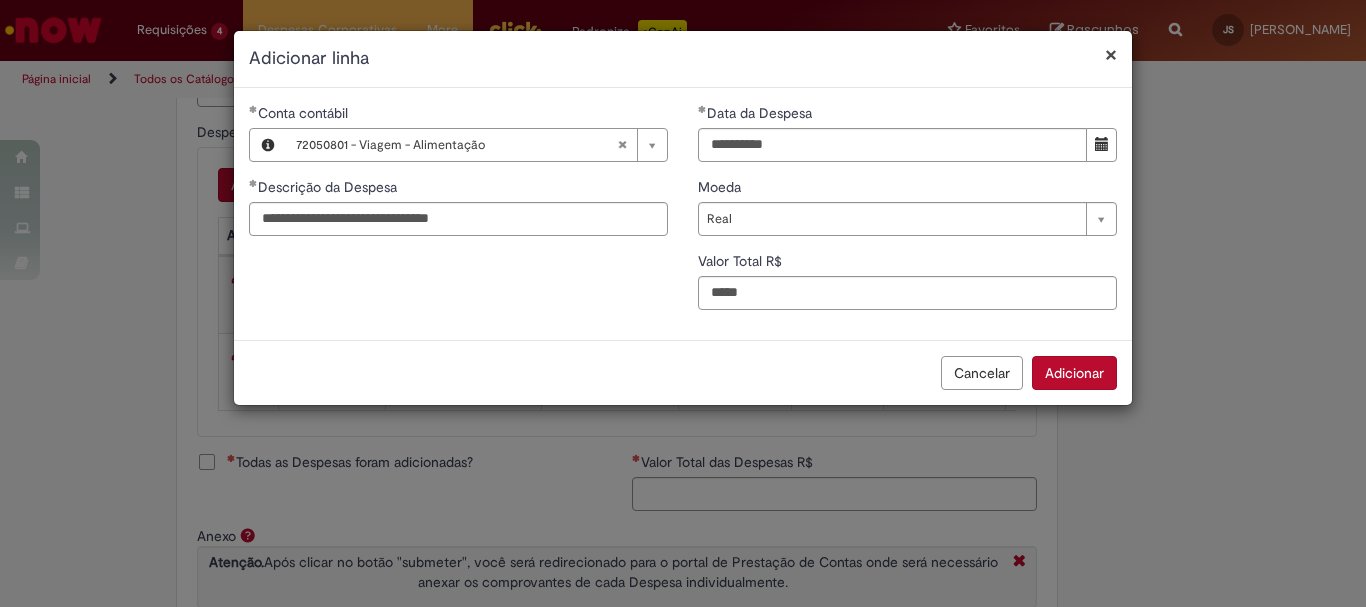 type on "**" 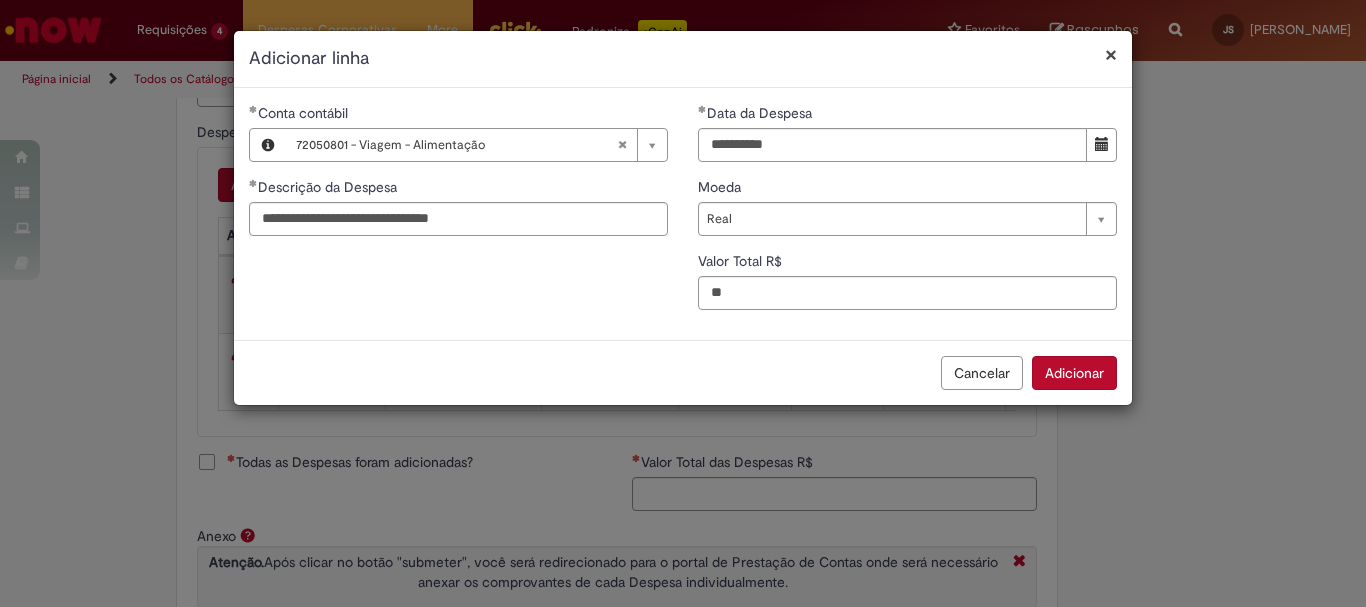 click on "Adicionar" at bounding box center (1074, 373) 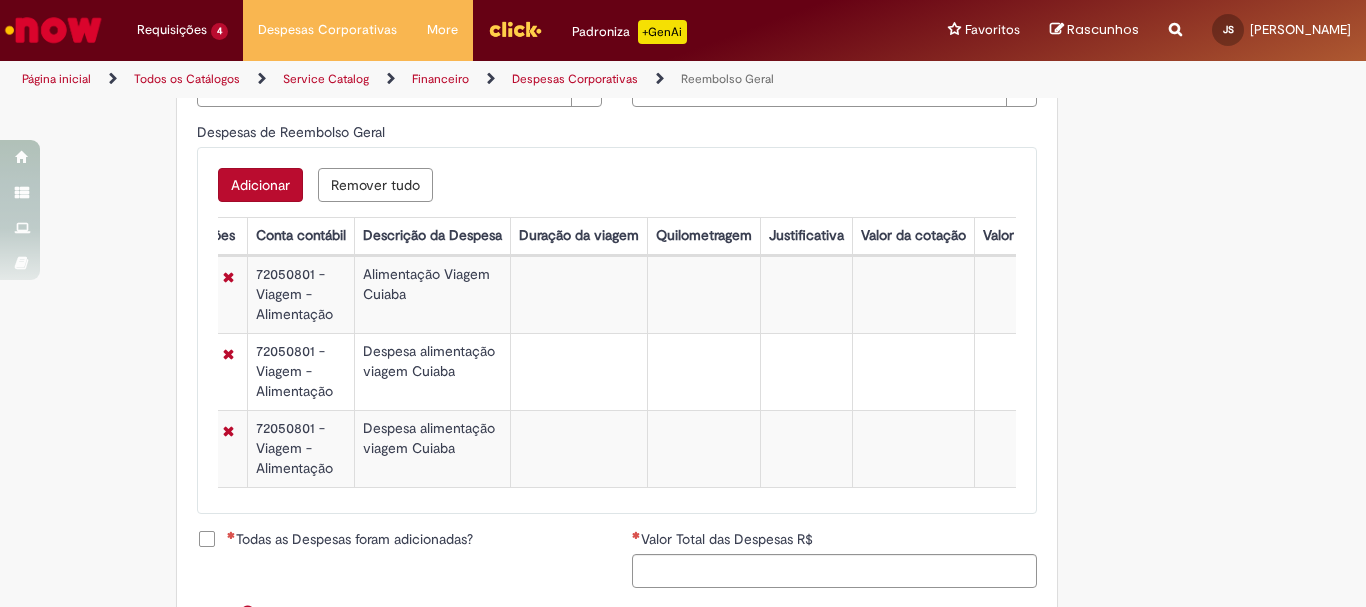 scroll, scrollTop: 0, scrollLeft: 0, axis: both 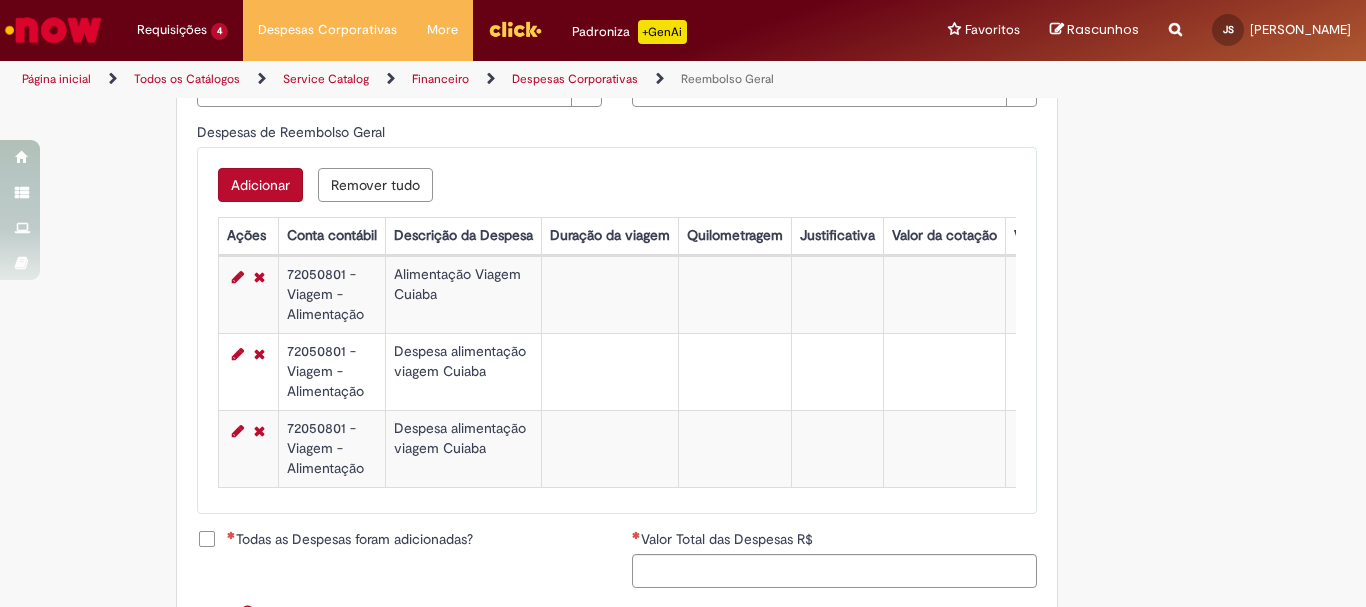 click on "Adicionar" at bounding box center [260, 185] 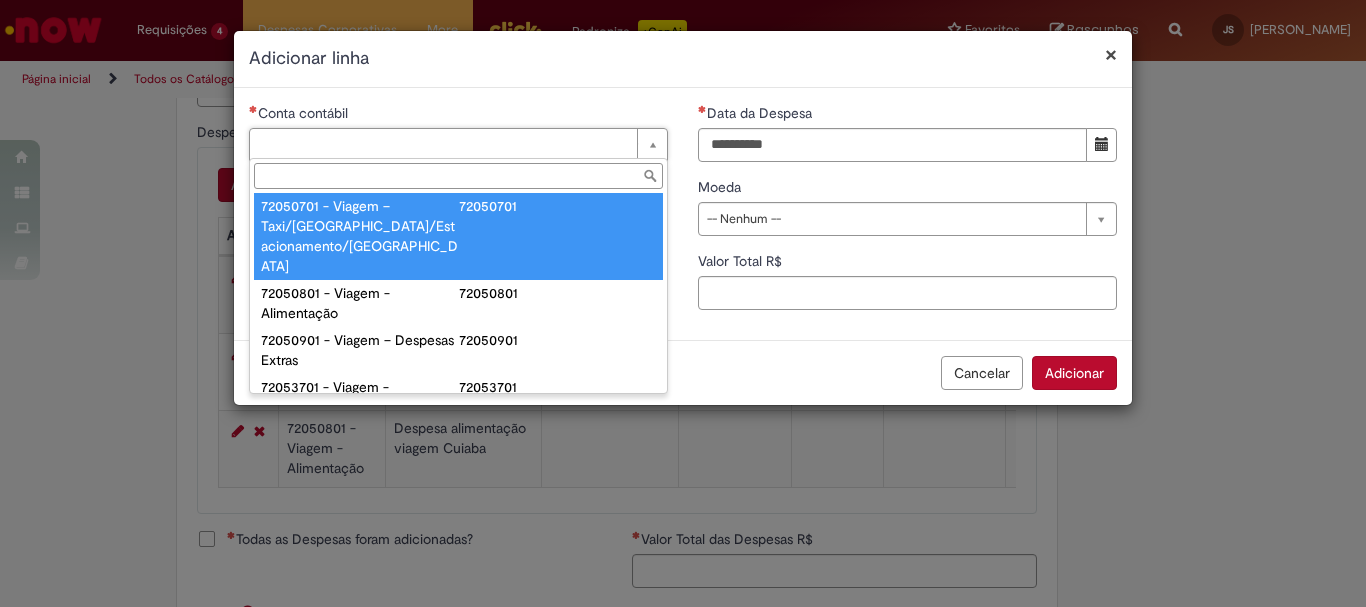 scroll, scrollTop: 1100, scrollLeft: 0, axis: vertical 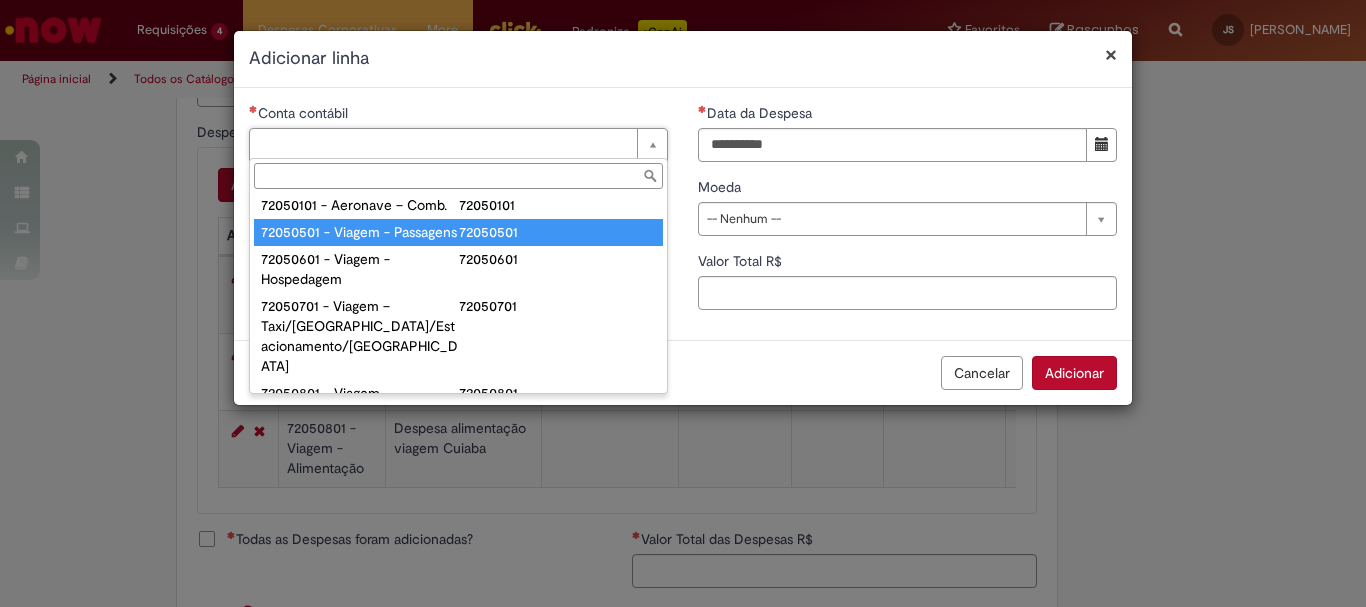 type on "**********" 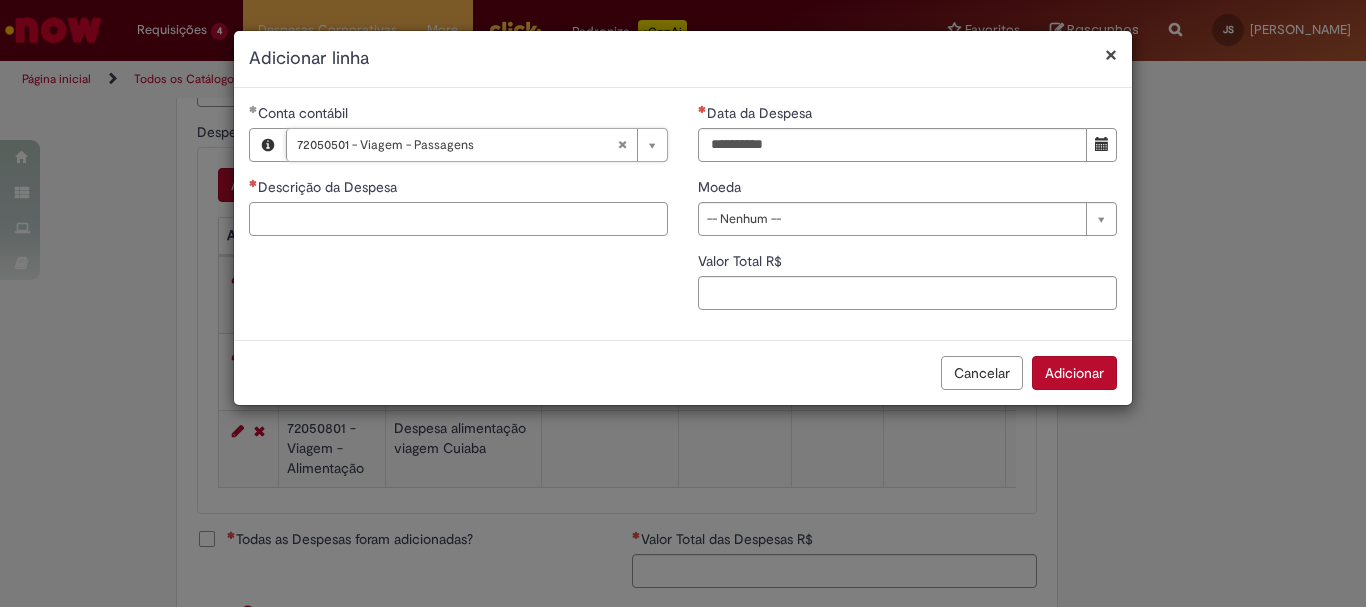 click on "Descrição da Despesa" at bounding box center (458, 219) 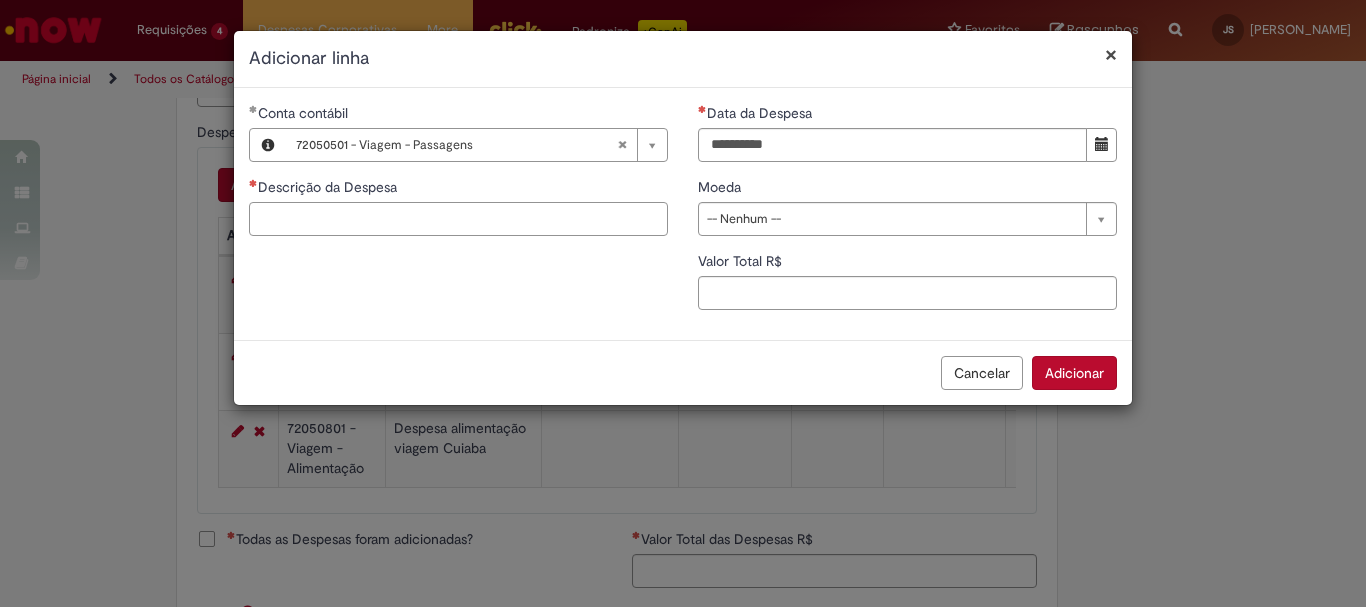 paste on "**********" 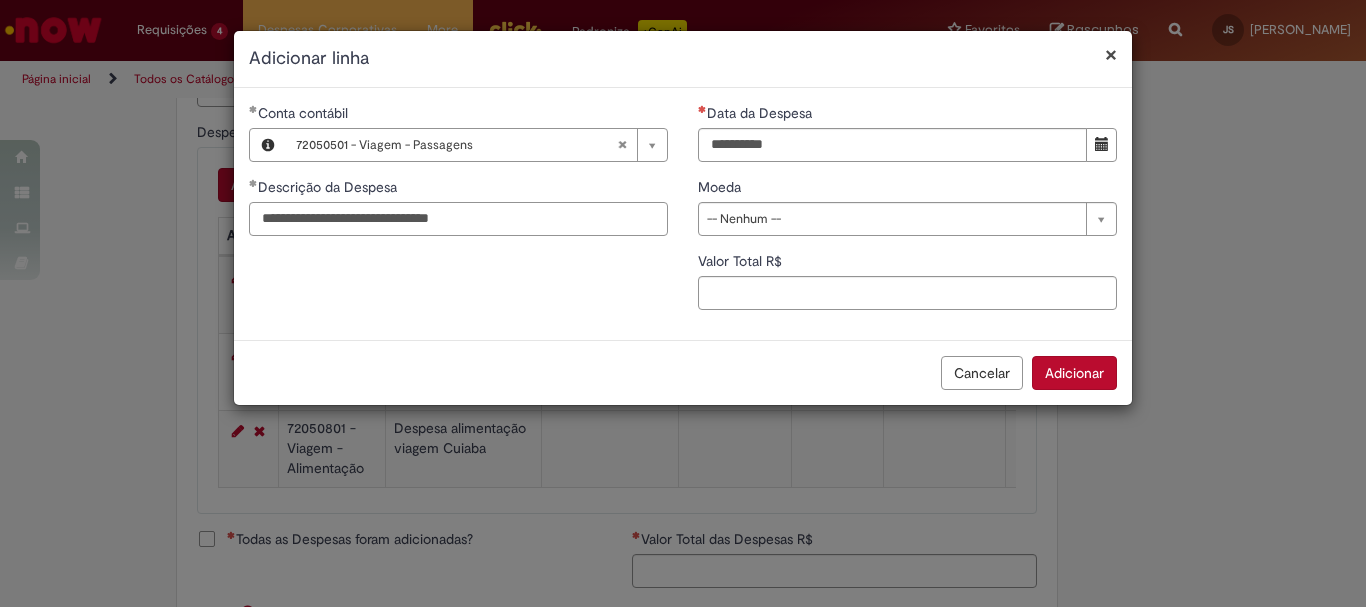 click on "**********" at bounding box center (458, 219) 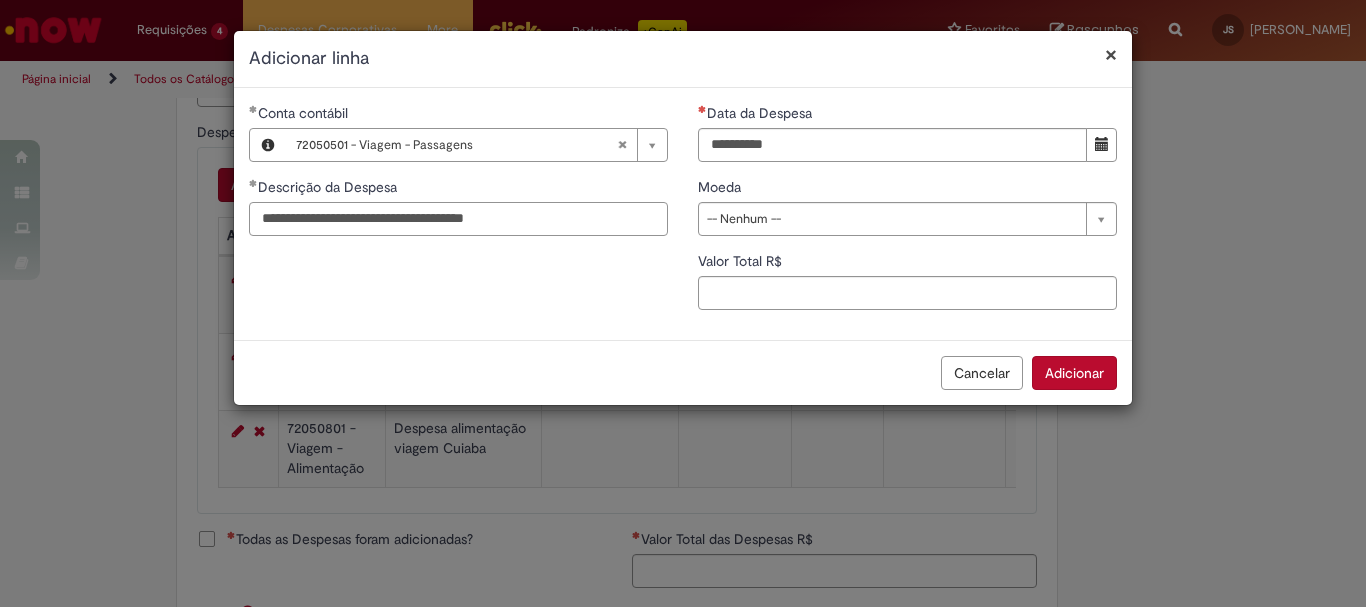 drag, startPoint x: 536, startPoint y: 217, endPoint x: 170, endPoint y: 196, distance: 366.60196 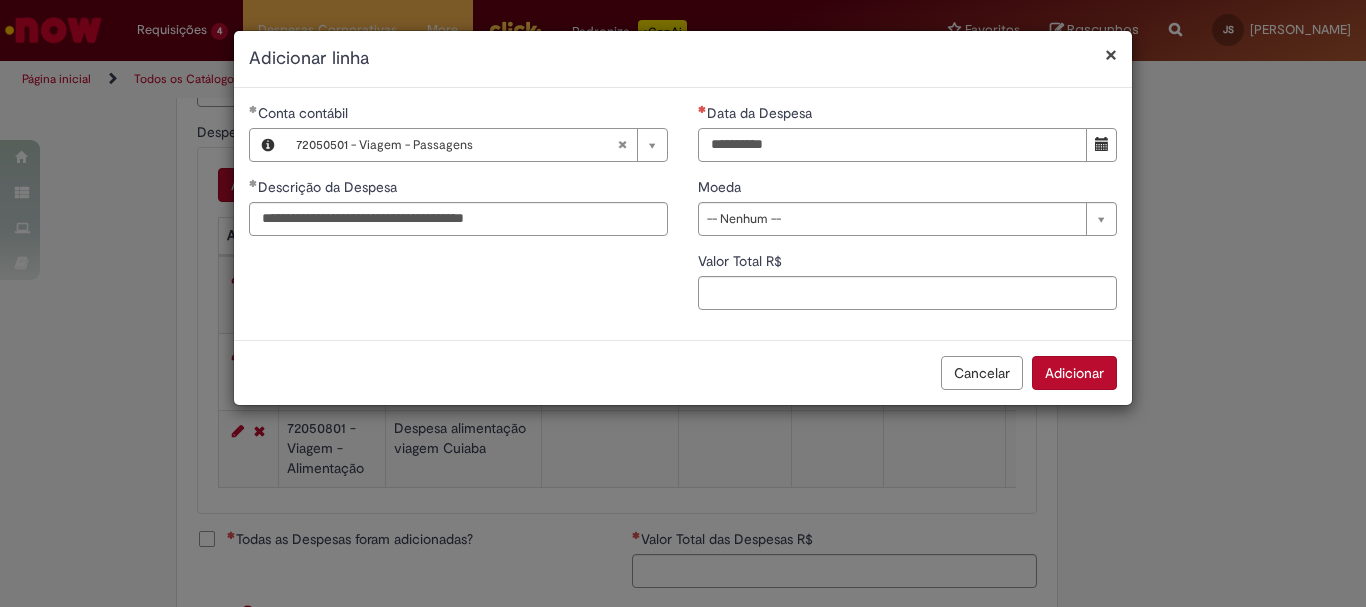 click on "Data da Despesa" at bounding box center [892, 145] 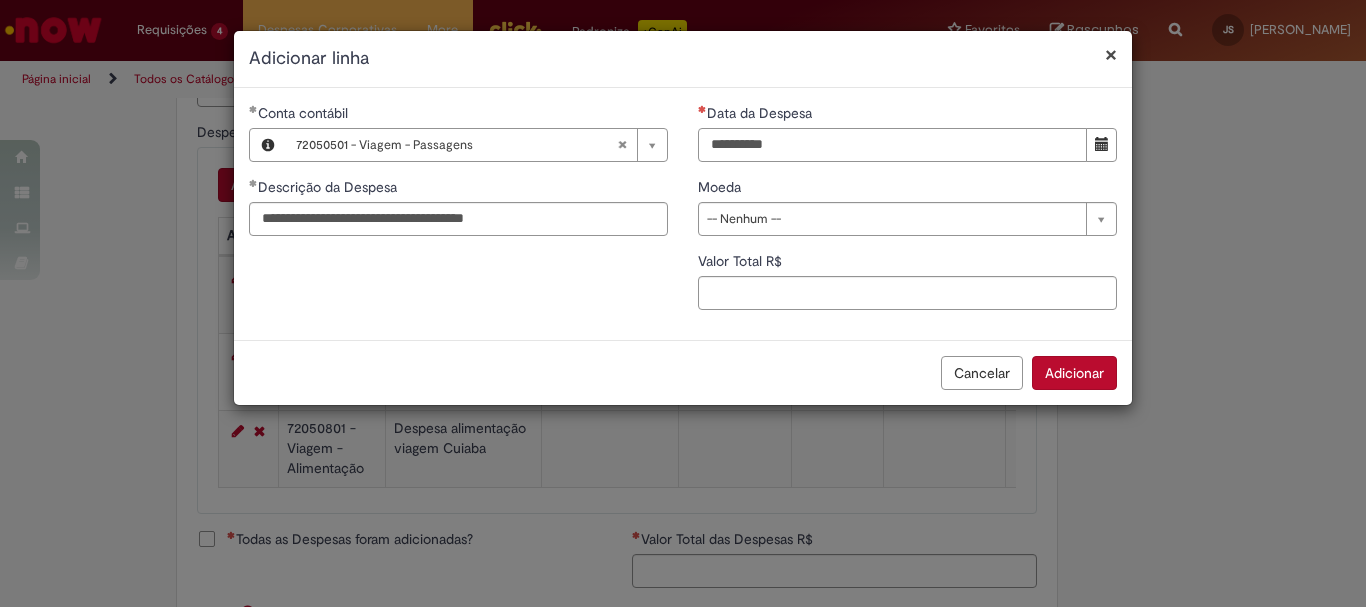 type on "**********" 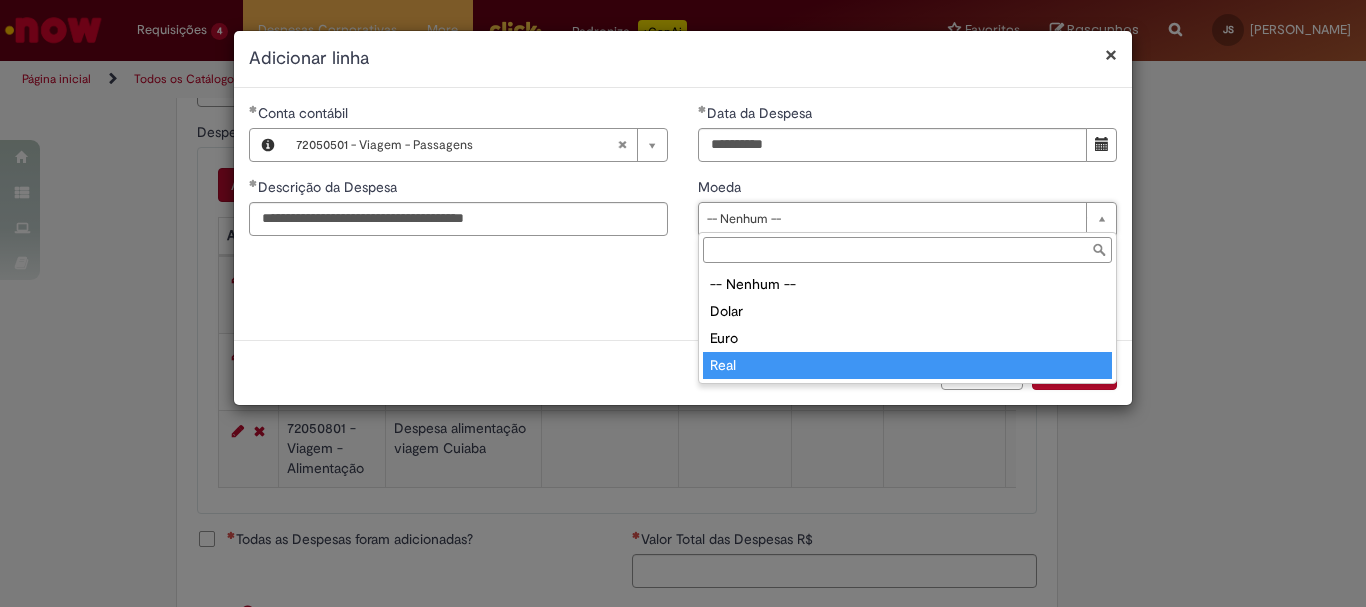 type on "****" 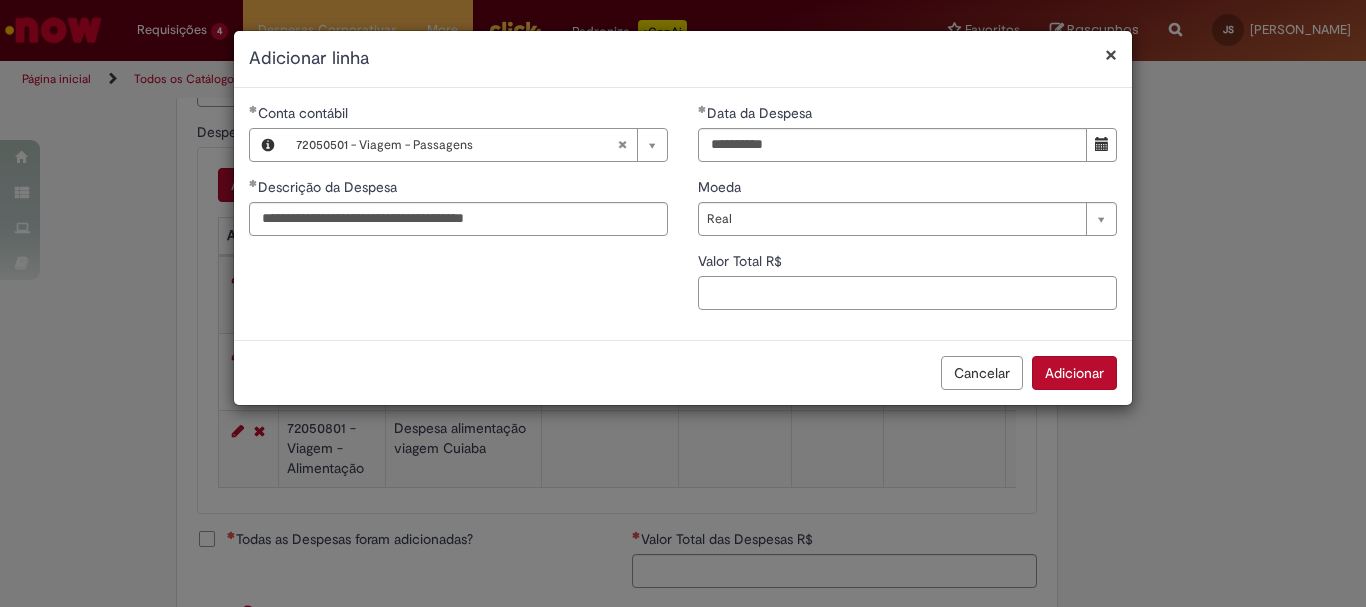 click on "Valor Total R$" at bounding box center (907, 293) 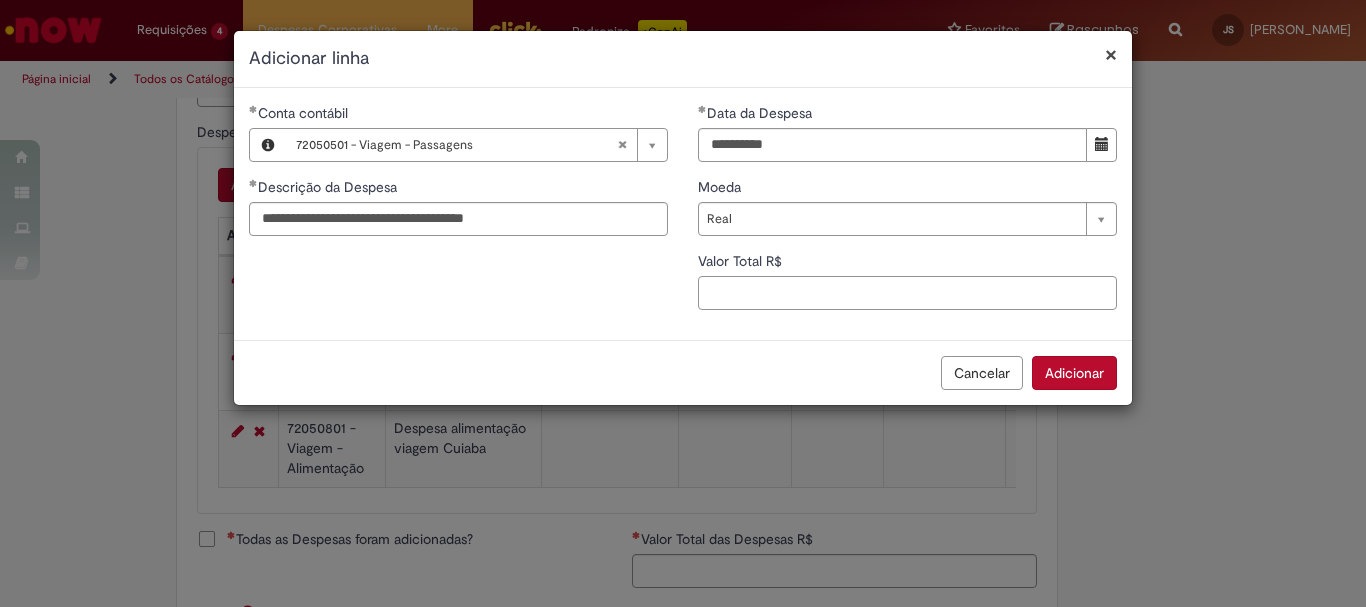 click on "Valor Total R$" at bounding box center [907, 293] 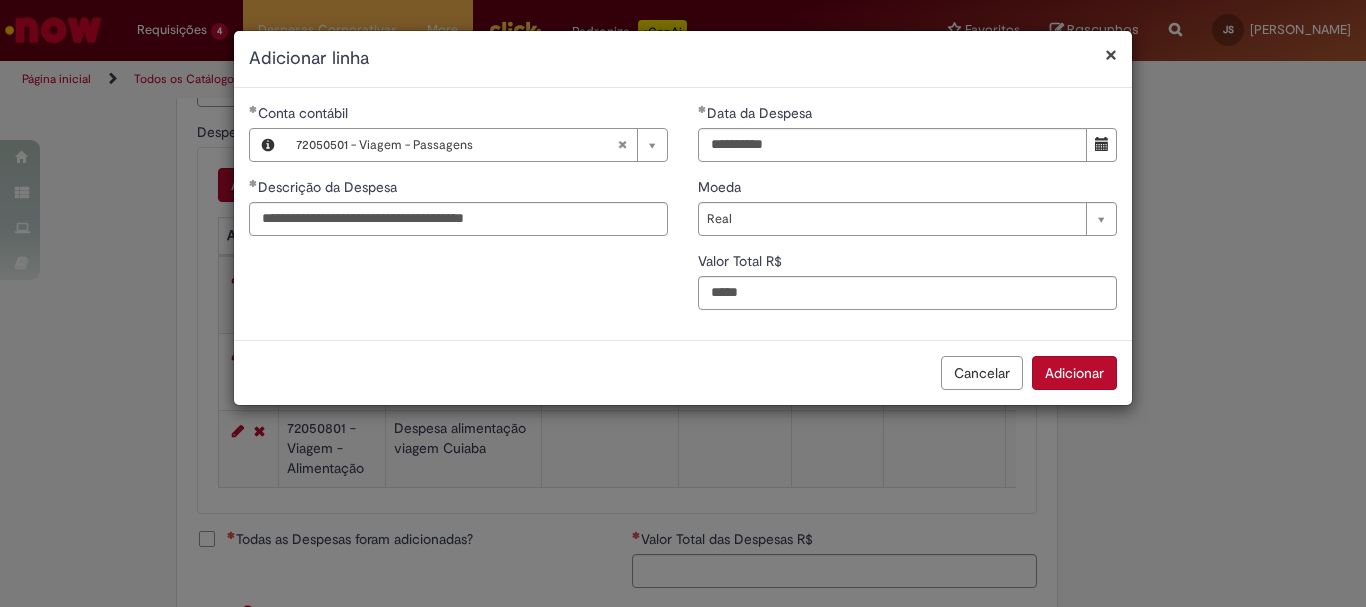 type on "*****" 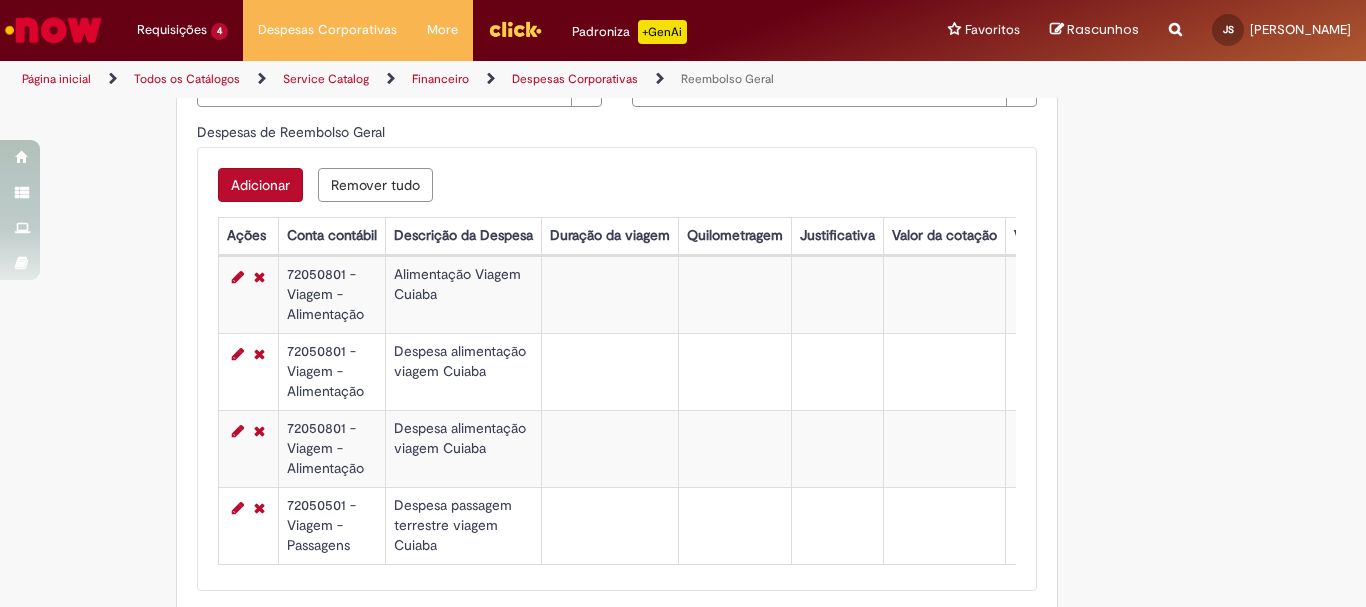 click on "Adicionar" at bounding box center (260, 185) 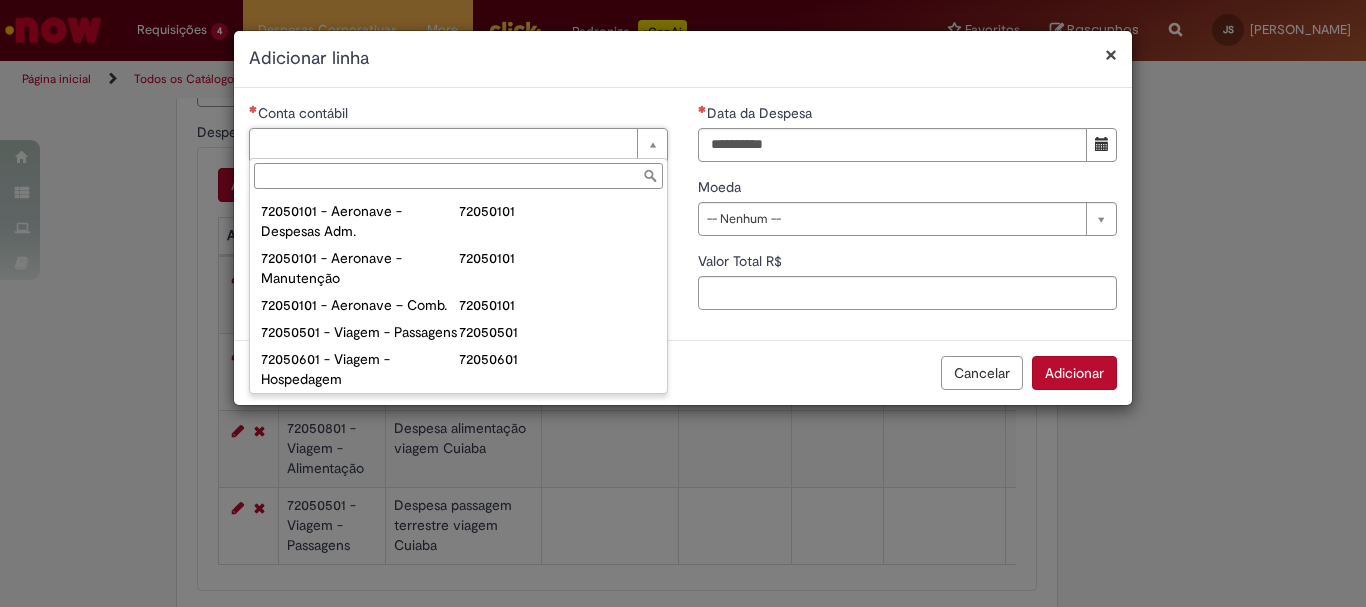 scroll, scrollTop: 1100, scrollLeft: 0, axis: vertical 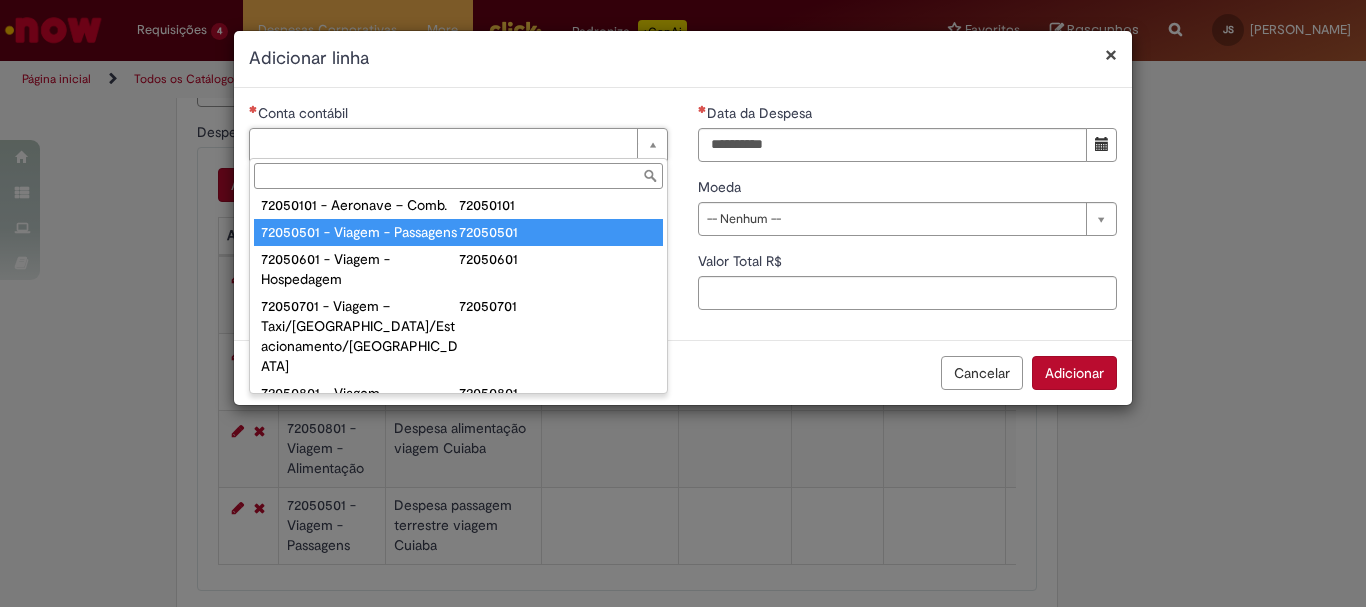 type on "**********" 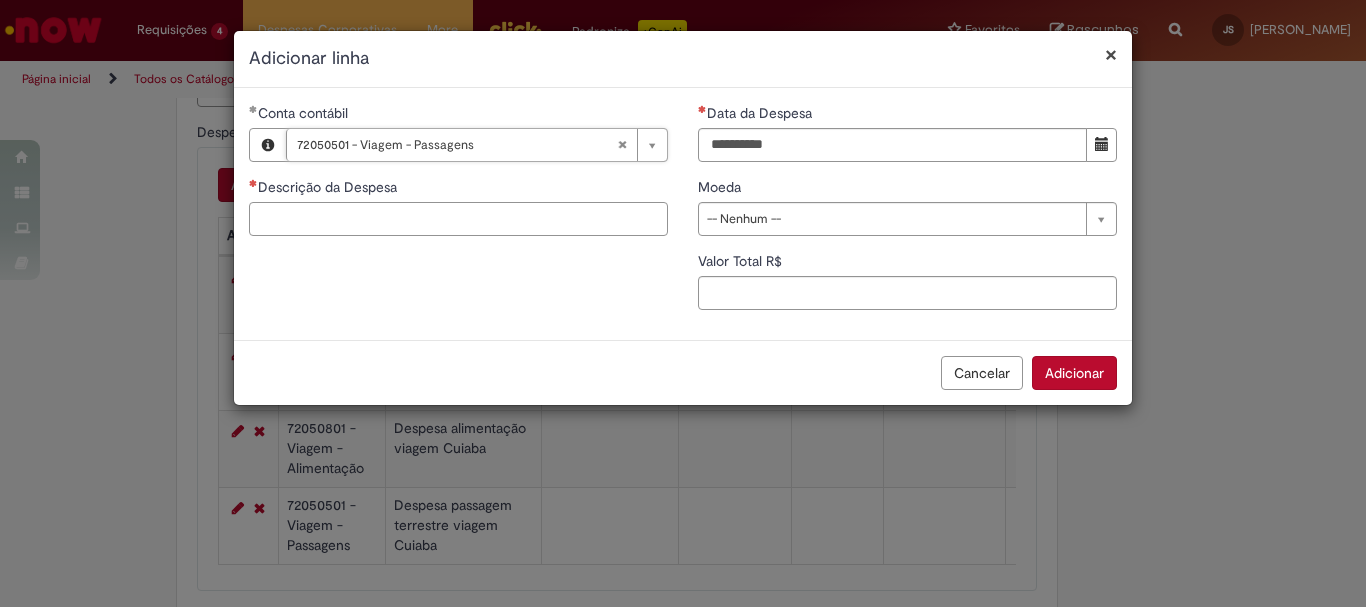 click on "Descrição da Despesa" at bounding box center (458, 219) 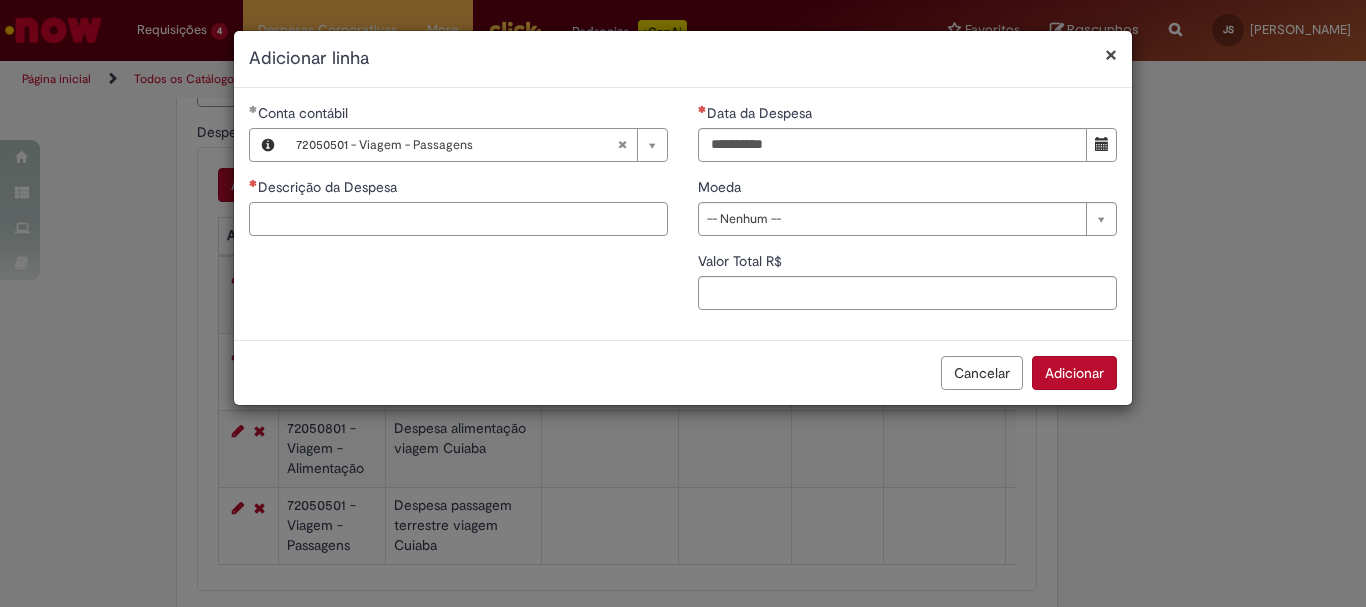 click on "Descrição da Despesa" at bounding box center [458, 219] 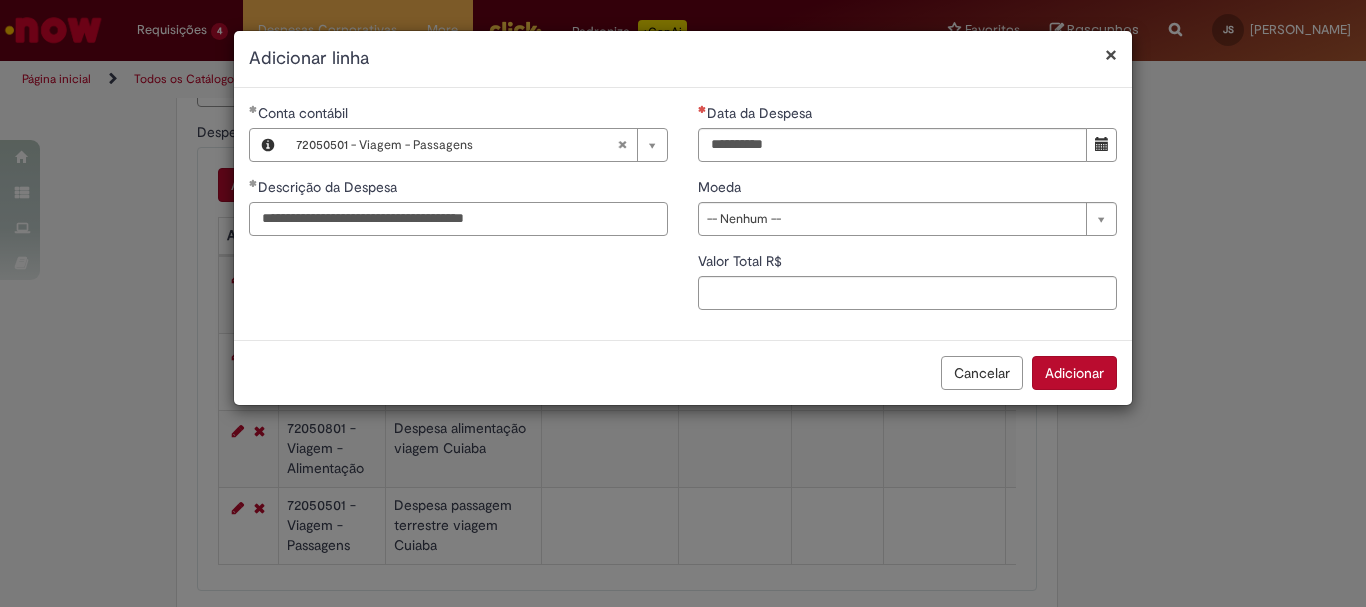 type on "**********" 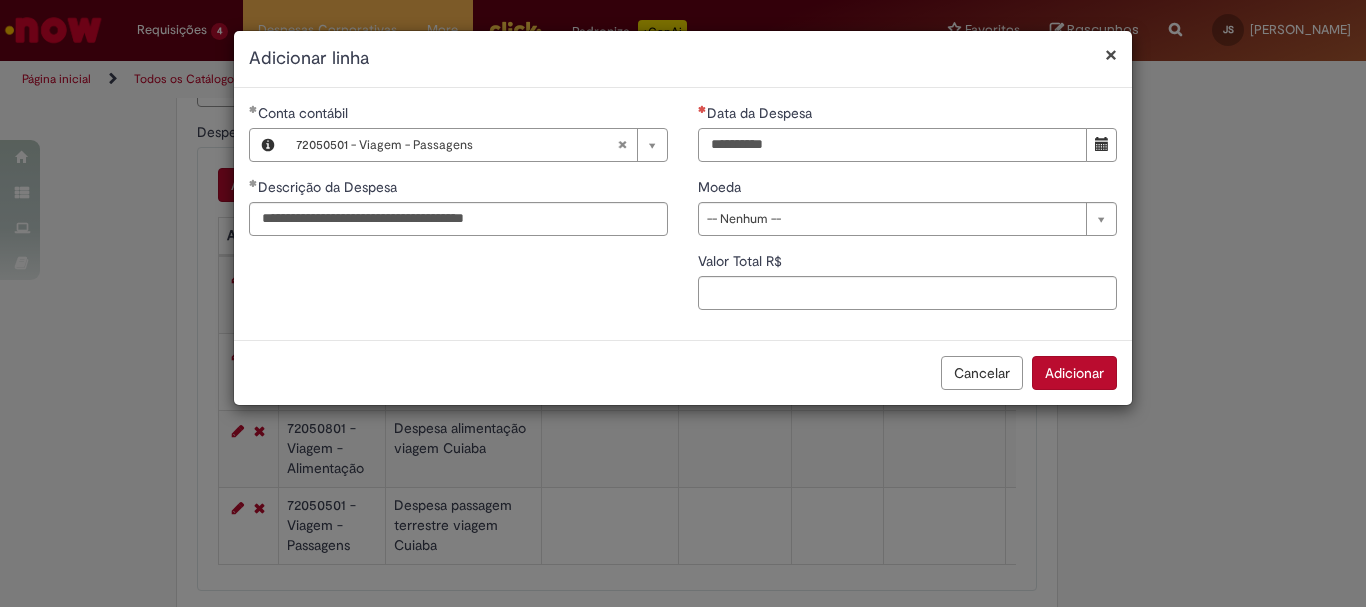 click on "Data da Despesa" at bounding box center [892, 145] 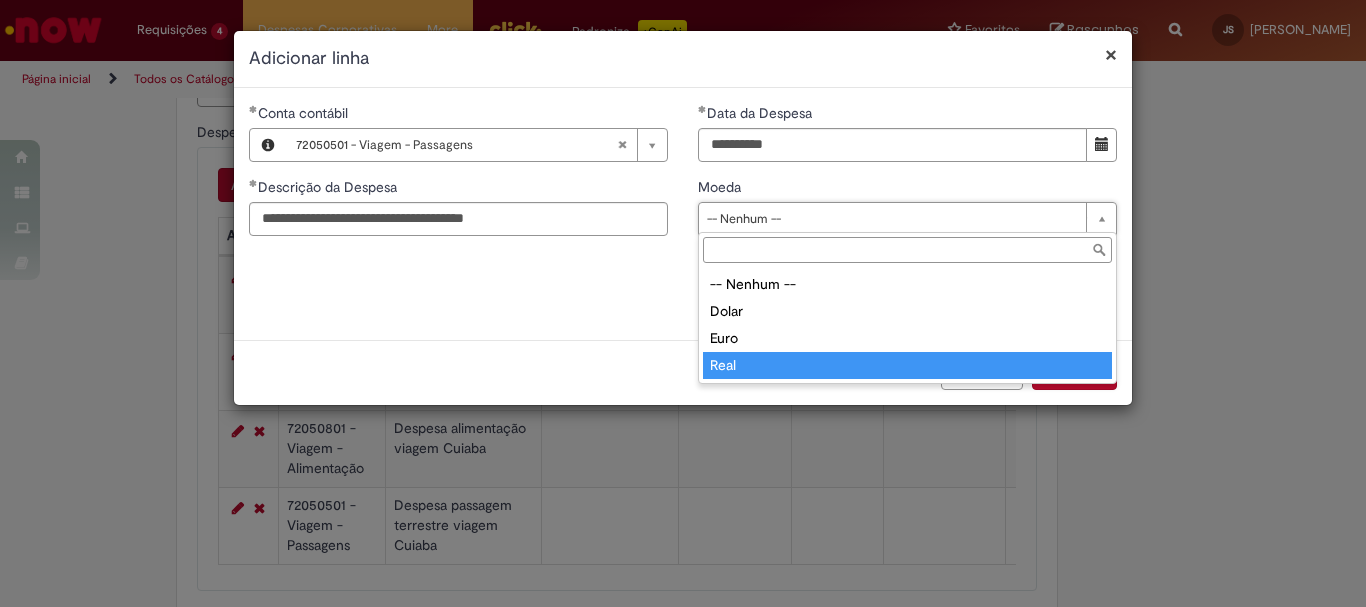 type on "****" 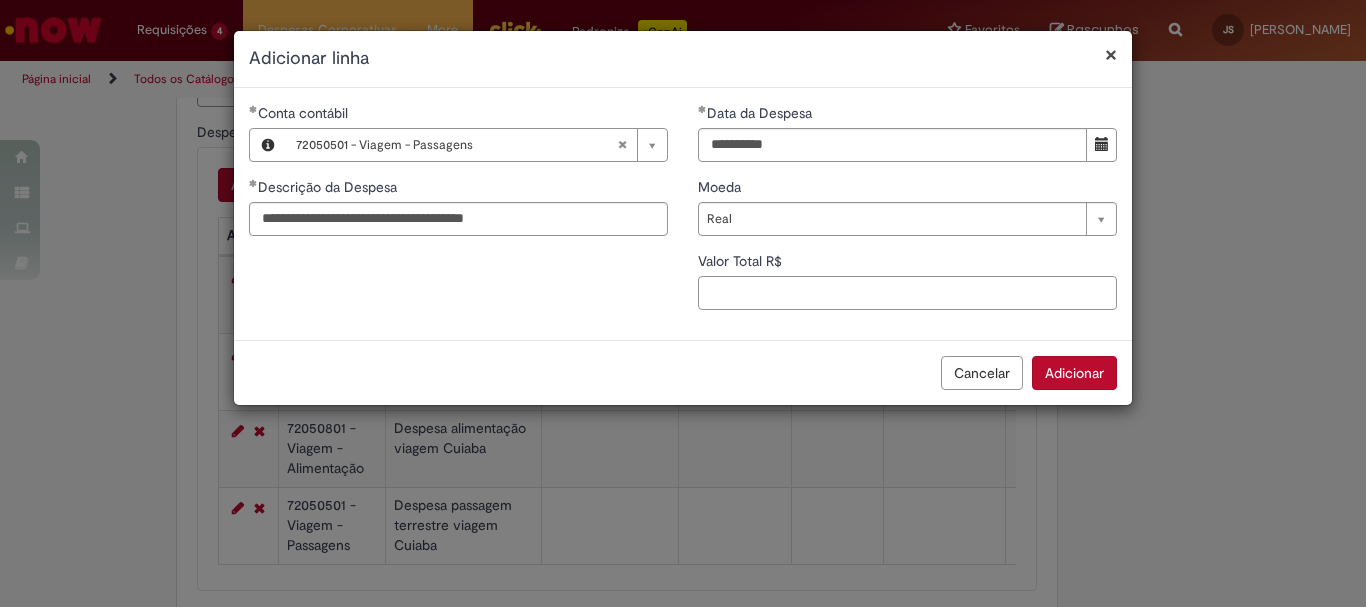 click on "Valor Total R$" at bounding box center [907, 293] 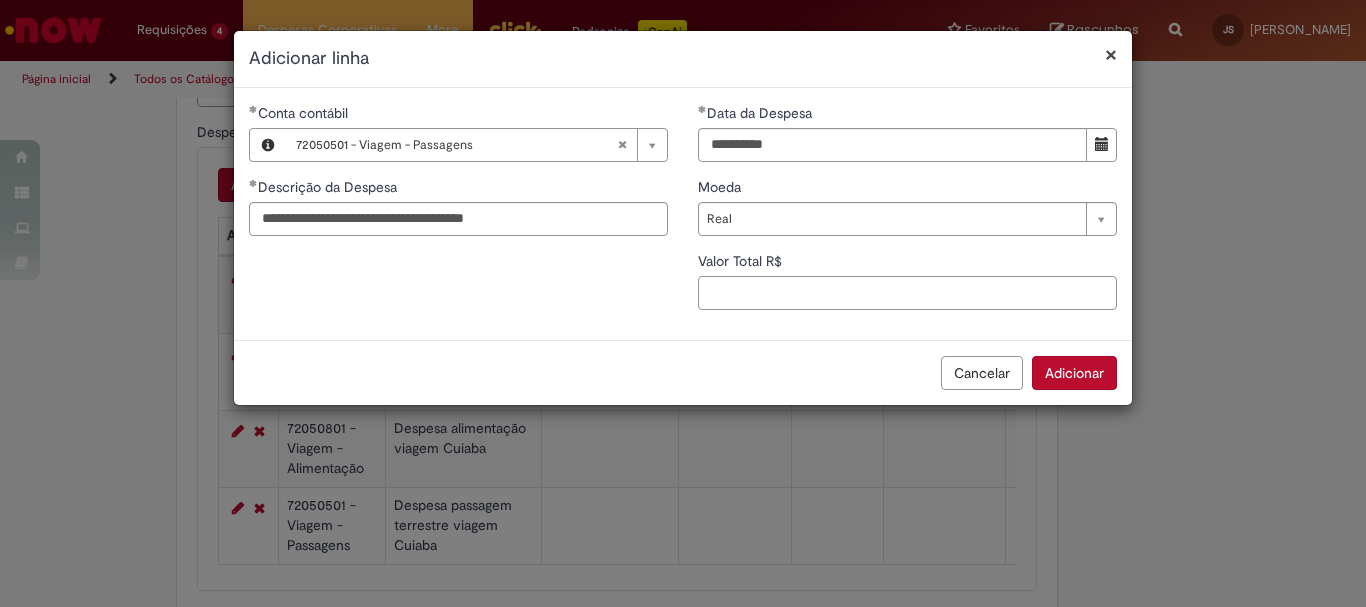 click on "Valor Total R$" at bounding box center (907, 293) 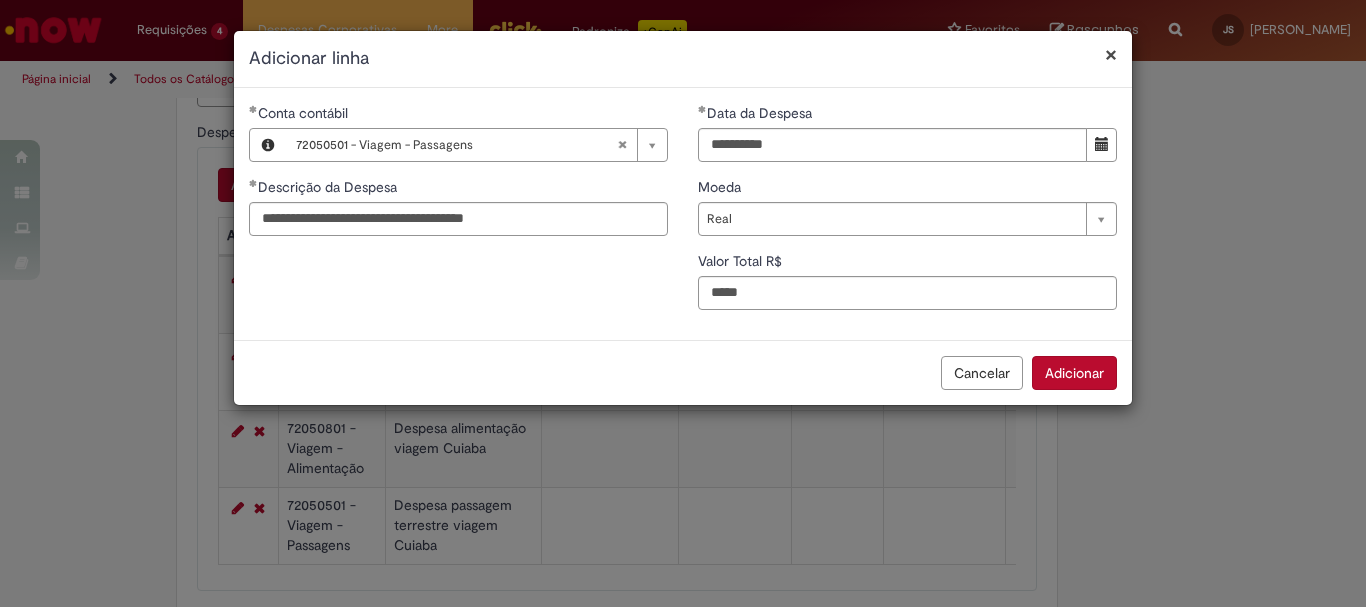 type on "****" 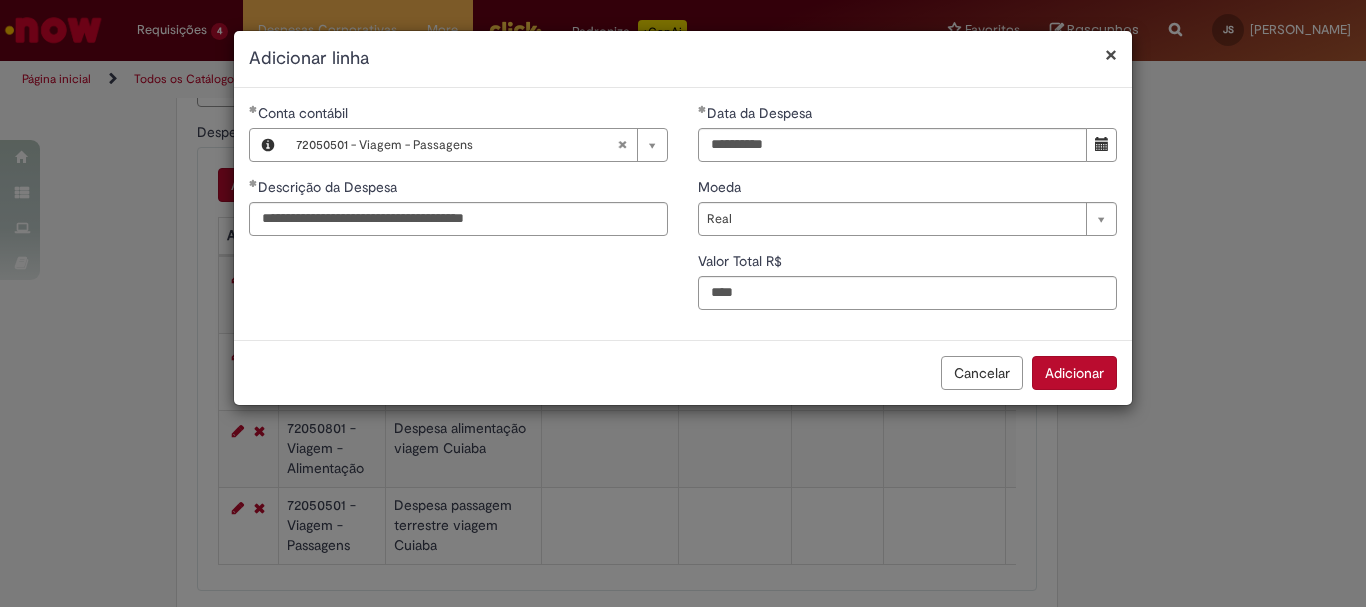 click on "Adicionar" at bounding box center (1074, 373) 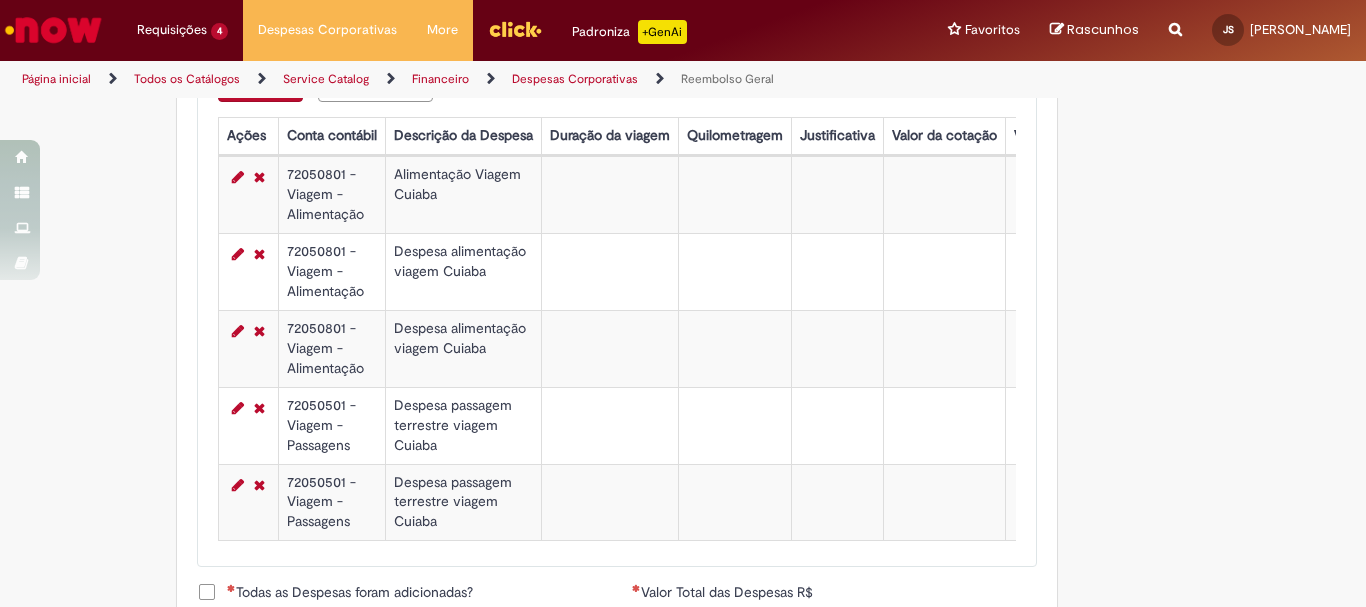 scroll, scrollTop: 800, scrollLeft: 0, axis: vertical 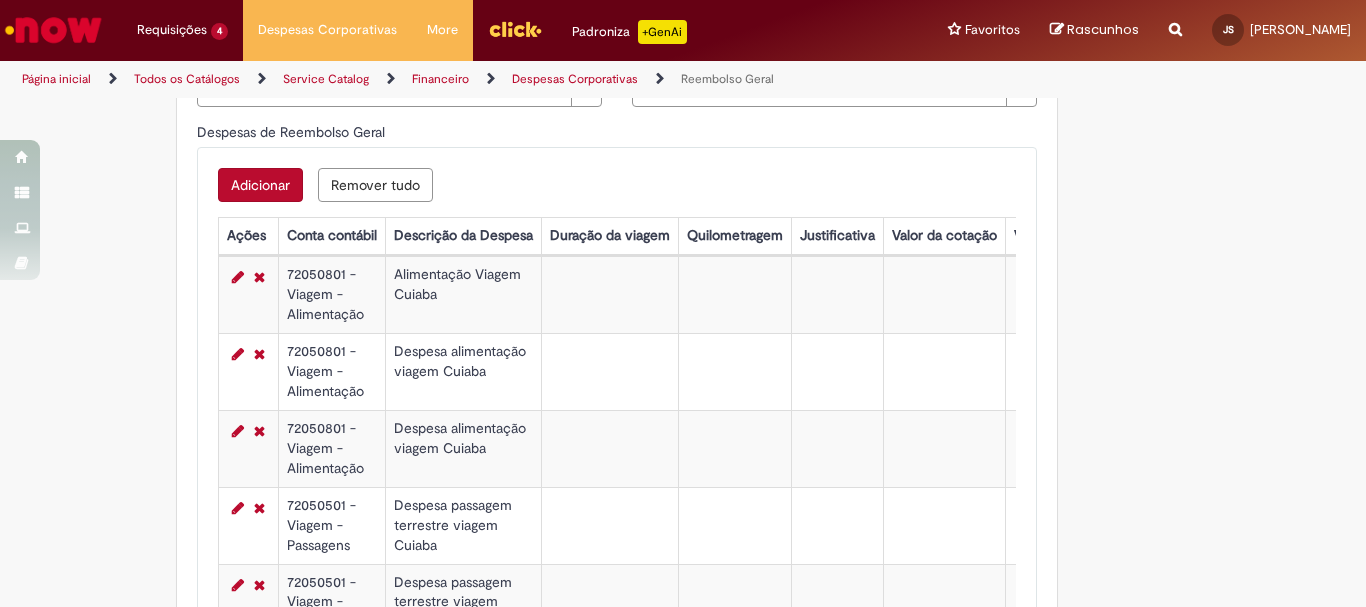 click on "Adicionar" at bounding box center [260, 185] 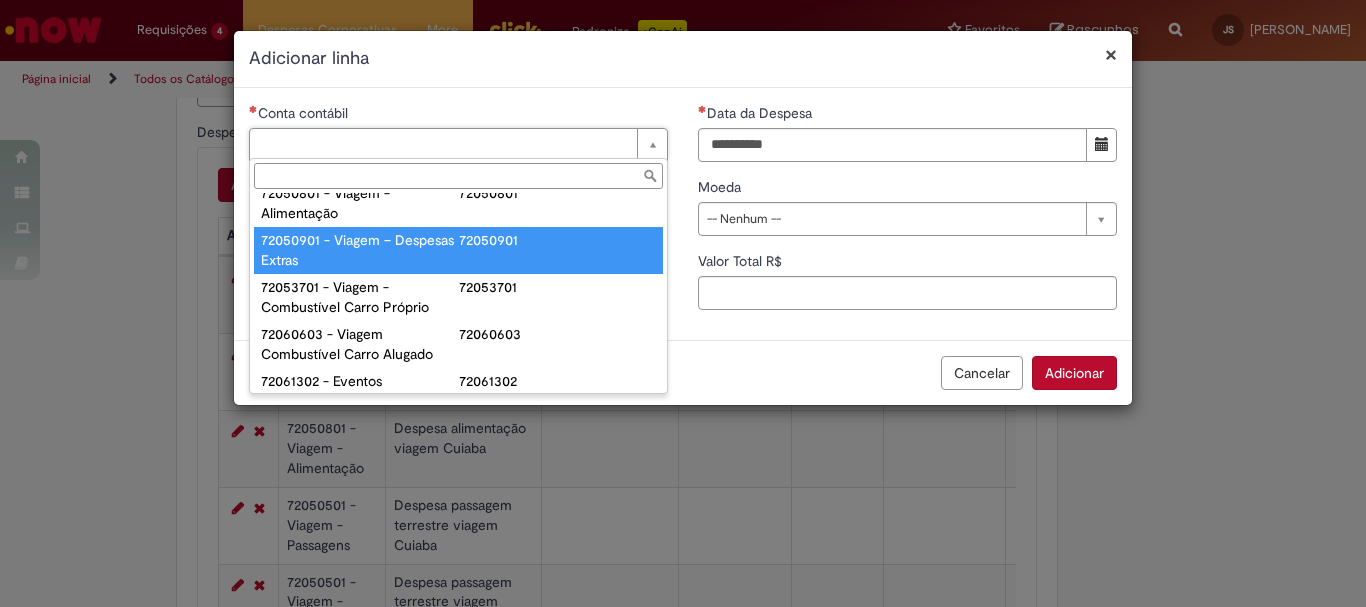 scroll, scrollTop: 1200, scrollLeft: 0, axis: vertical 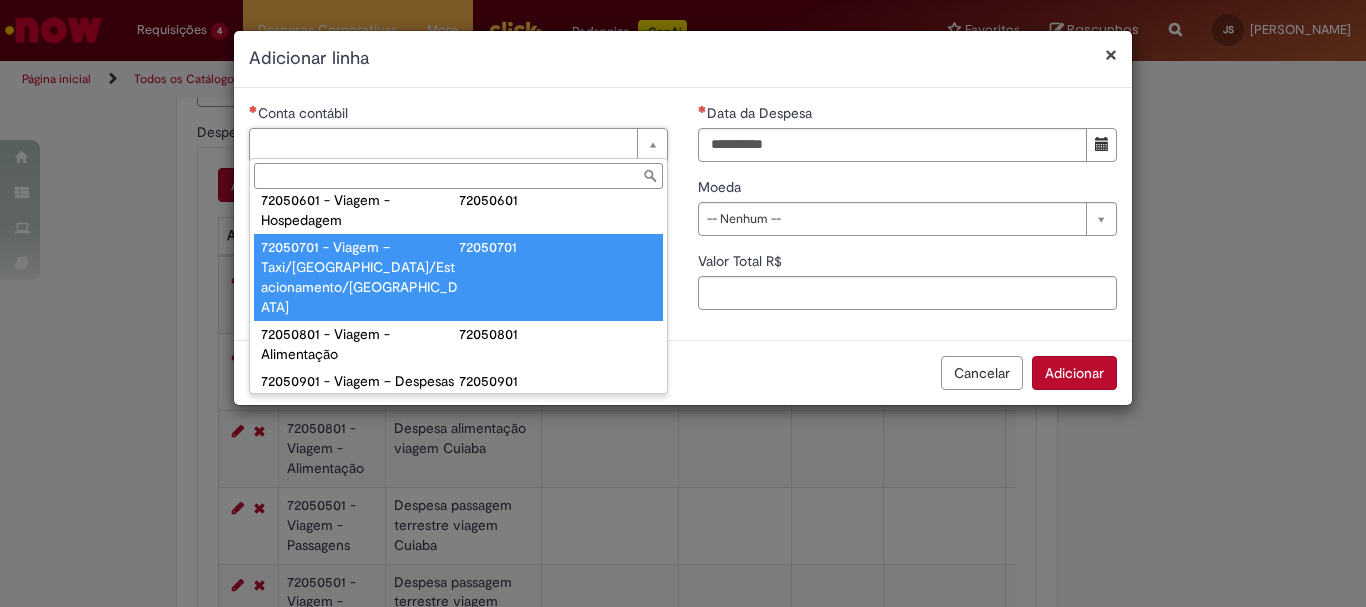 type on "**********" 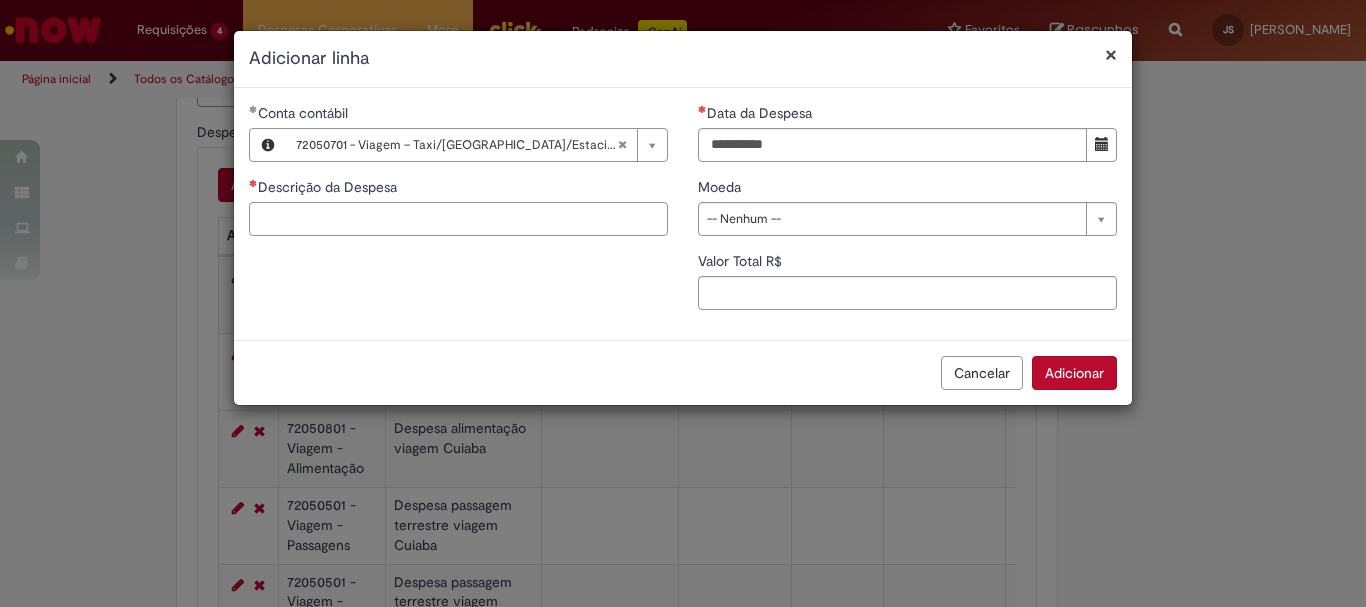 click on "Descrição da Despesa" at bounding box center (458, 219) 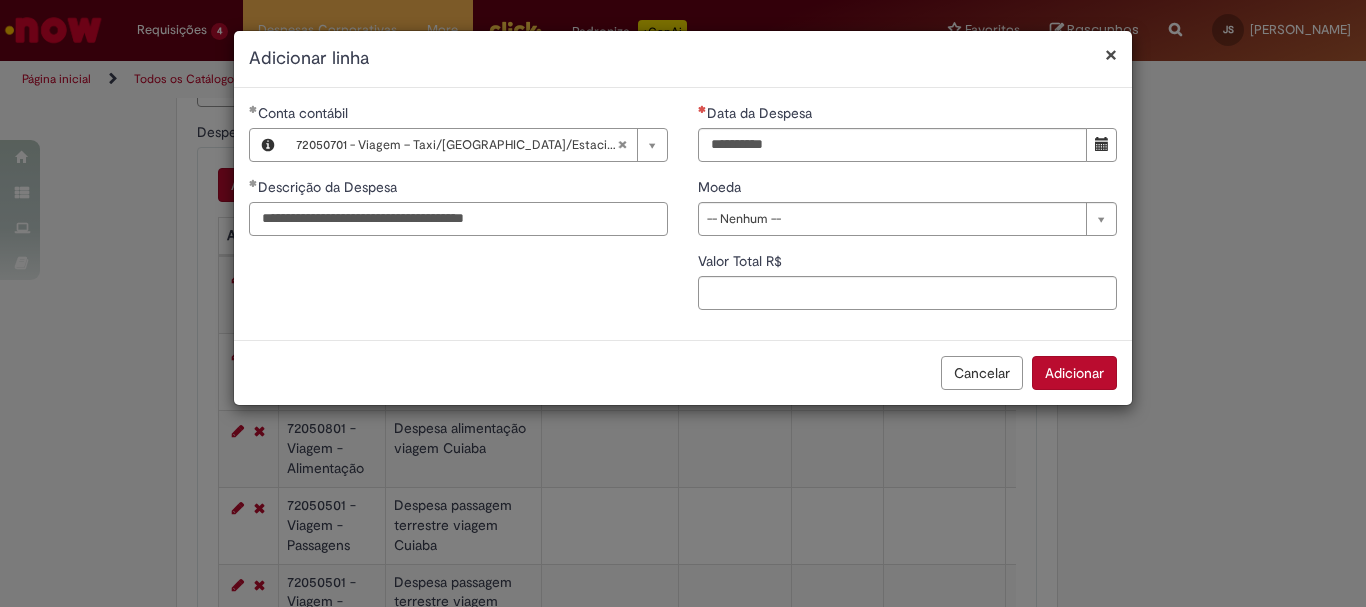 drag, startPoint x: 439, startPoint y: 221, endPoint x: 312, endPoint y: 215, distance: 127.141655 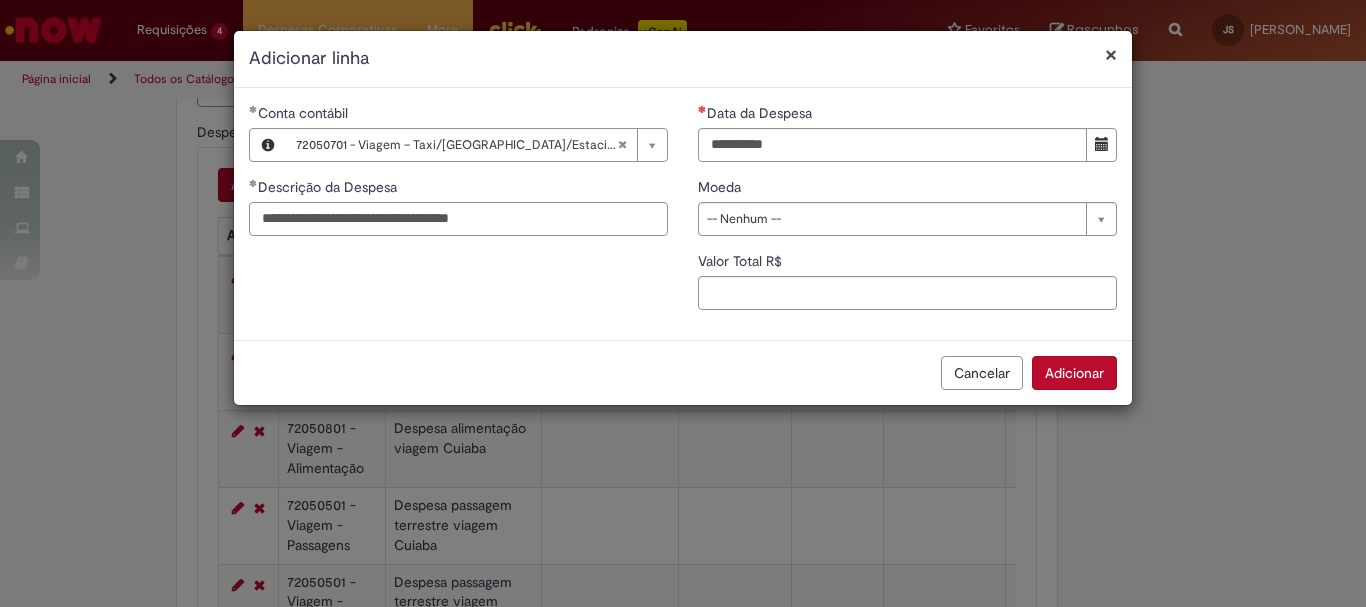 type on "**********" 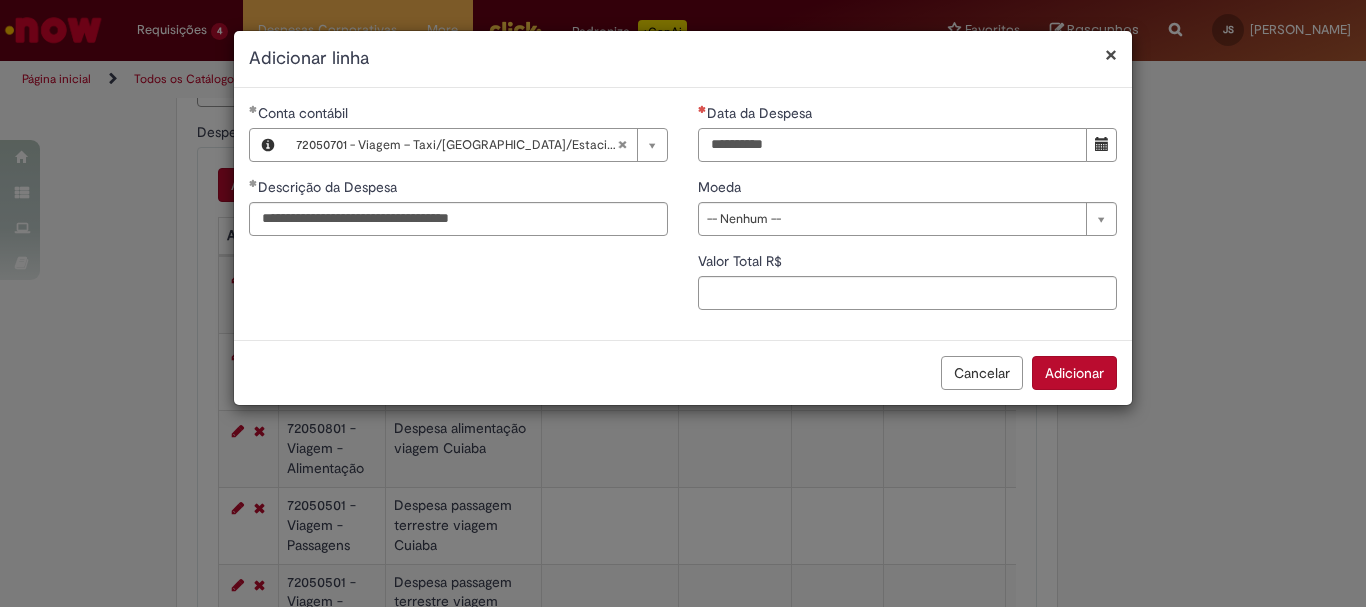 click on "Data da Despesa" at bounding box center [892, 145] 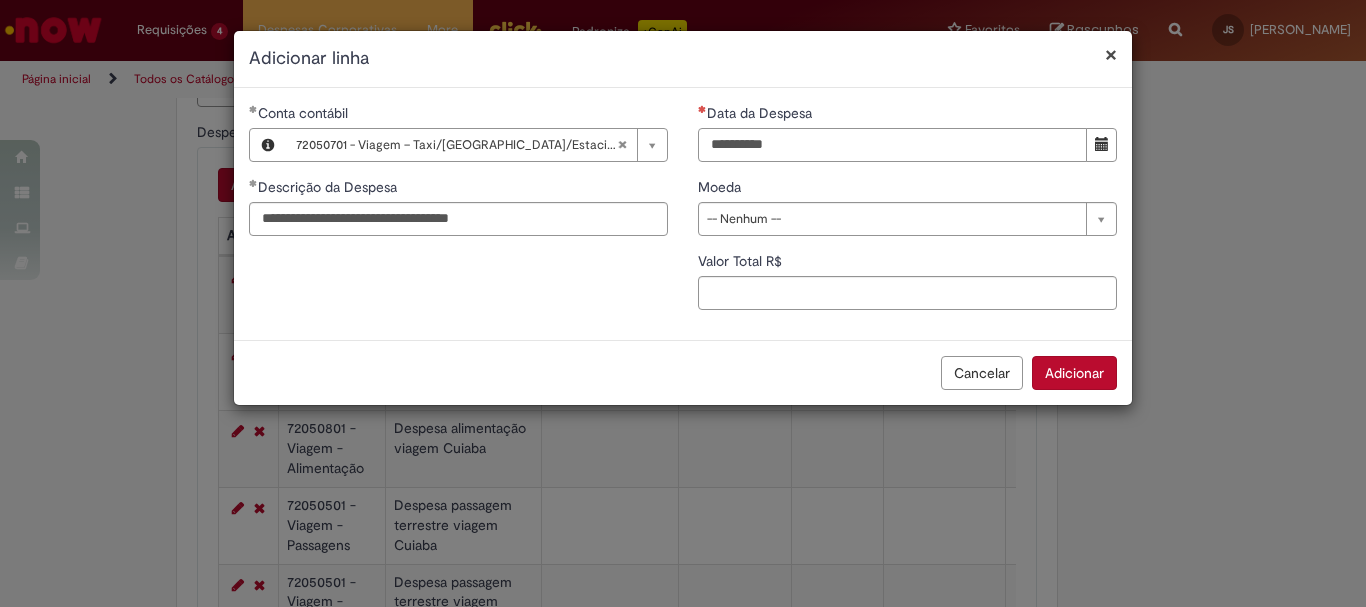 type on "**********" 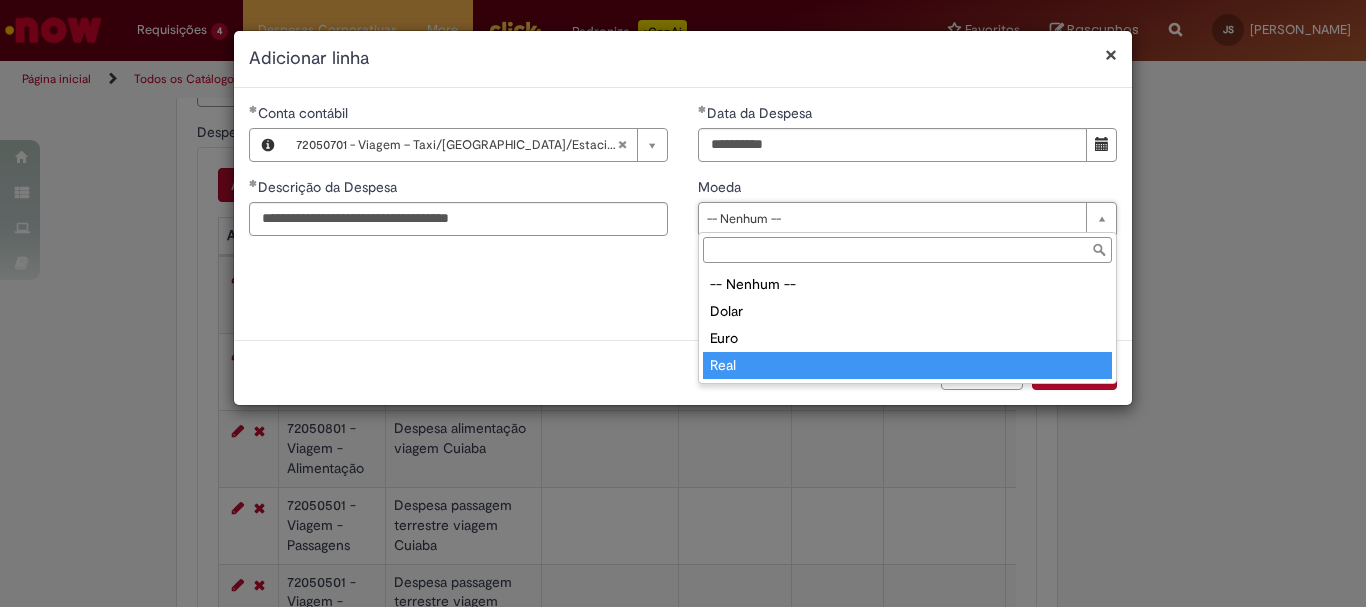 type on "****" 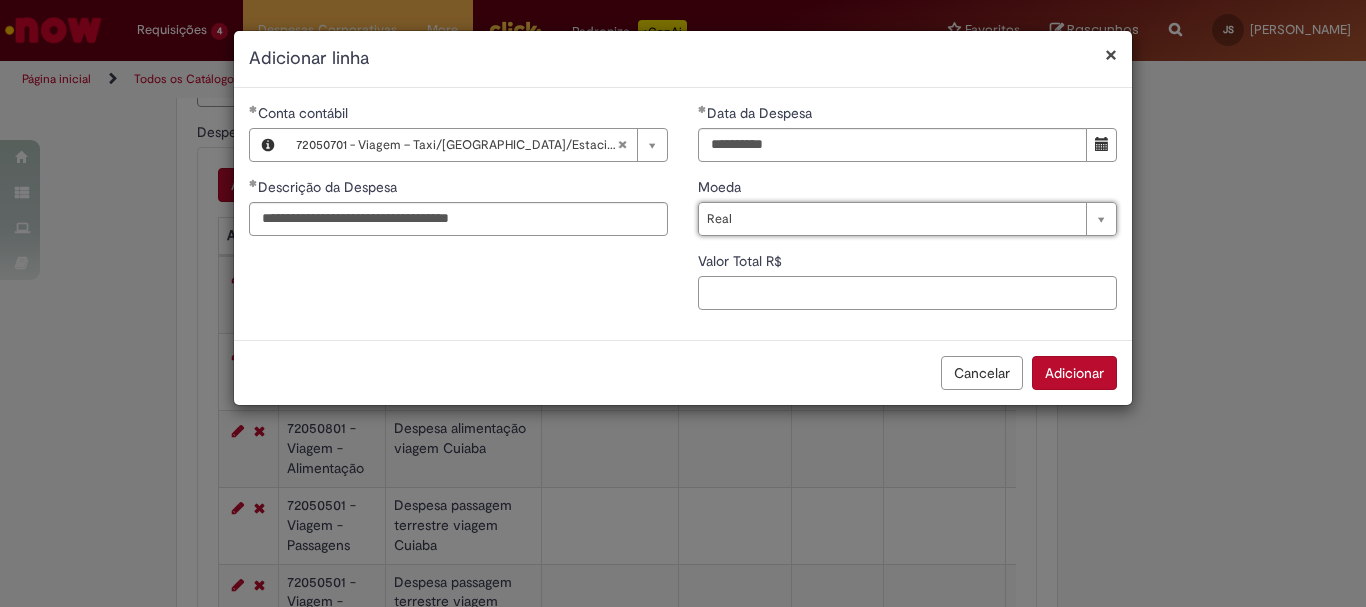 click on "Valor Total R$" at bounding box center [907, 293] 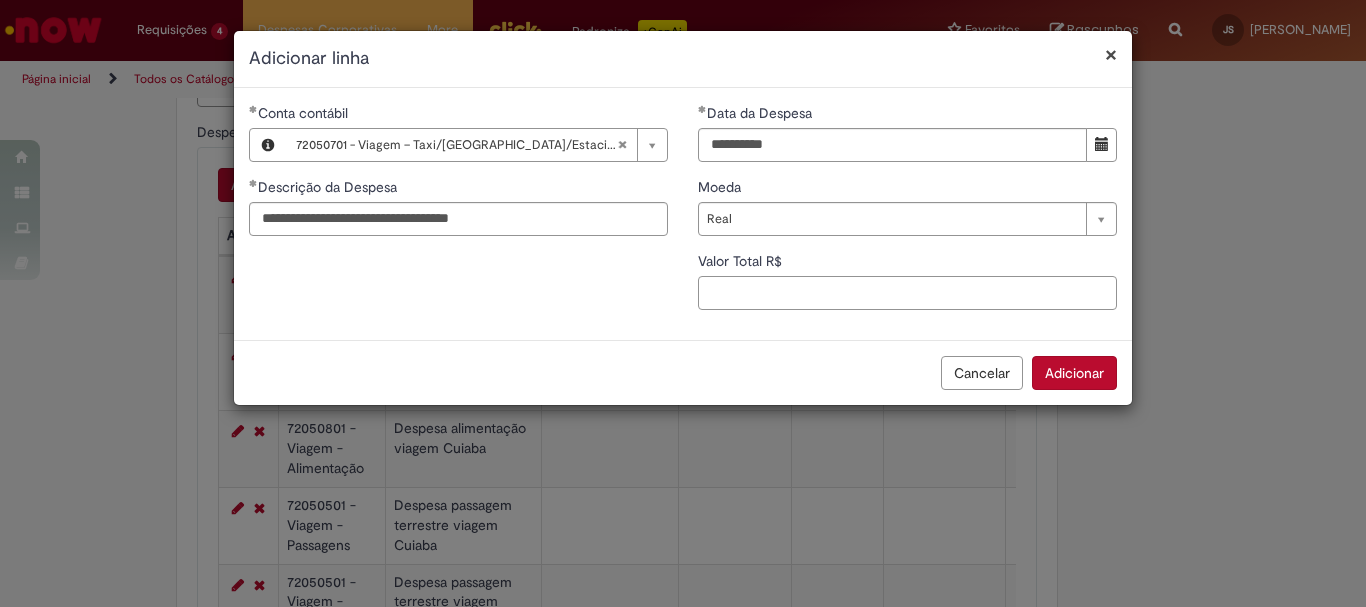 click on "Valor Total R$" at bounding box center (907, 293) 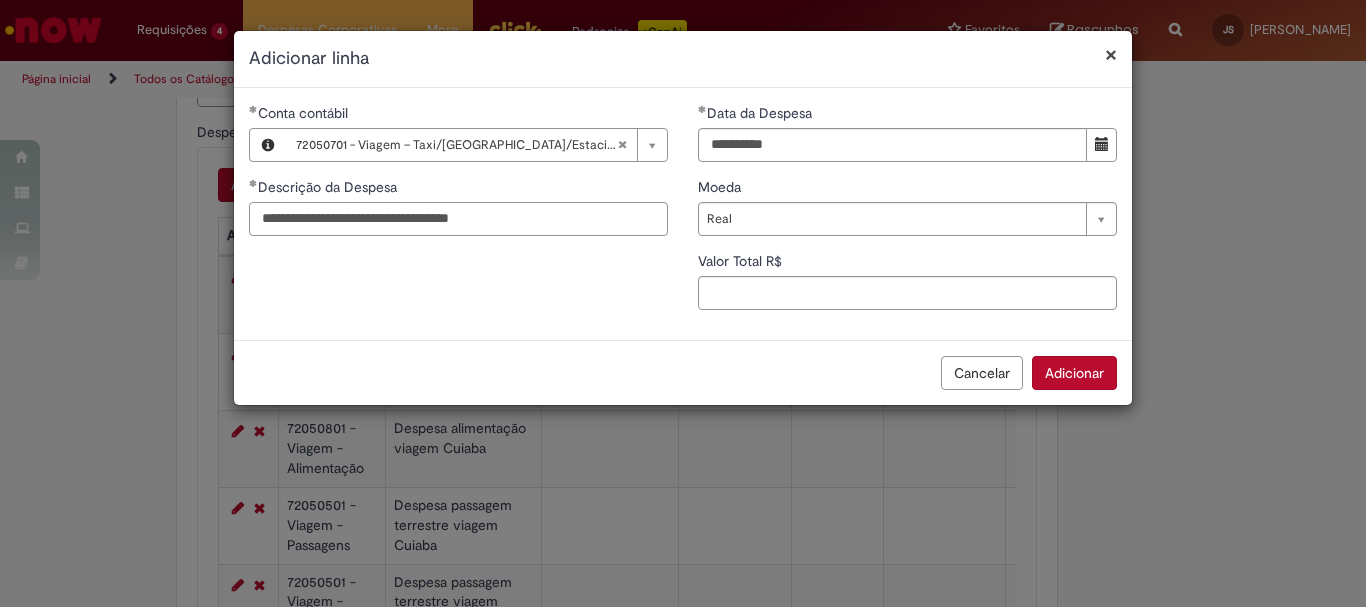 drag, startPoint x: 538, startPoint y: 213, endPoint x: 429, endPoint y: 220, distance: 109.22454 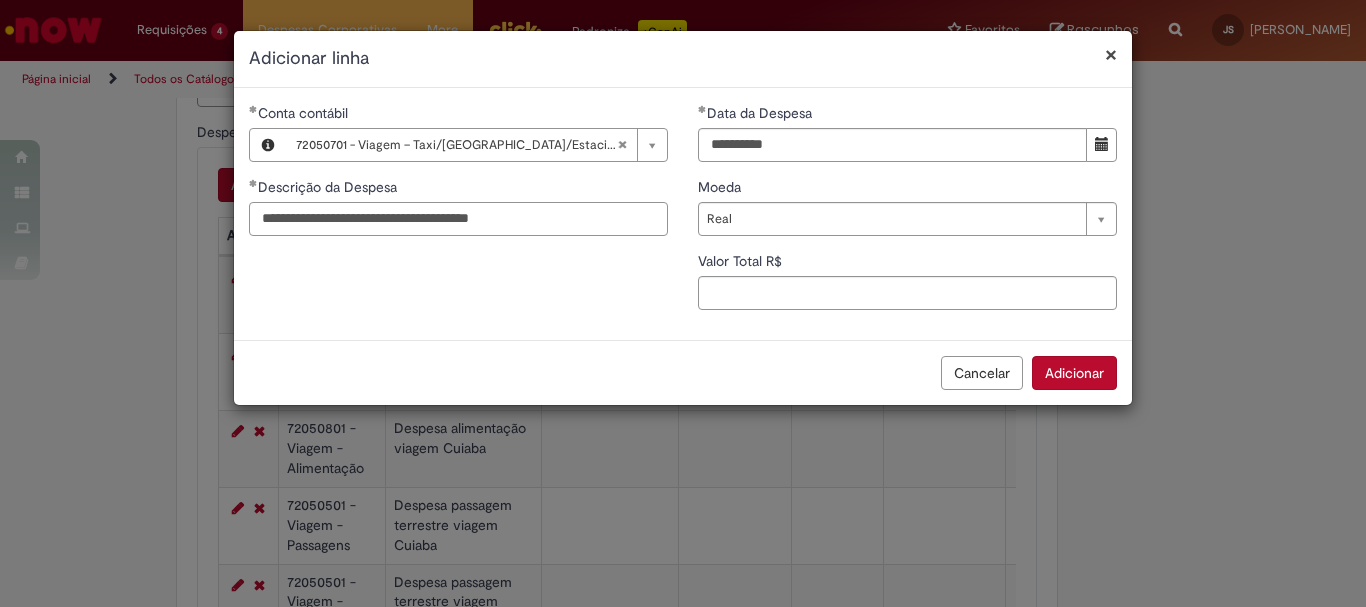 drag, startPoint x: 546, startPoint y: 217, endPoint x: 256, endPoint y: 213, distance: 290.0276 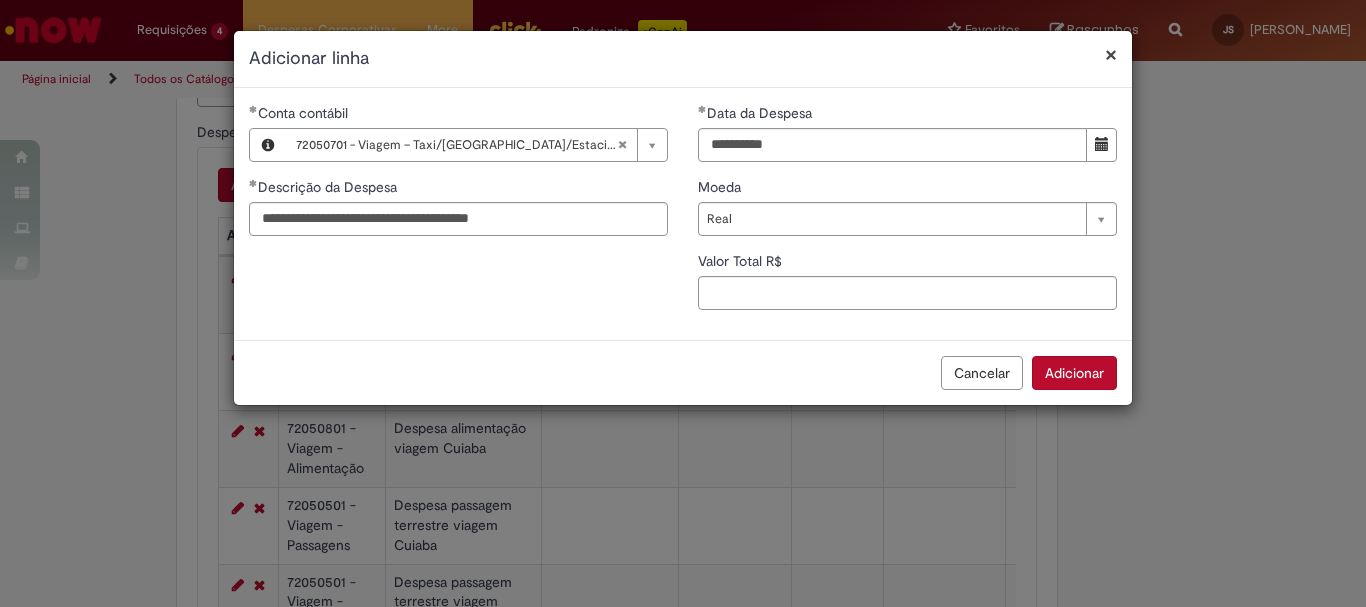 click on "**********" at bounding box center (683, 214) 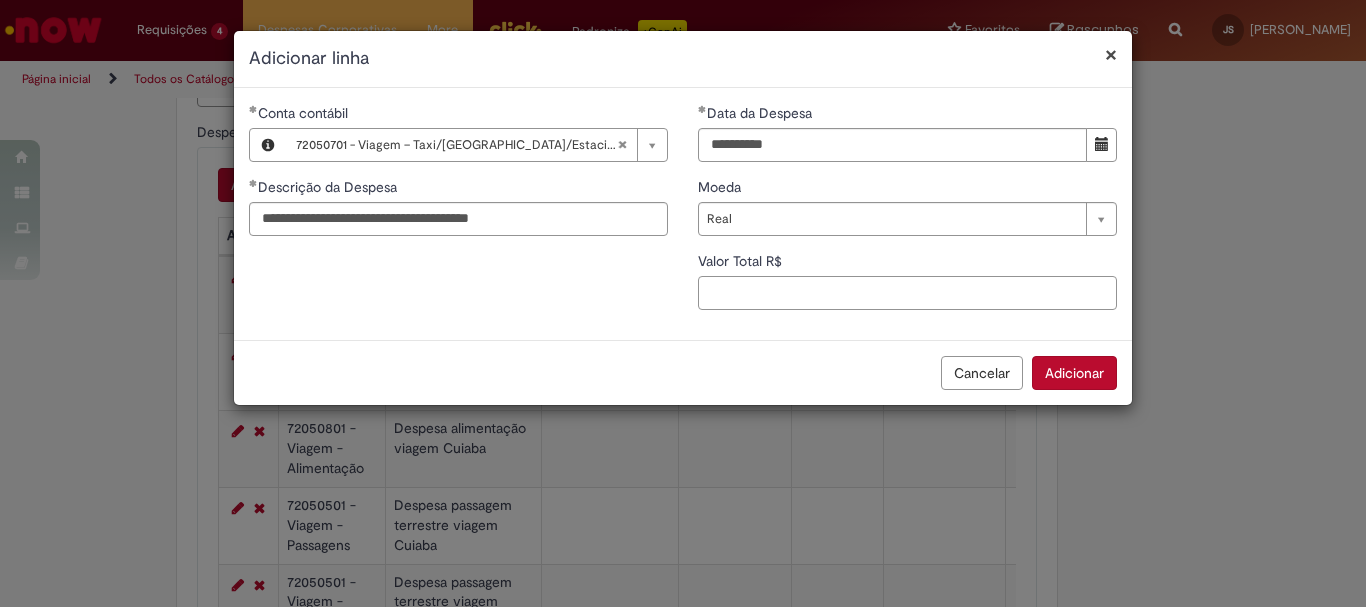 click on "Valor Total R$" at bounding box center [907, 293] 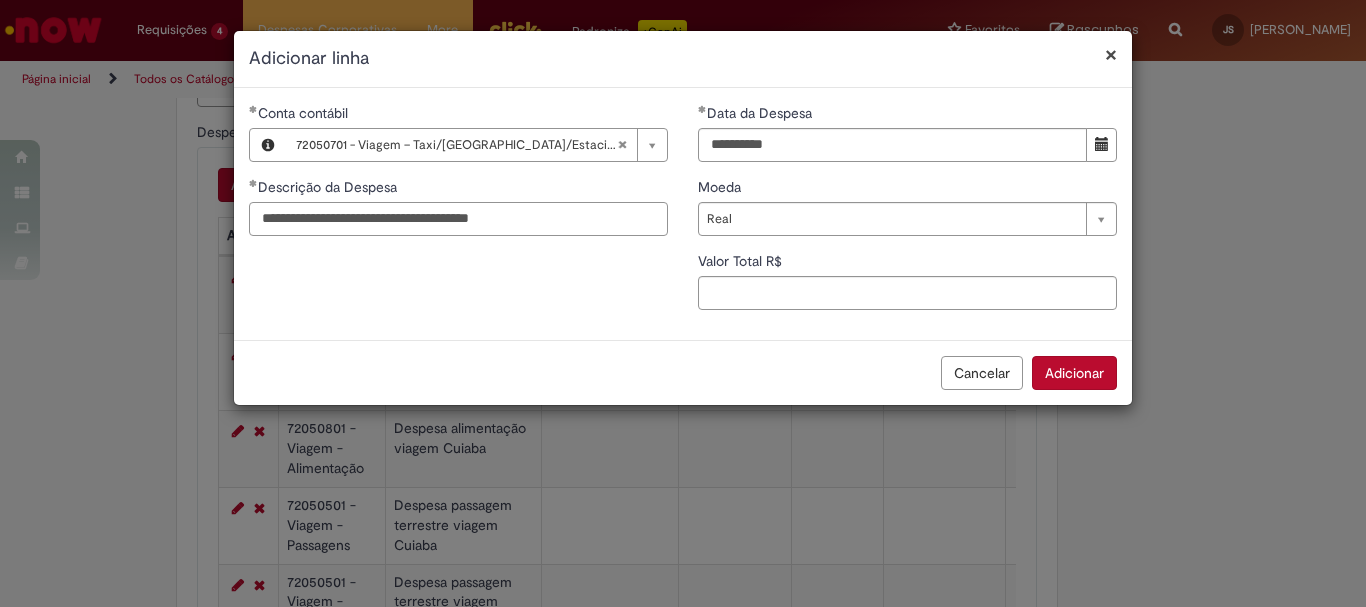 click on "**********" at bounding box center [458, 219] 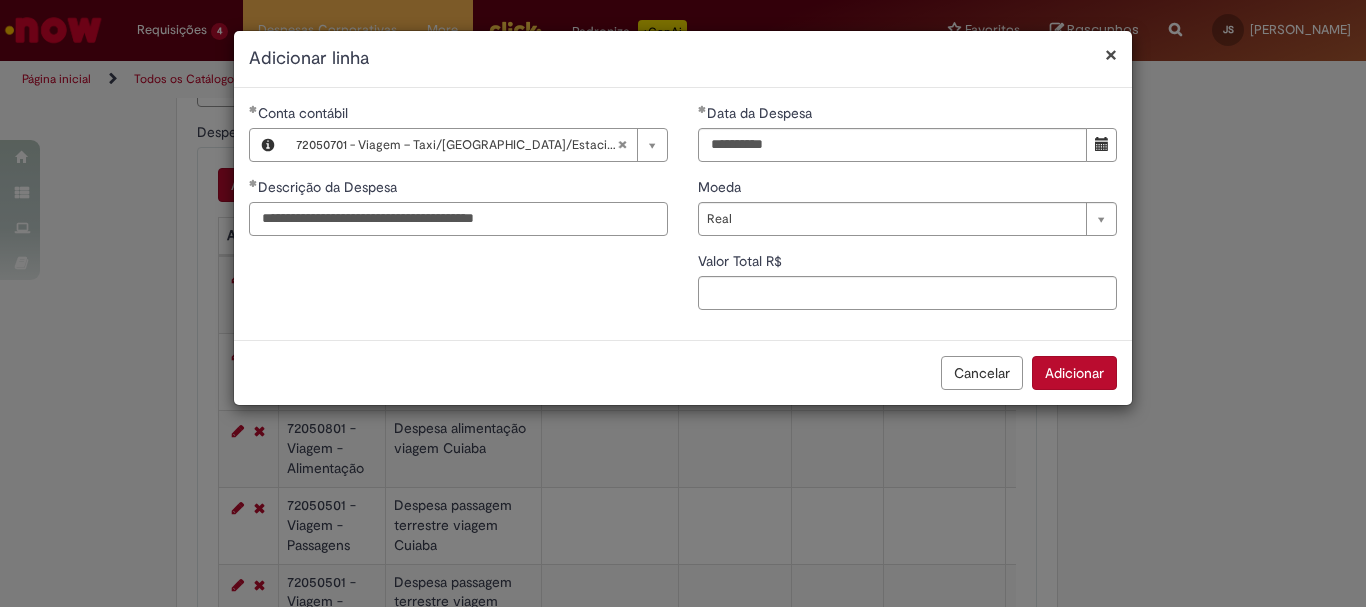 type on "**********" 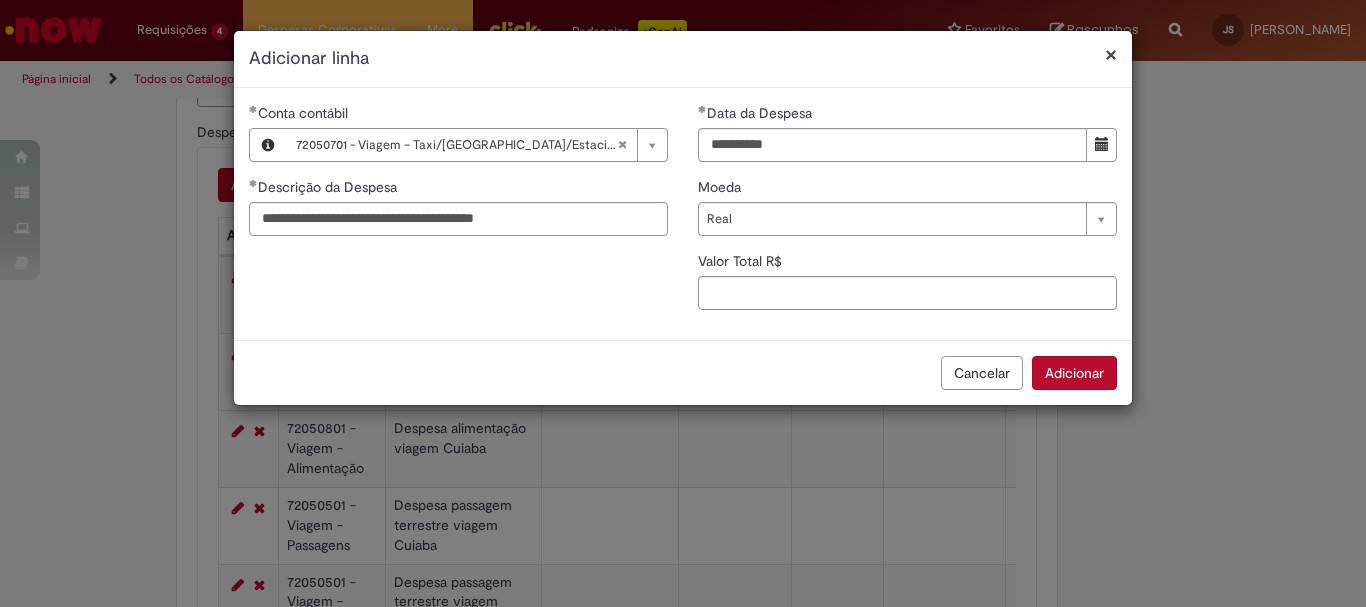 click on "**********" at bounding box center (683, 214) 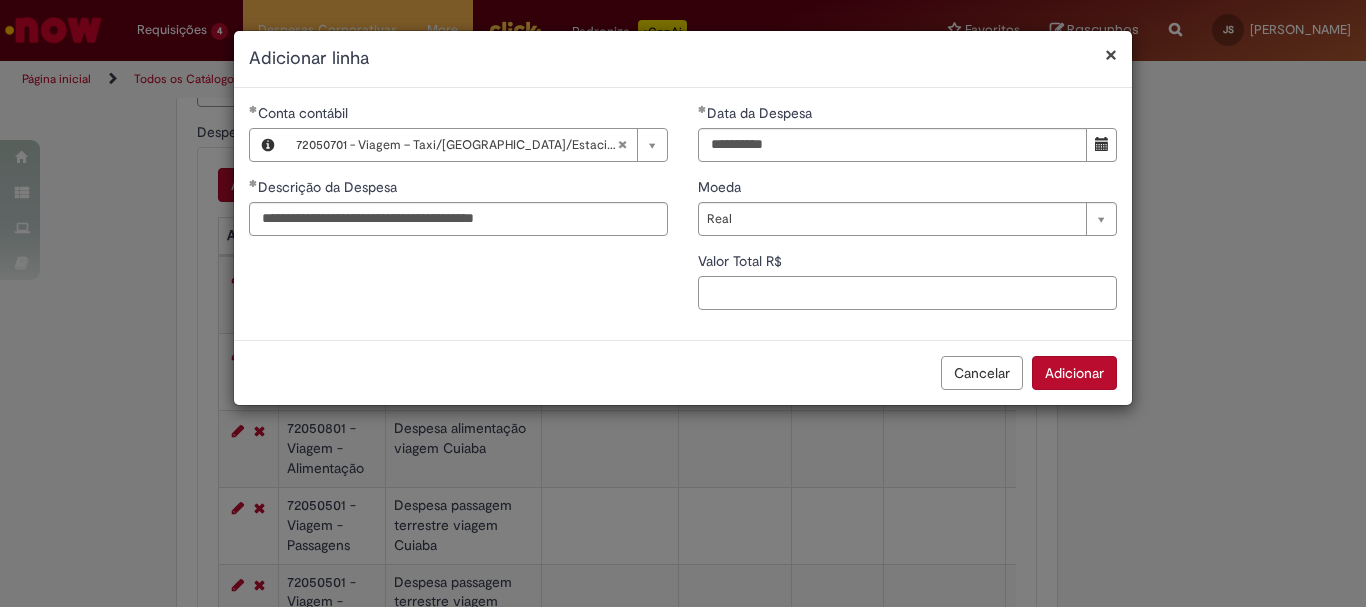 click on "Valor Total R$" at bounding box center (907, 293) 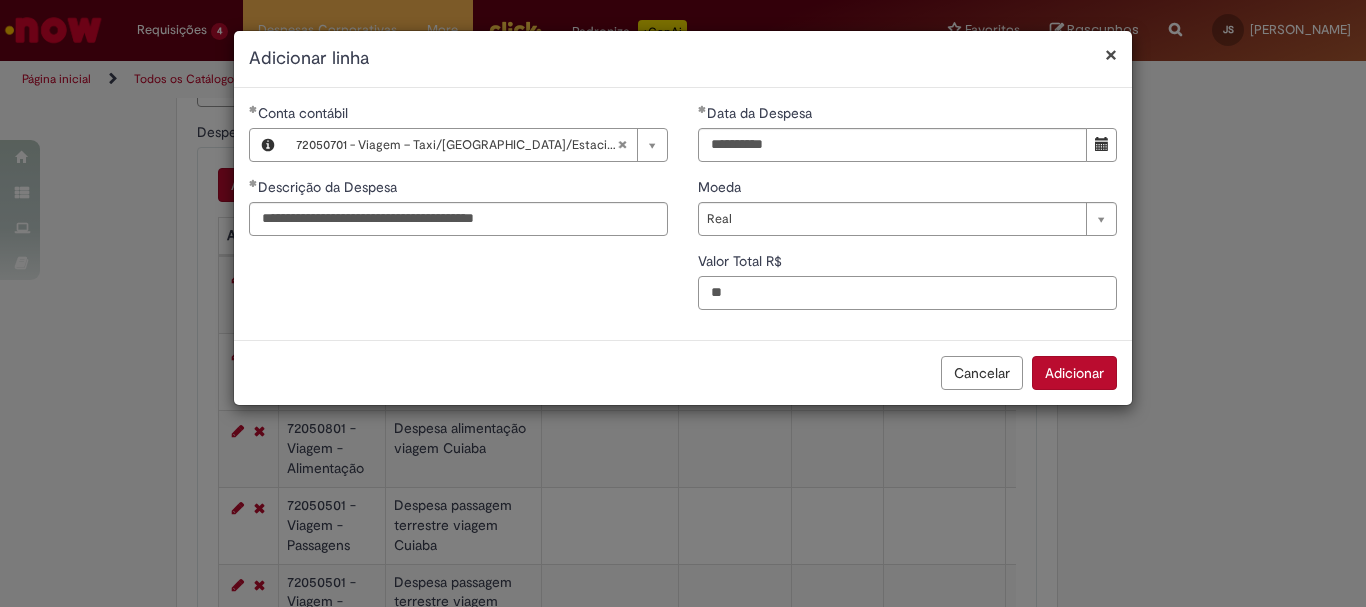 type on "**" 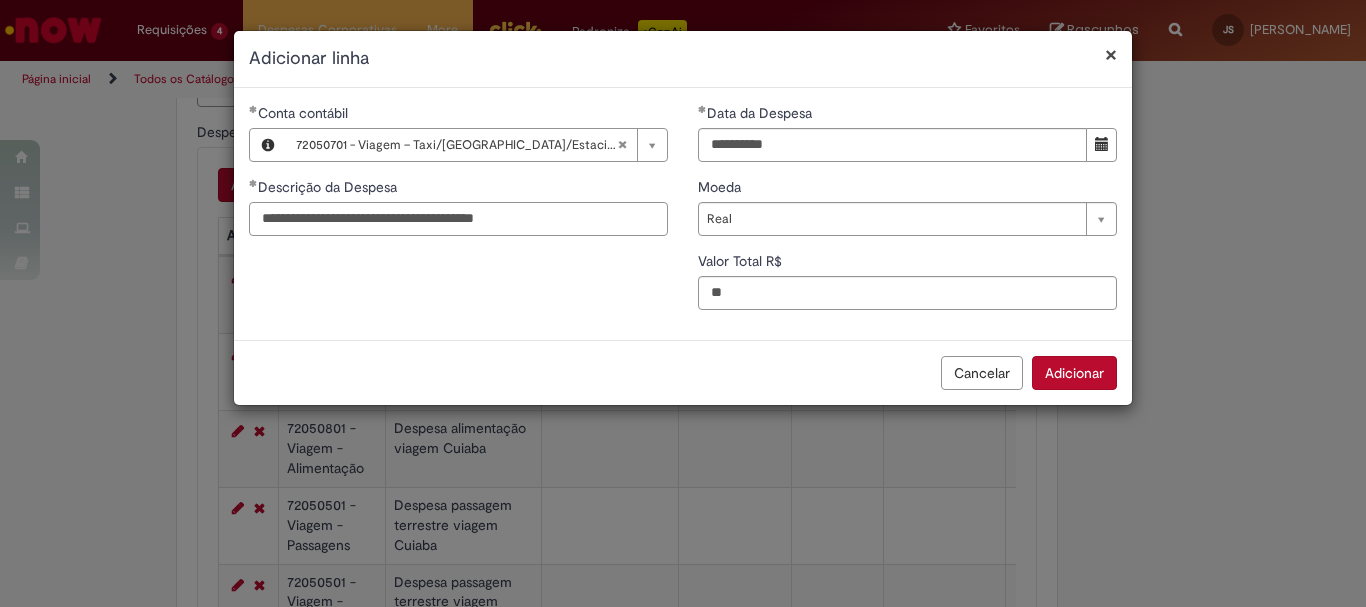 click on "**********" at bounding box center (458, 219) 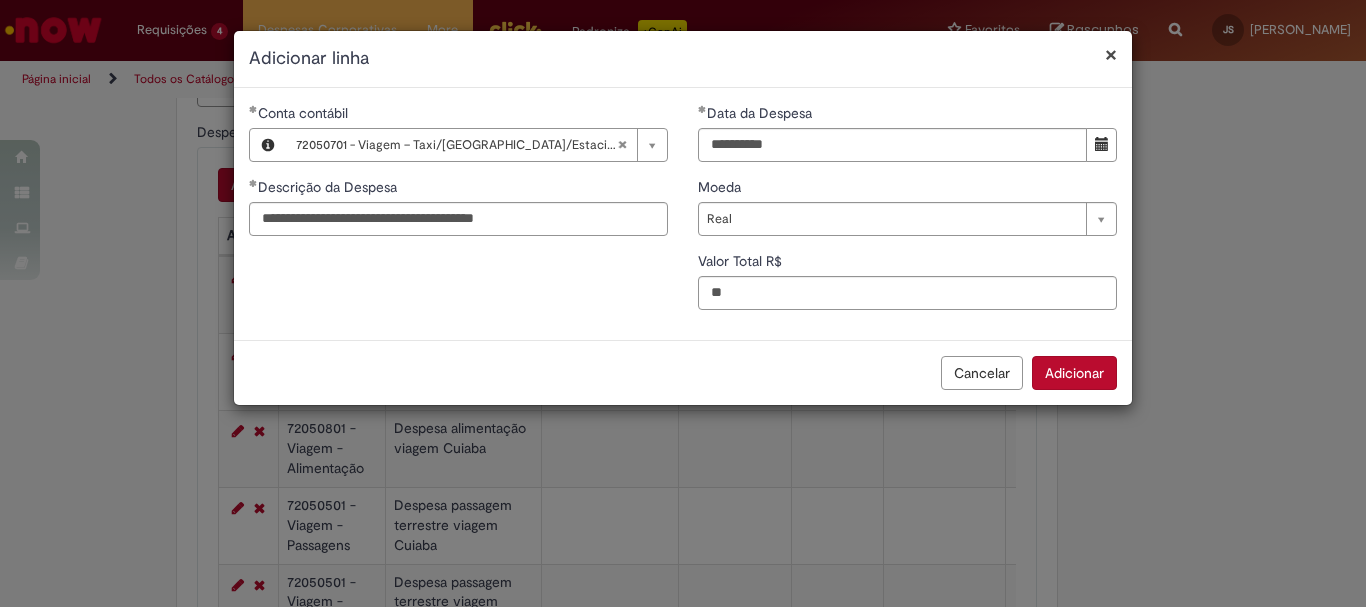 click on "Adicionar" at bounding box center [1074, 373] 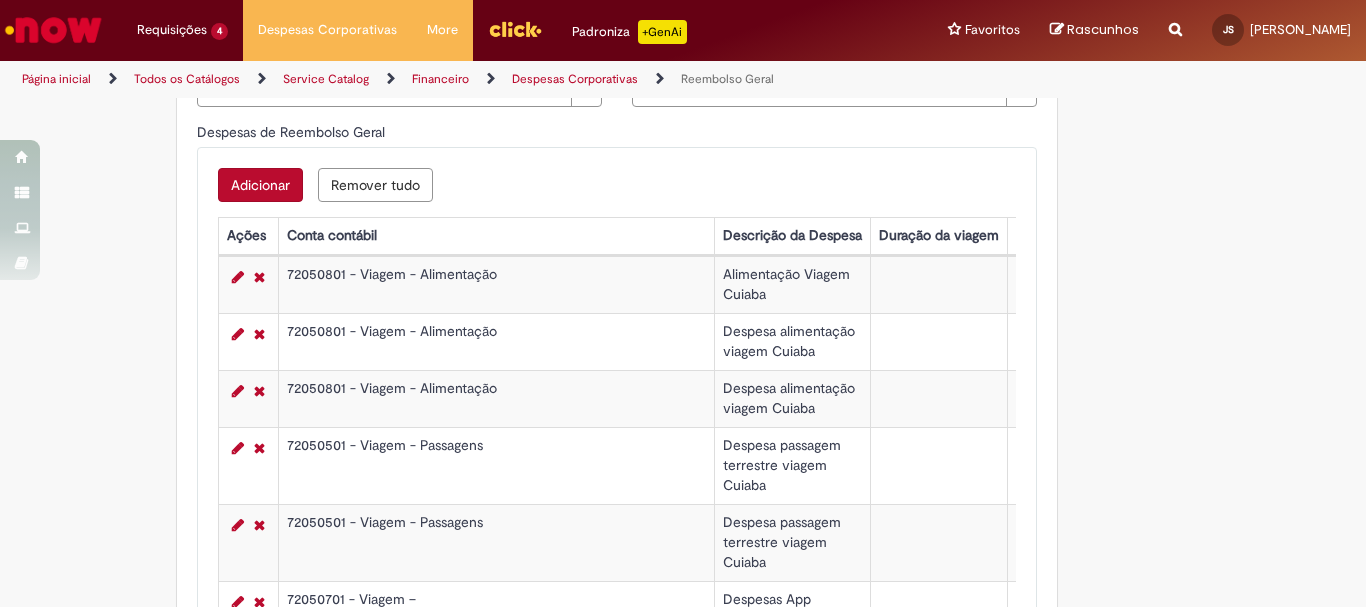 click on "Adicionar" at bounding box center (260, 185) 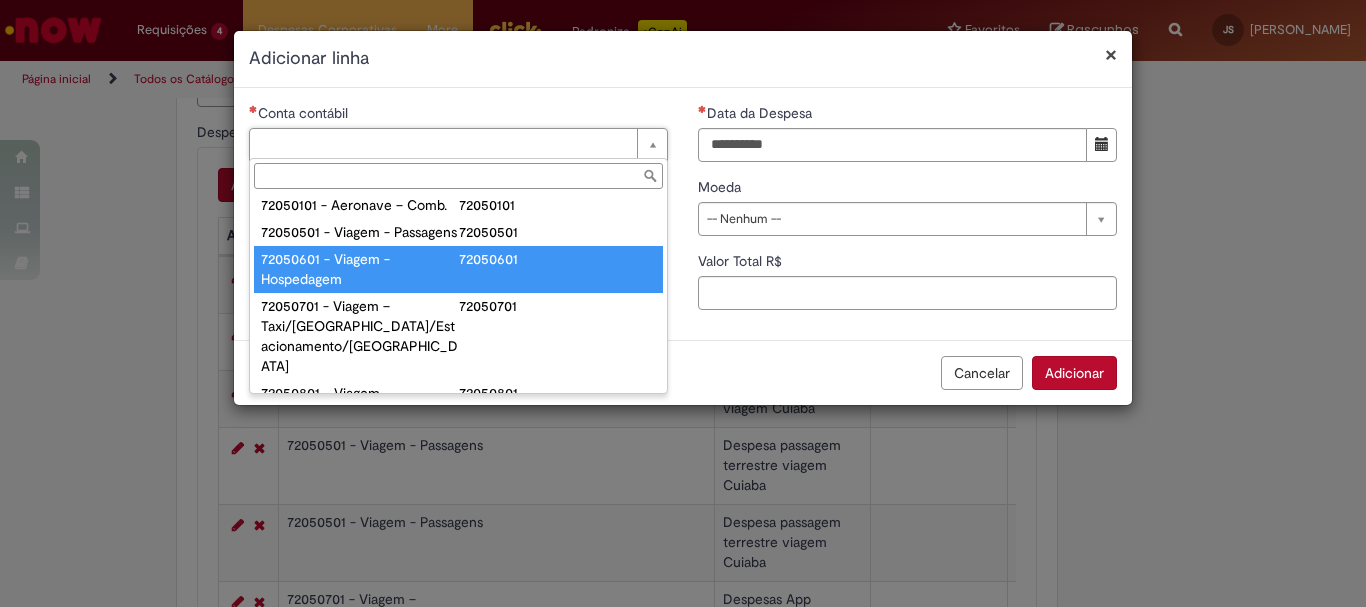 scroll, scrollTop: 1200, scrollLeft: 0, axis: vertical 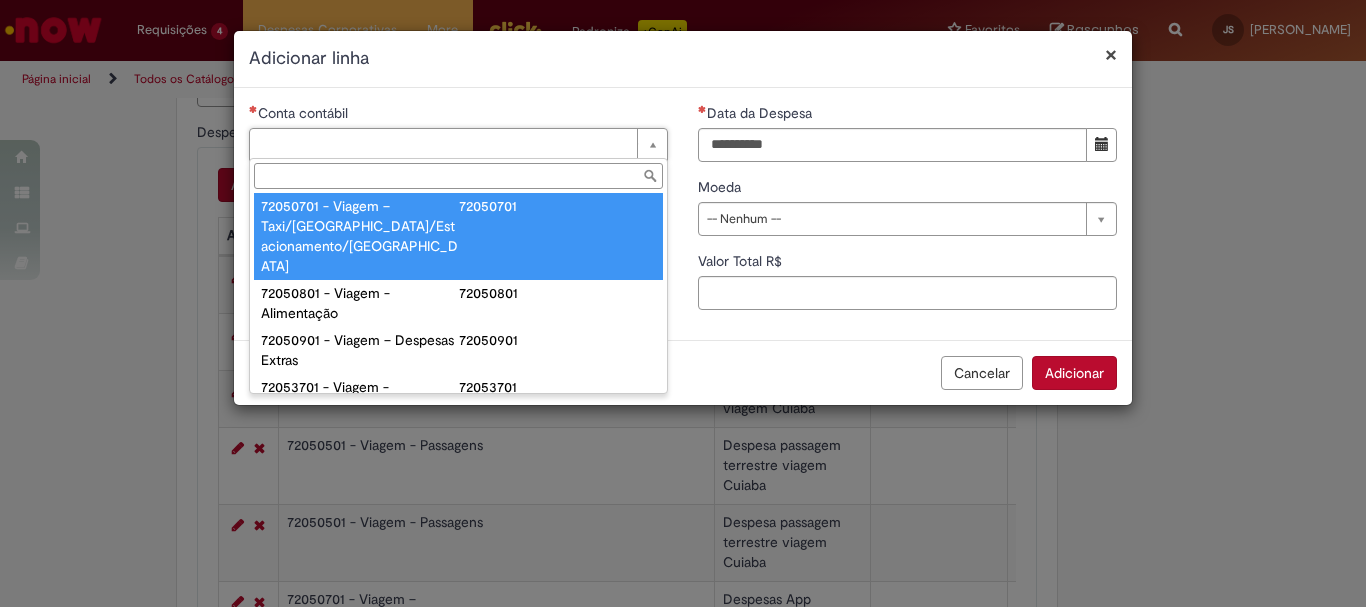 type on "**********" 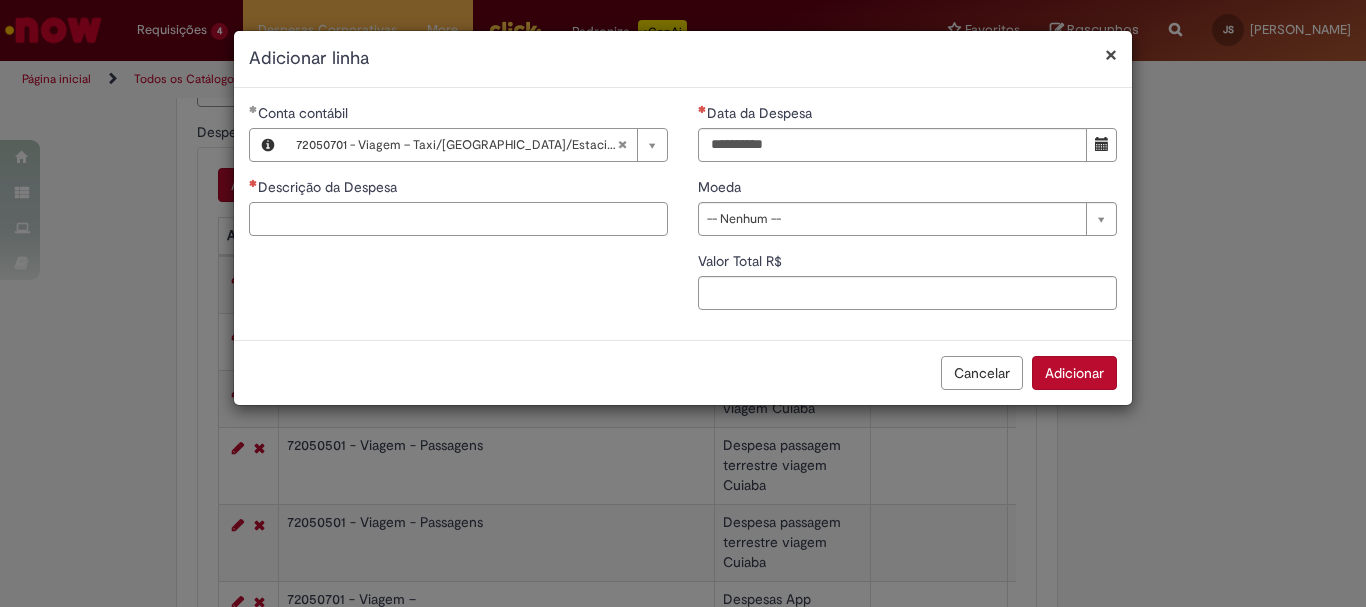 click on "Descrição da Despesa" at bounding box center (458, 219) 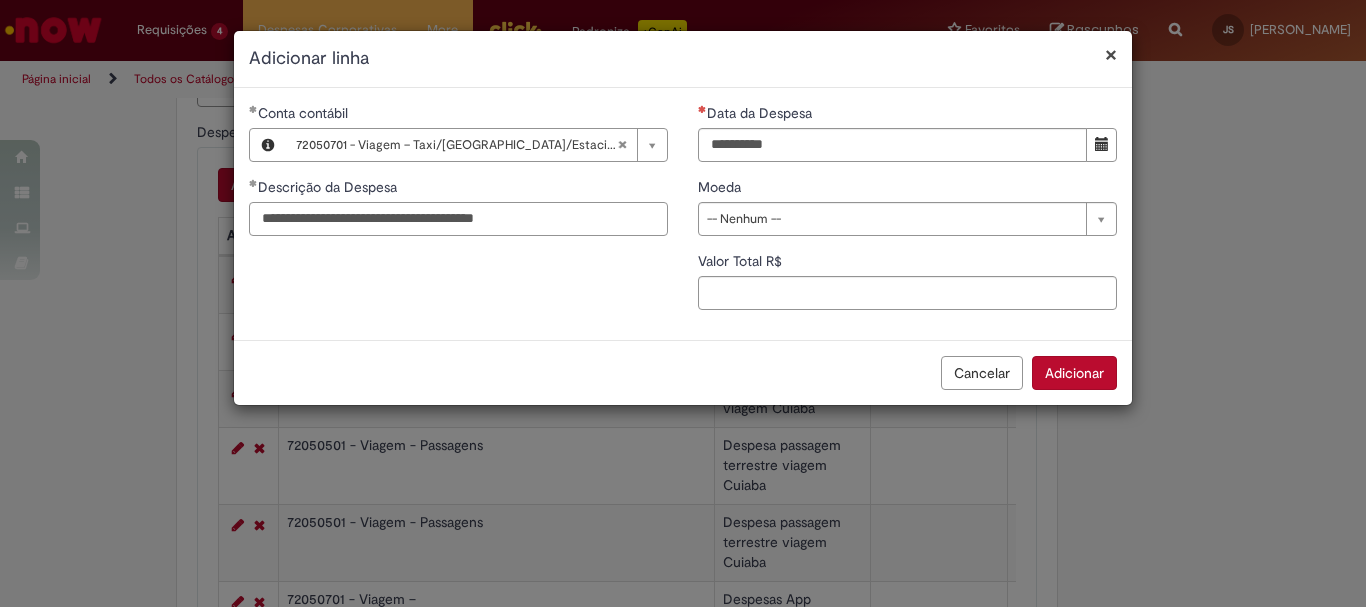 click on "**********" at bounding box center [458, 219] 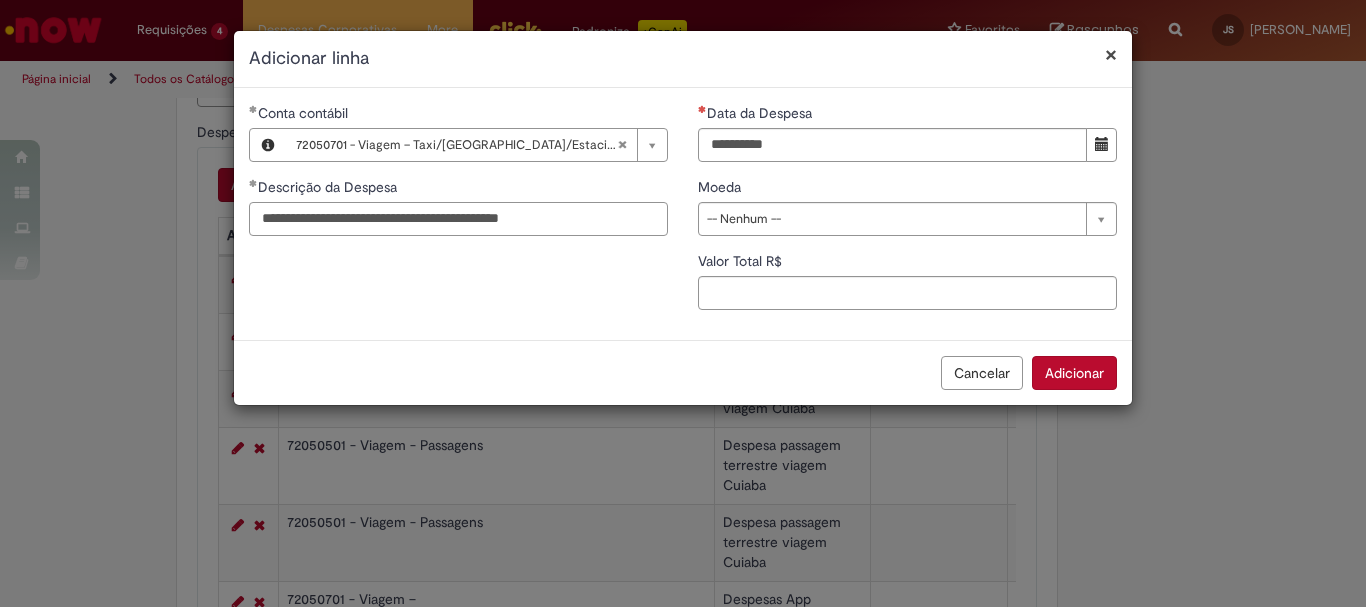 click on "**********" at bounding box center [458, 219] 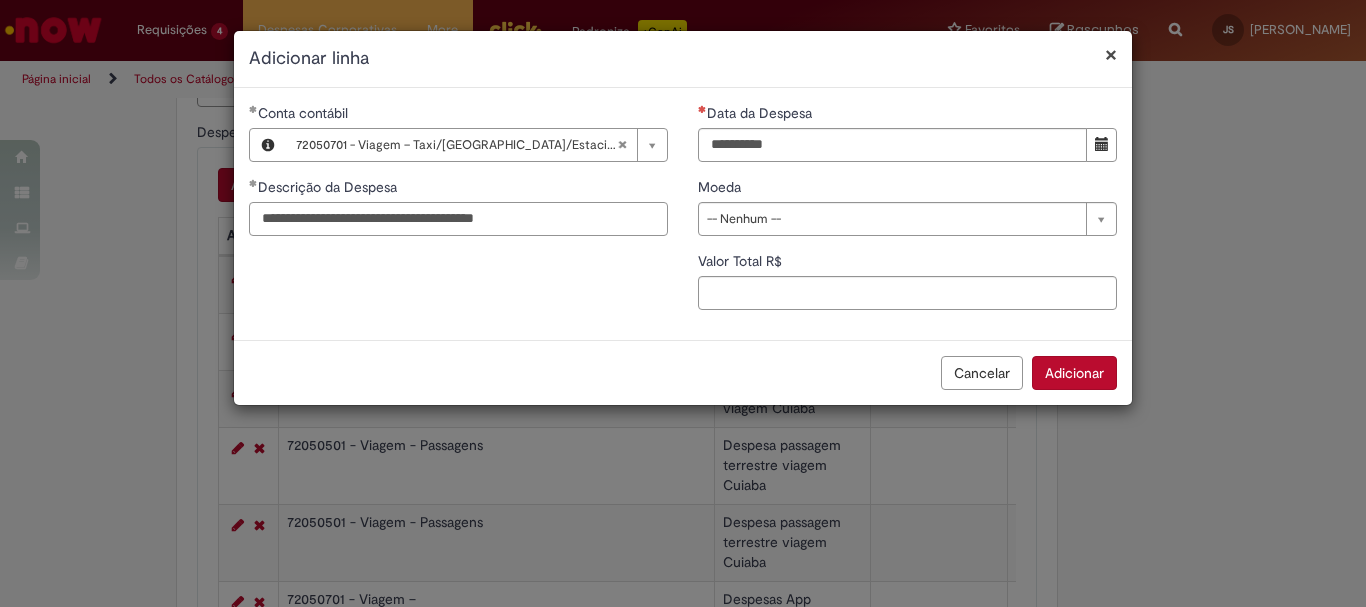 type on "**********" 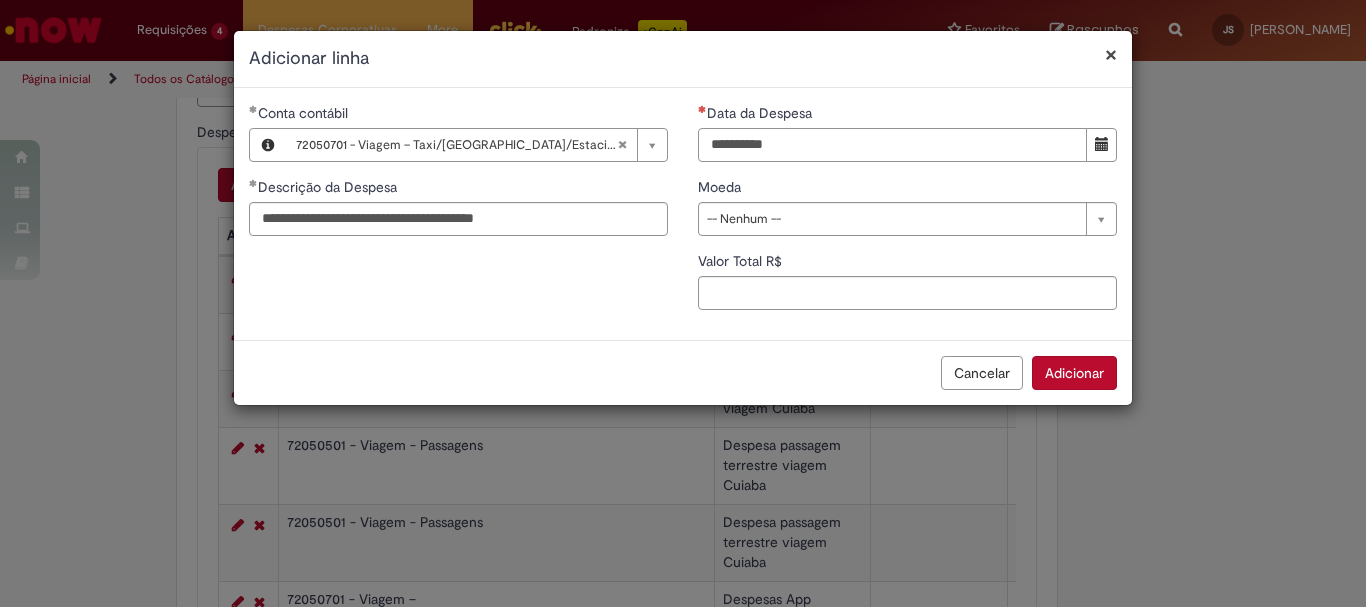 click on "Data da Despesa" at bounding box center [892, 145] 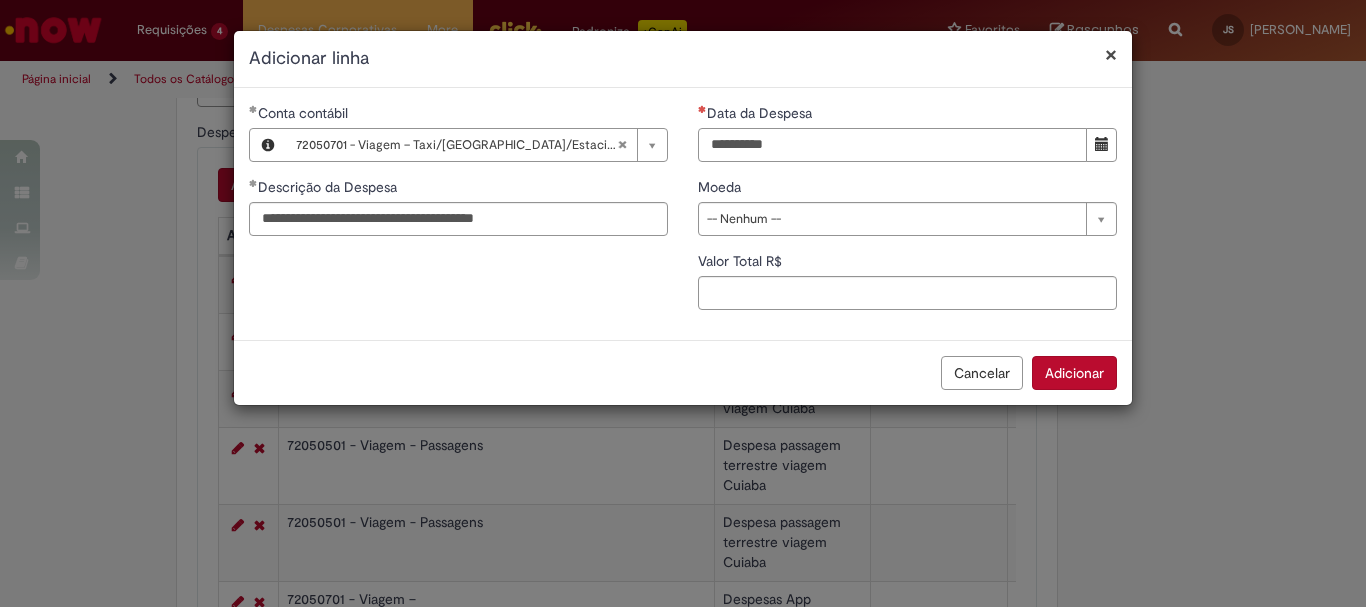 click on "Data da Despesa" at bounding box center (892, 145) 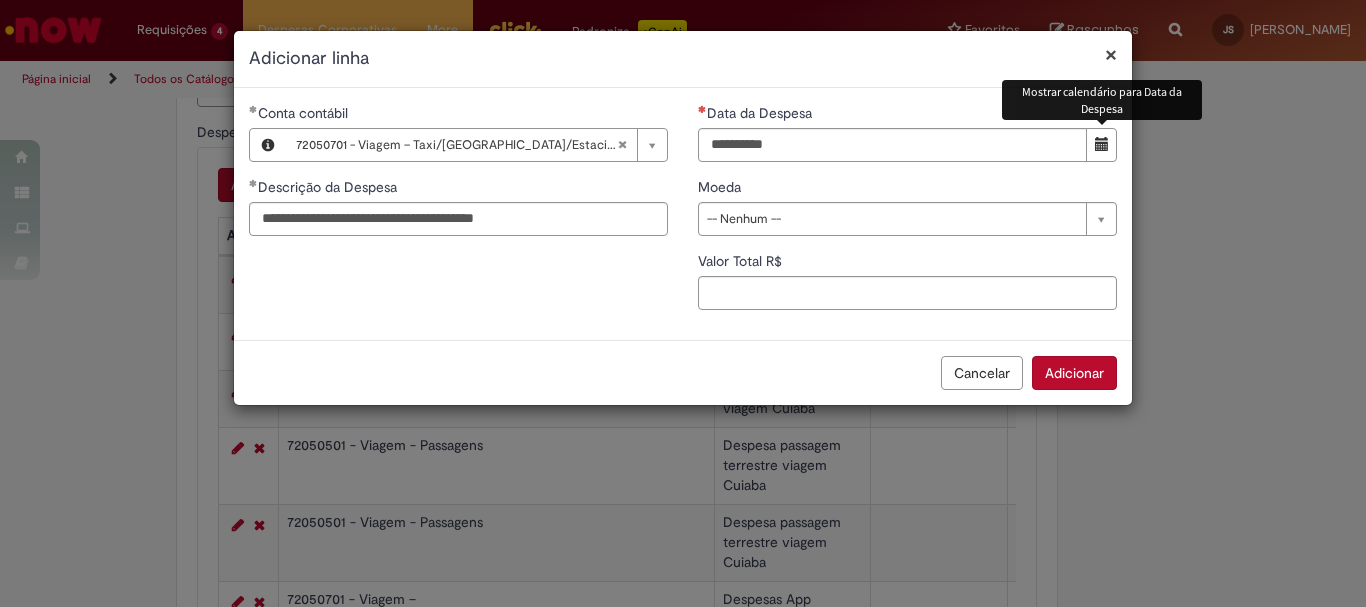 click at bounding box center [1102, 144] 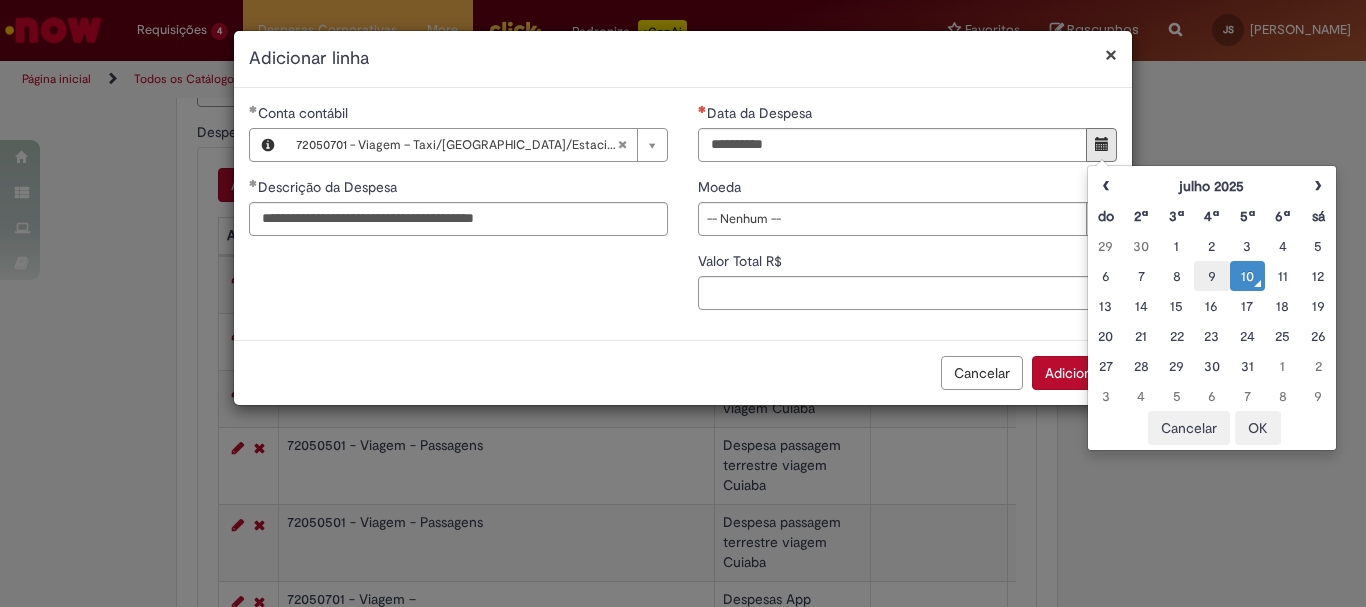 click on "9" at bounding box center (1211, 276) 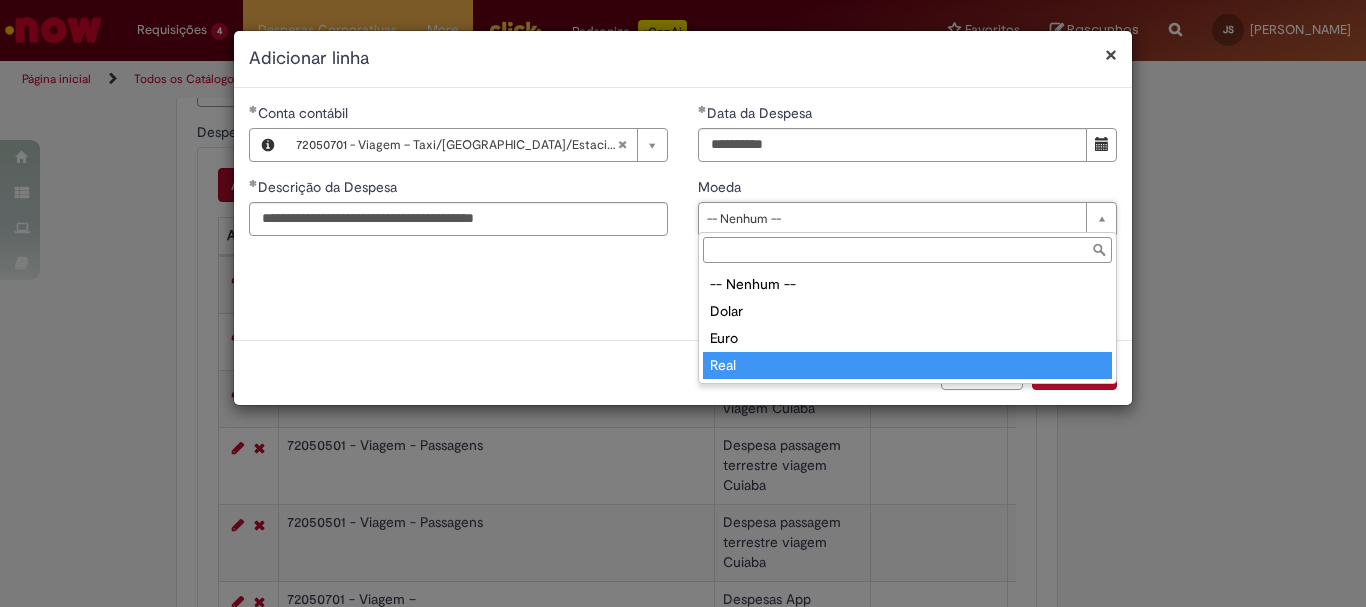 type on "****" 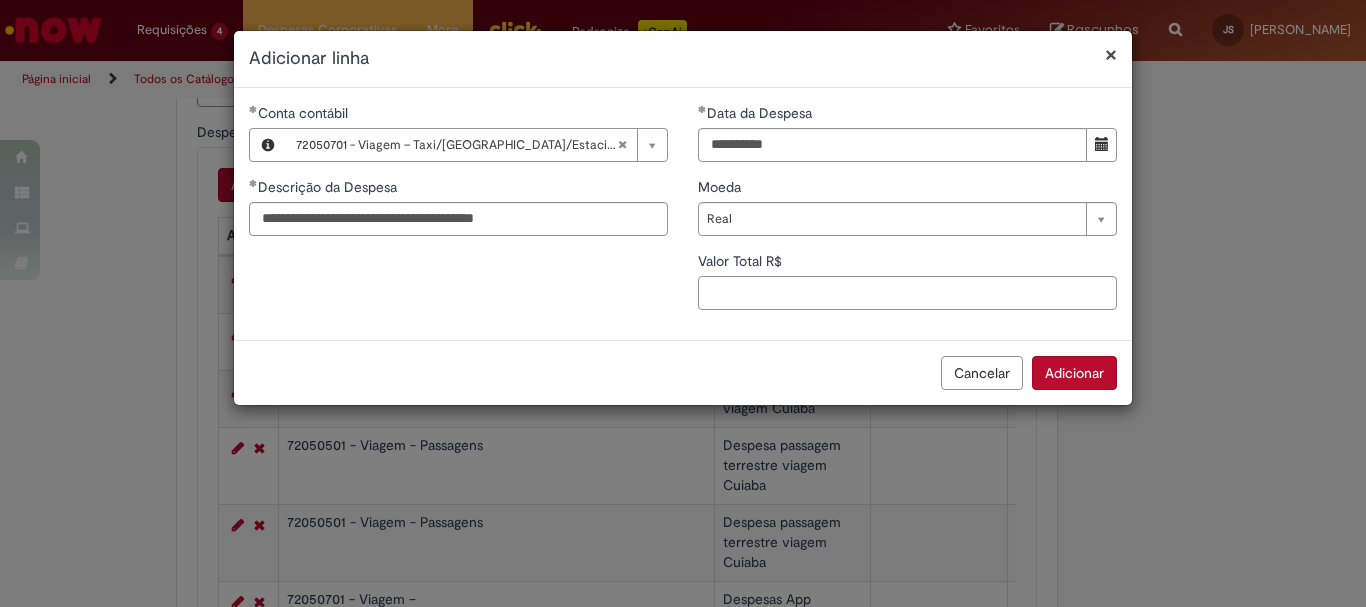 click on "Valor Total R$" at bounding box center (907, 293) 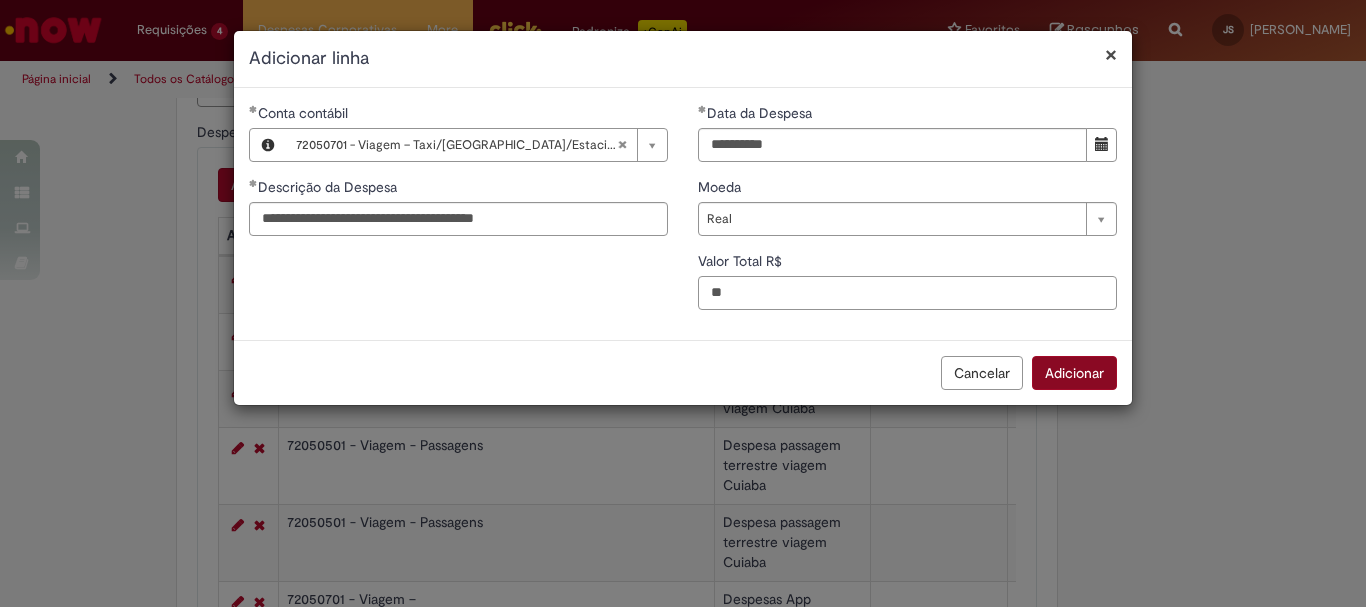 type on "**" 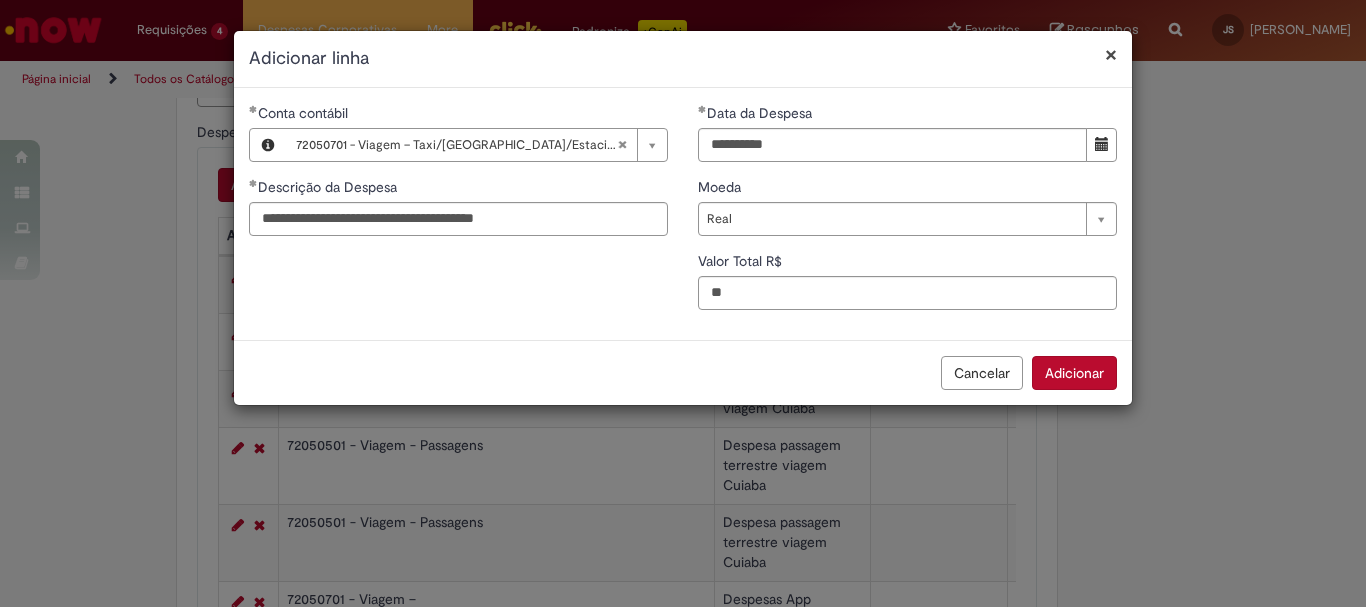 click on "Adicionar" at bounding box center (1074, 373) 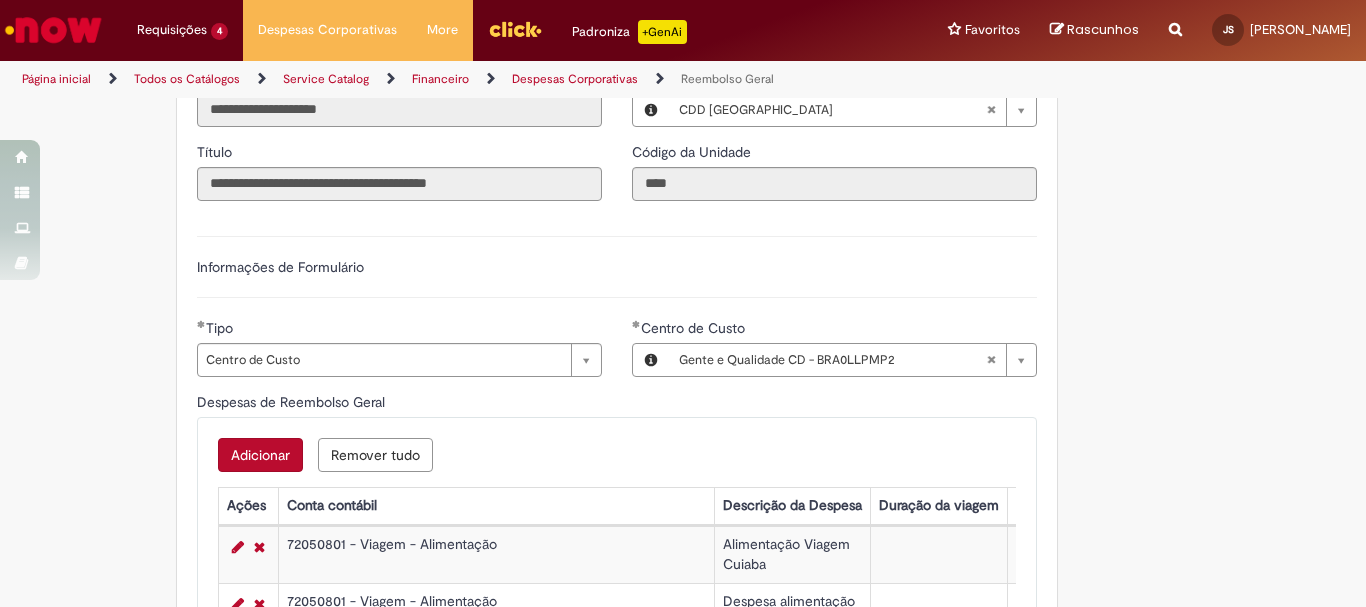 scroll, scrollTop: 630, scrollLeft: 0, axis: vertical 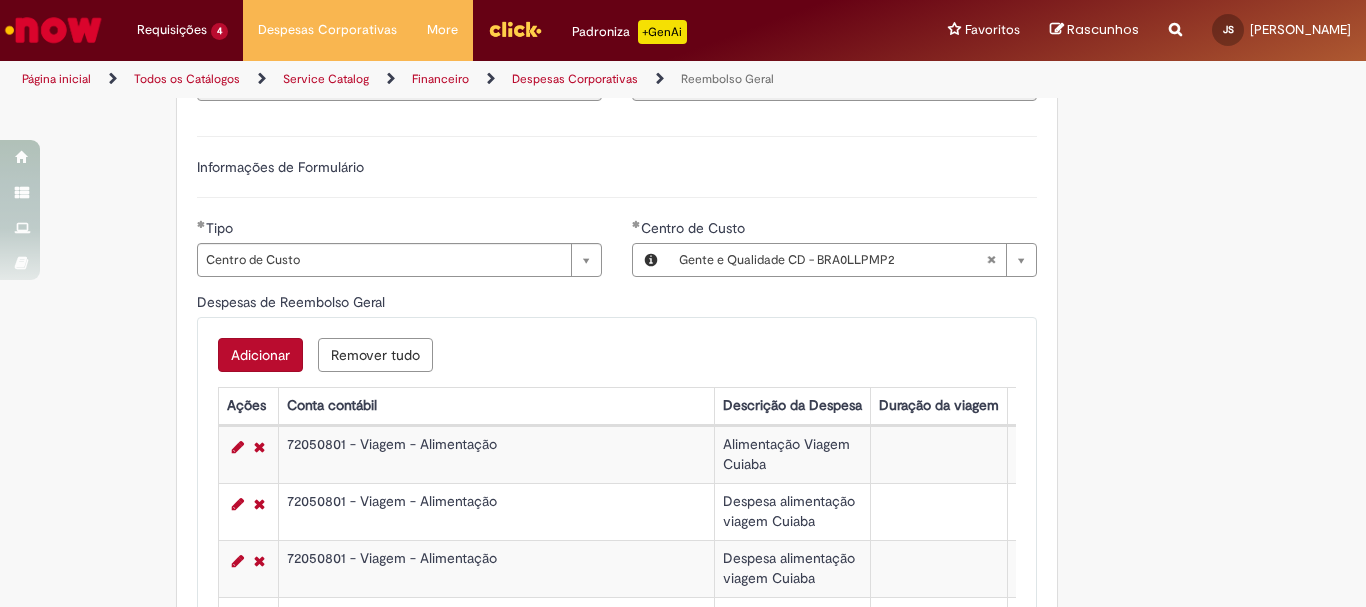 click on "Adicionar" at bounding box center (260, 355) 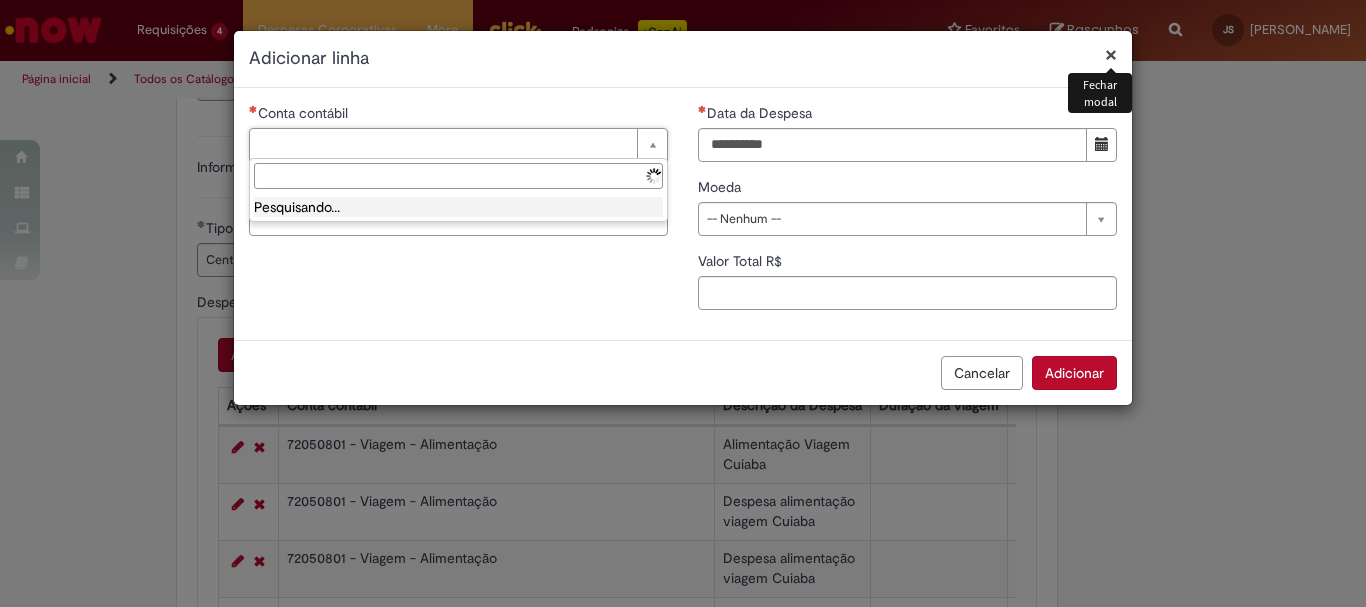 drag, startPoint x: 355, startPoint y: 152, endPoint x: 373, endPoint y: 149, distance: 18.248287 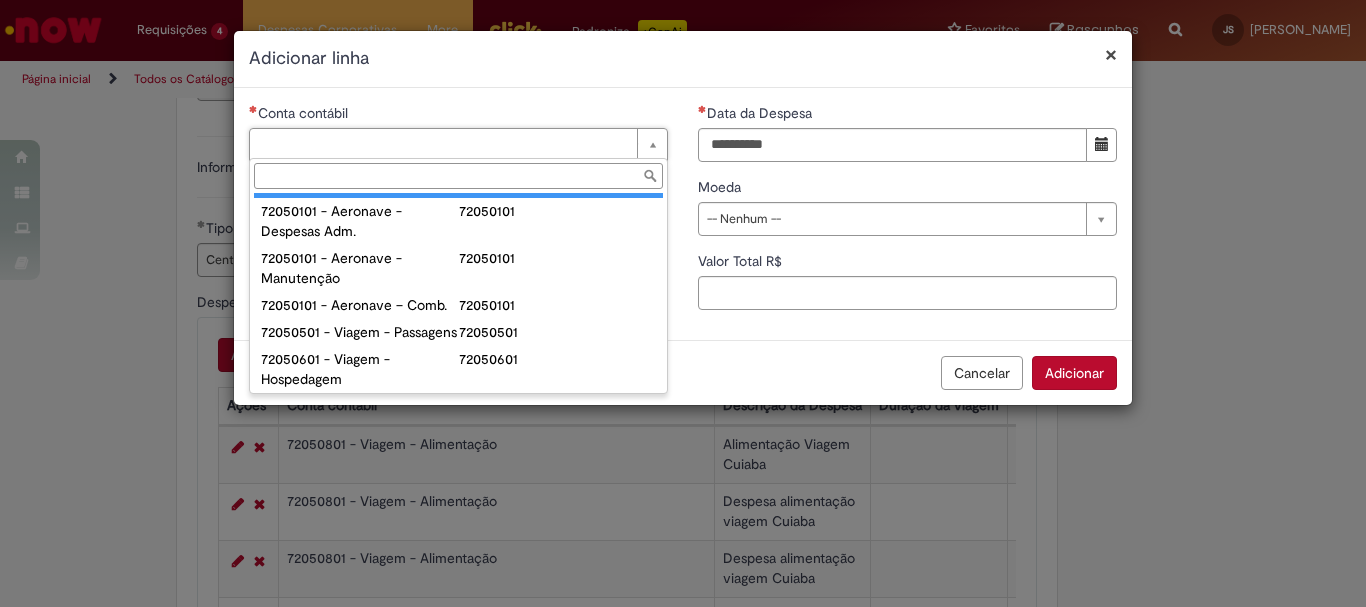 scroll, scrollTop: 1200, scrollLeft: 0, axis: vertical 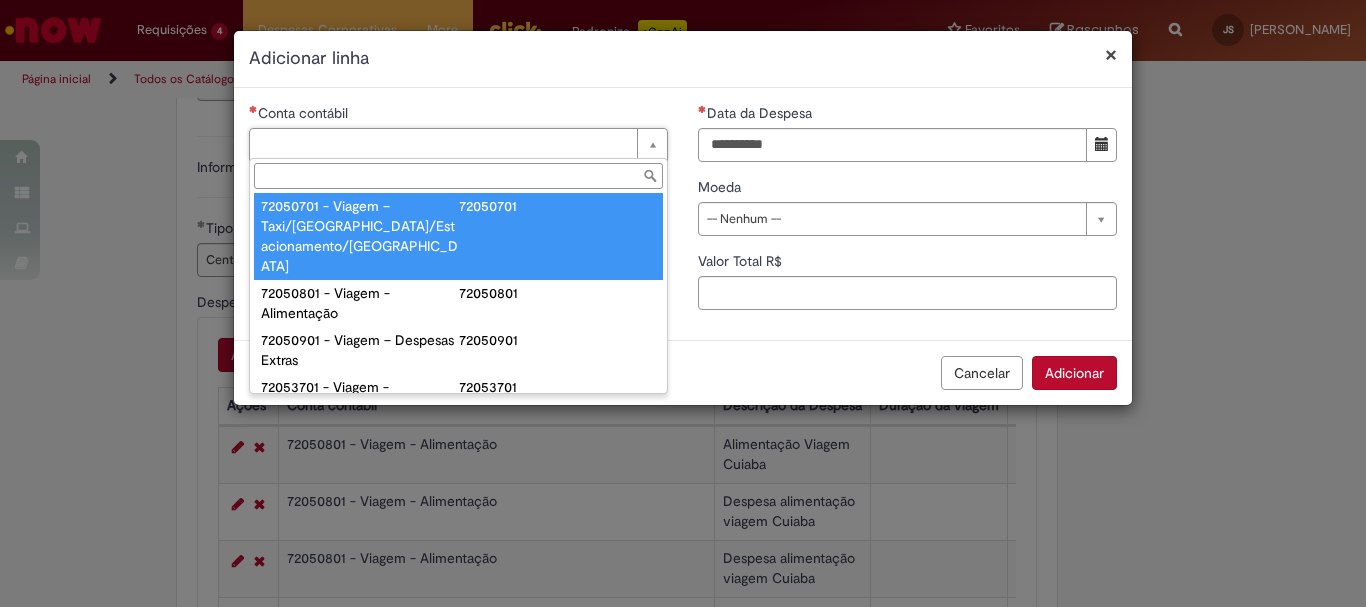 type on "**********" 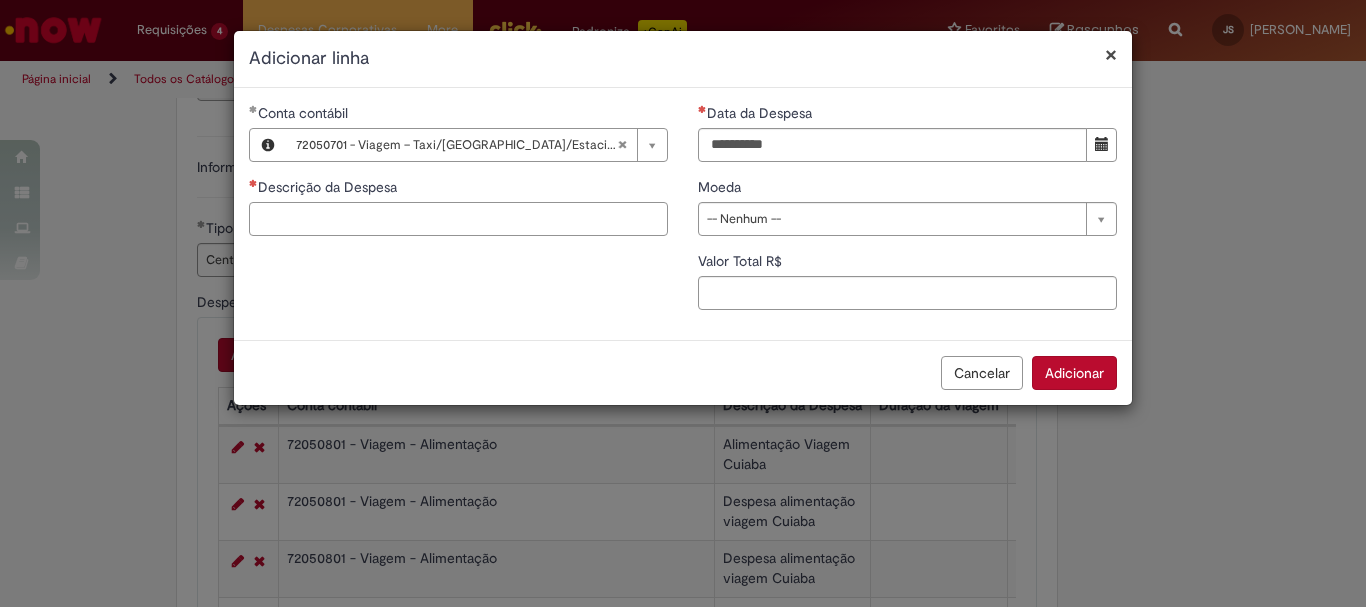 click on "Descrição da Despesa" at bounding box center (458, 219) 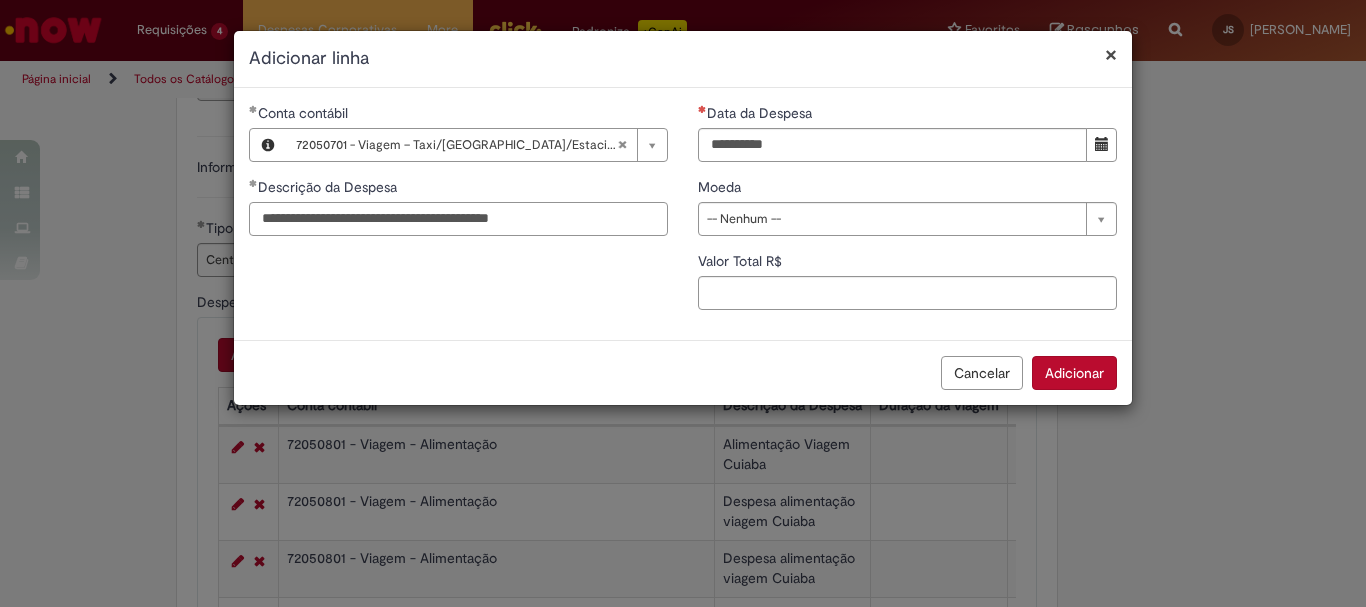 type on "**********" 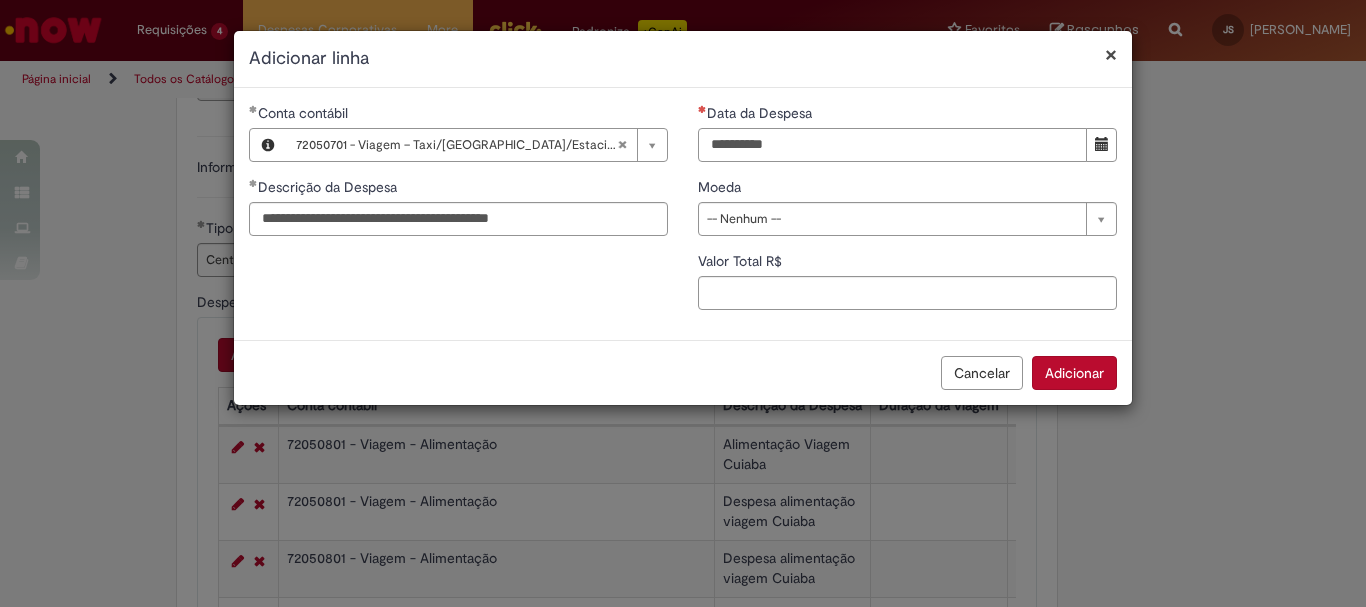 click on "Data da Despesa" at bounding box center [892, 145] 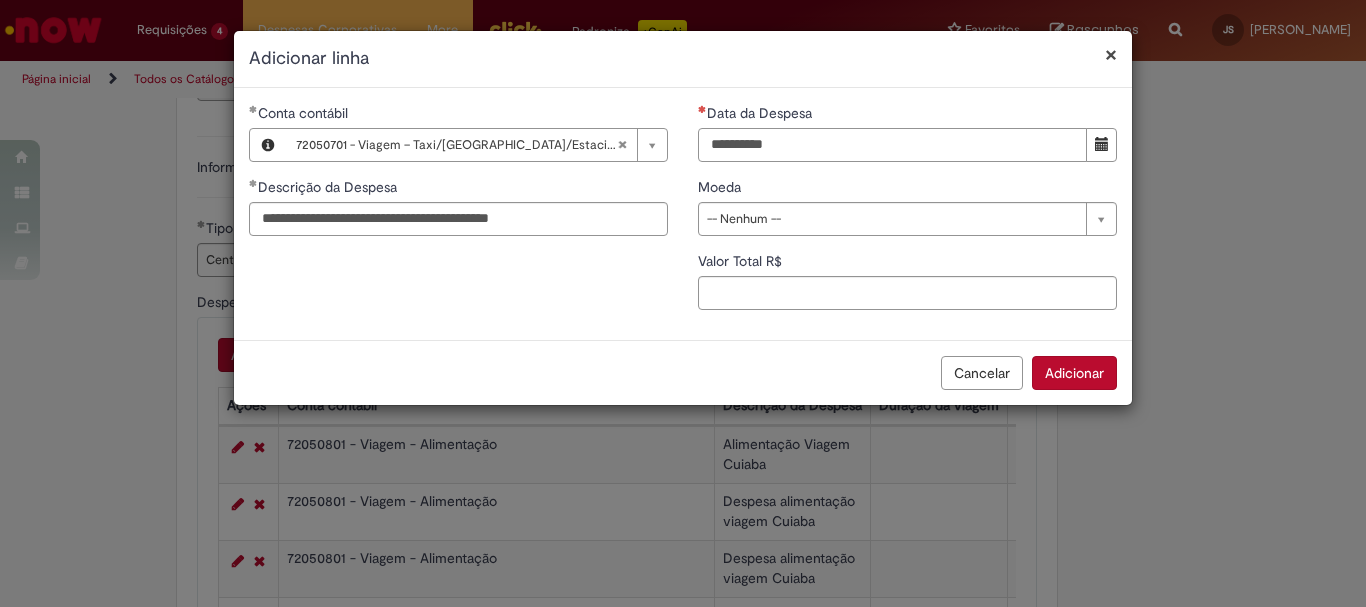 type on "**********" 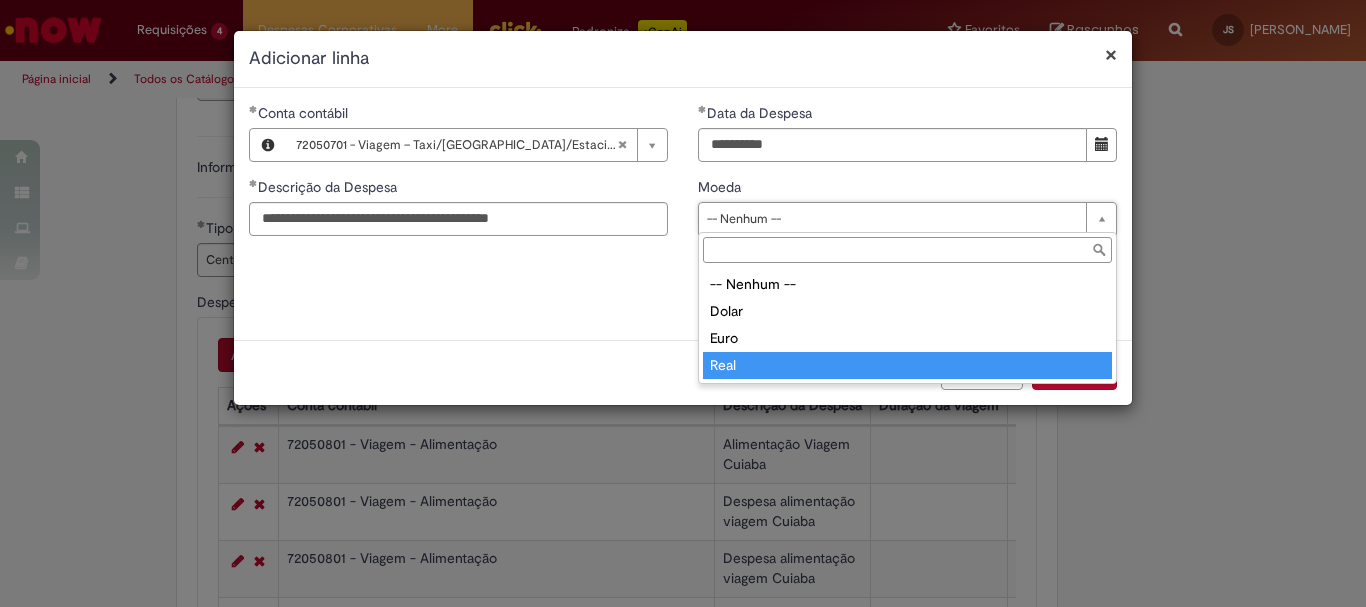 type on "****" 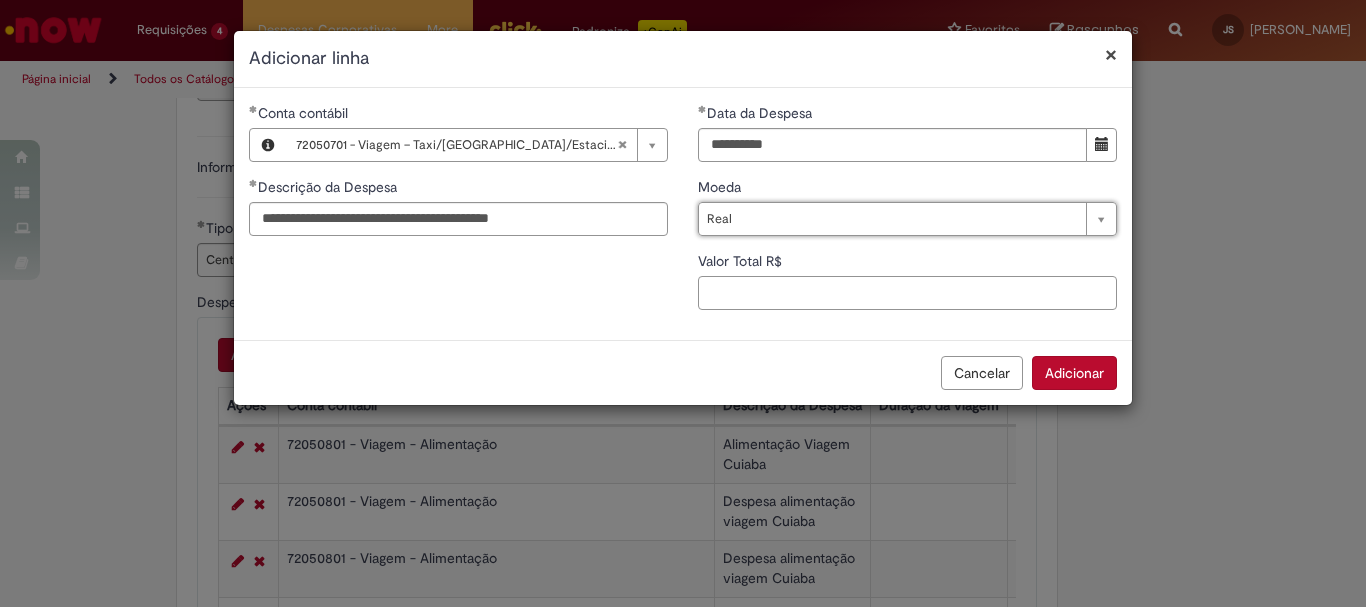 click on "Valor Total R$" at bounding box center [907, 293] 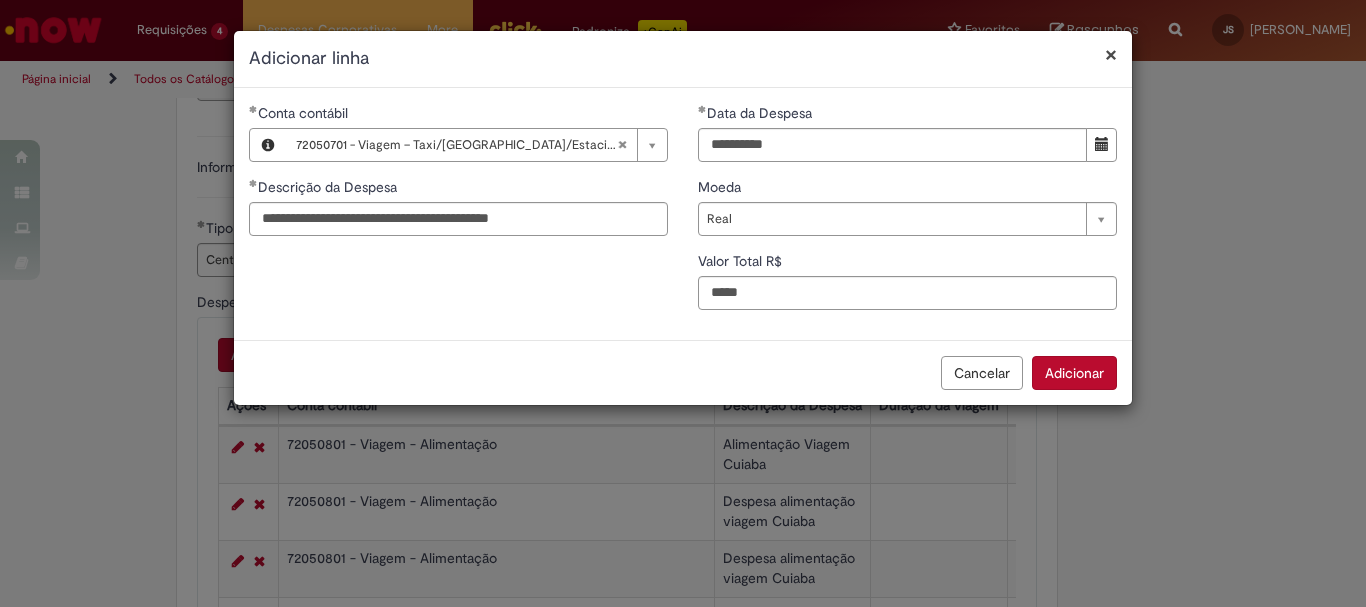type on "****" 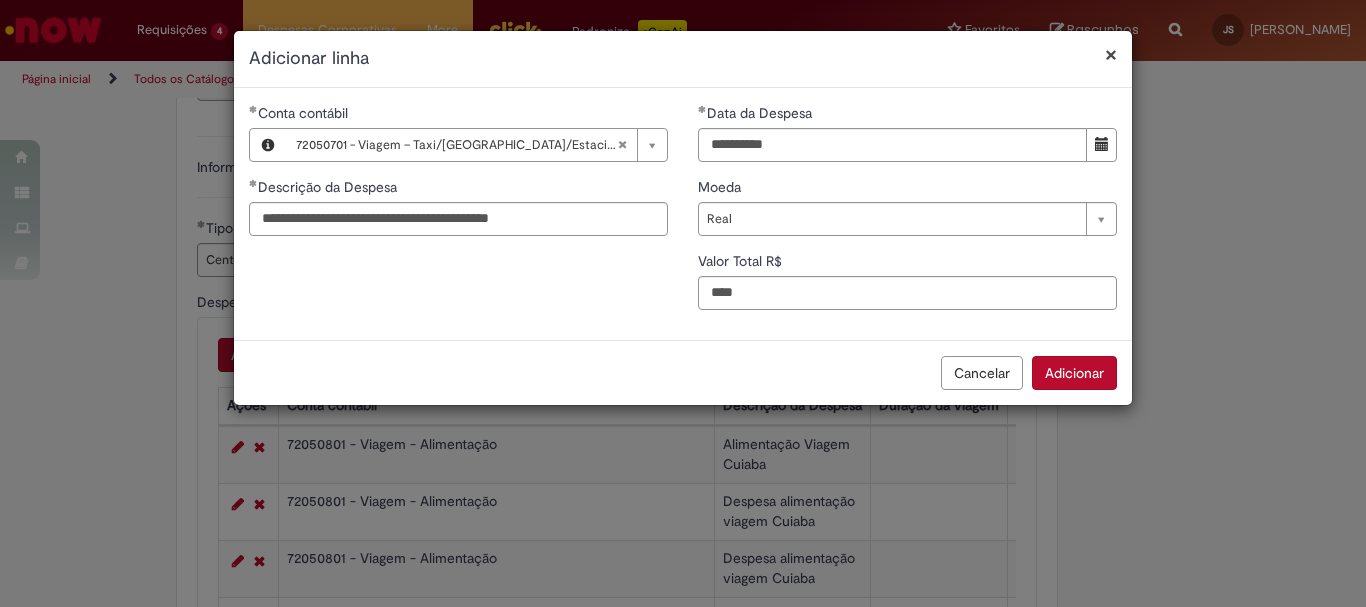 click on "Adicionar" at bounding box center (1074, 373) 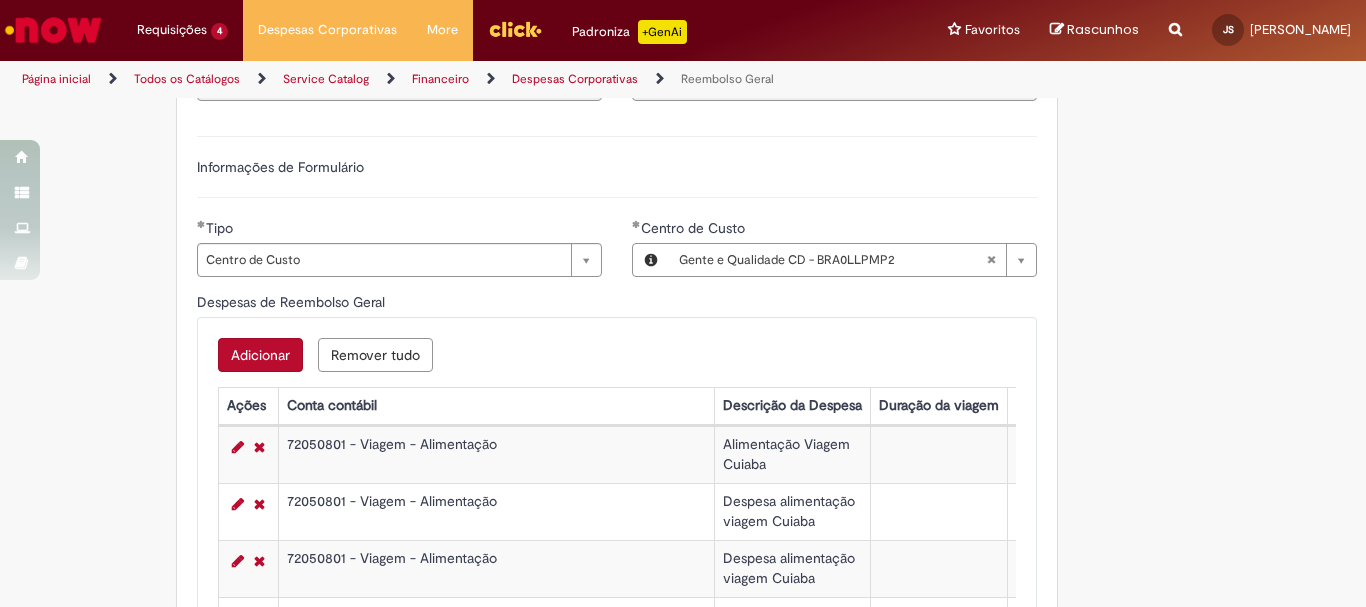 click on "Adicionar" at bounding box center (260, 355) 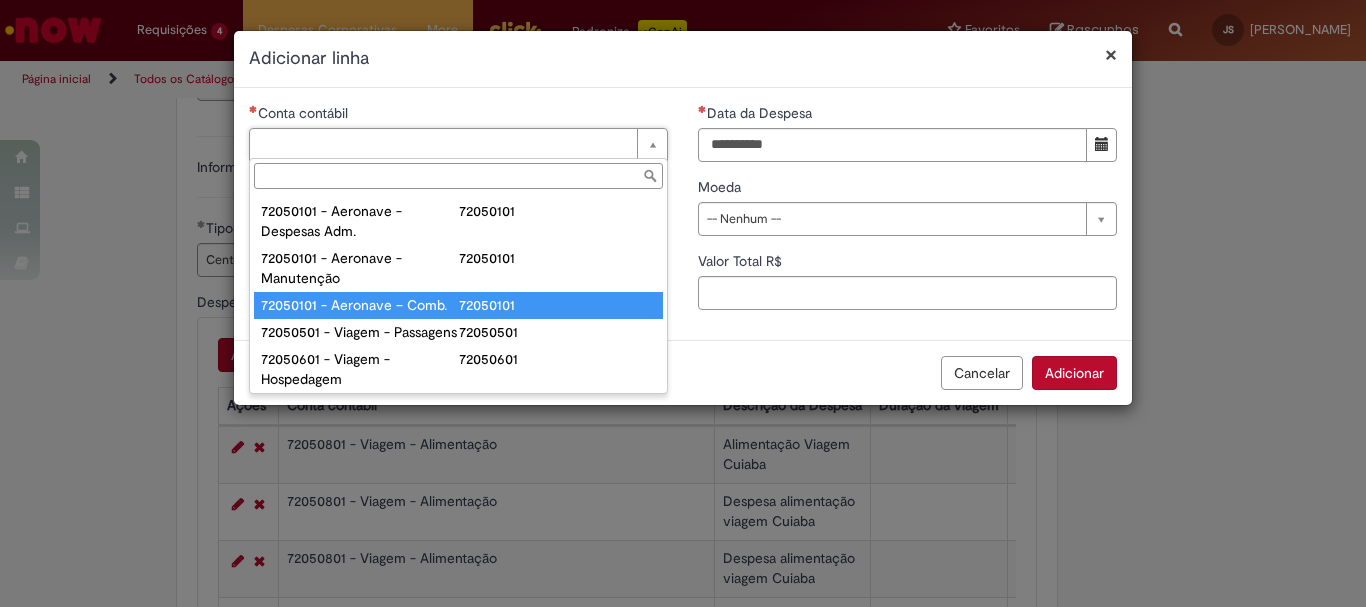 scroll, scrollTop: 1200, scrollLeft: 0, axis: vertical 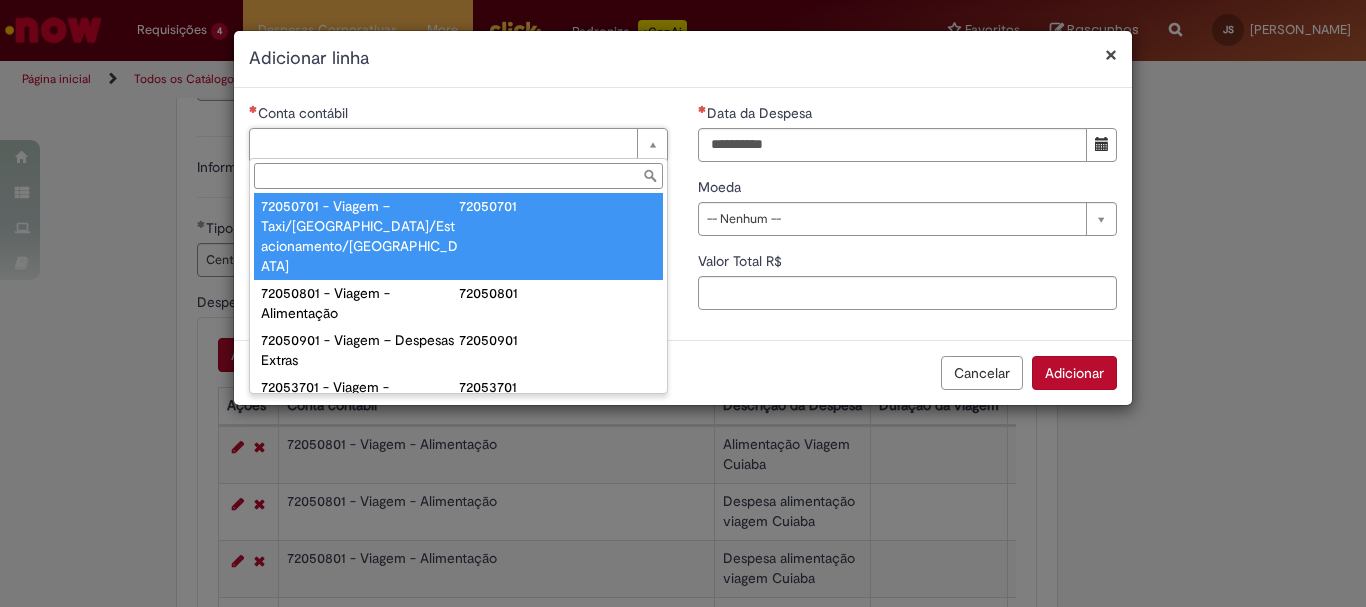 type on "**********" 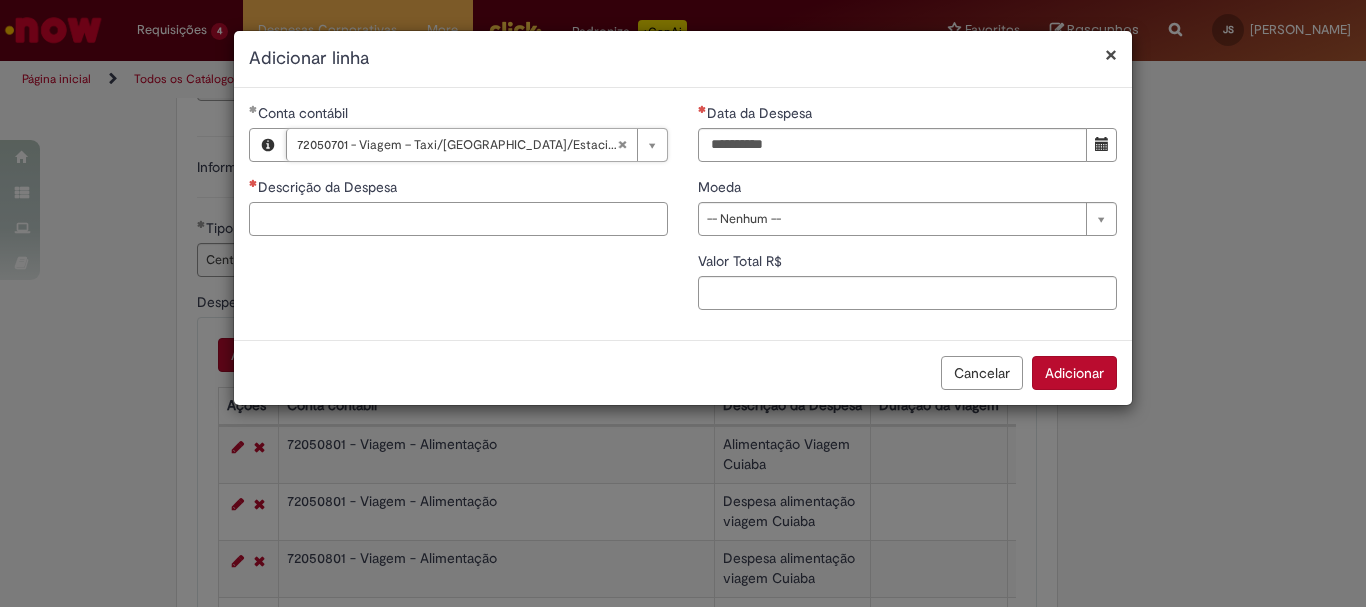click on "Descrição da Despesa" at bounding box center (458, 219) 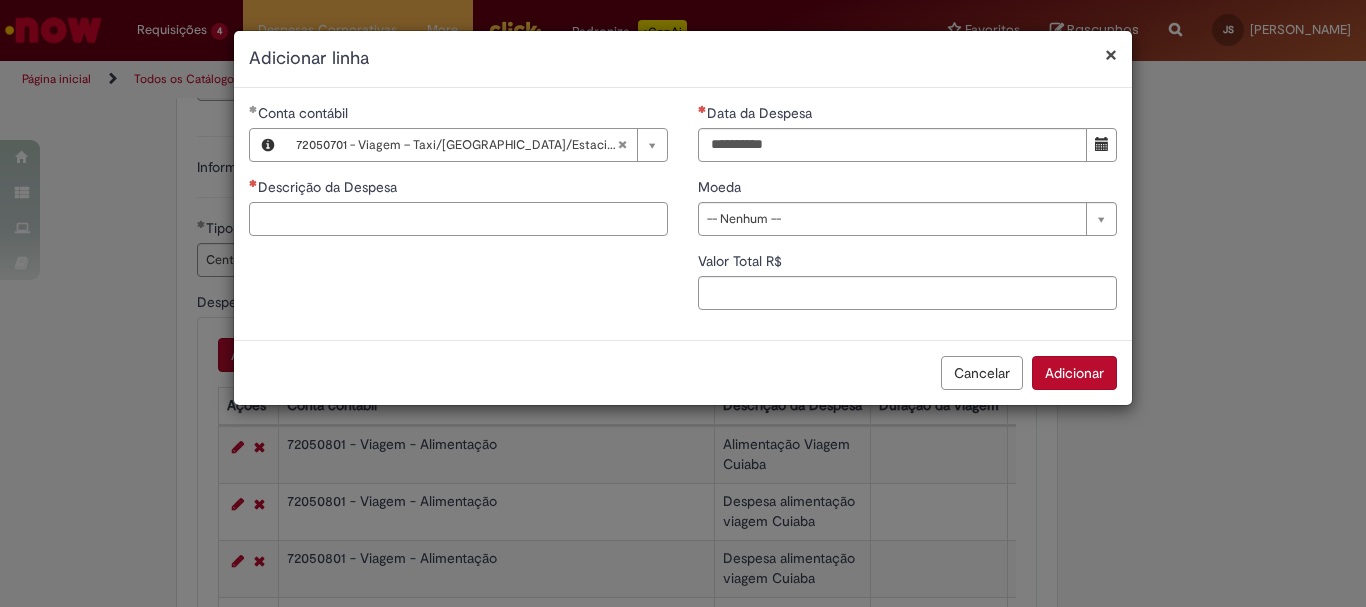 paste on "**********" 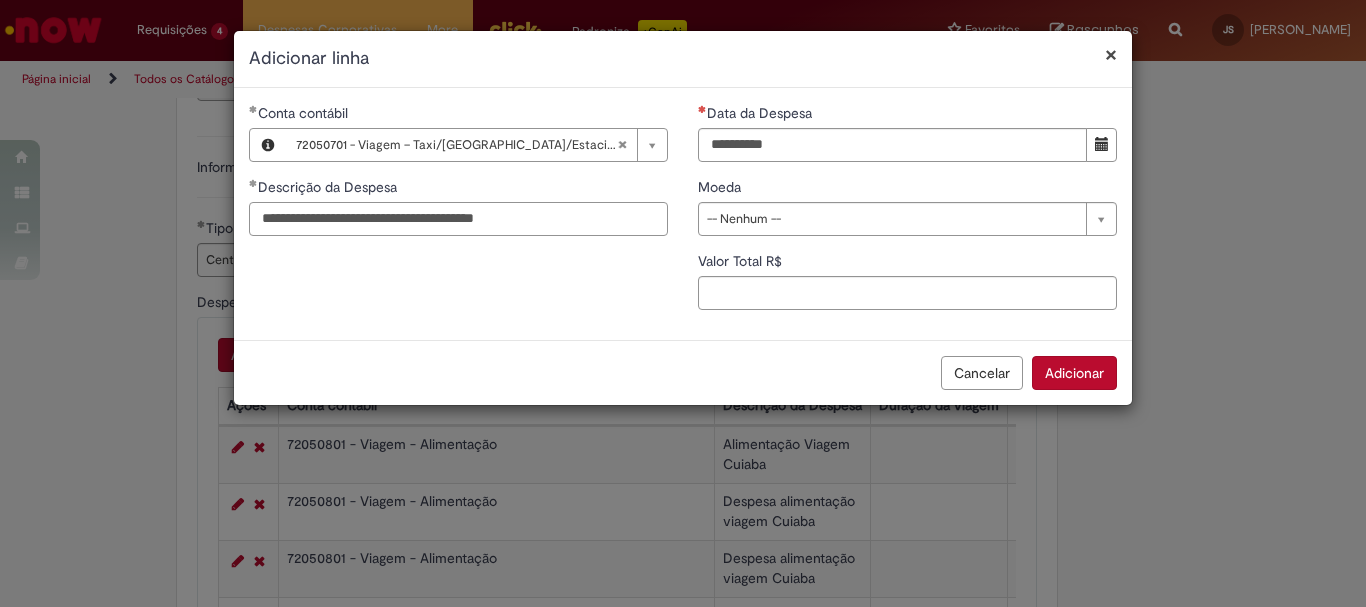 click on "**********" at bounding box center [458, 219] 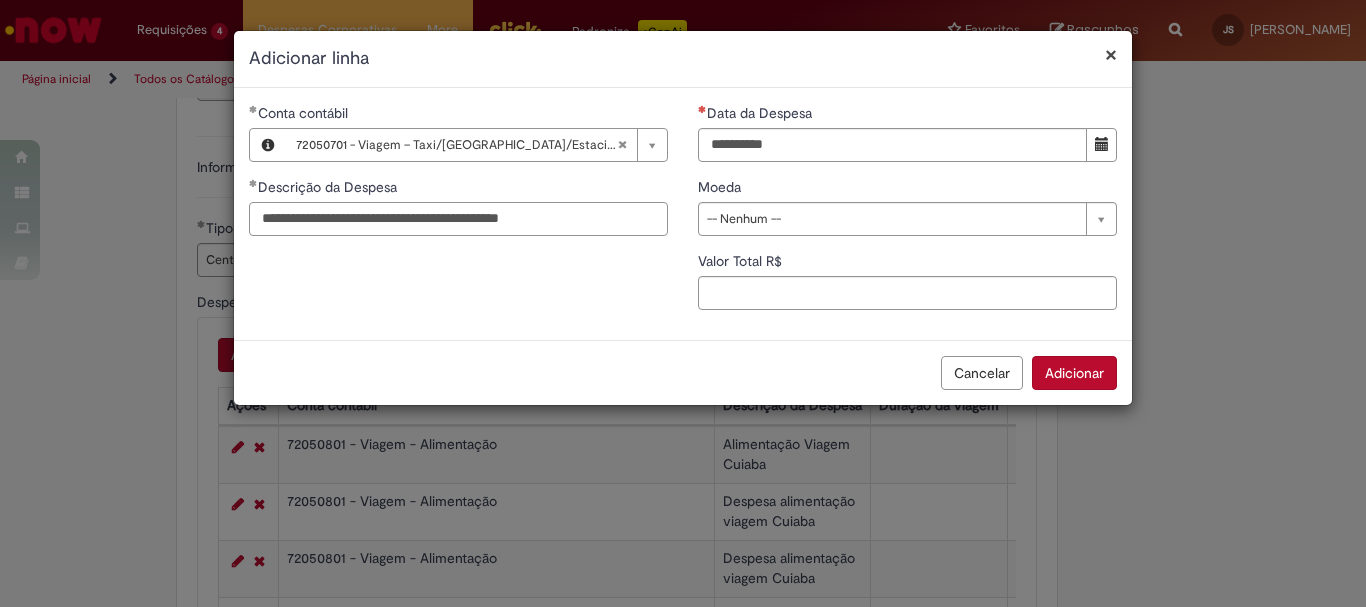 click on "**********" at bounding box center [458, 219] 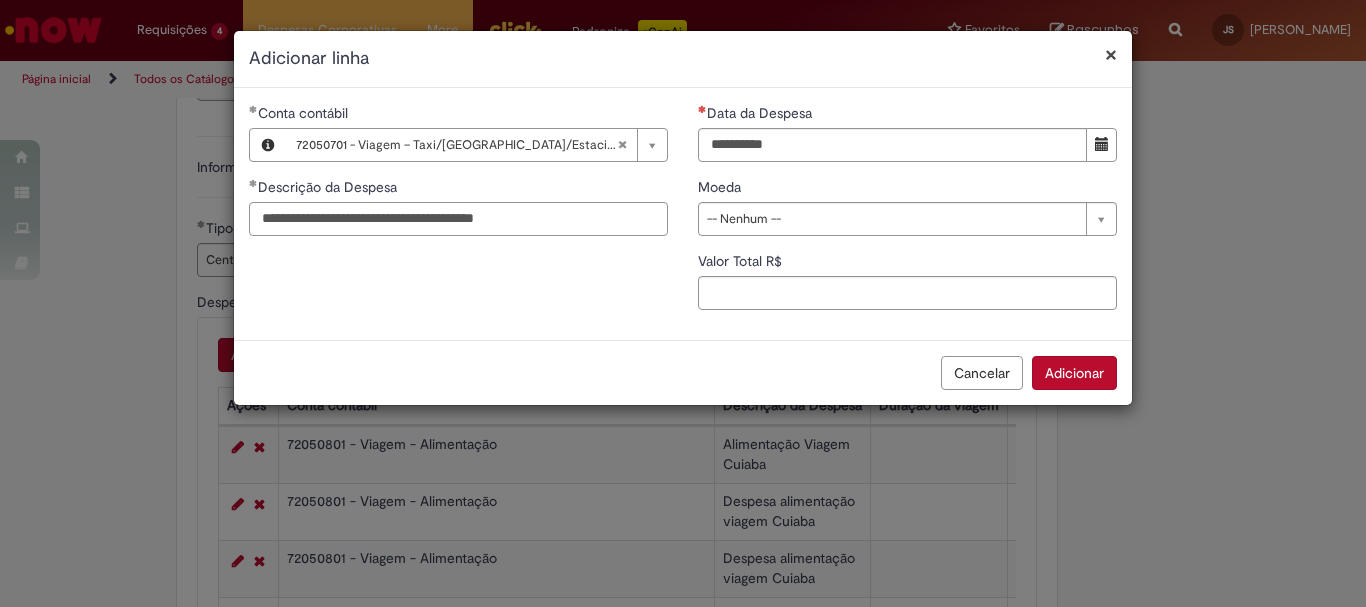 type on "**********" 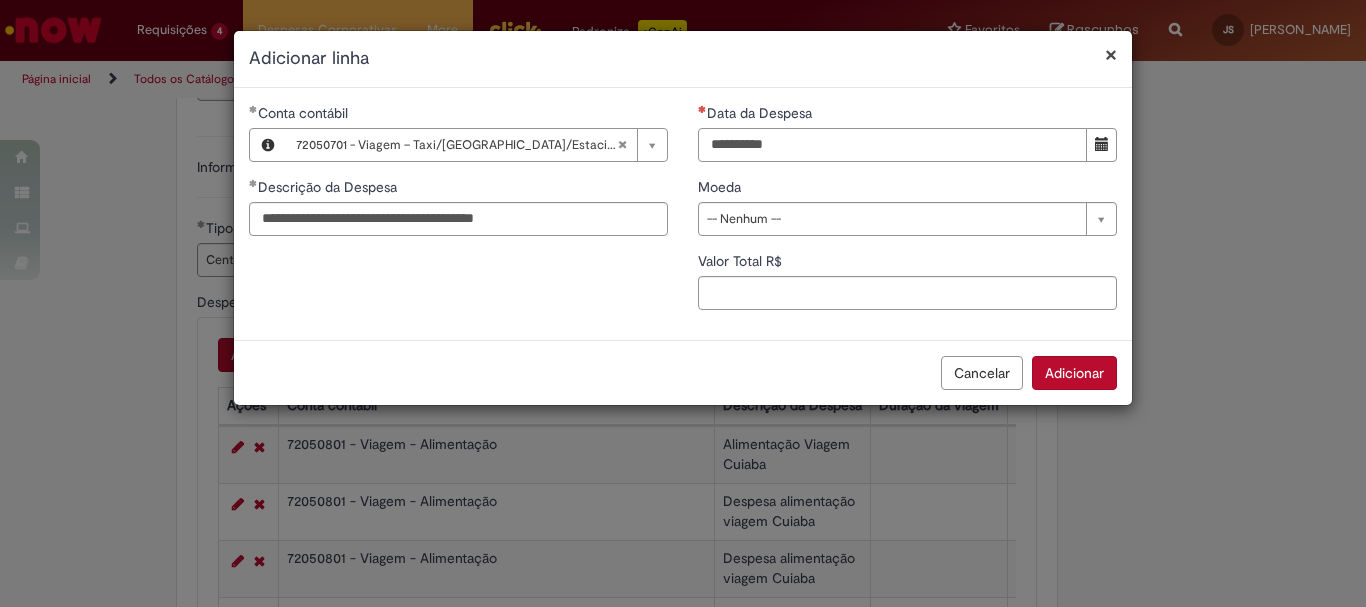 click on "Data da Despesa" at bounding box center (892, 145) 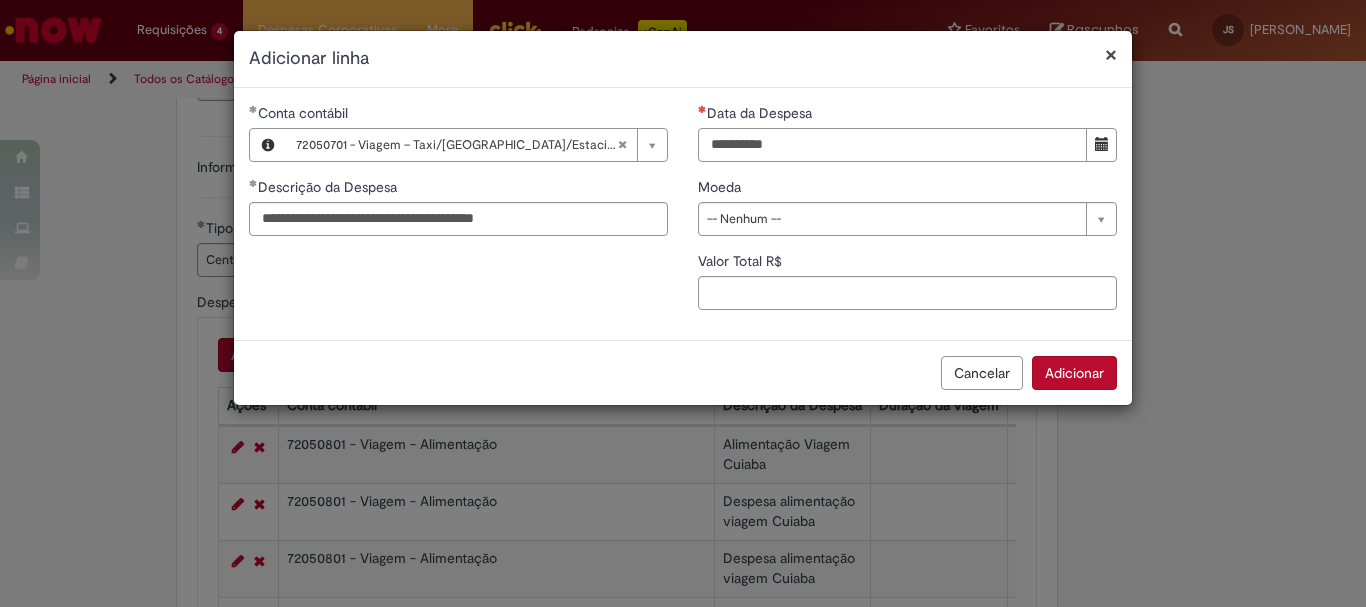 type on "**********" 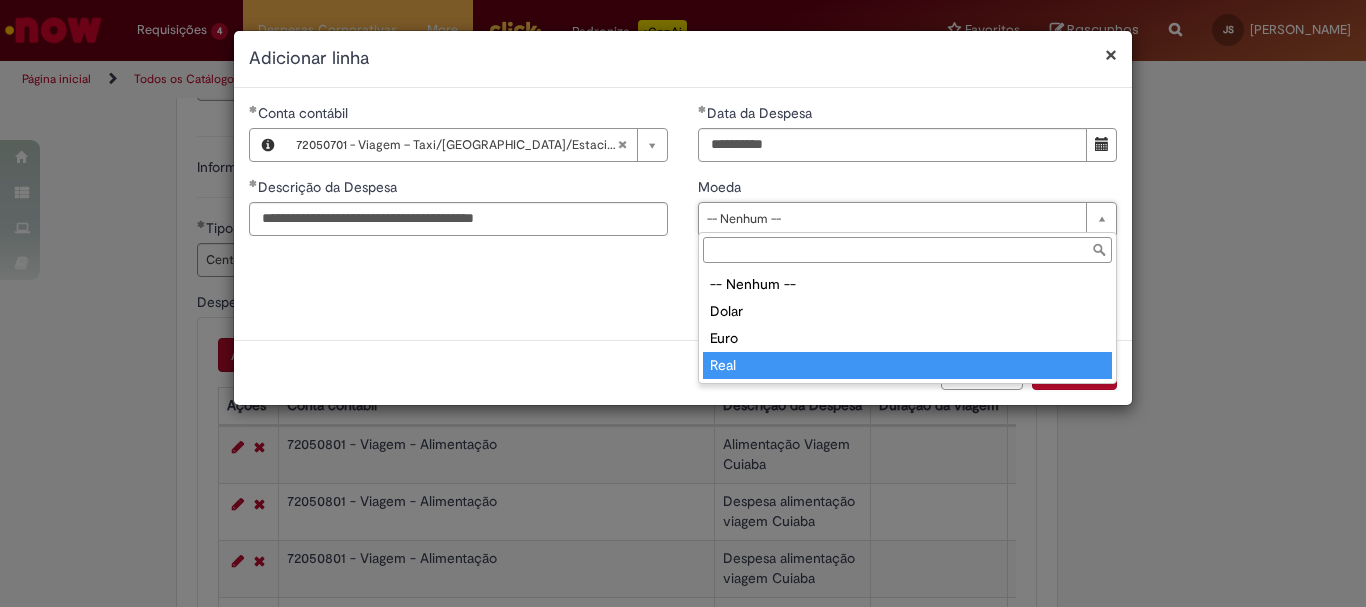 type on "****" 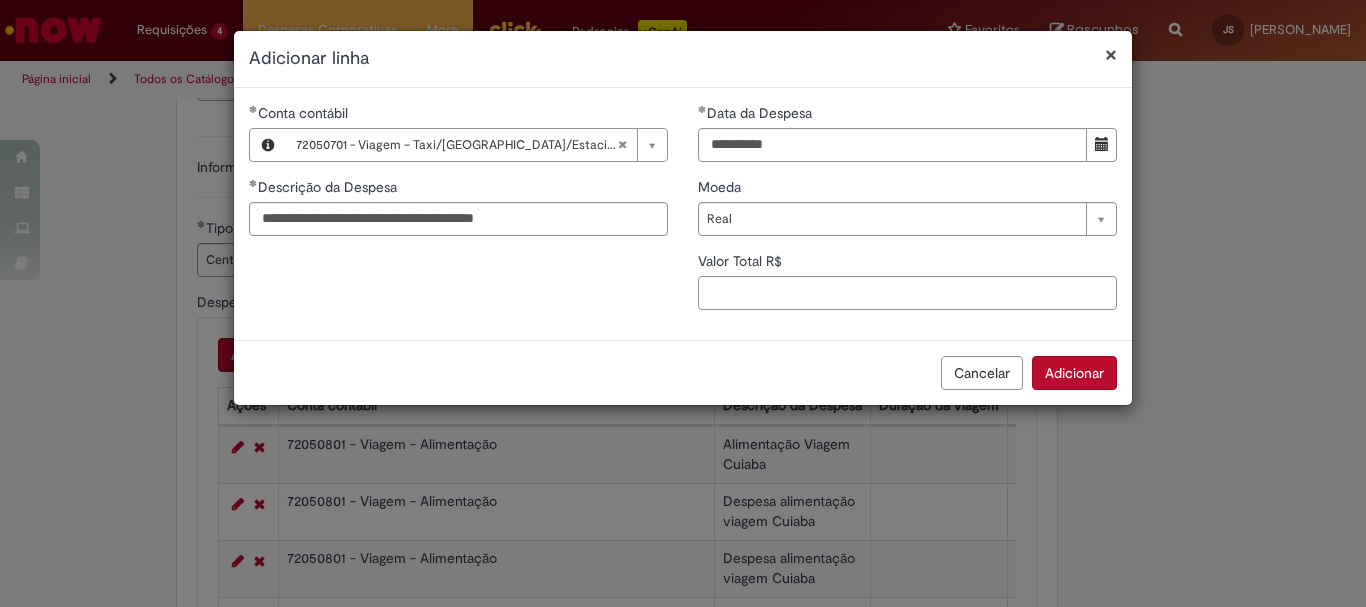 click on "Valor Total R$" at bounding box center [907, 293] 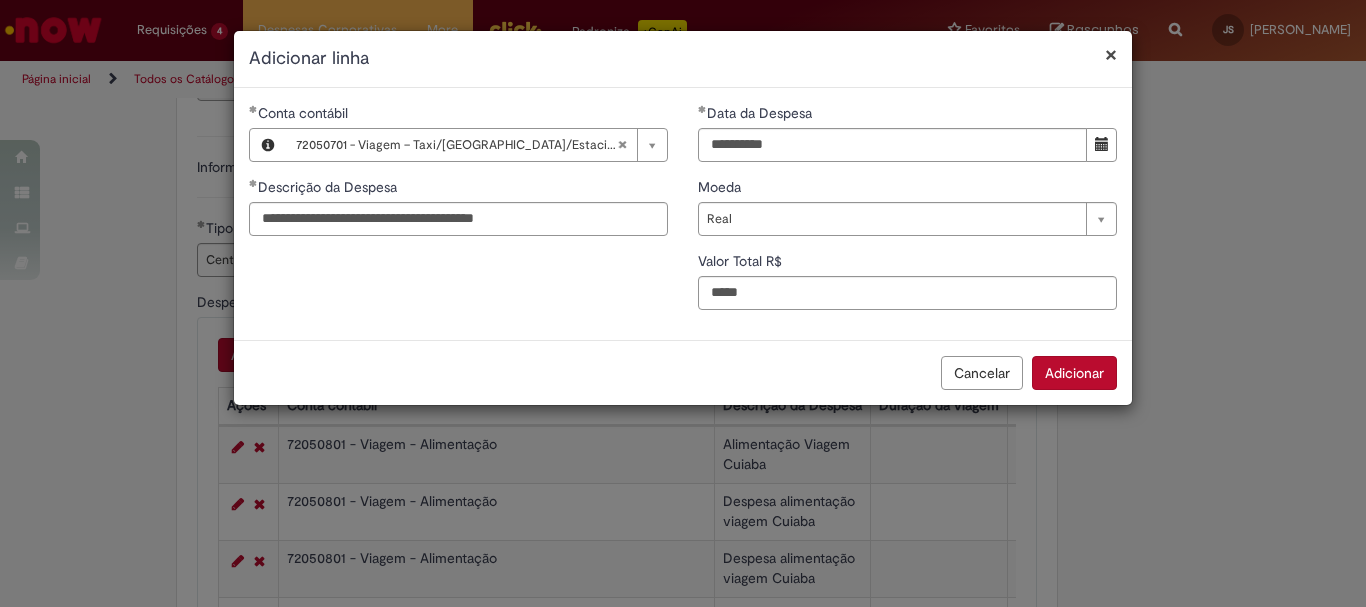 type on "****" 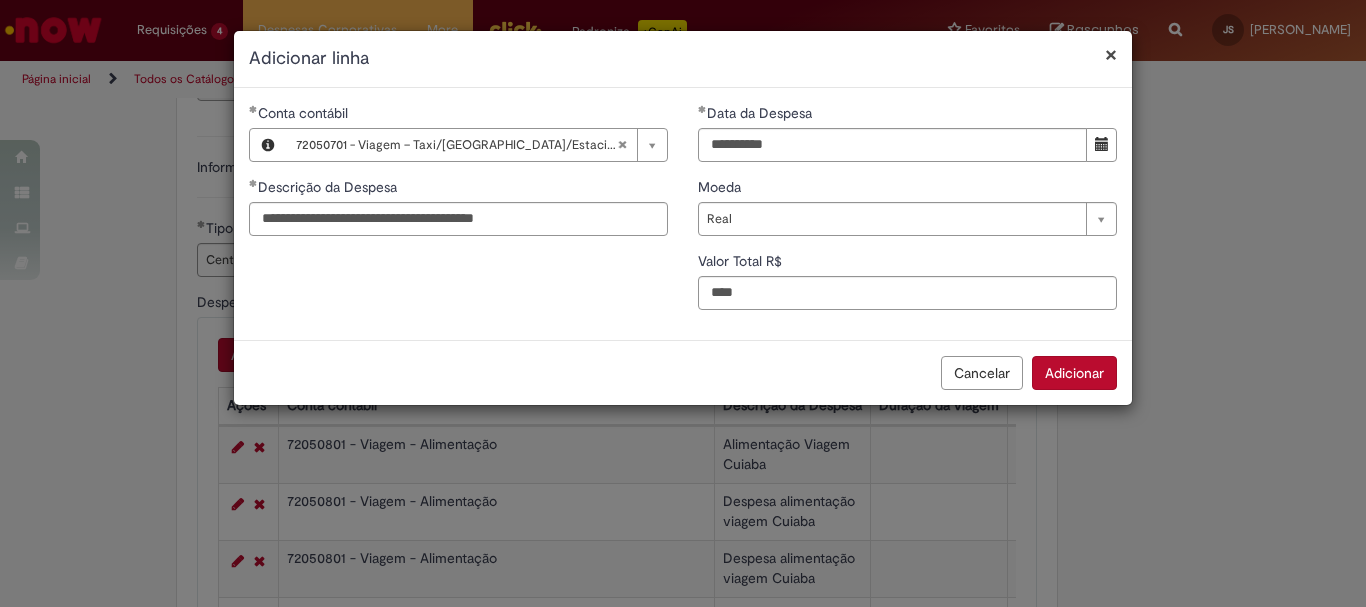 click on "Adicionar" at bounding box center [1074, 373] 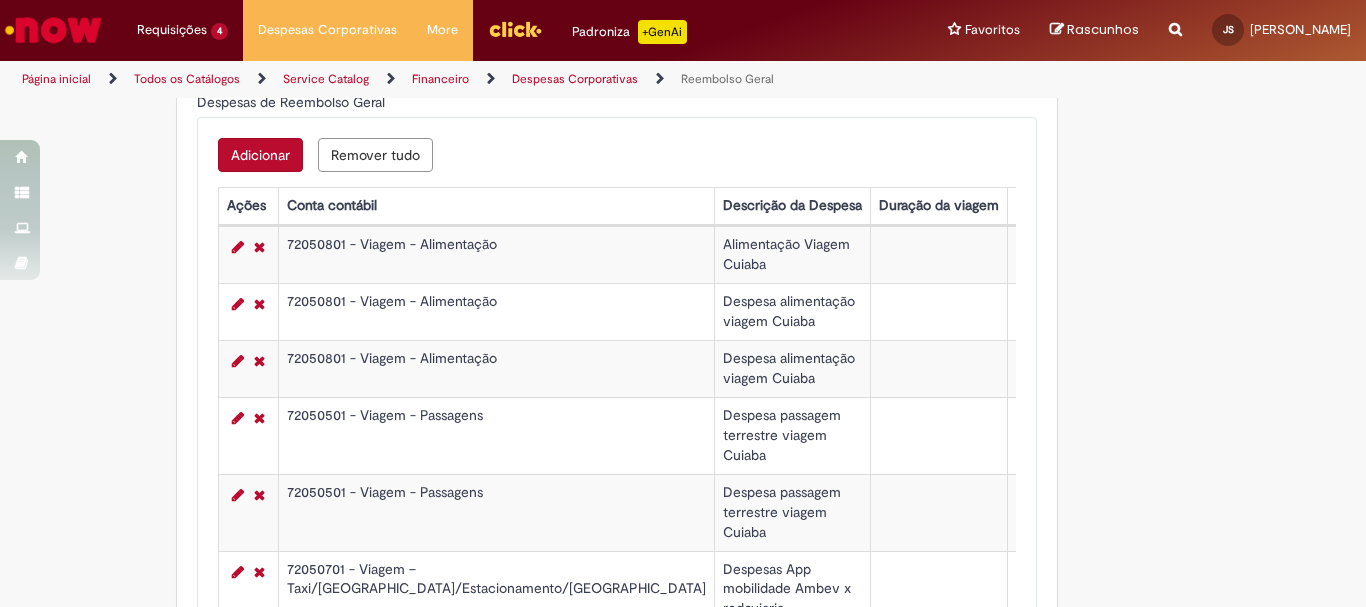 scroll, scrollTop: 730, scrollLeft: 0, axis: vertical 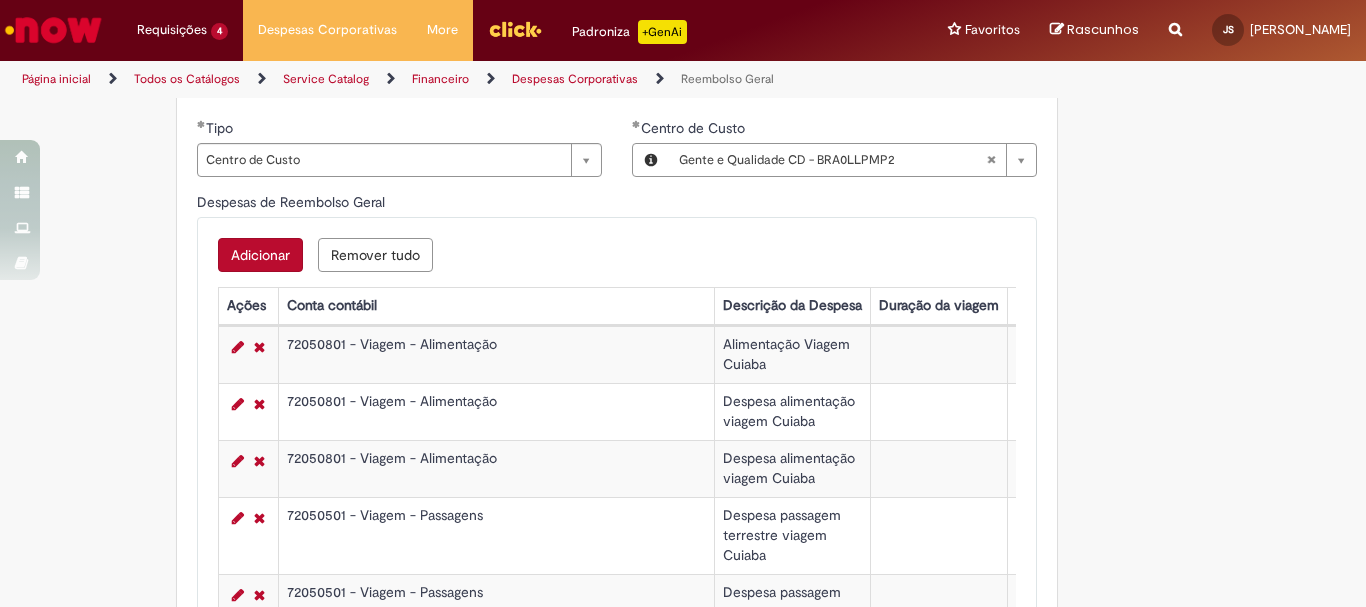 click on "Adicionar" at bounding box center [260, 255] 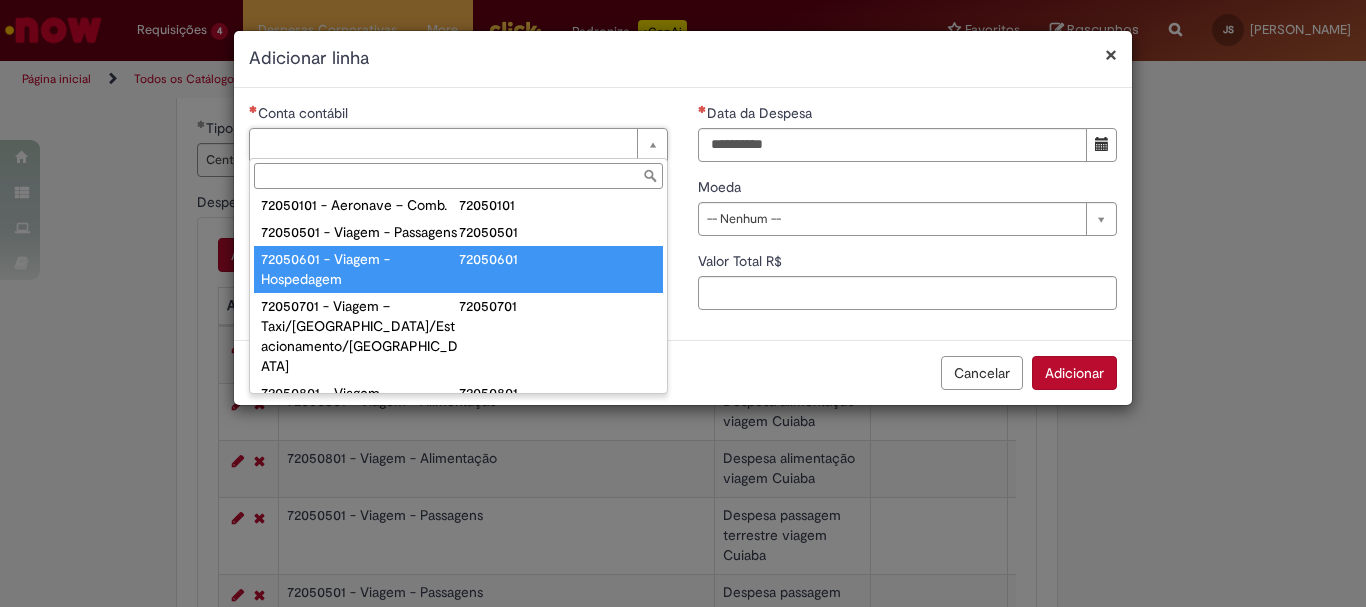 scroll, scrollTop: 1103, scrollLeft: 0, axis: vertical 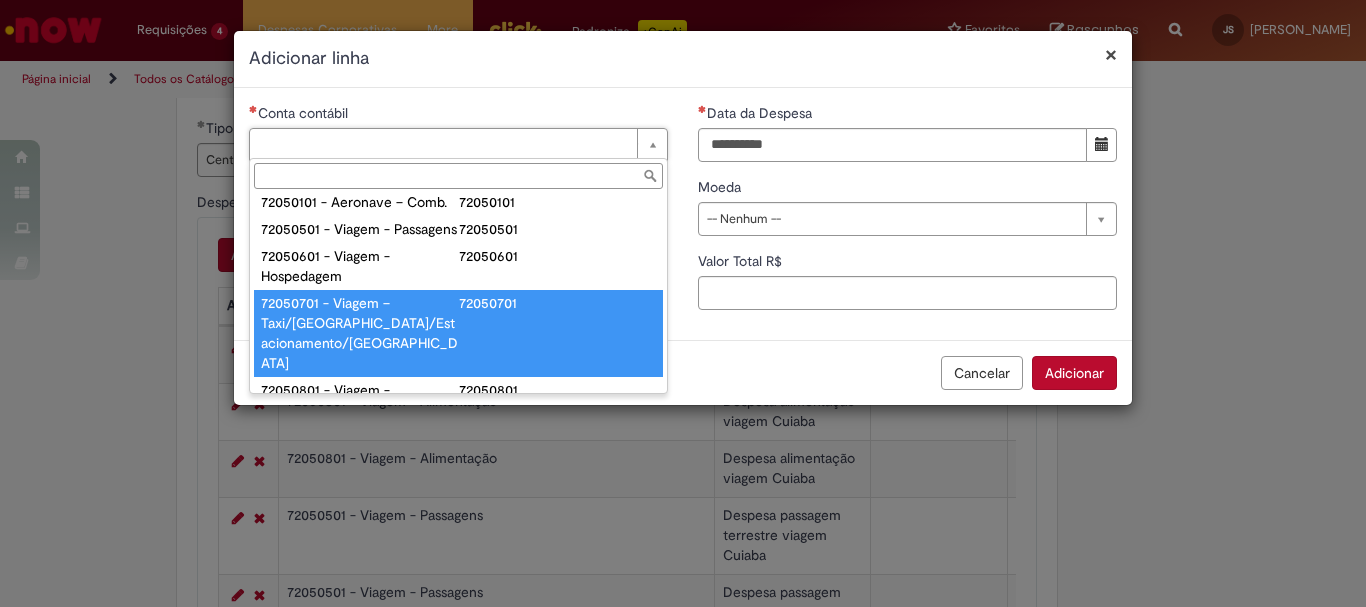 type on "**********" 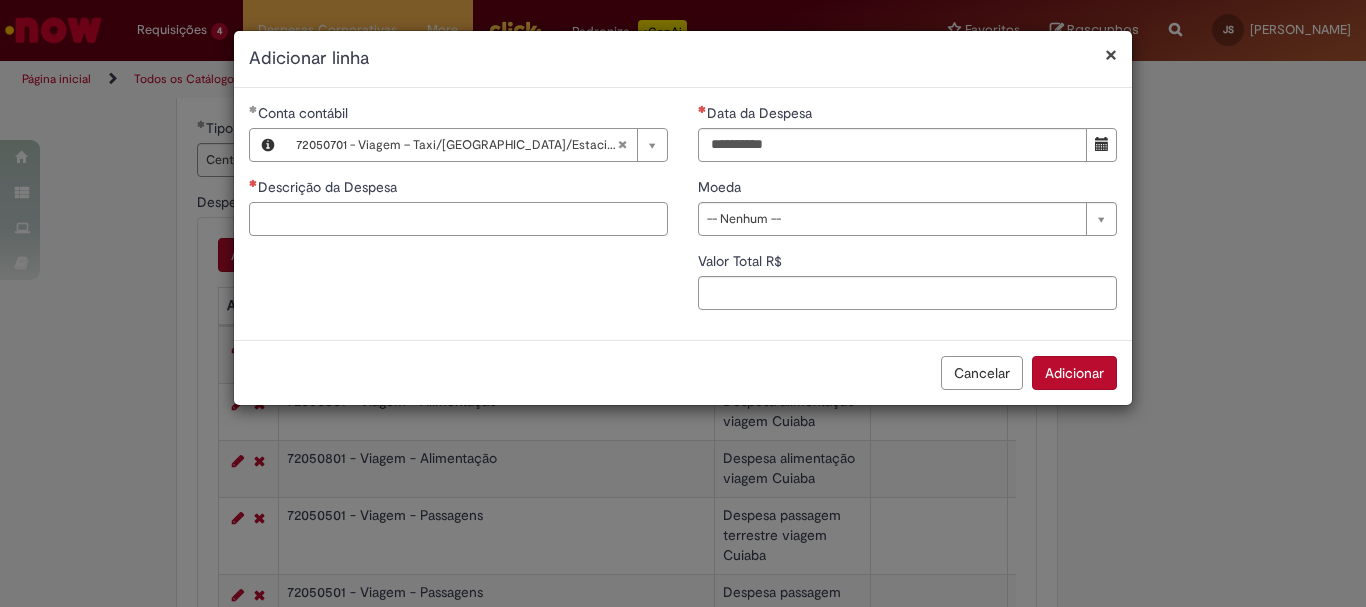 click on "Descrição da Despesa" at bounding box center (458, 219) 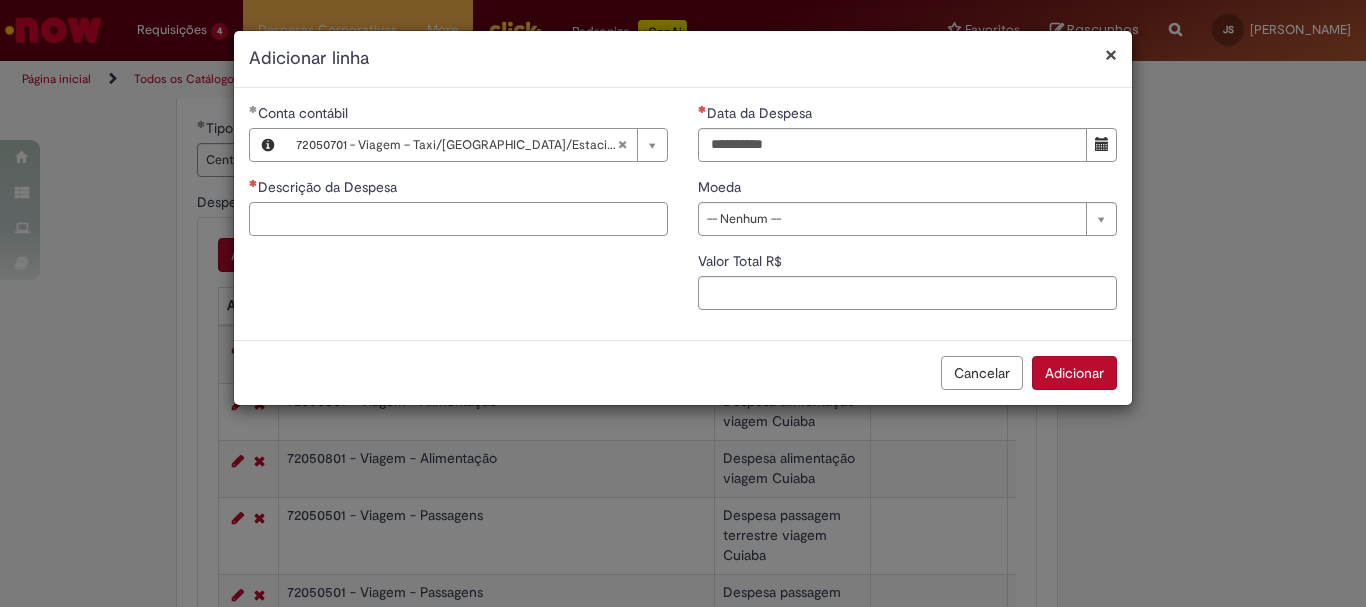 paste on "**********" 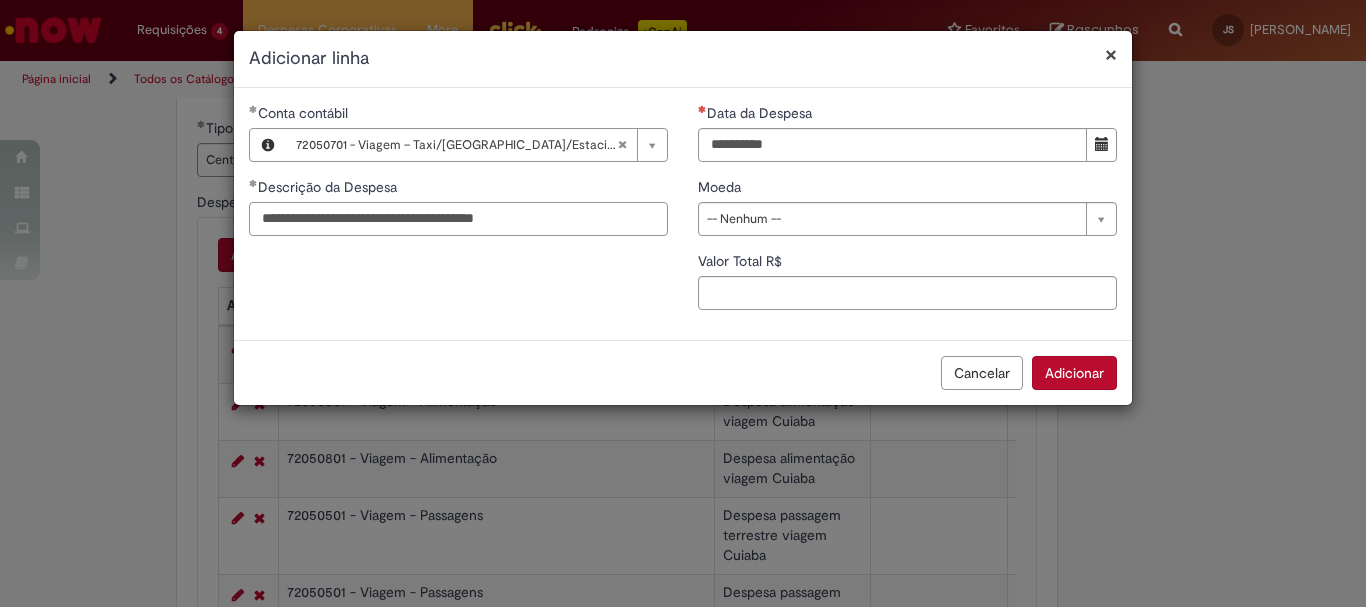 click on "**********" at bounding box center (458, 219) 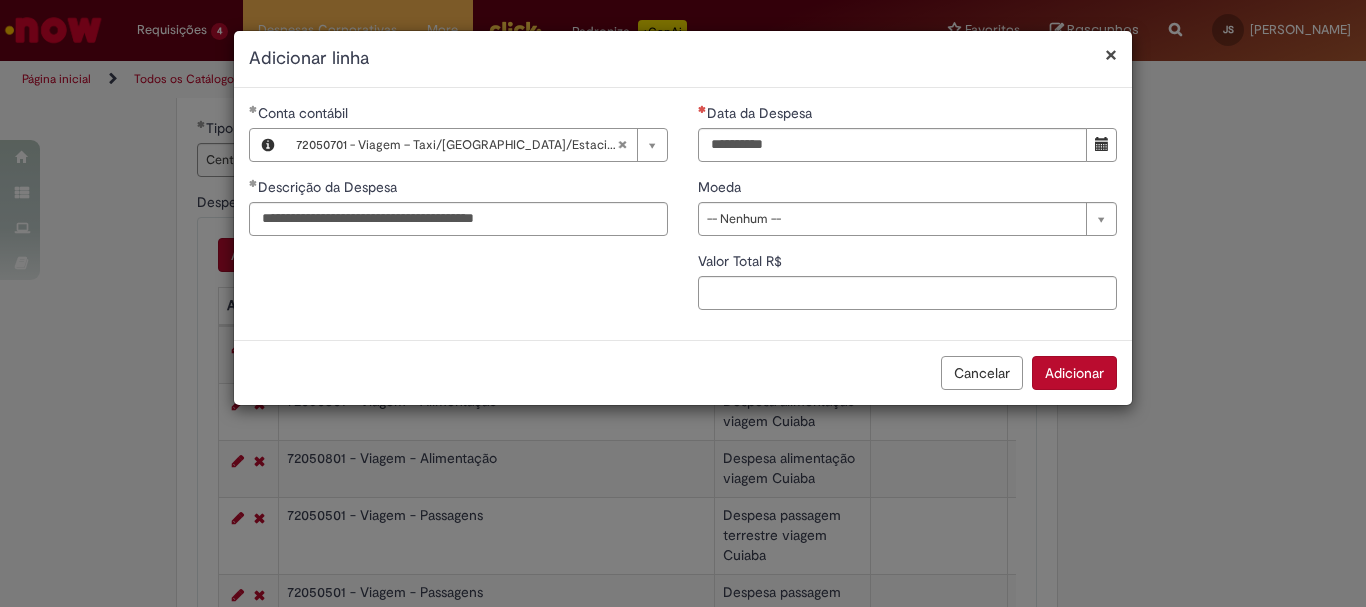 drag, startPoint x: 986, startPoint y: 370, endPoint x: 918, endPoint y: 433, distance: 92.69843 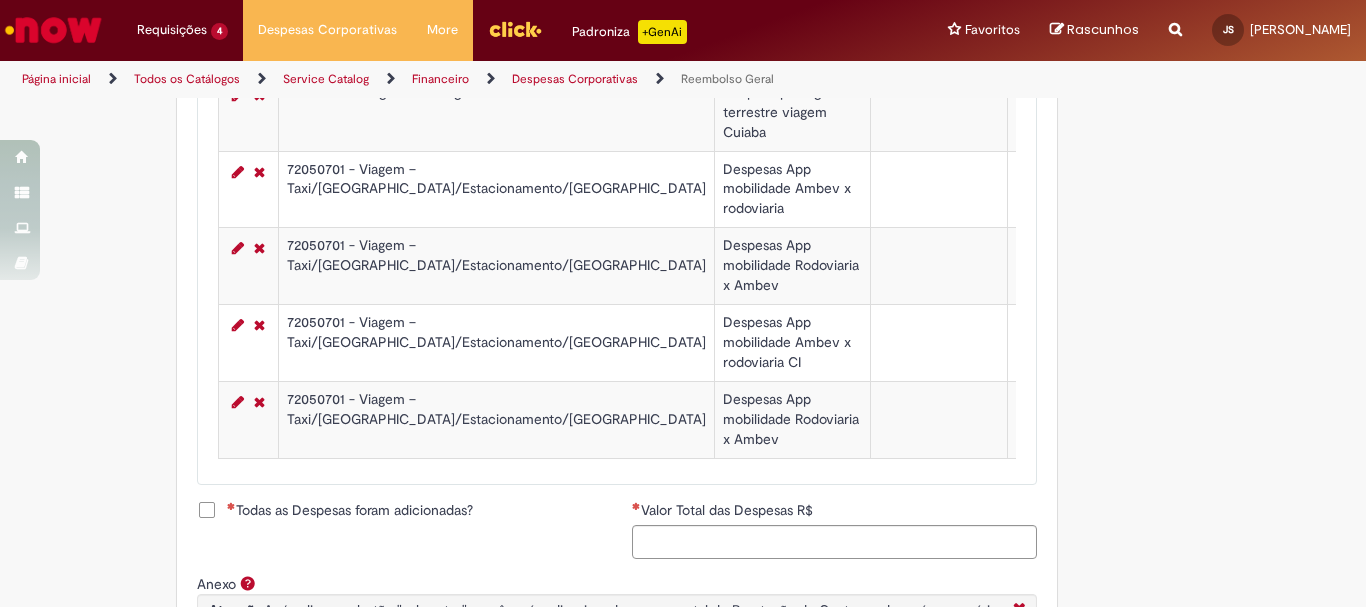 scroll, scrollTop: 1330, scrollLeft: 0, axis: vertical 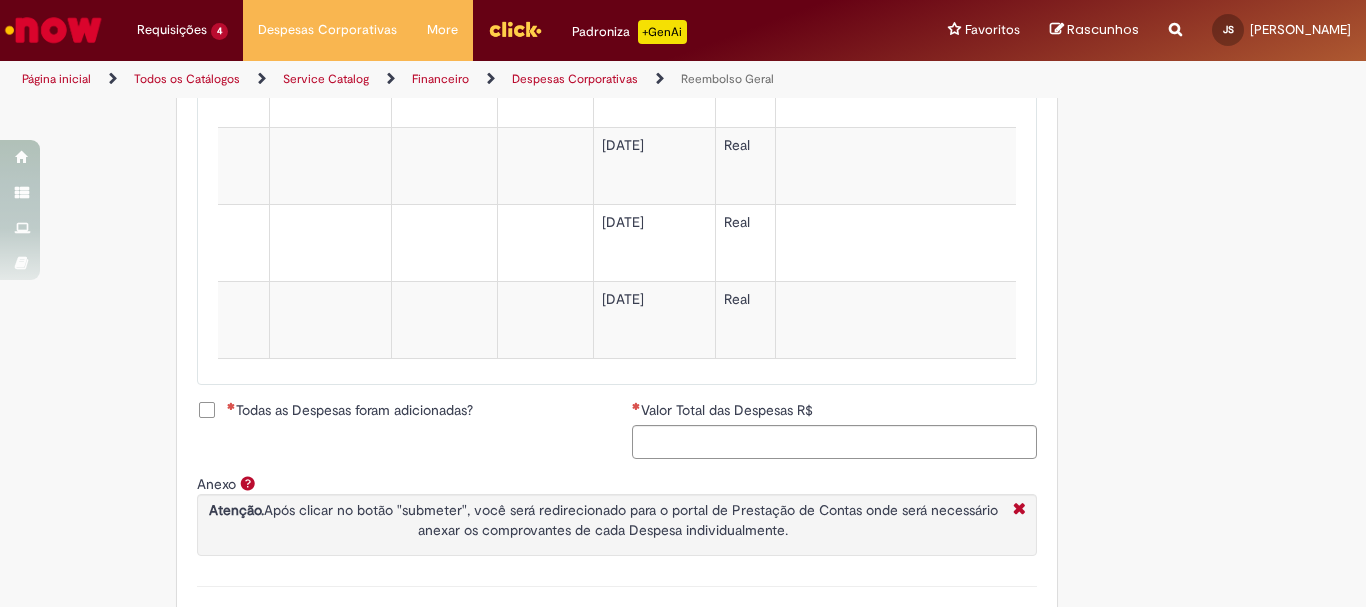 drag, startPoint x: 505, startPoint y: 384, endPoint x: 881, endPoint y: 393, distance: 376.1077 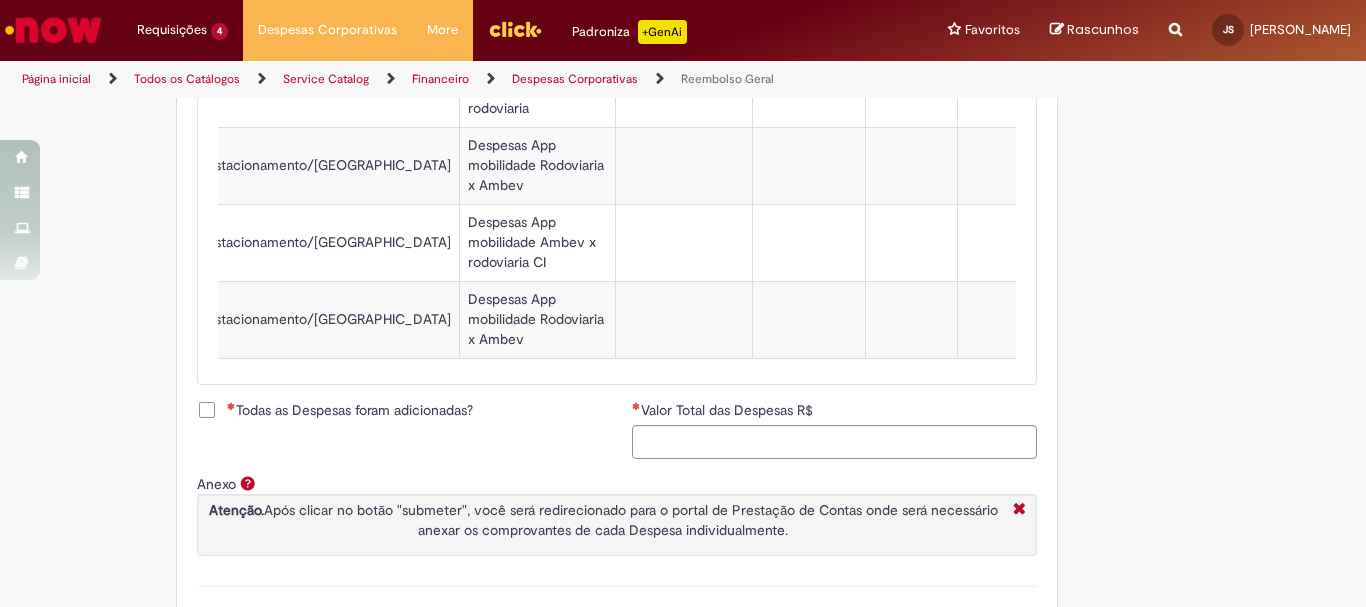 scroll, scrollTop: 0, scrollLeft: 247, axis: horizontal 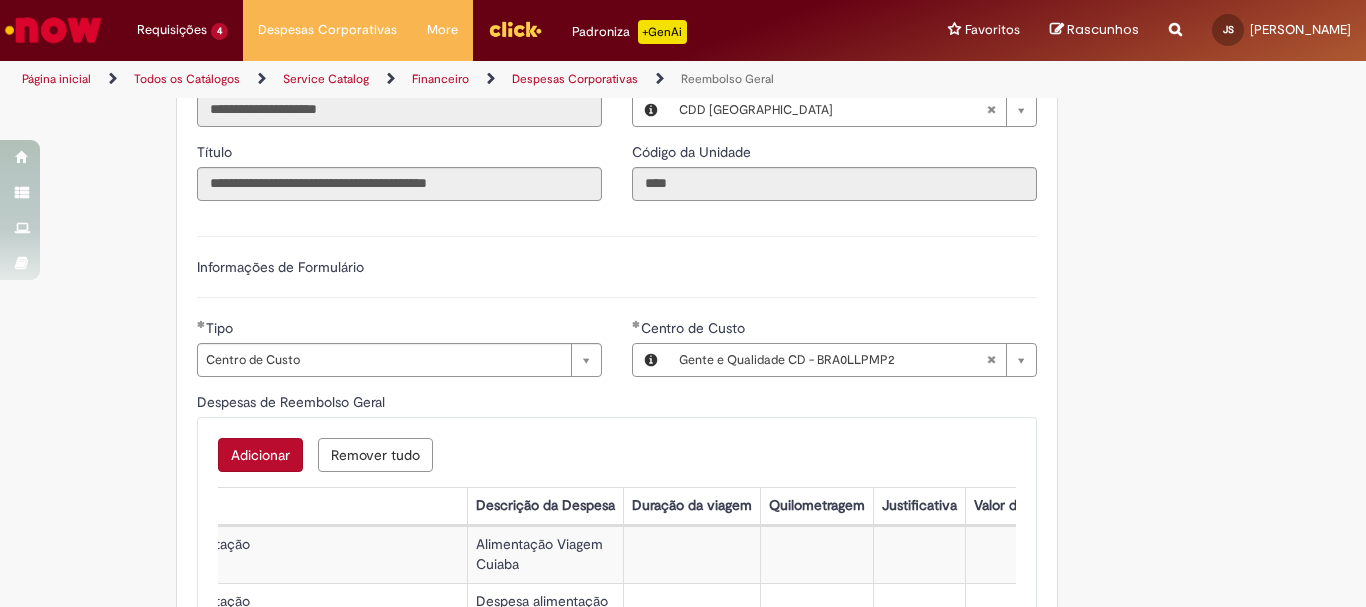 click on "Adicionar" at bounding box center [260, 455] 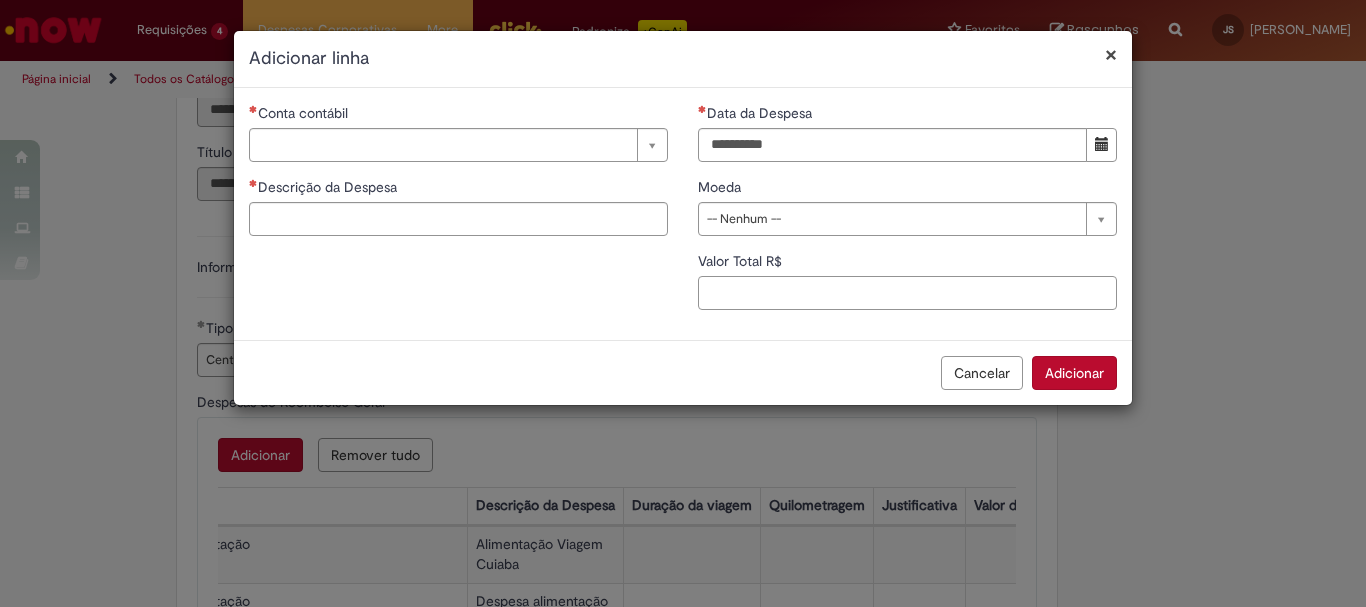 click on "Valor Total R$" at bounding box center [907, 293] 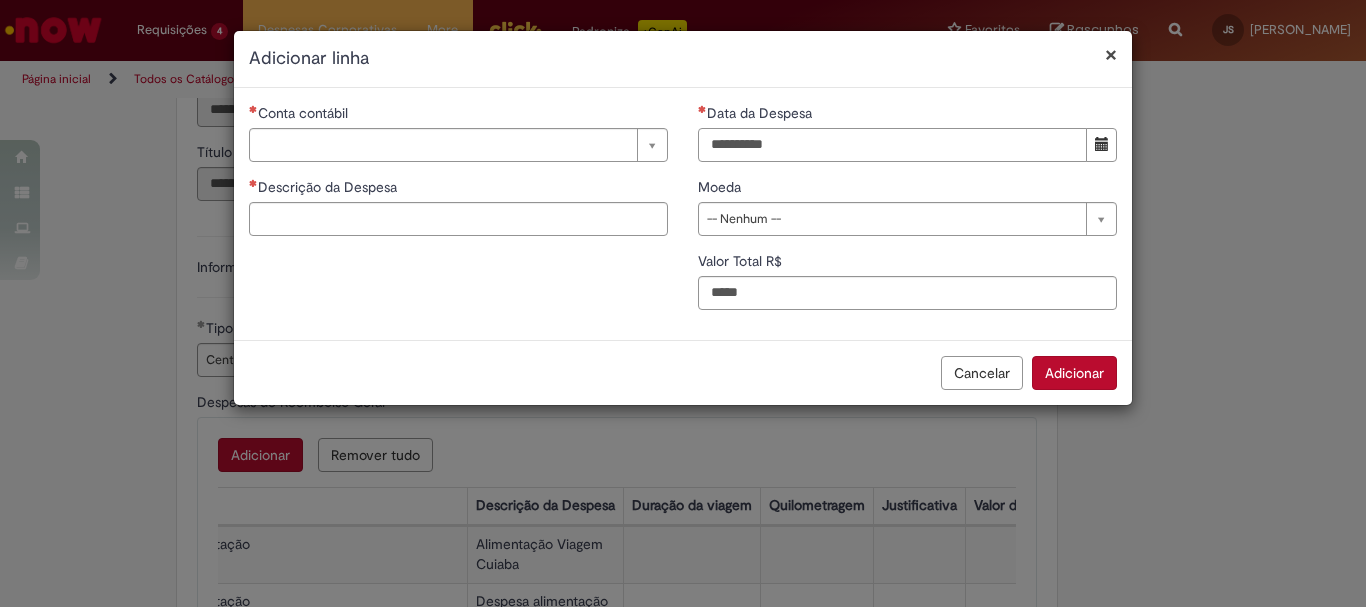 type on "****" 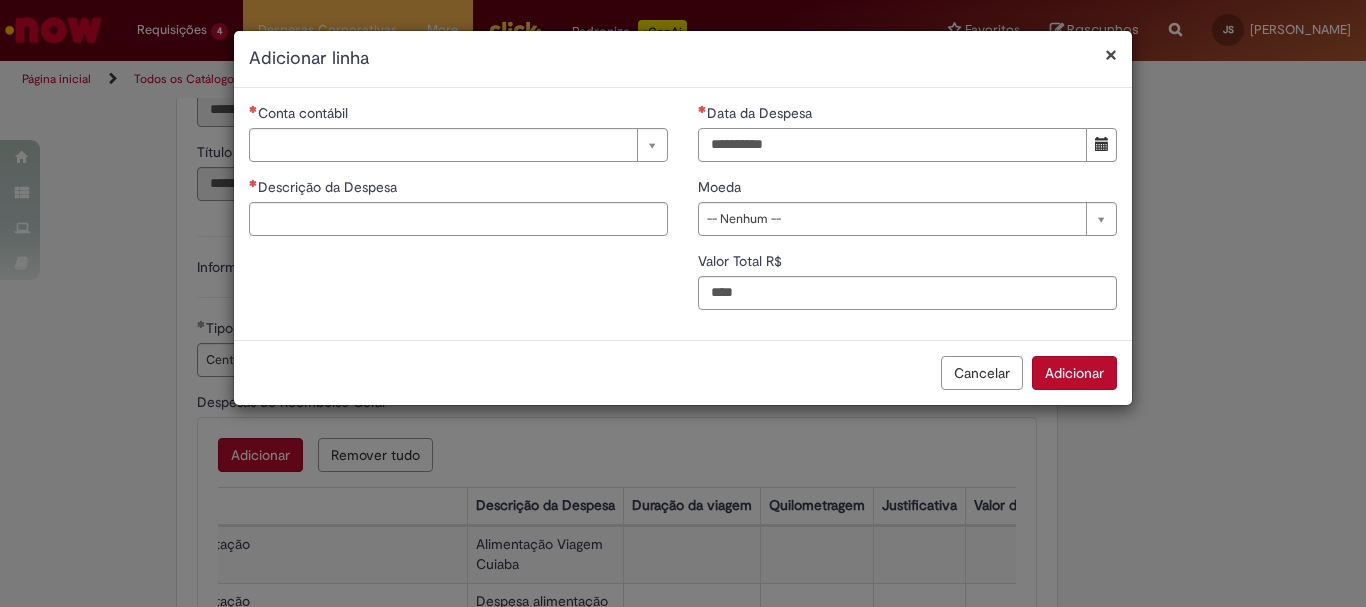 click on "Data da Despesa" at bounding box center [892, 145] 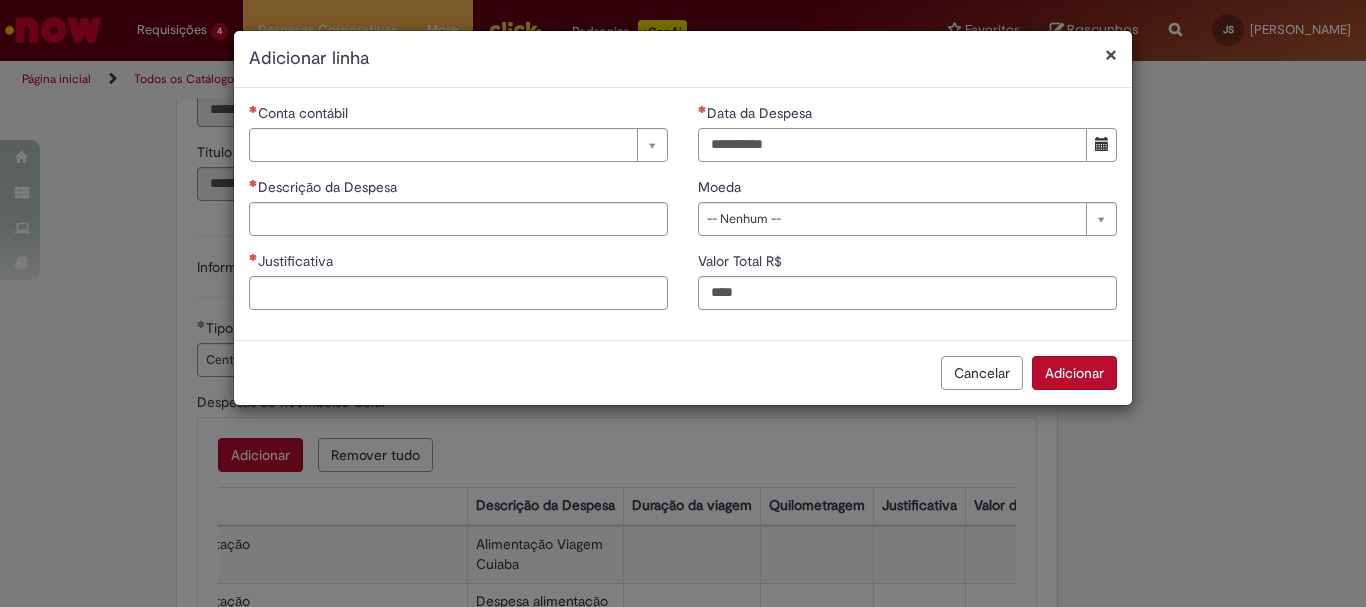 type on "**********" 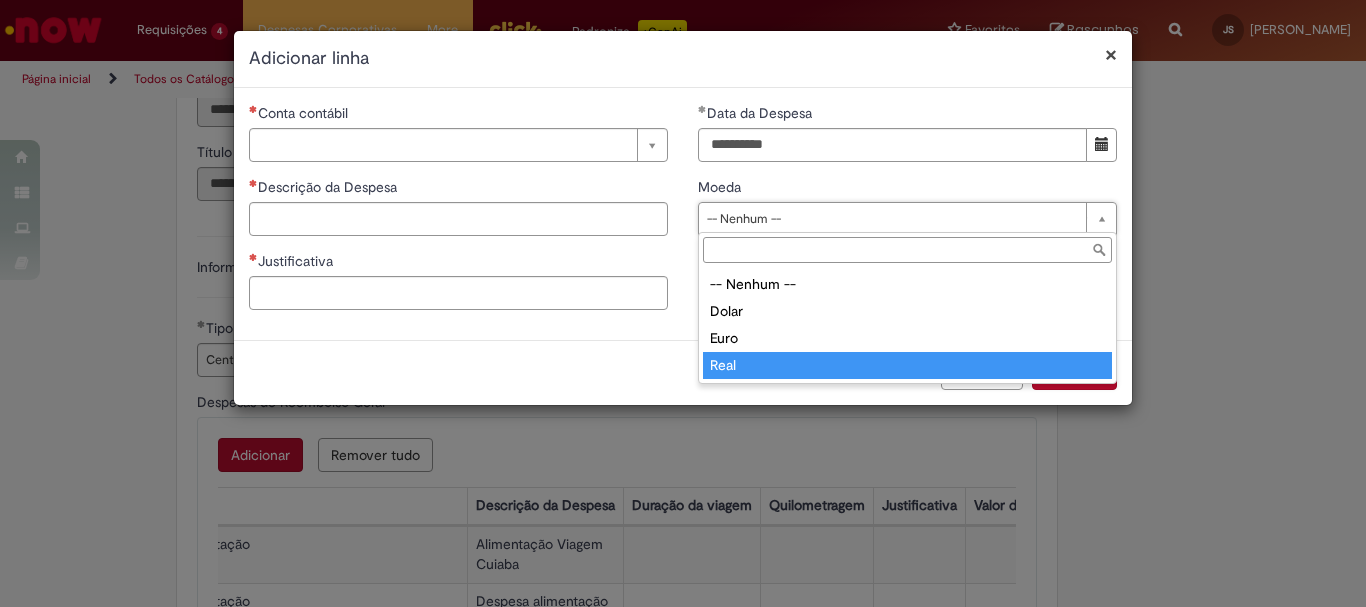 type on "****" 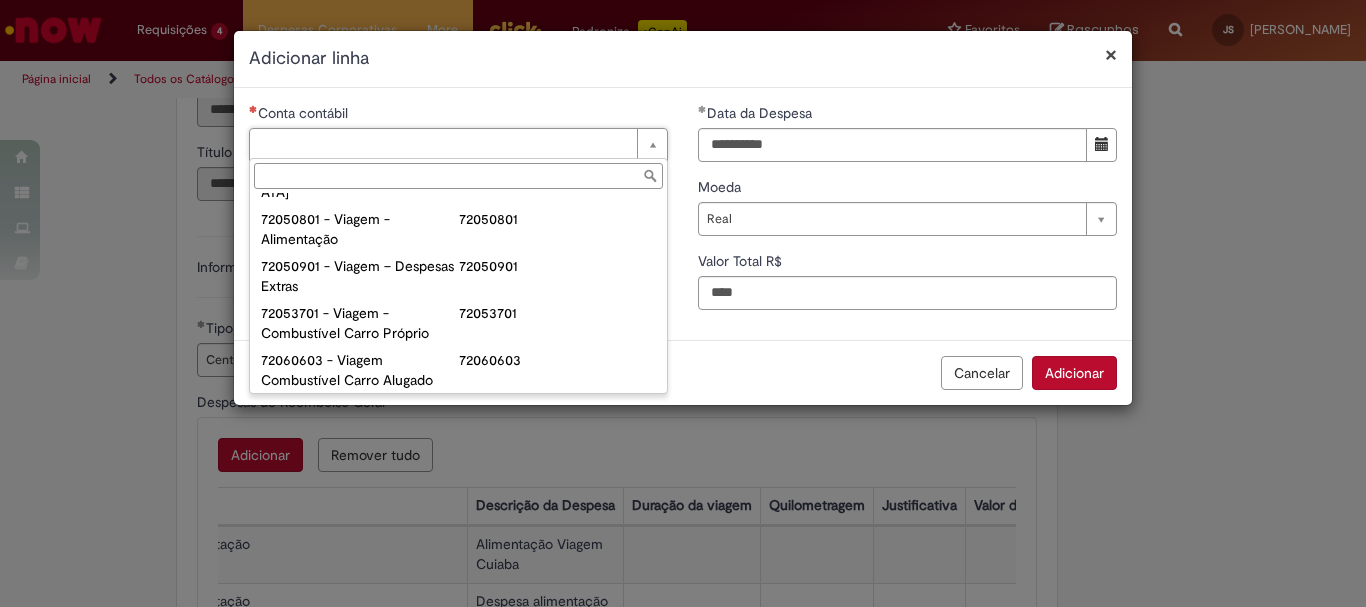 scroll, scrollTop: 1174, scrollLeft: 0, axis: vertical 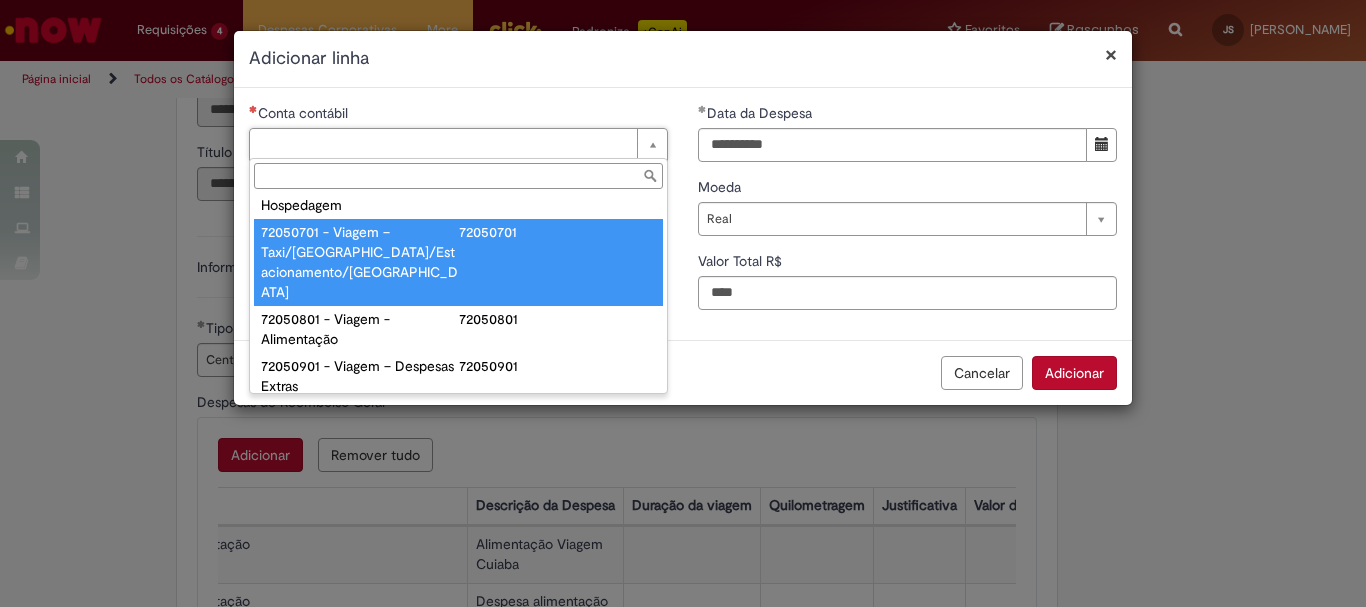 type on "**********" 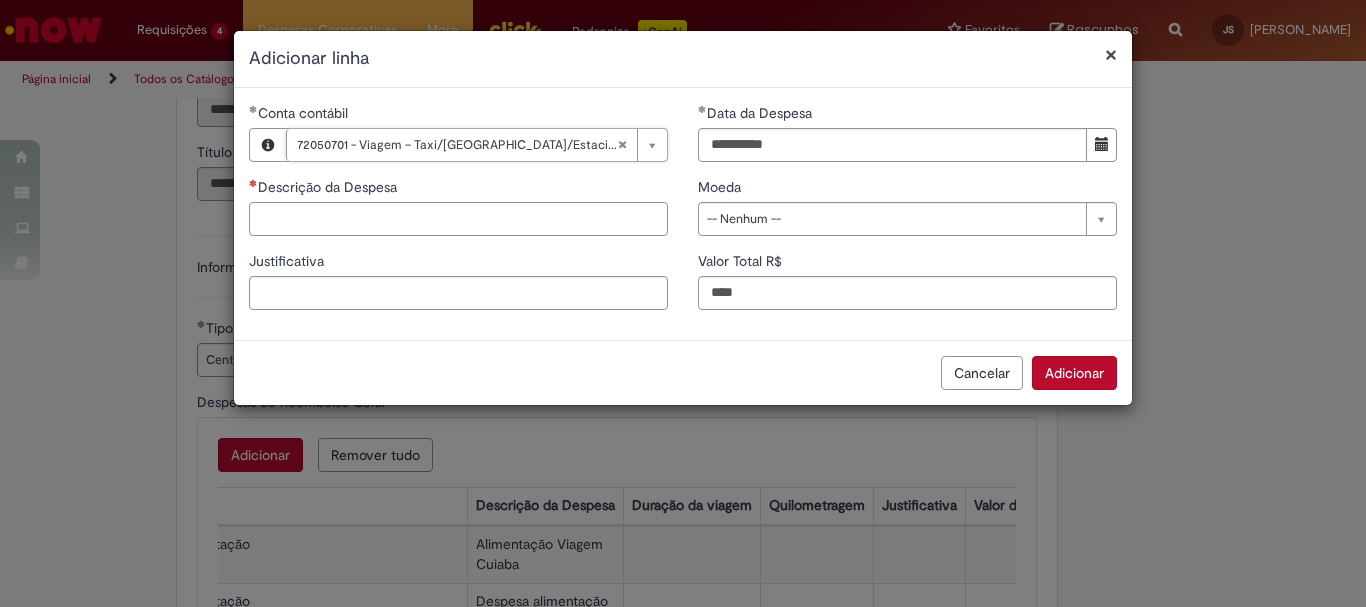 click on "Descrição da Despesa" at bounding box center [458, 219] 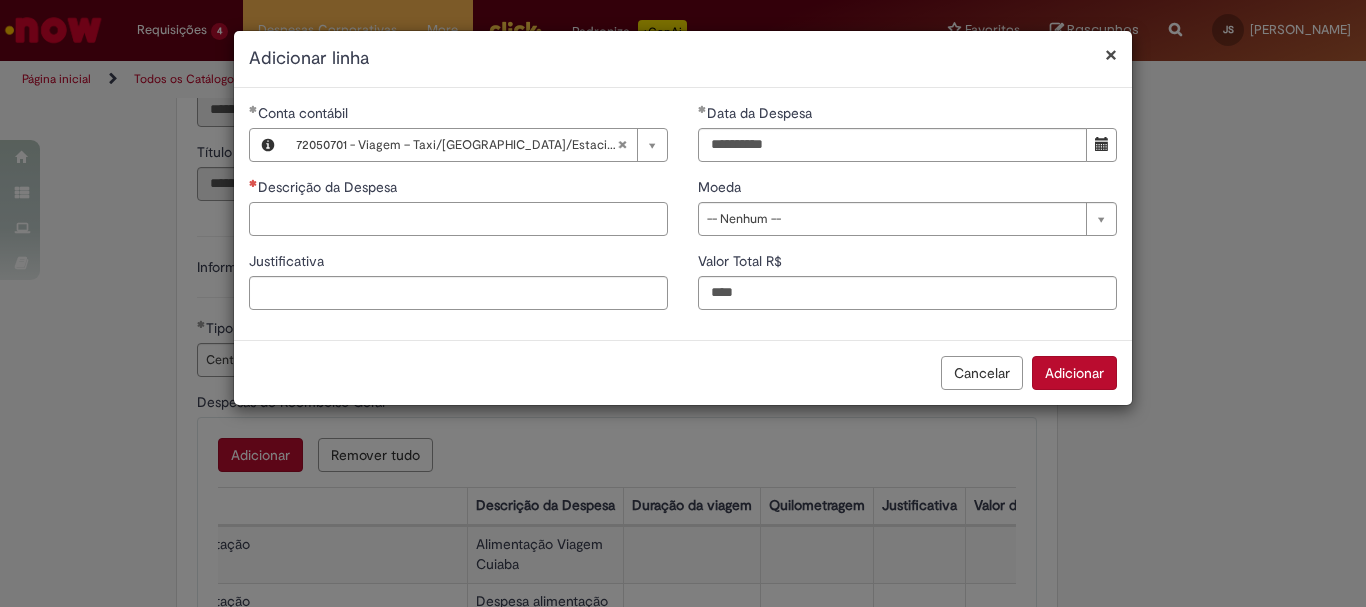 click on "Descrição da Despesa" at bounding box center [458, 219] 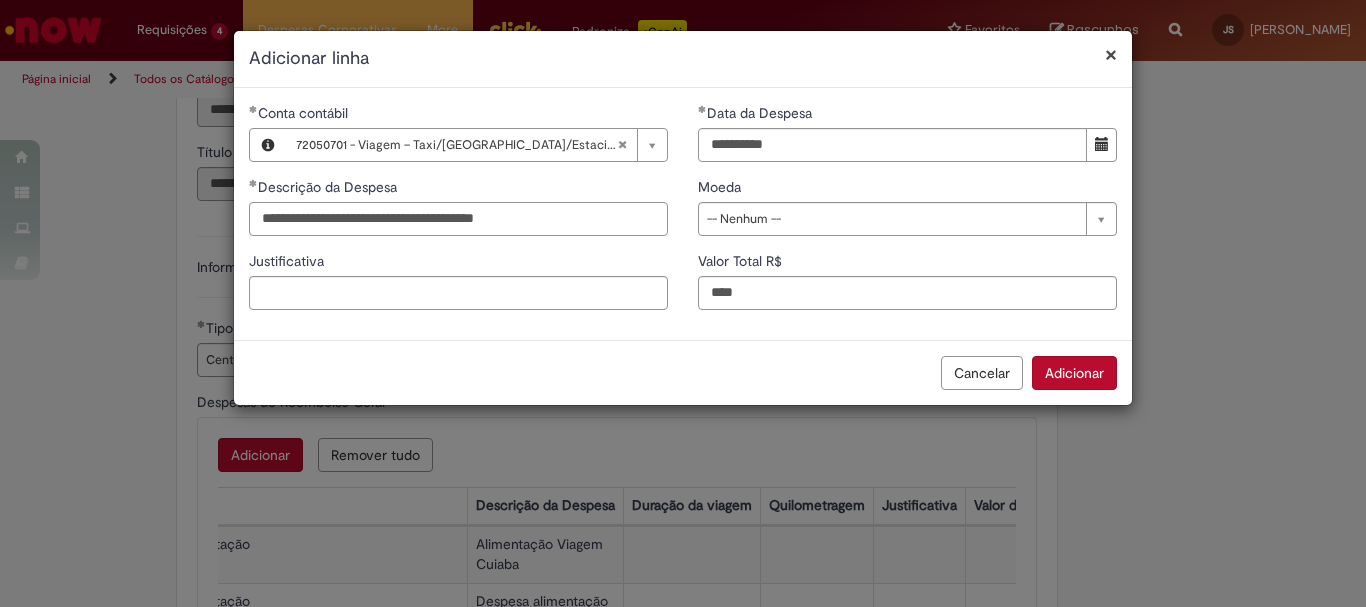 click on "**********" at bounding box center [458, 219] 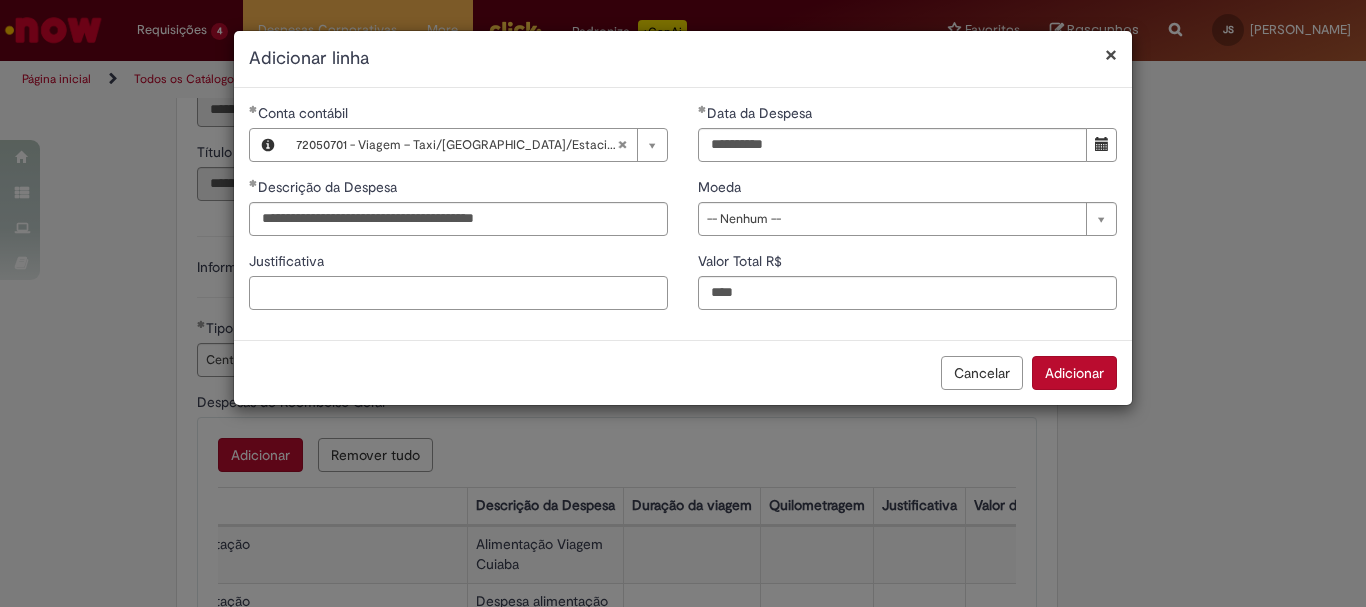click on "Justificativa" at bounding box center [458, 293] 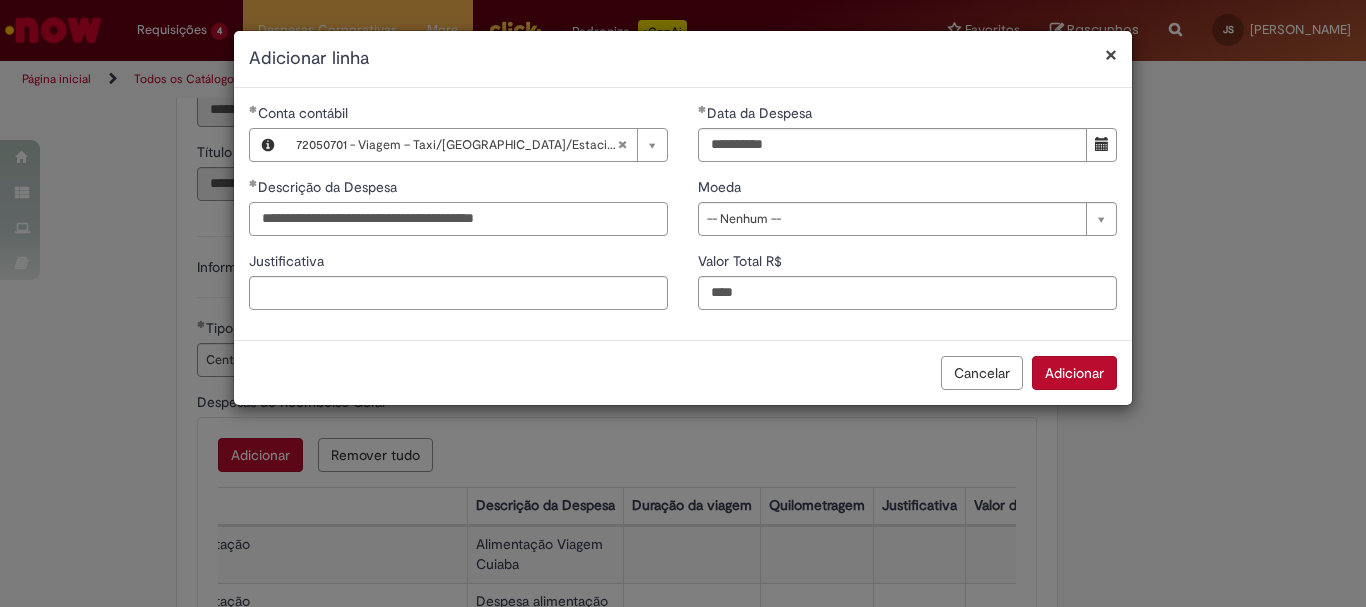 drag, startPoint x: 554, startPoint y: 215, endPoint x: 167, endPoint y: 231, distance: 387.3306 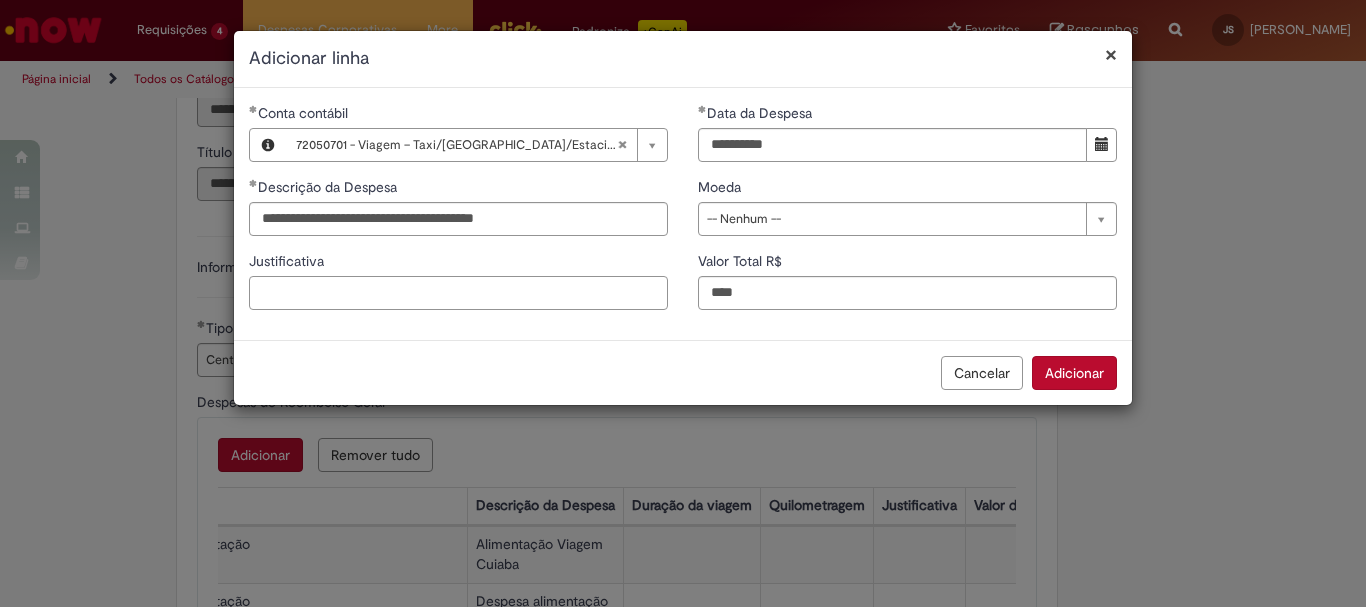 click on "Justificativa" at bounding box center [458, 293] 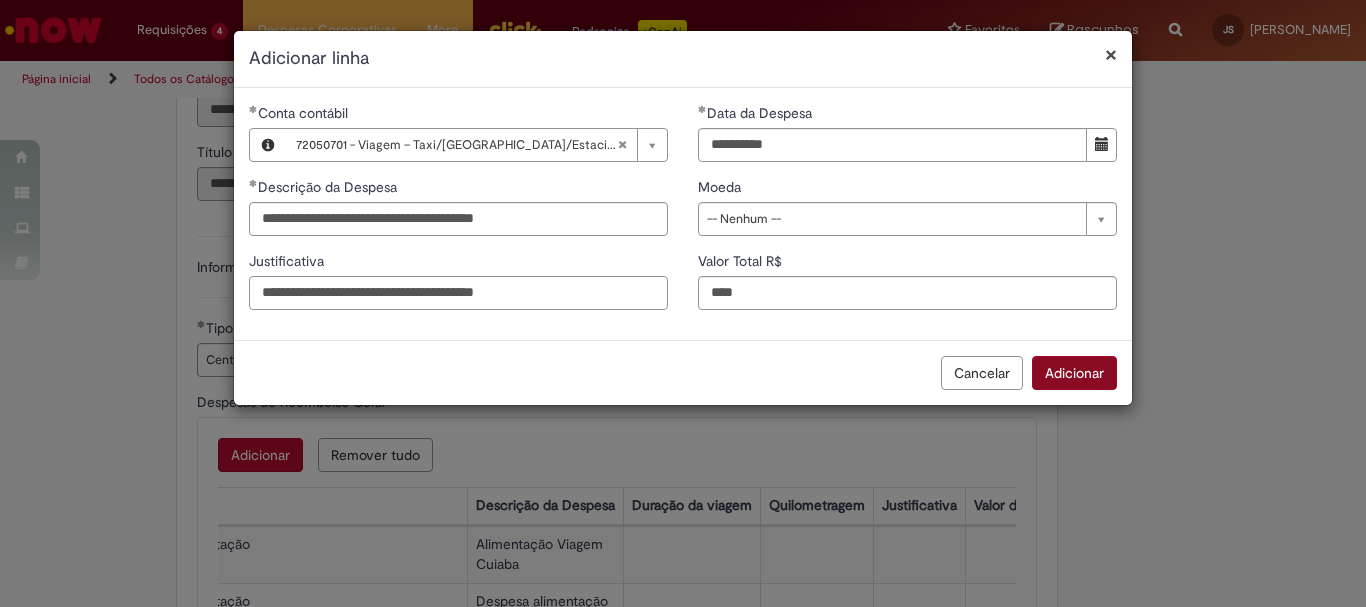 type on "**********" 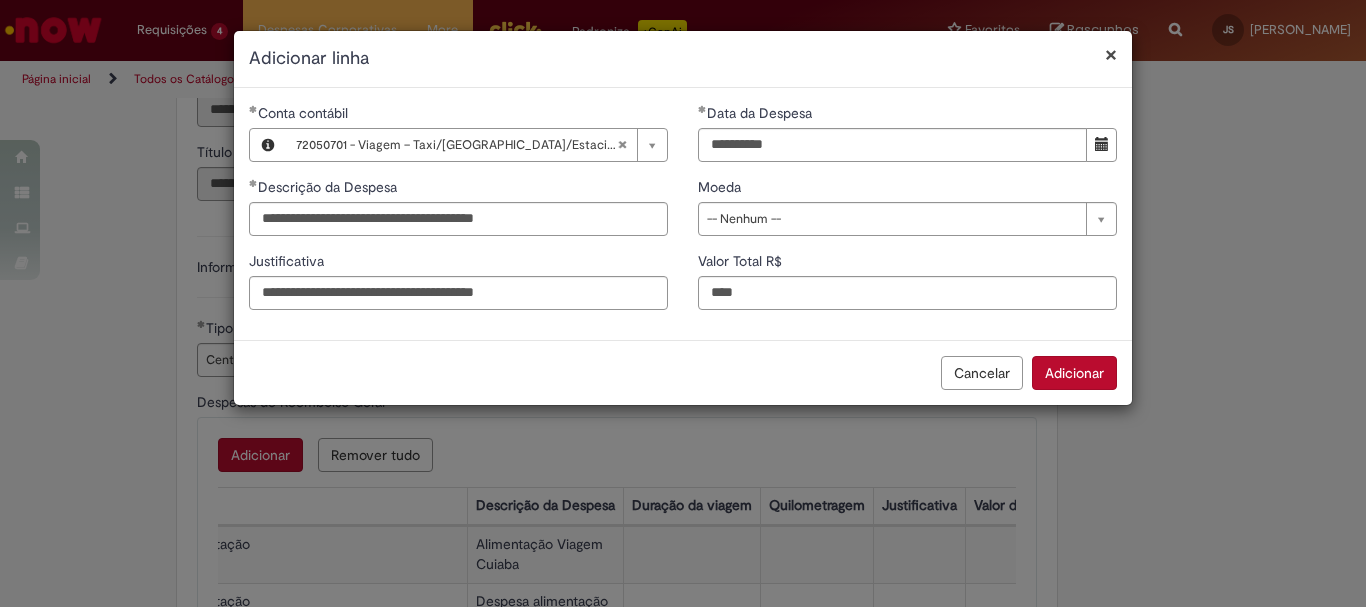 click on "Adicionar" at bounding box center (1074, 373) 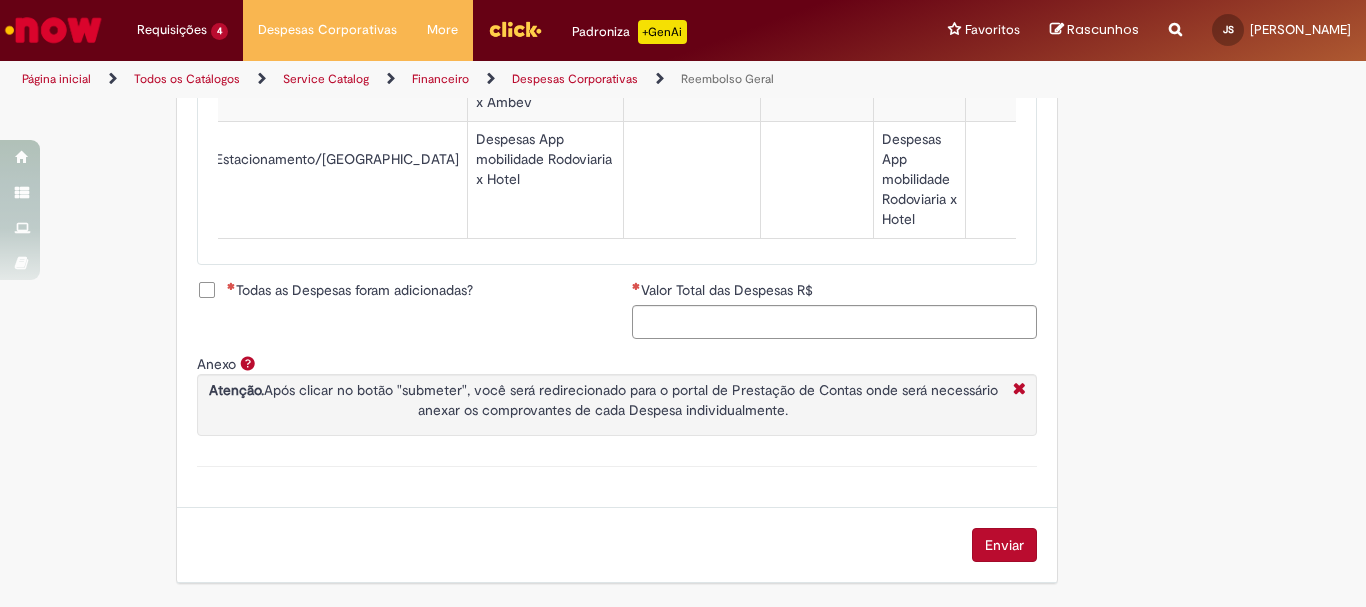 scroll, scrollTop: 1301, scrollLeft: 0, axis: vertical 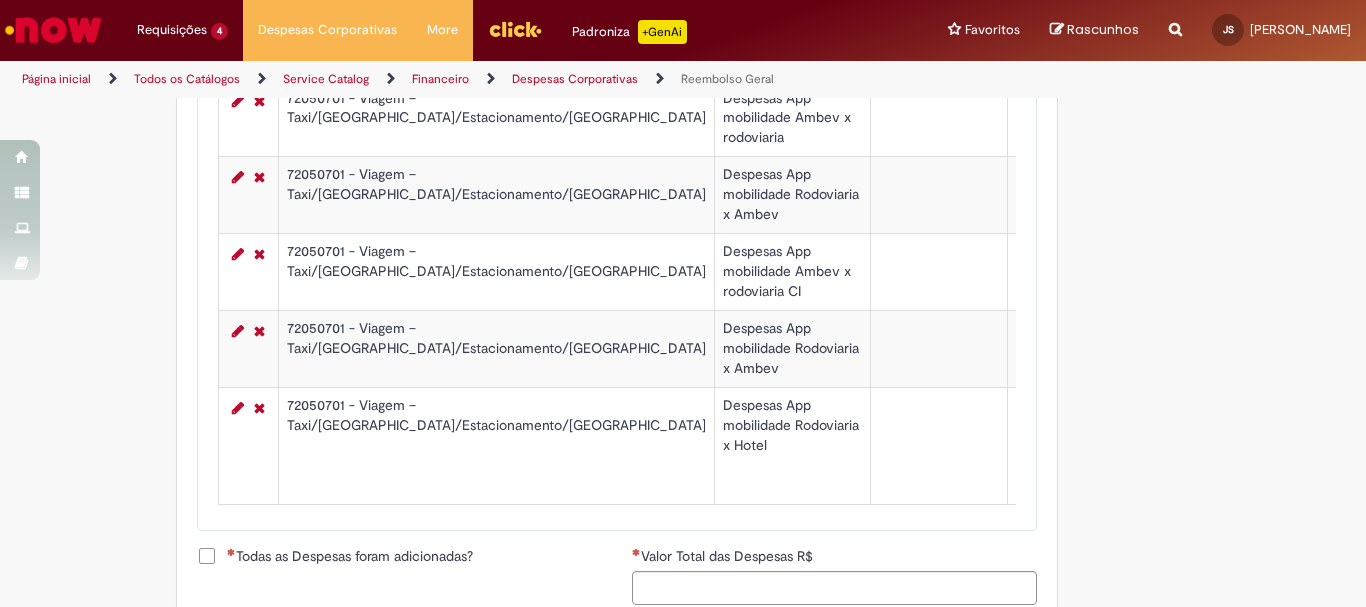 click on "Despesas App mobilidade Rodoviaria x Ambev" at bounding box center (792, 349) 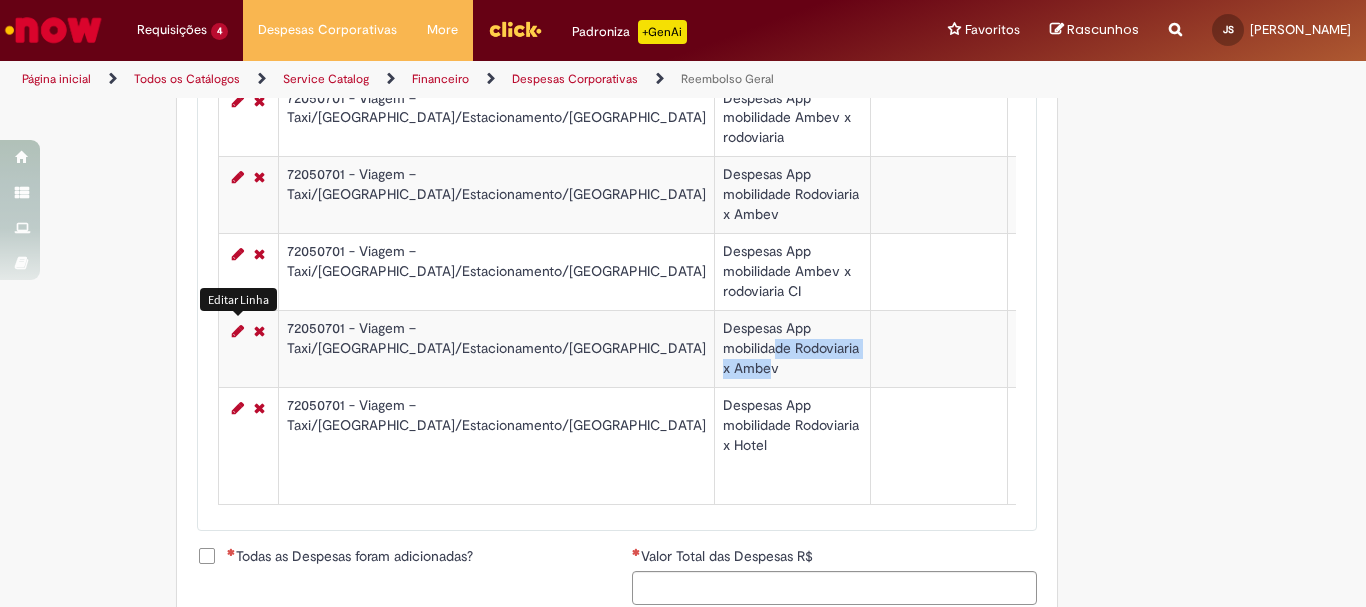 click at bounding box center (238, 331) 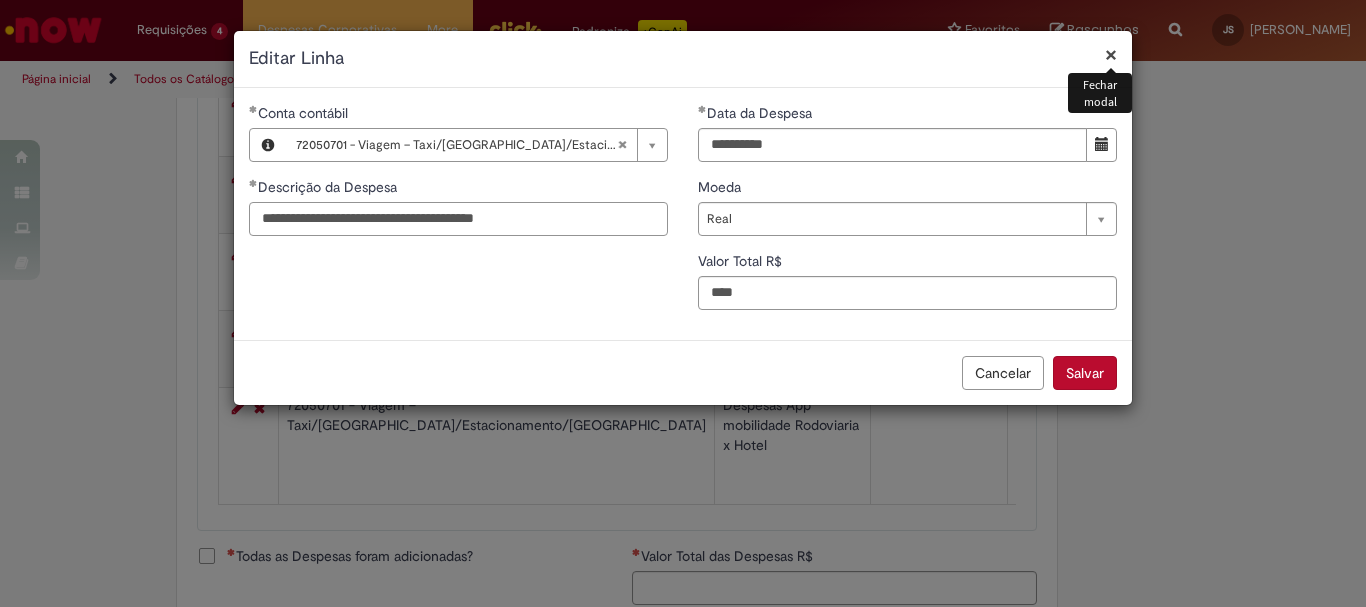 click on "**********" at bounding box center (458, 219) 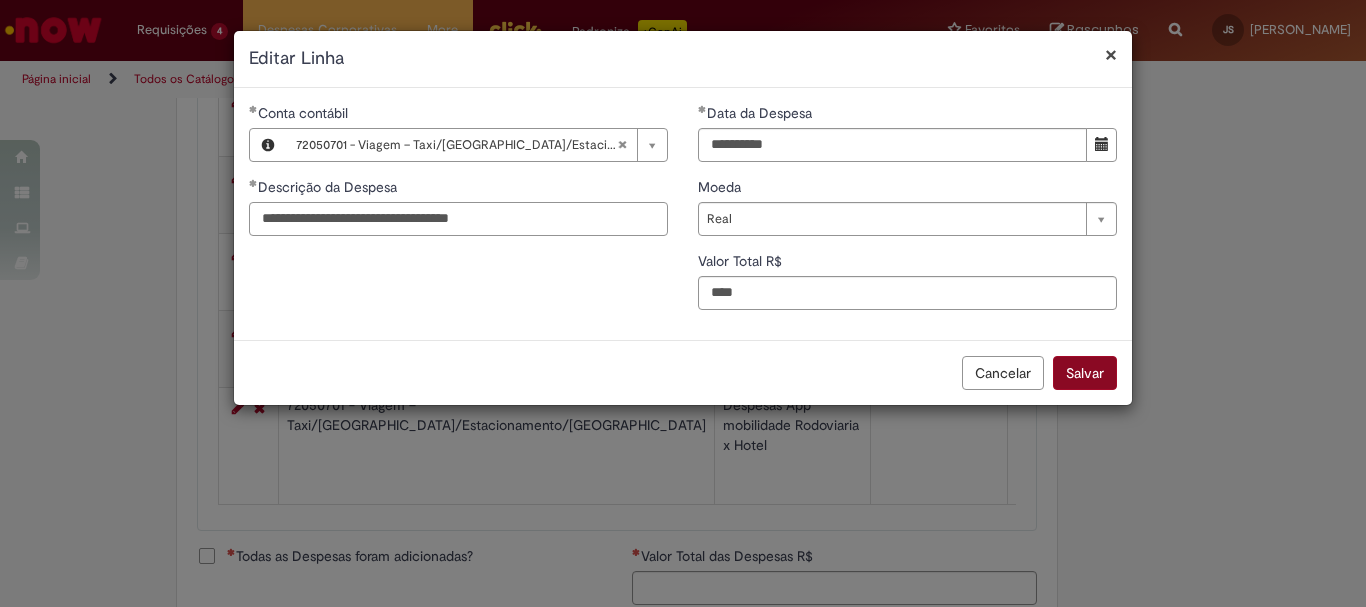type on "**********" 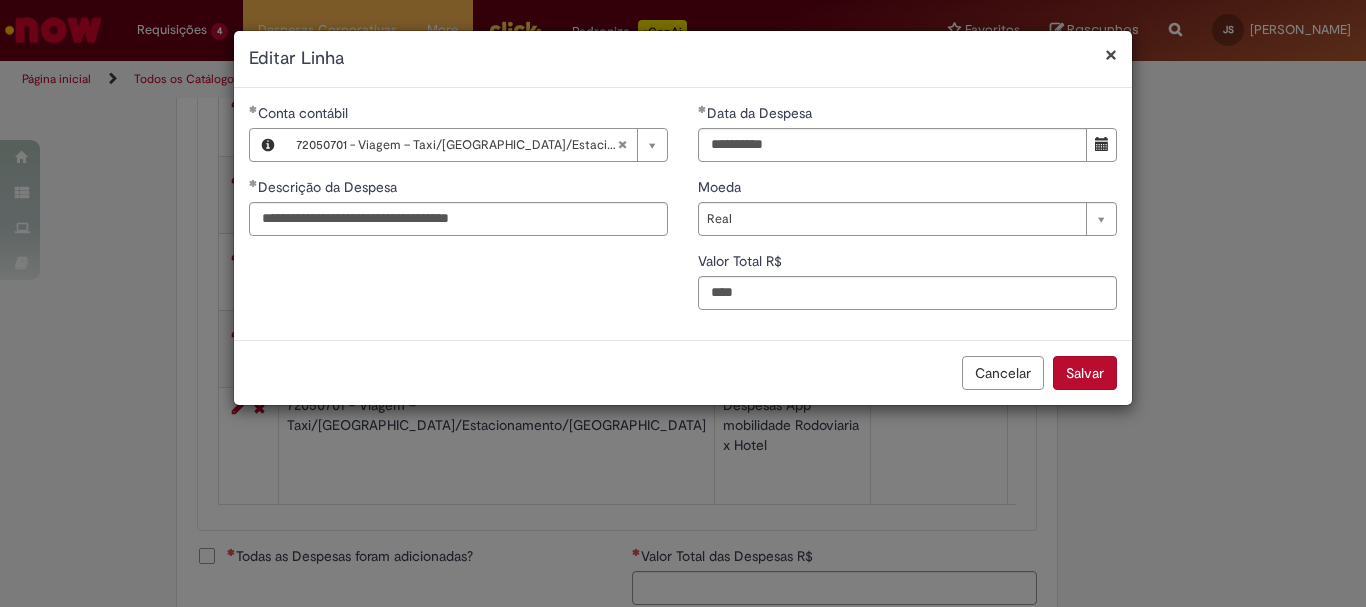 click on "Salvar" at bounding box center [1085, 373] 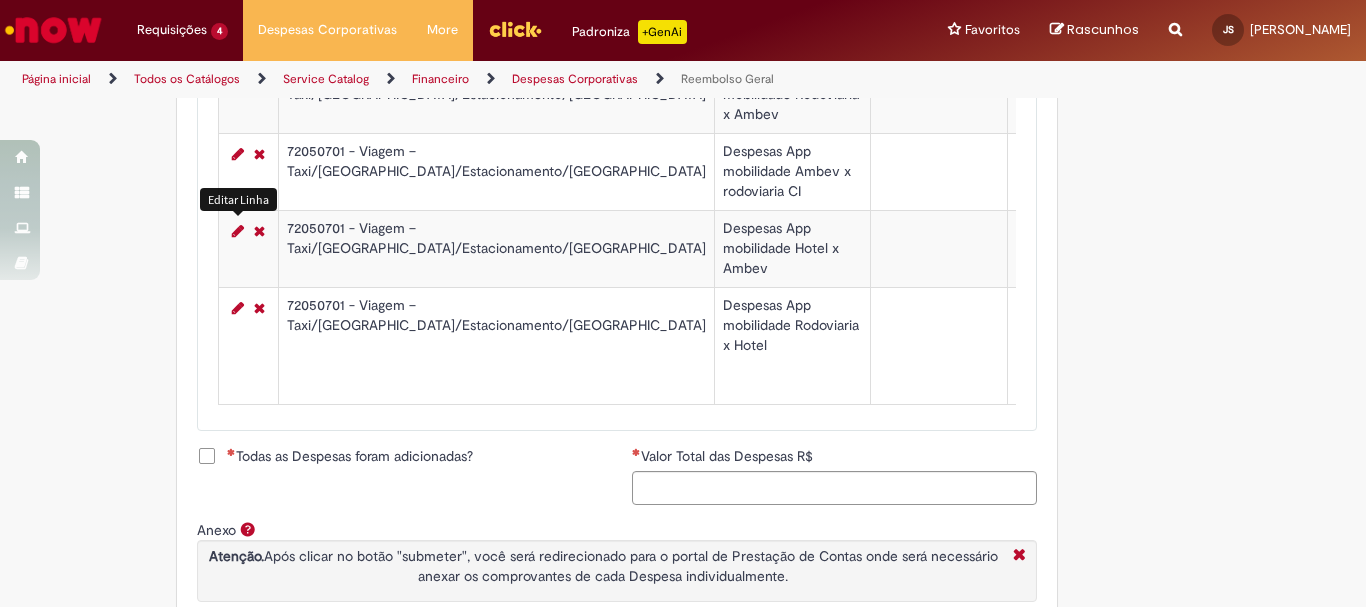 scroll, scrollTop: 1501, scrollLeft: 0, axis: vertical 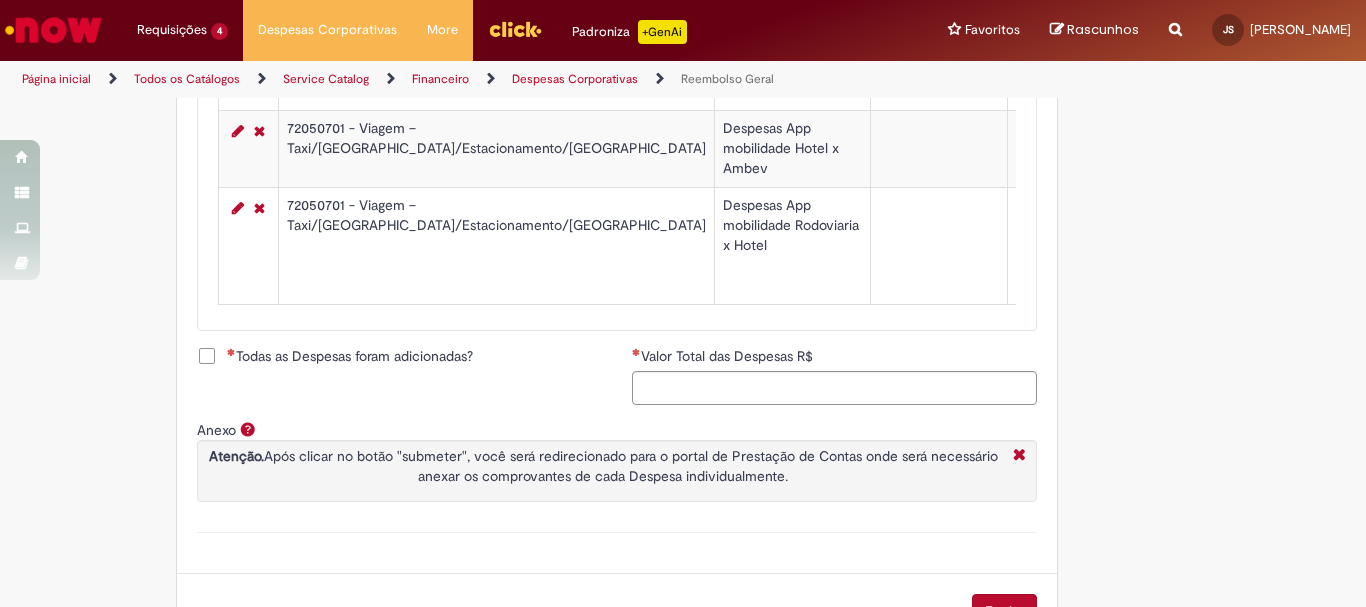 click on "Todas as Despesas foram adicionadas?" at bounding box center (350, 356) 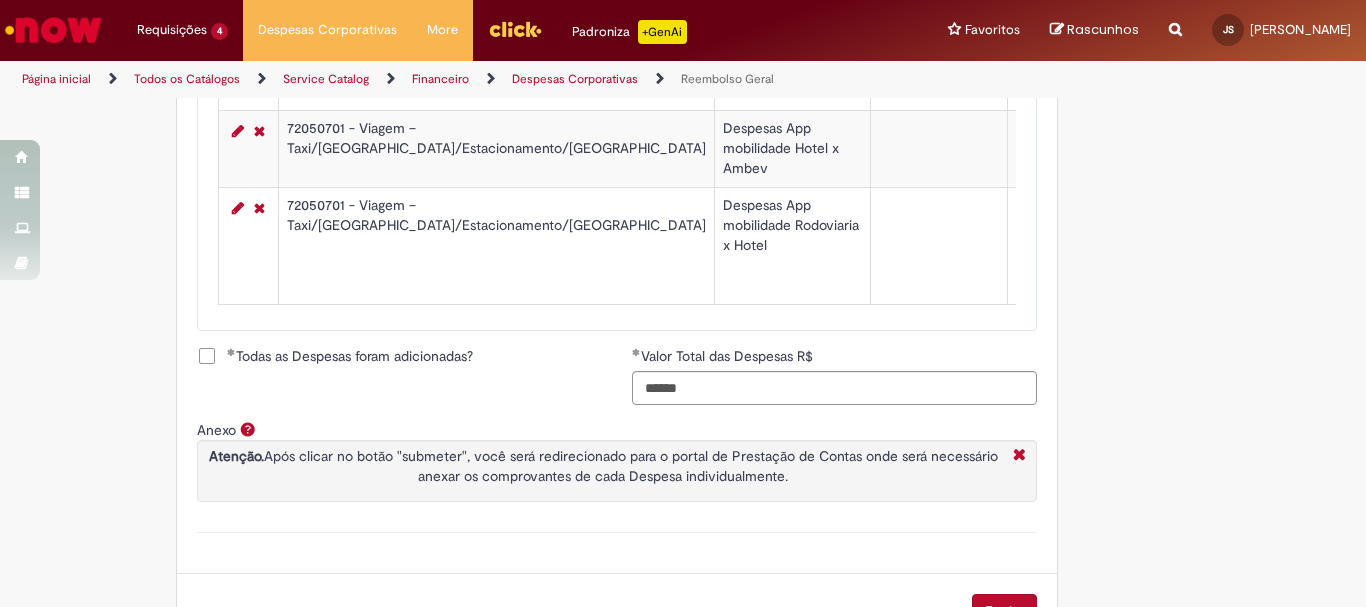 scroll, scrollTop: 1601, scrollLeft: 0, axis: vertical 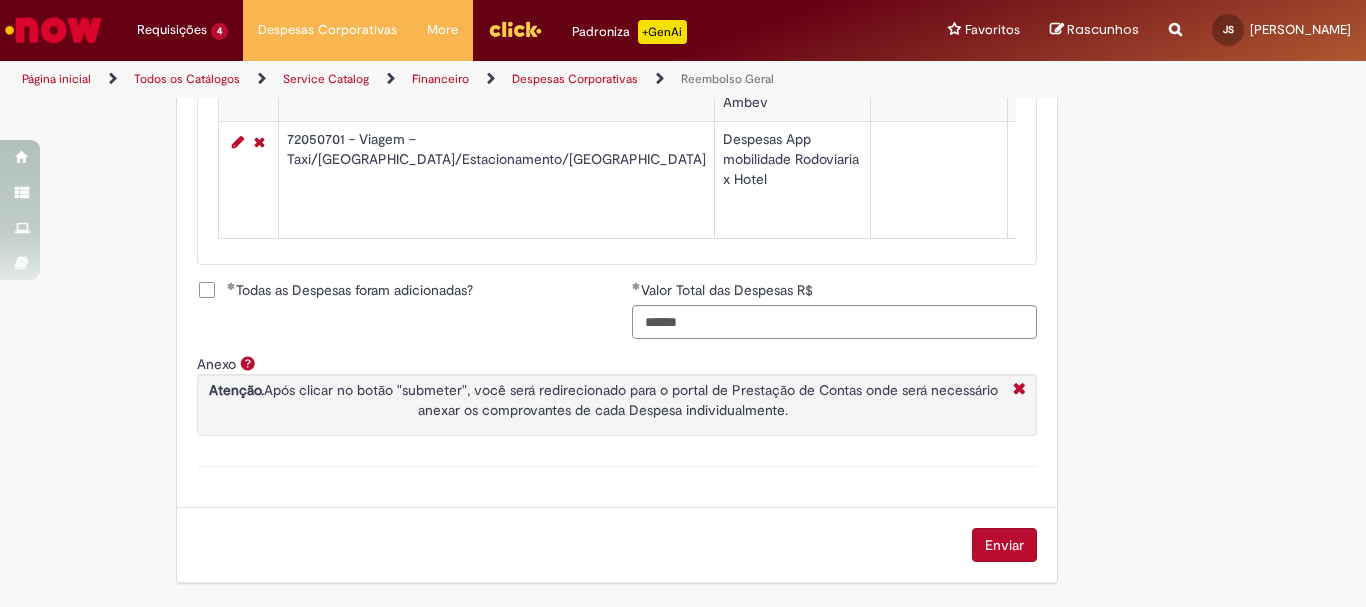 click on "Enviar" at bounding box center [1004, 545] 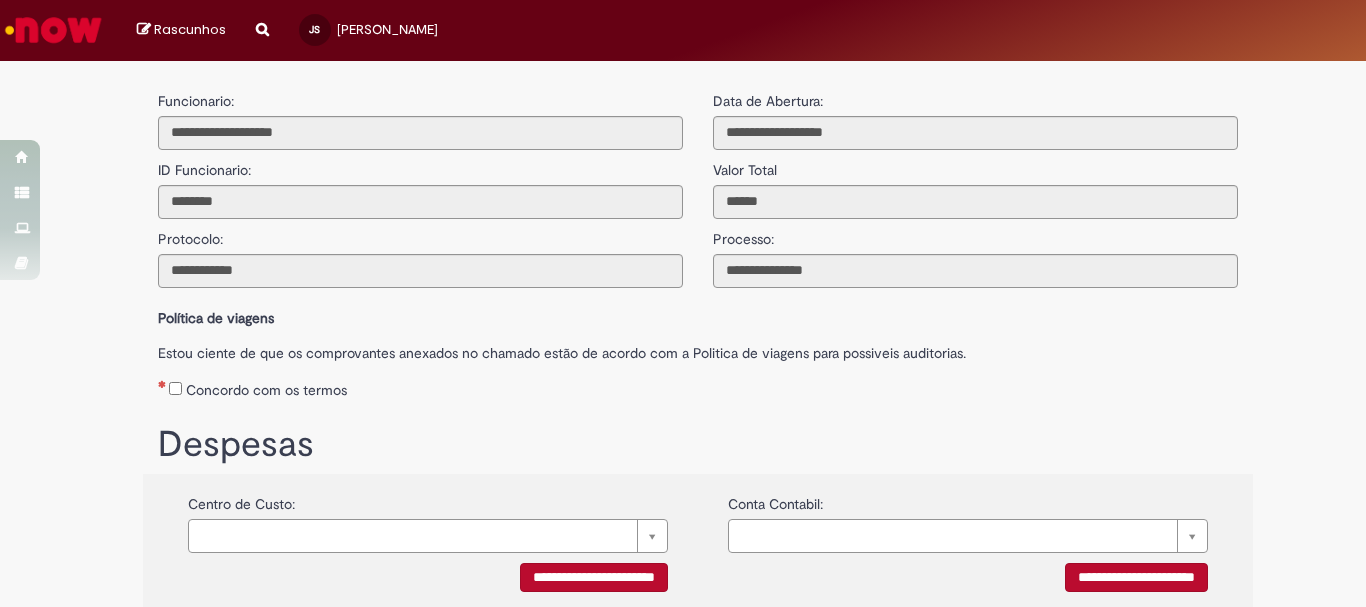 scroll, scrollTop: 0, scrollLeft: 0, axis: both 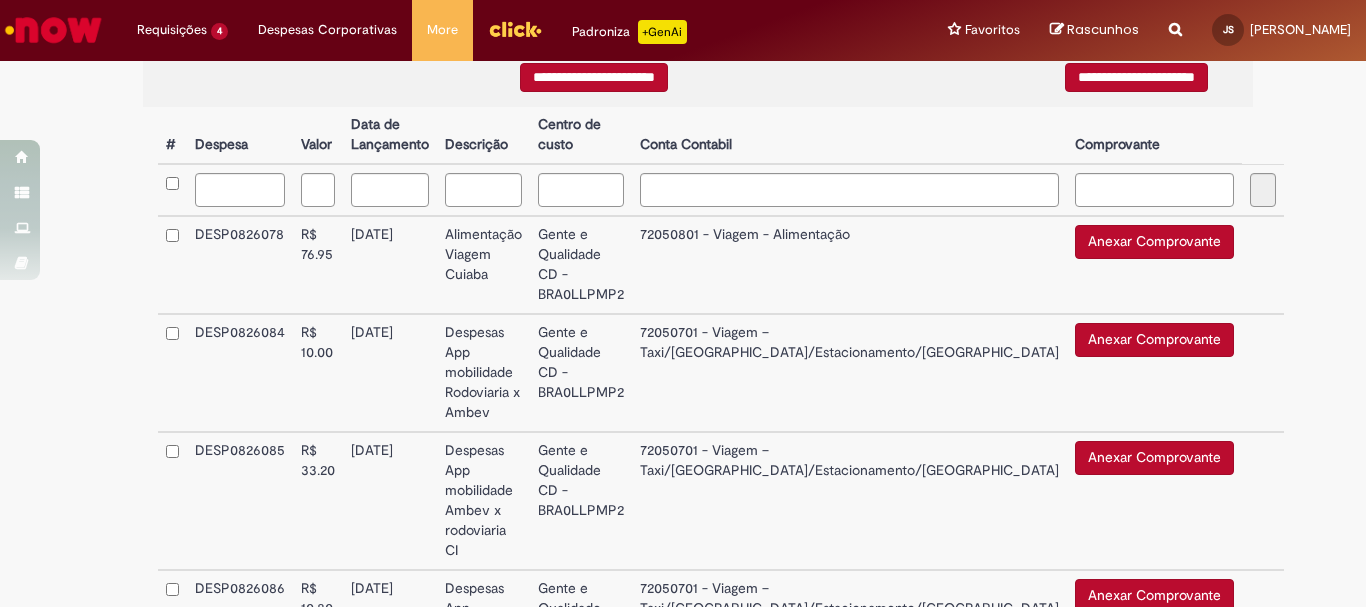 click on "Anexar Comprovante" at bounding box center [1154, 242] 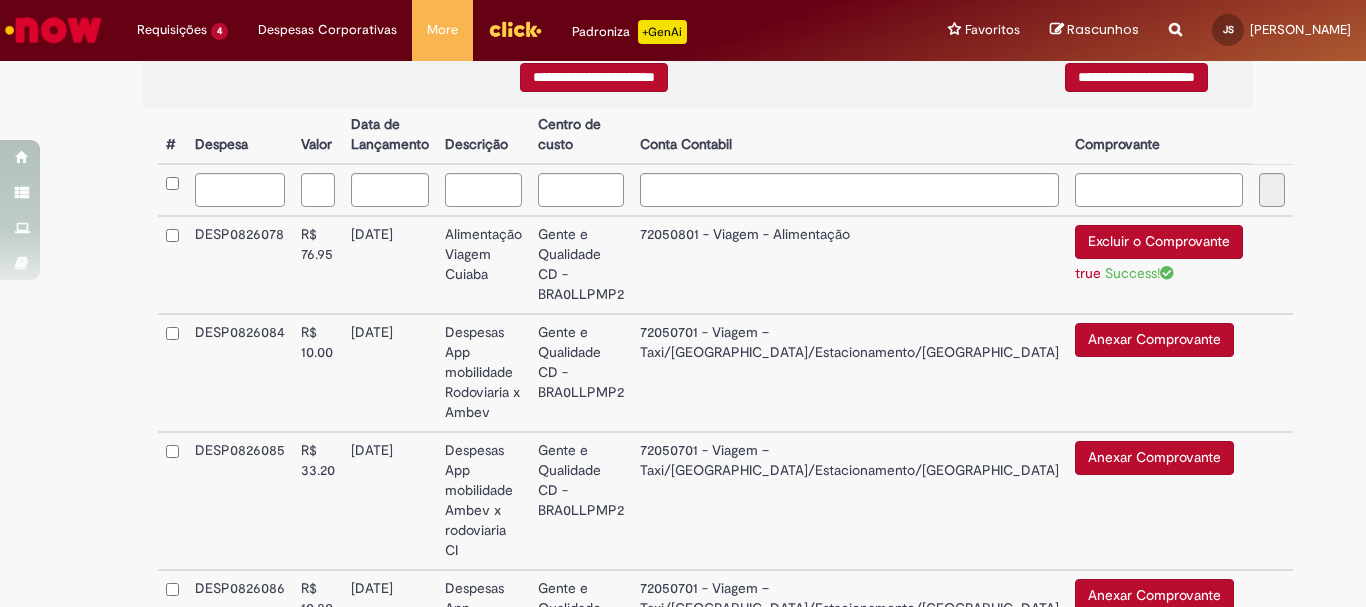 click on "Anexar Comprovante" at bounding box center (1154, 340) 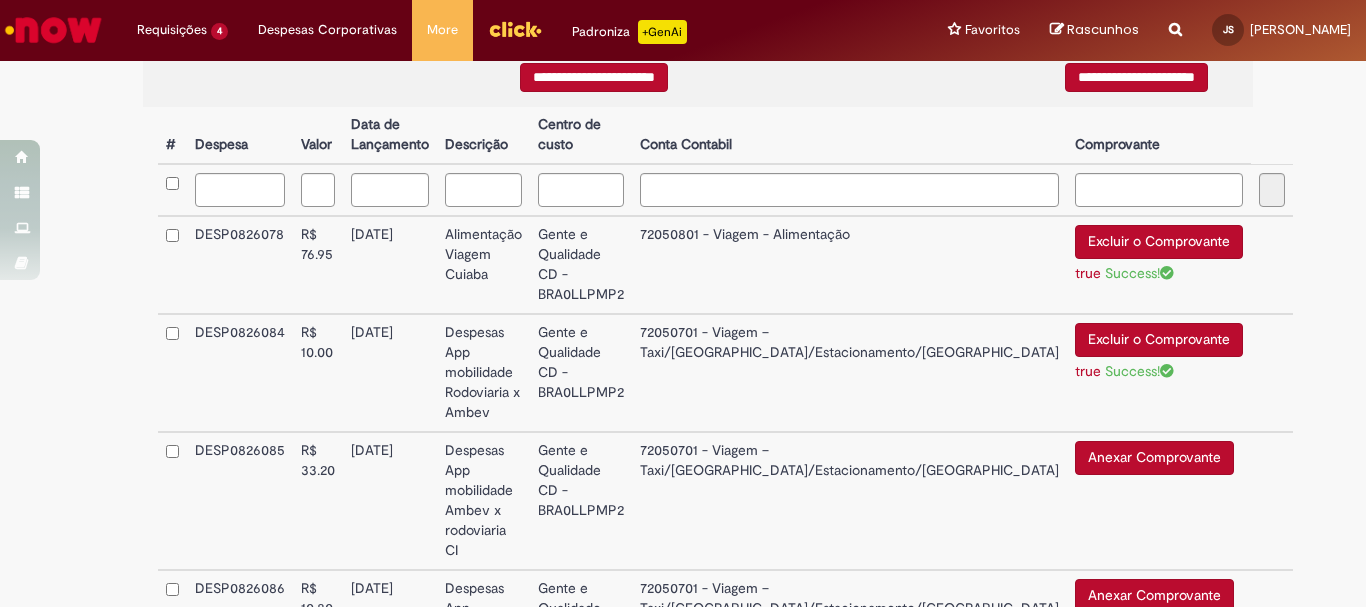 scroll, scrollTop: 600, scrollLeft: 0, axis: vertical 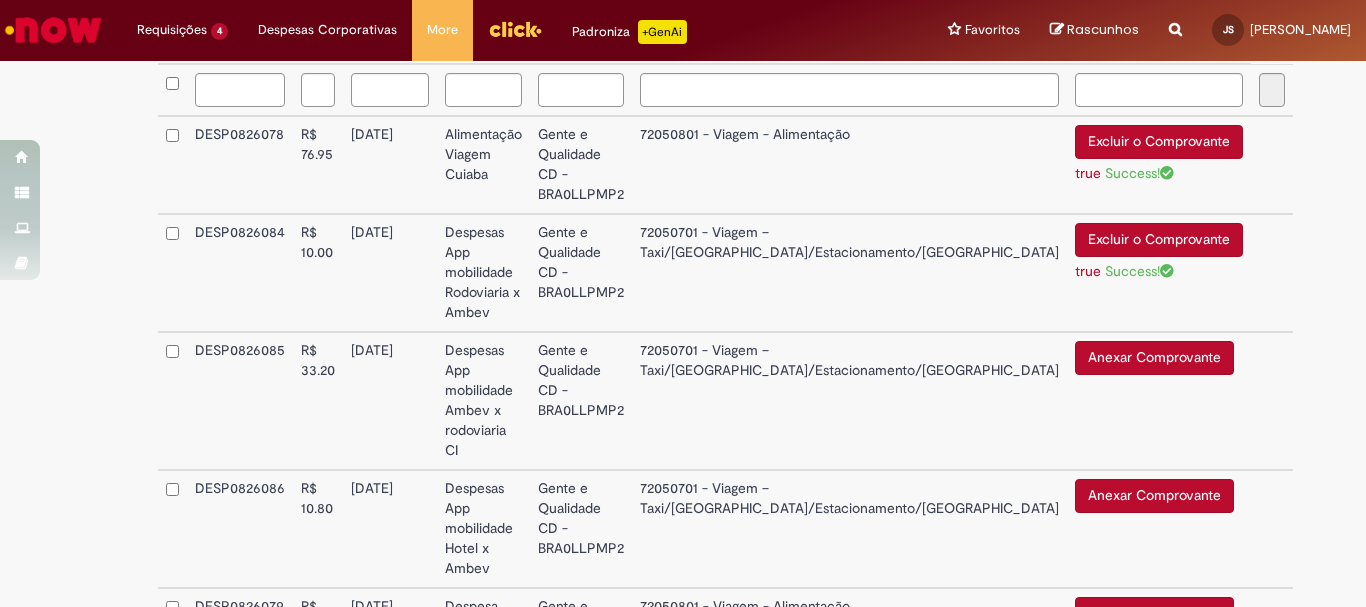 click on "Anexar Comprovante" at bounding box center [1154, 358] 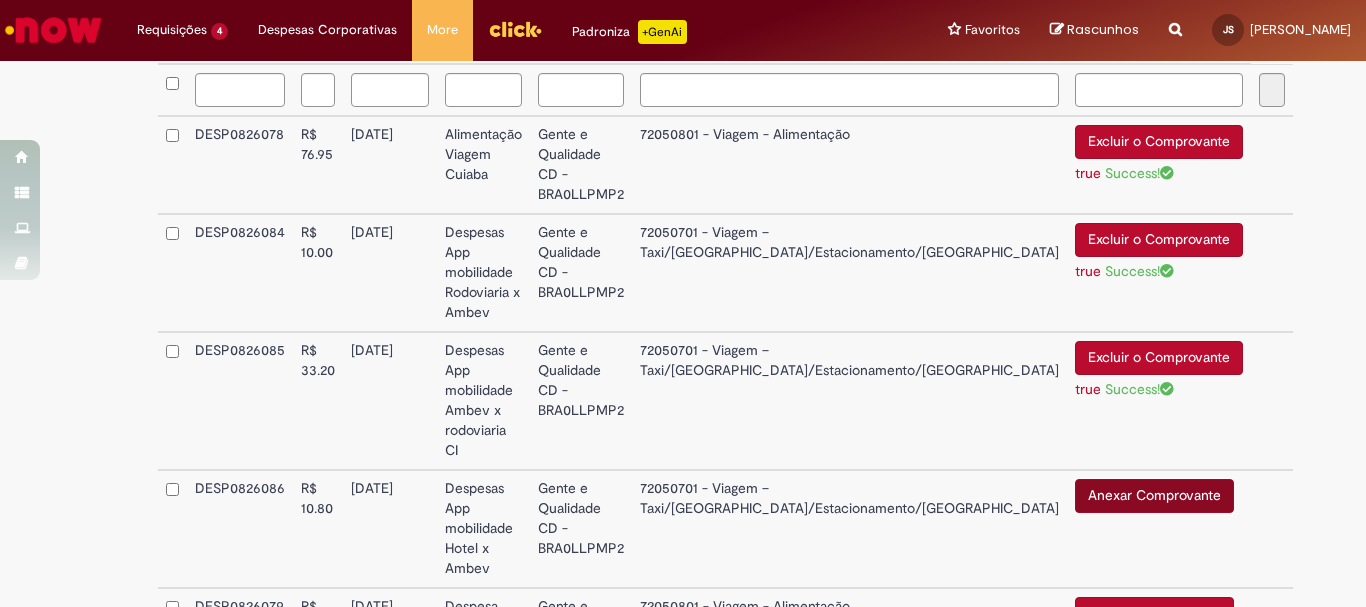 scroll, scrollTop: 700, scrollLeft: 0, axis: vertical 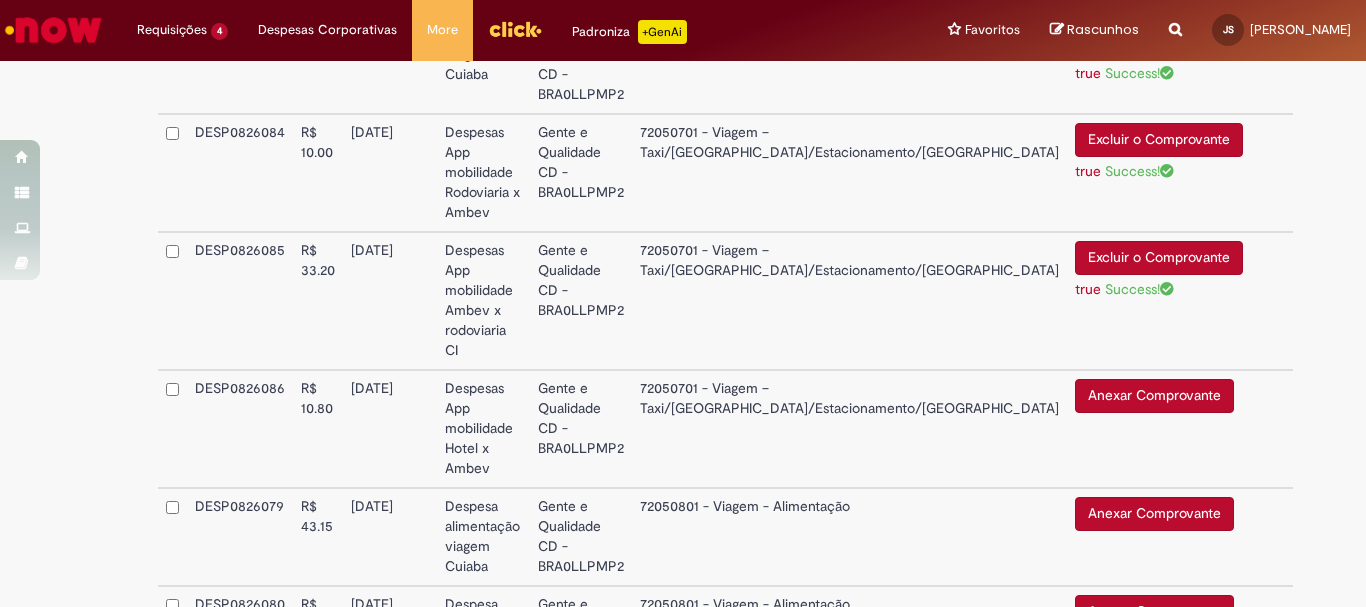 click on "Anexar Comprovante" at bounding box center (1154, 396) 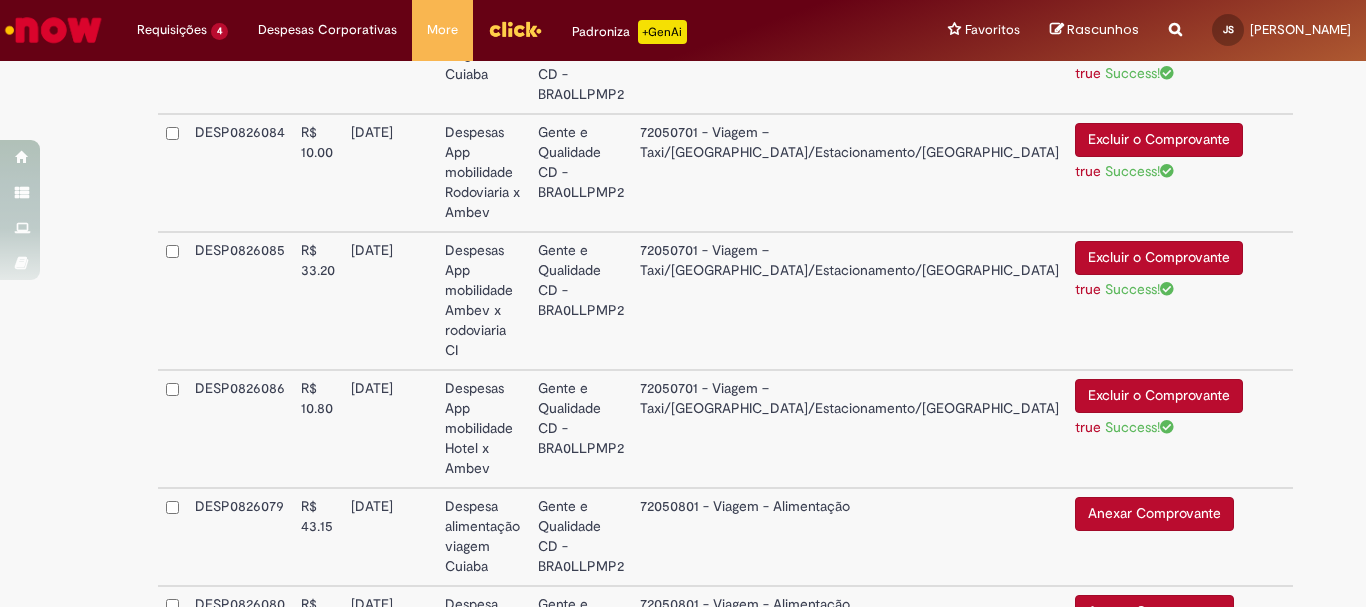 click on "Anexar Comprovante" at bounding box center (1154, 514) 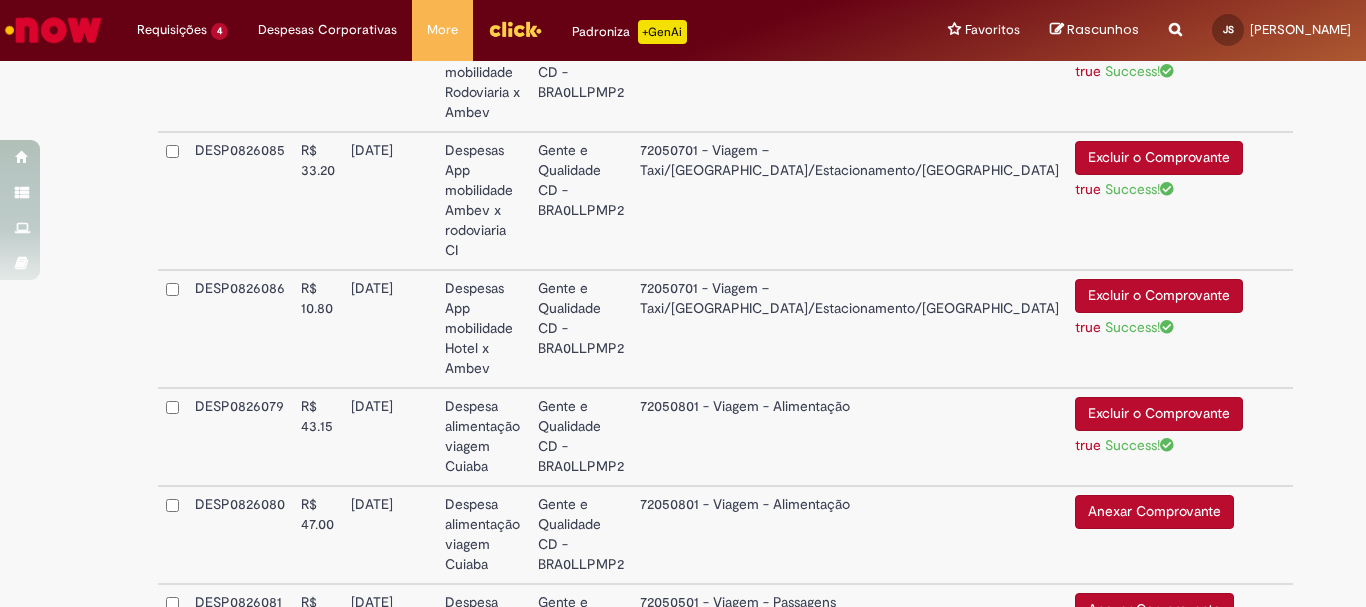 scroll, scrollTop: 900, scrollLeft: 0, axis: vertical 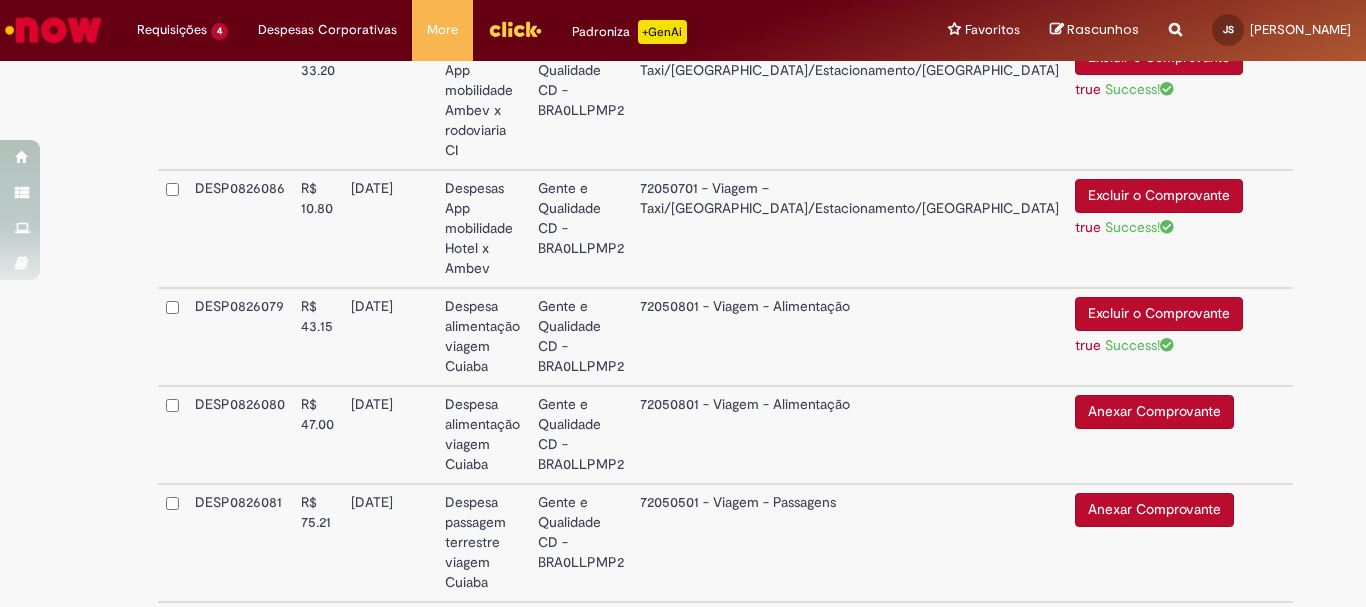 click on "Anexar Comprovante" at bounding box center [1154, 412] 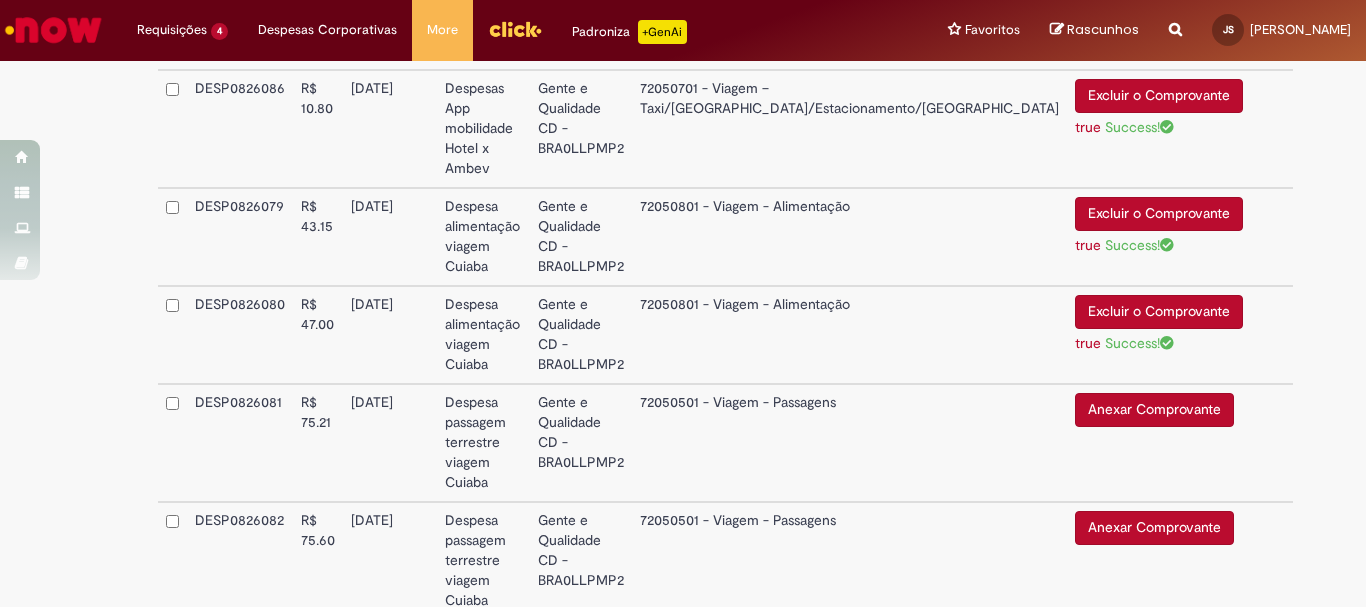 scroll, scrollTop: 1100, scrollLeft: 0, axis: vertical 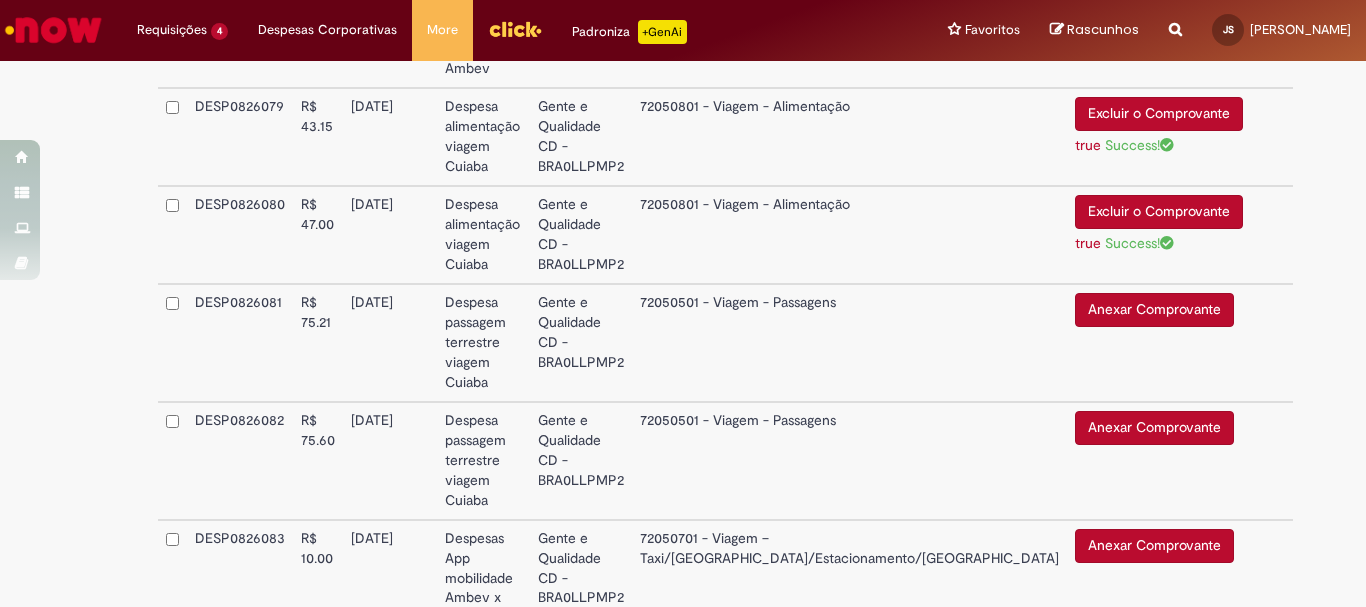 click on "Anexar Comprovante" at bounding box center [1154, 310] 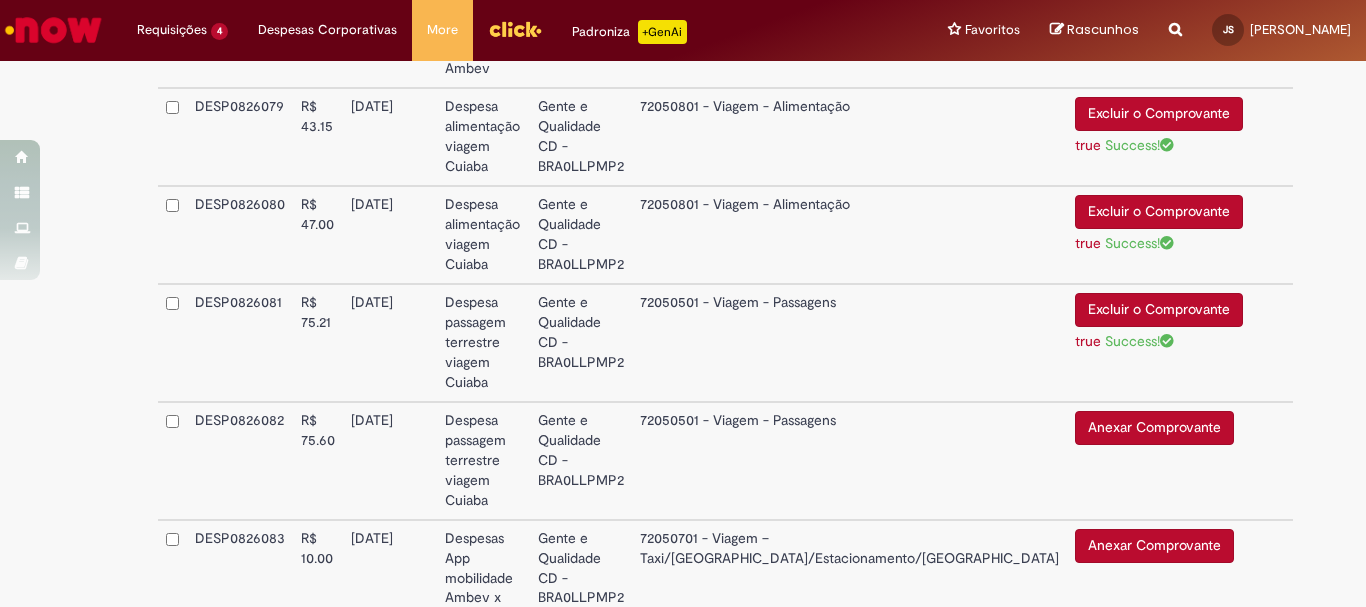 click on "Anexar Comprovante" at bounding box center (1154, 428) 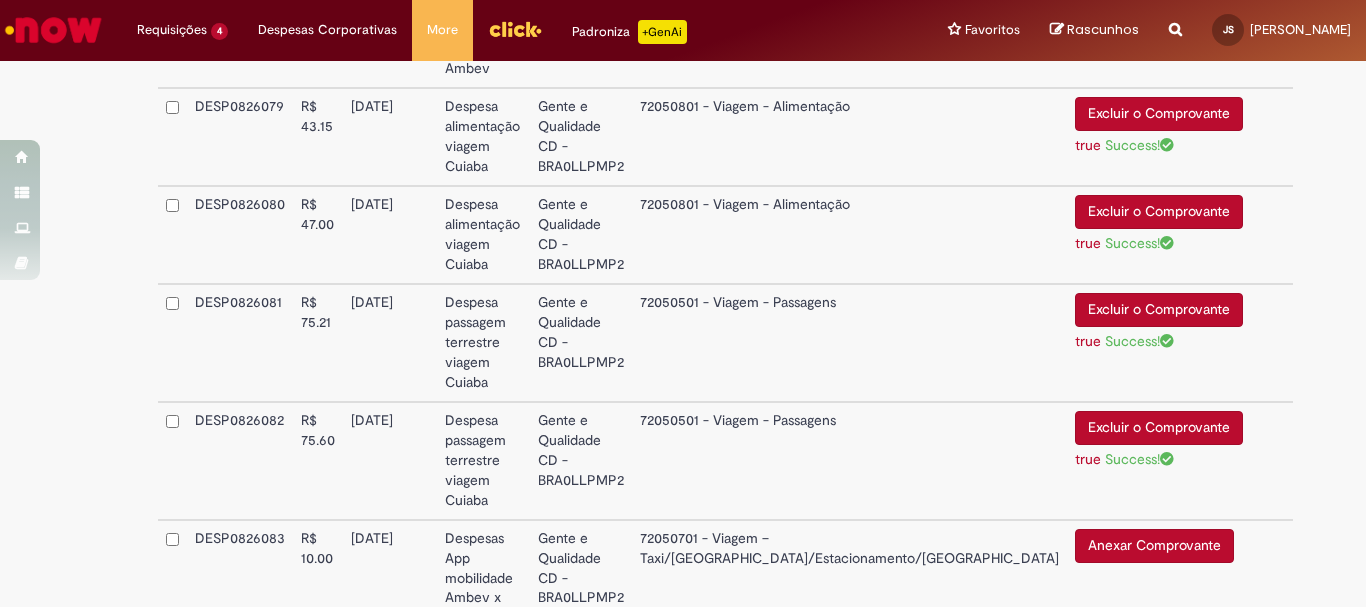click on "Anexar Comprovante" at bounding box center (1154, 546) 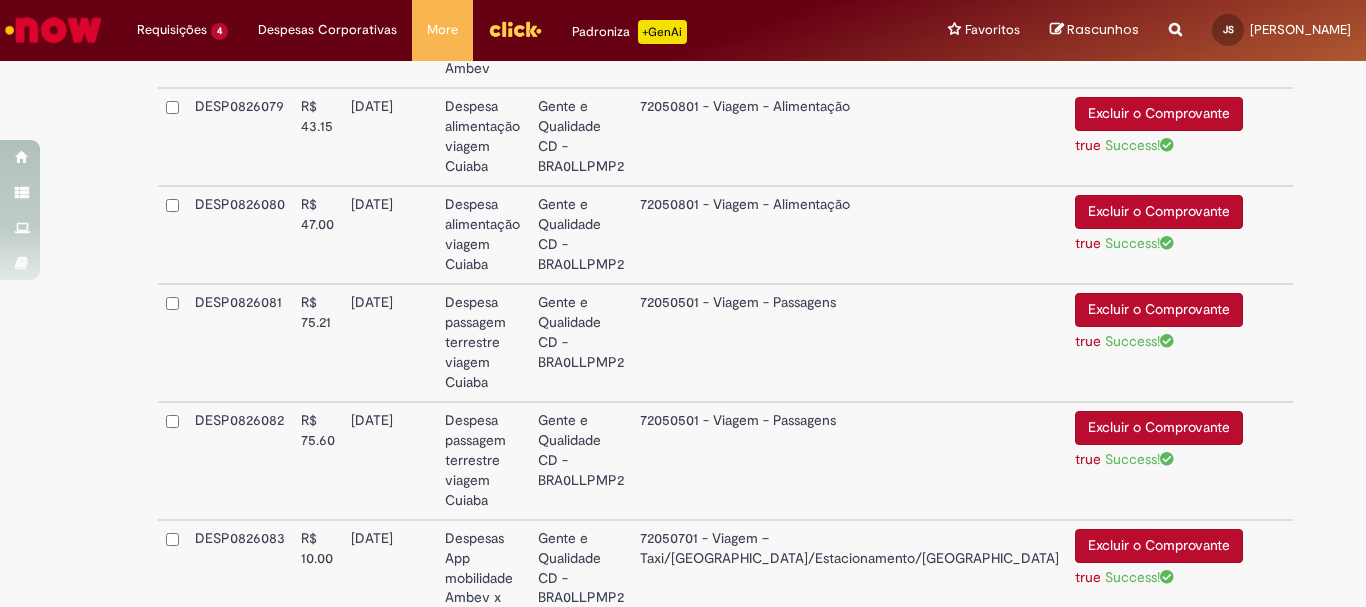 click on "Anexar Comprovante" at bounding box center [1154, 663] 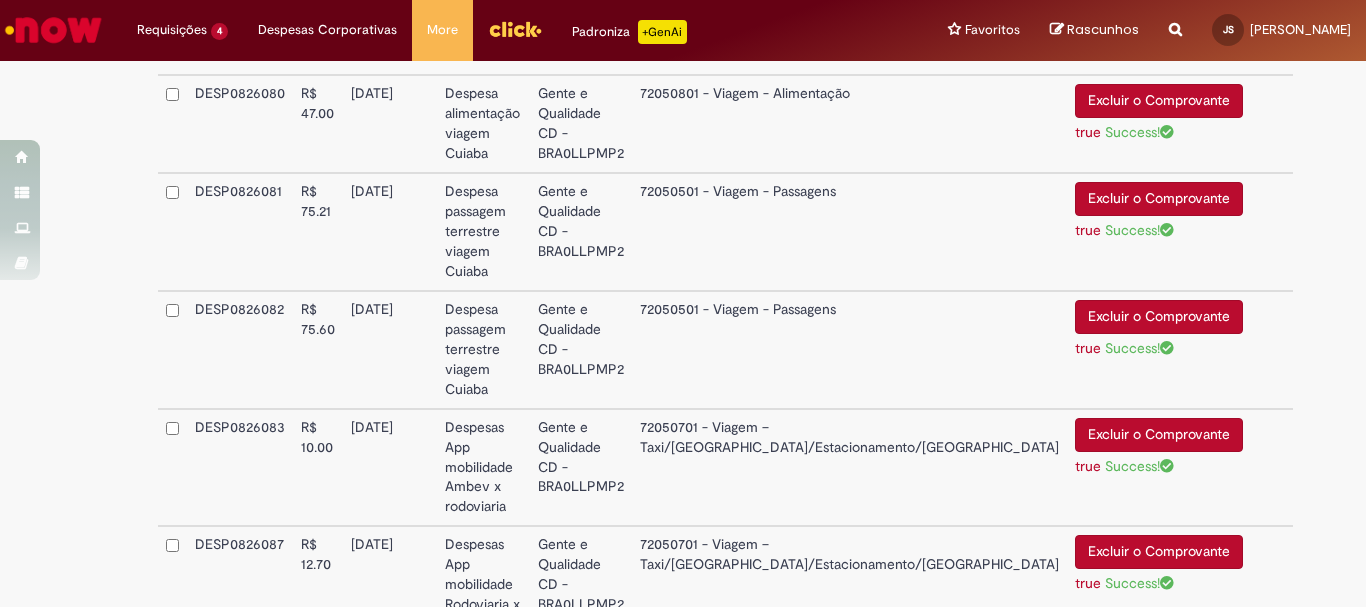 click on "**********" at bounding box center (1134, 687) 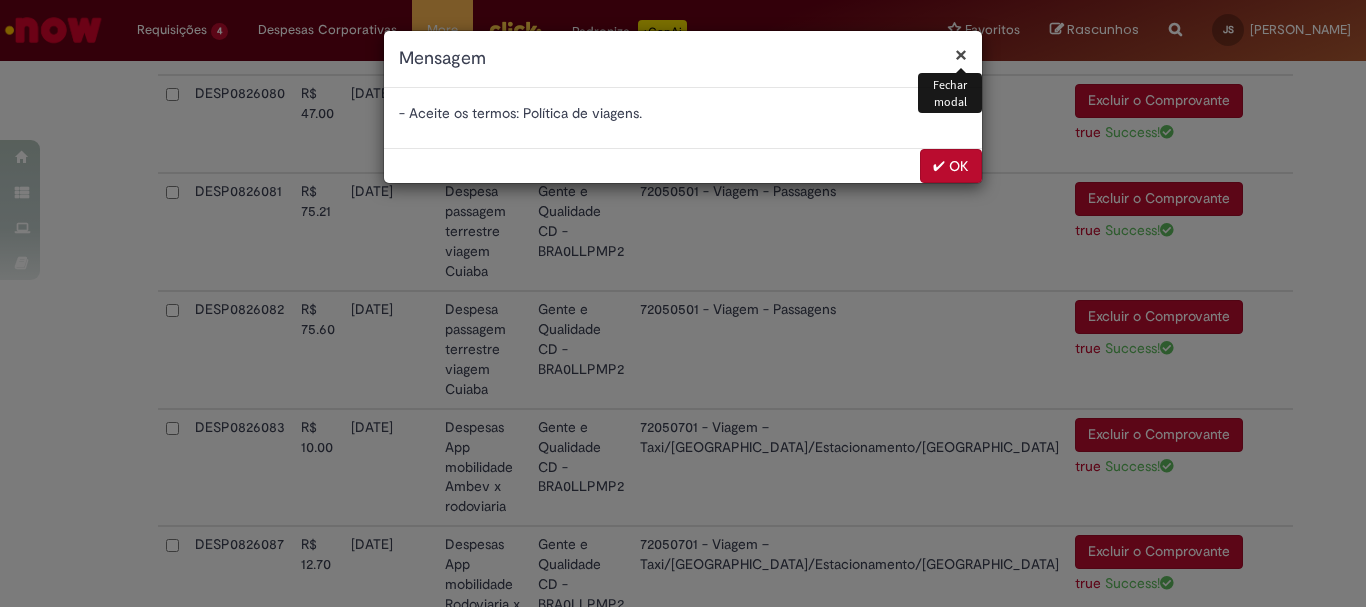 click on "✔ OK" at bounding box center [951, 166] 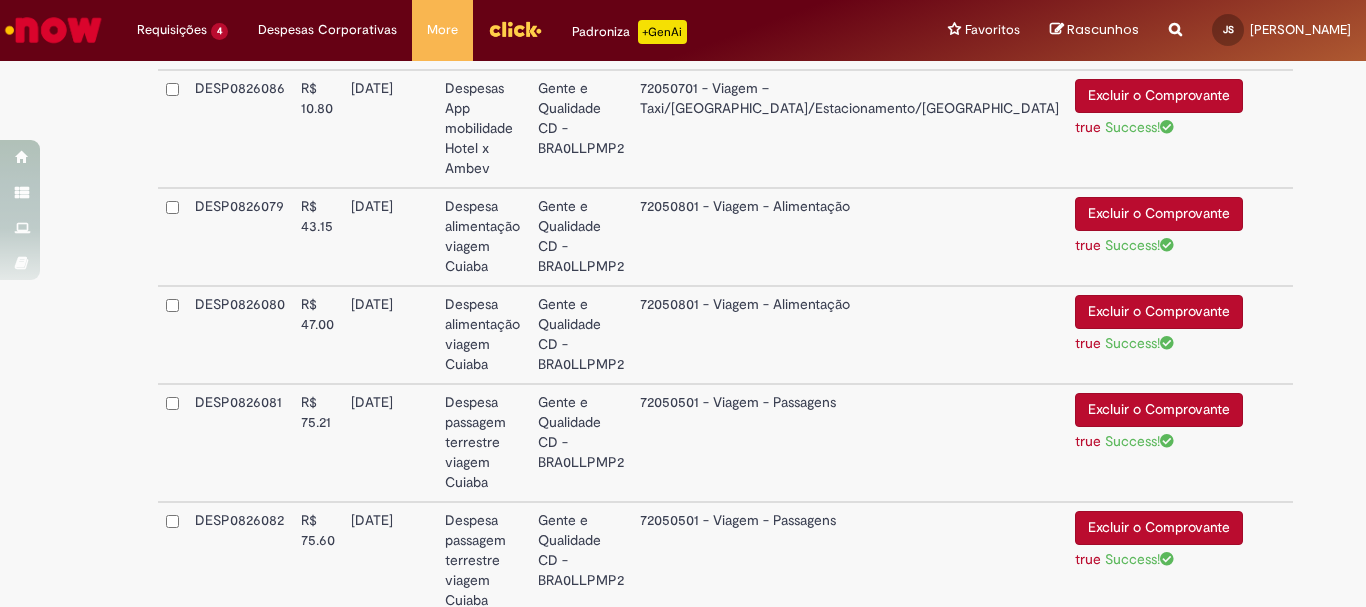 scroll, scrollTop: 1211, scrollLeft: 0, axis: vertical 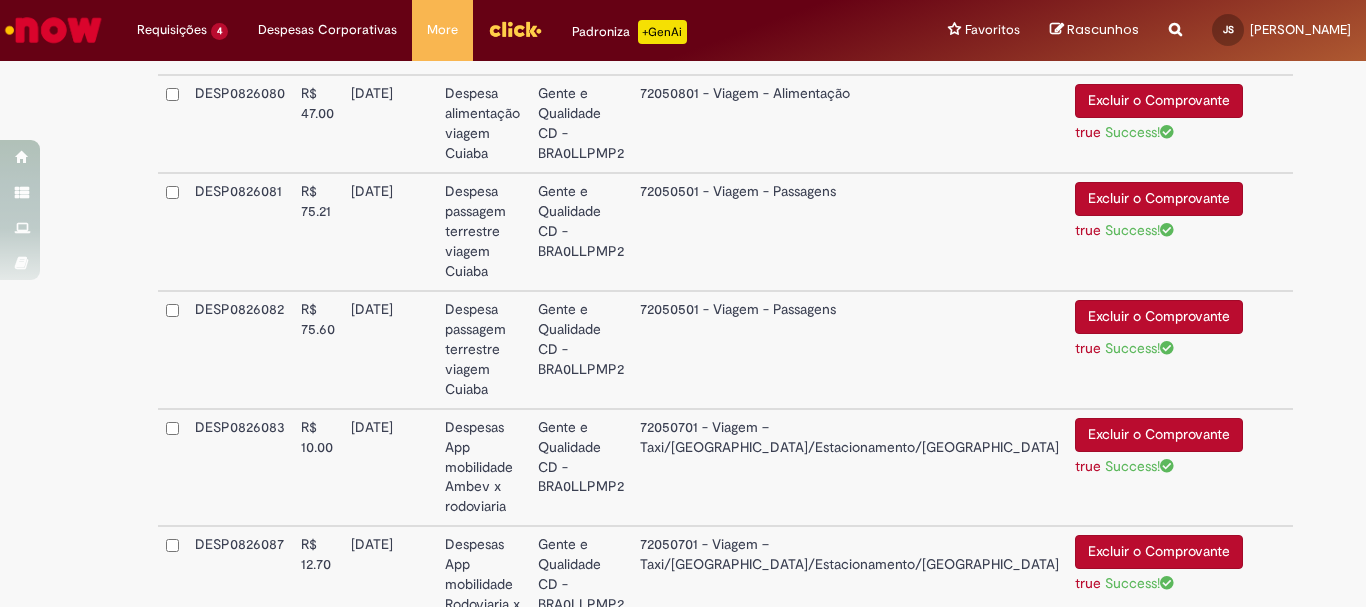 click on "**********" at bounding box center [1134, 687] 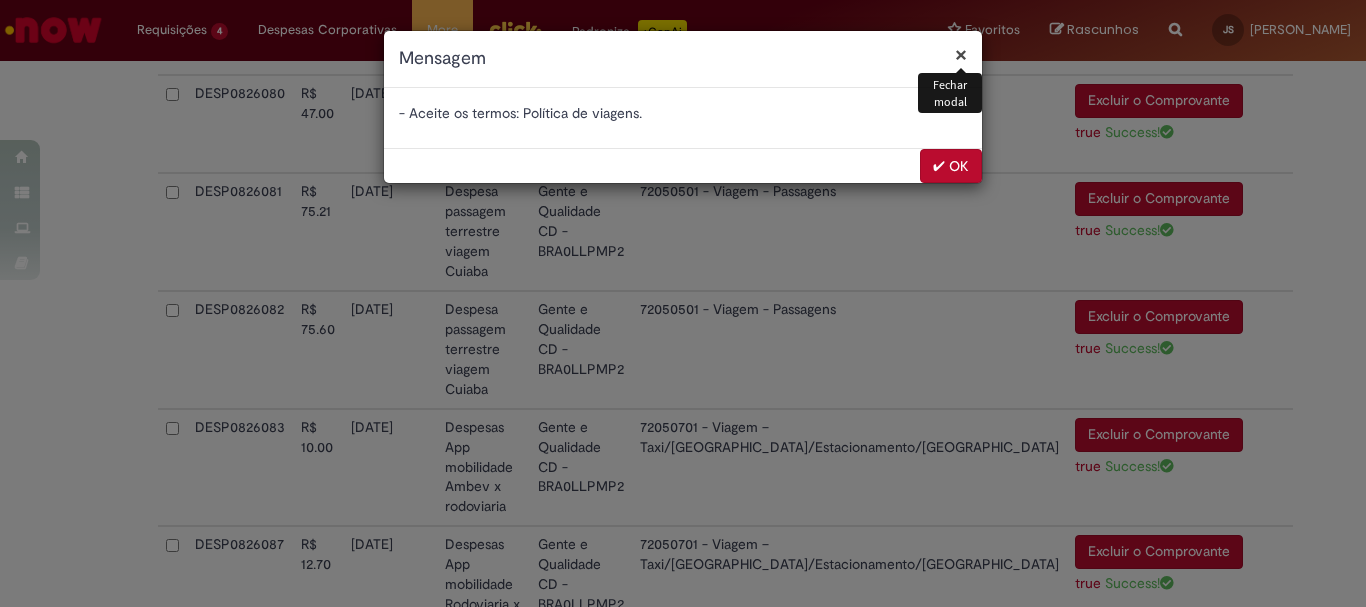 click on "- Aceite os termos: Política de viagens." at bounding box center (683, 113) 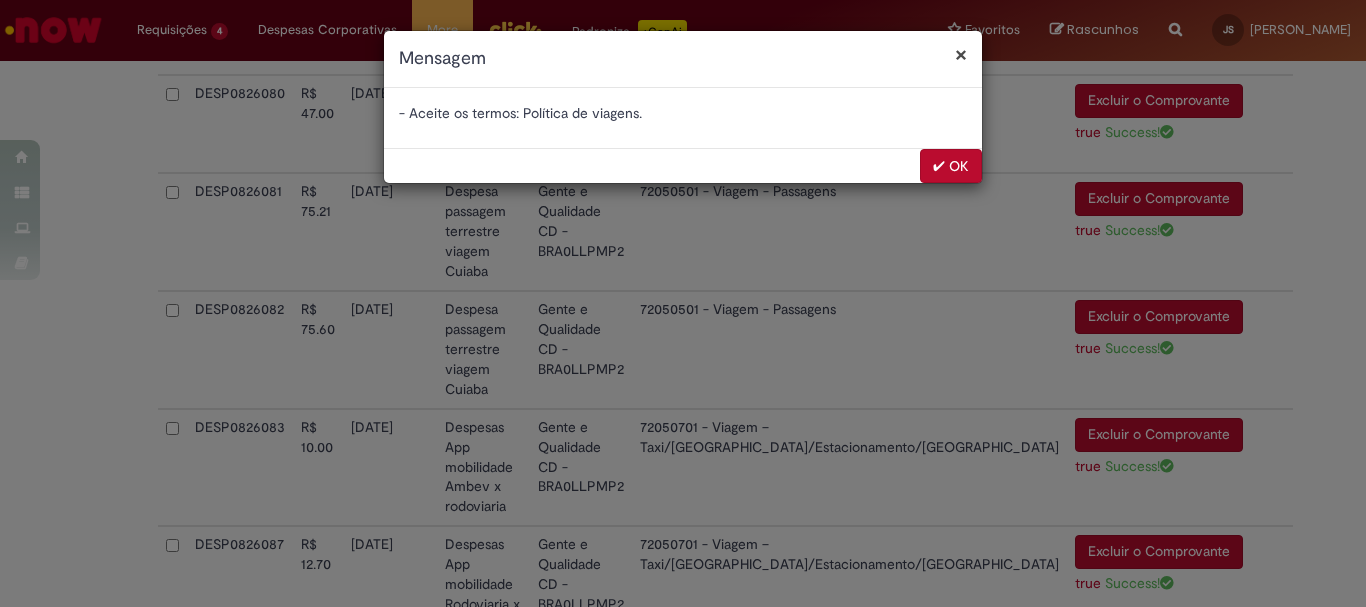 click on "- Aceite os termos: Política de viagens." at bounding box center [683, 113] 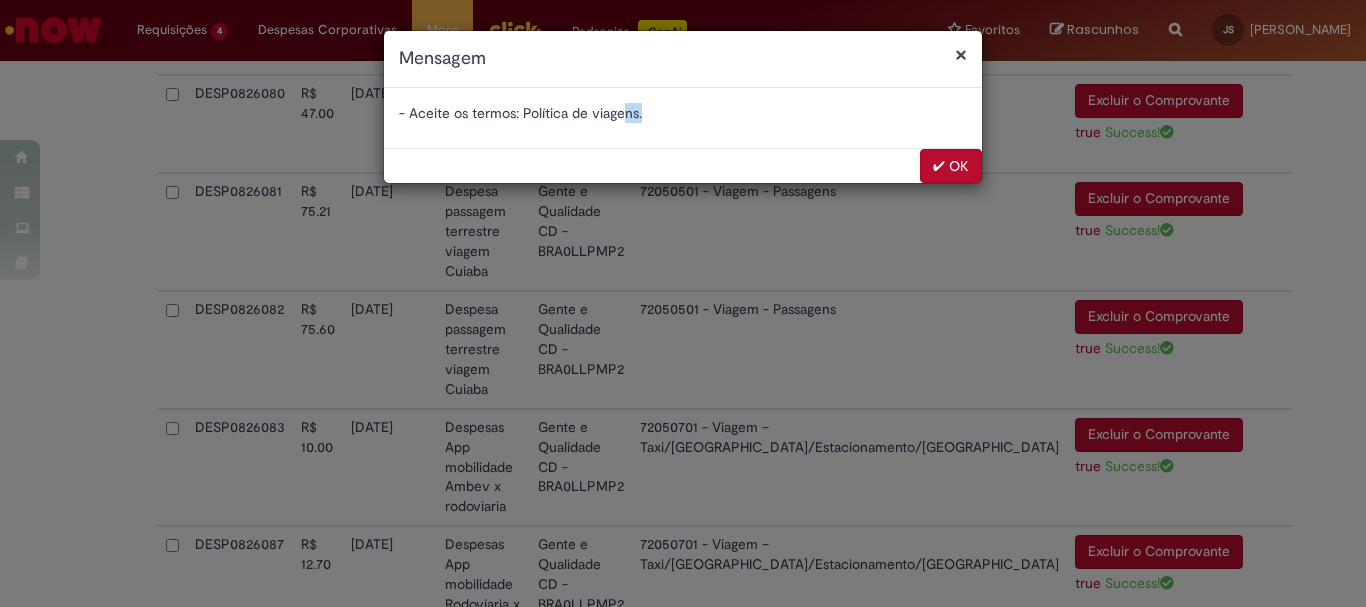click on "- Aceite os termos: Política de viagens." at bounding box center [683, 113] 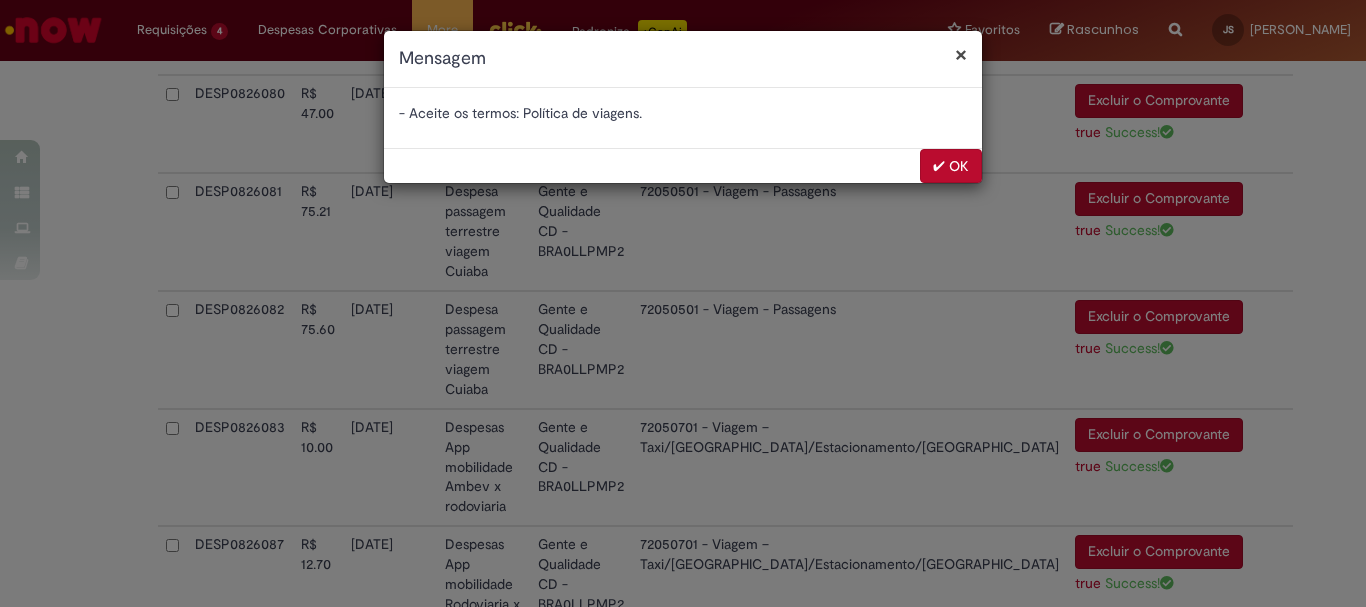 click on "✔ OK" at bounding box center [951, 166] 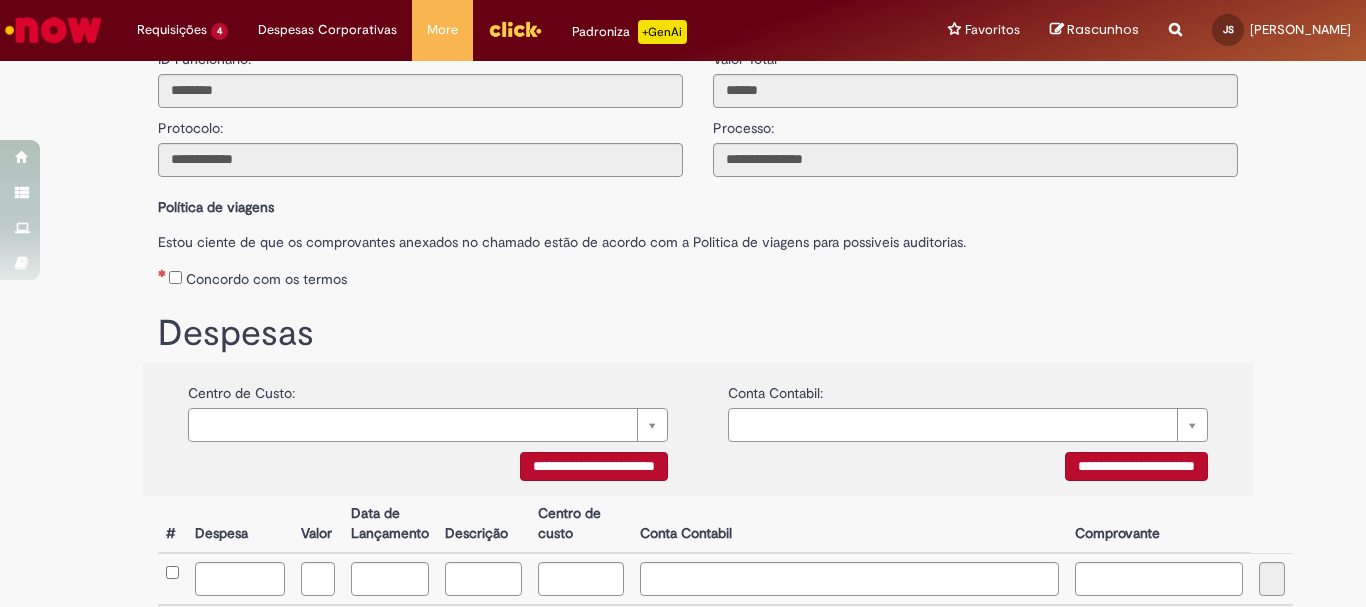 scroll, scrollTop: 211, scrollLeft: 0, axis: vertical 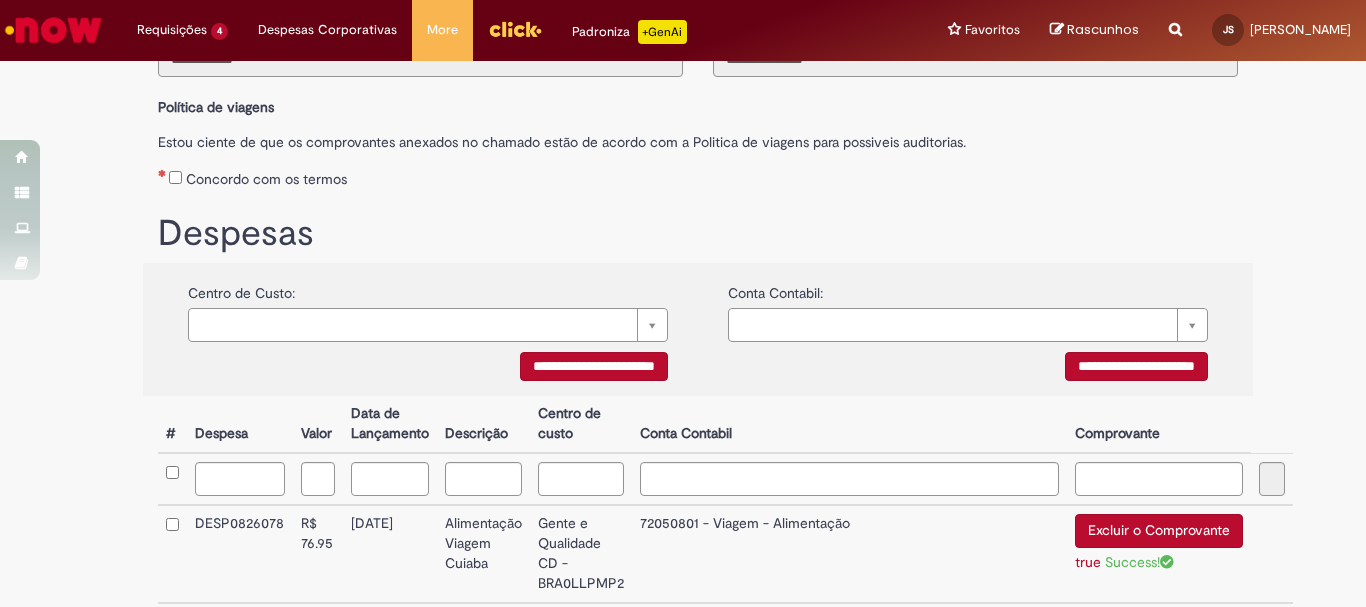 click on "Concordo com os termos" at bounding box center (266, 179) 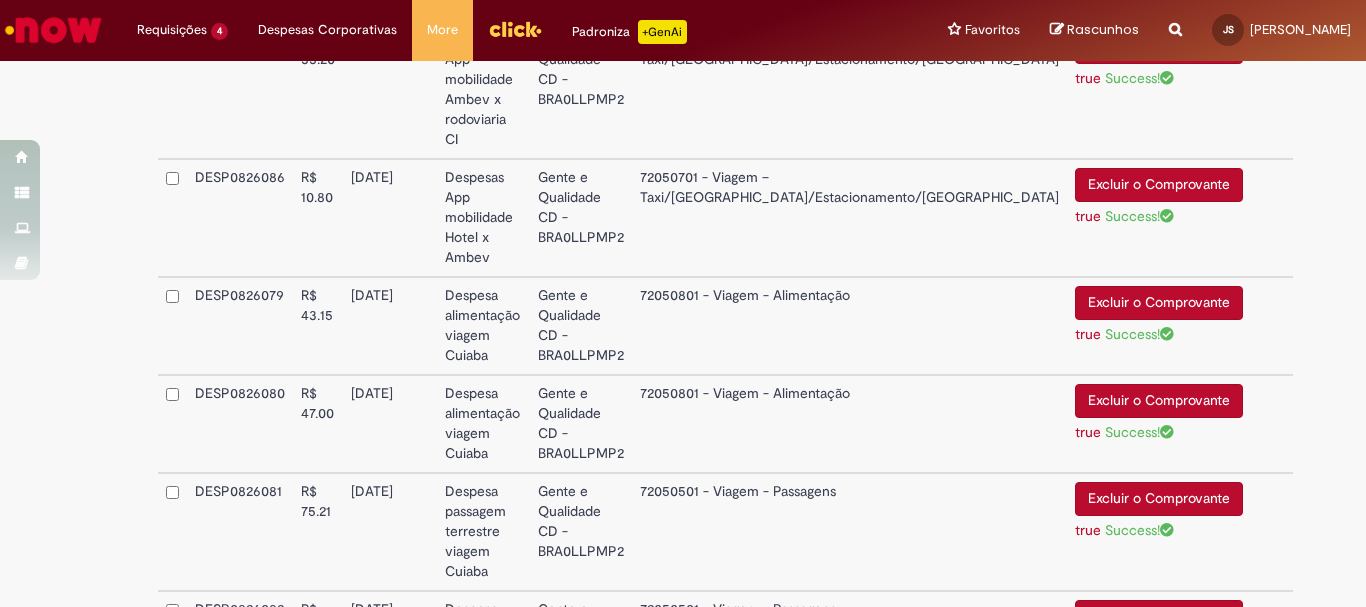 scroll, scrollTop: 1211, scrollLeft: 0, axis: vertical 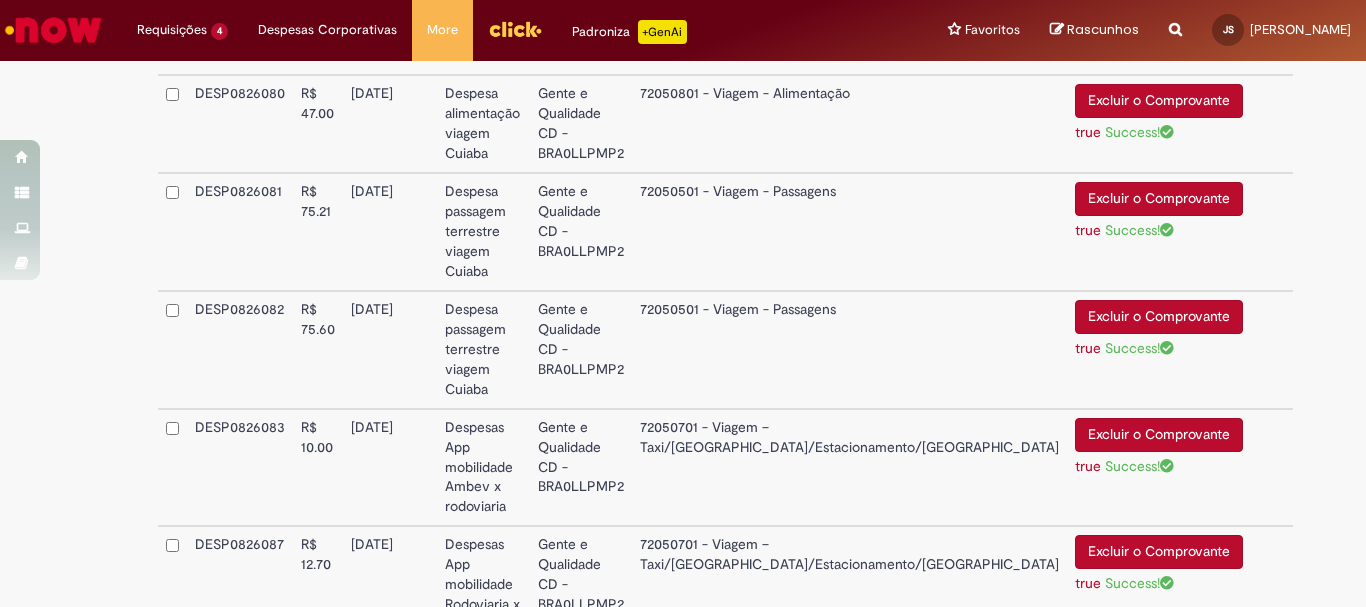 click on "**********" at bounding box center [1134, 687] 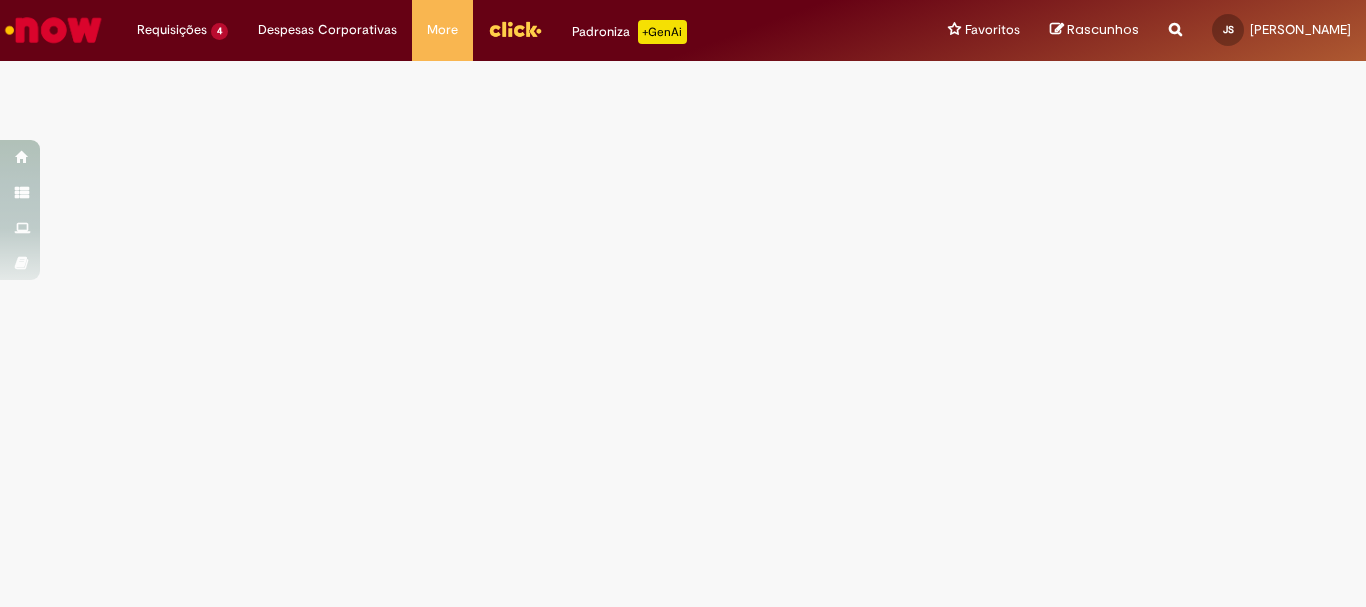 scroll, scrollTop: 0, scrollLeft: 0, axis: both 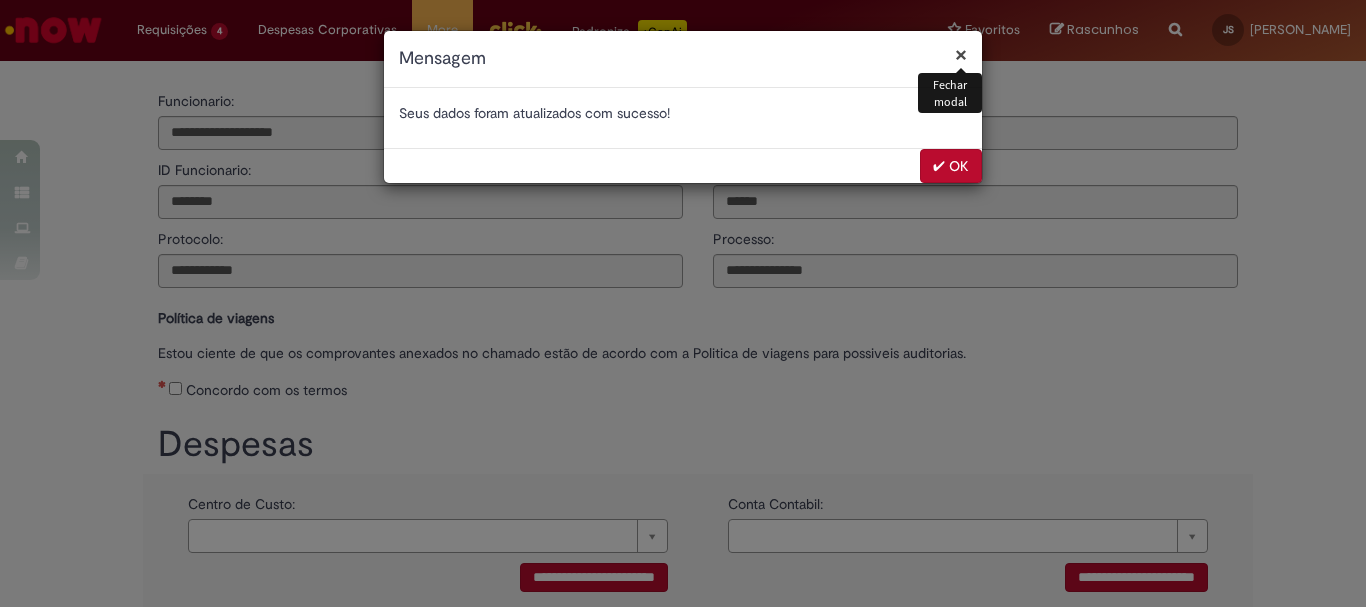 click on "✔ OK" at bounding box center [951, 166] 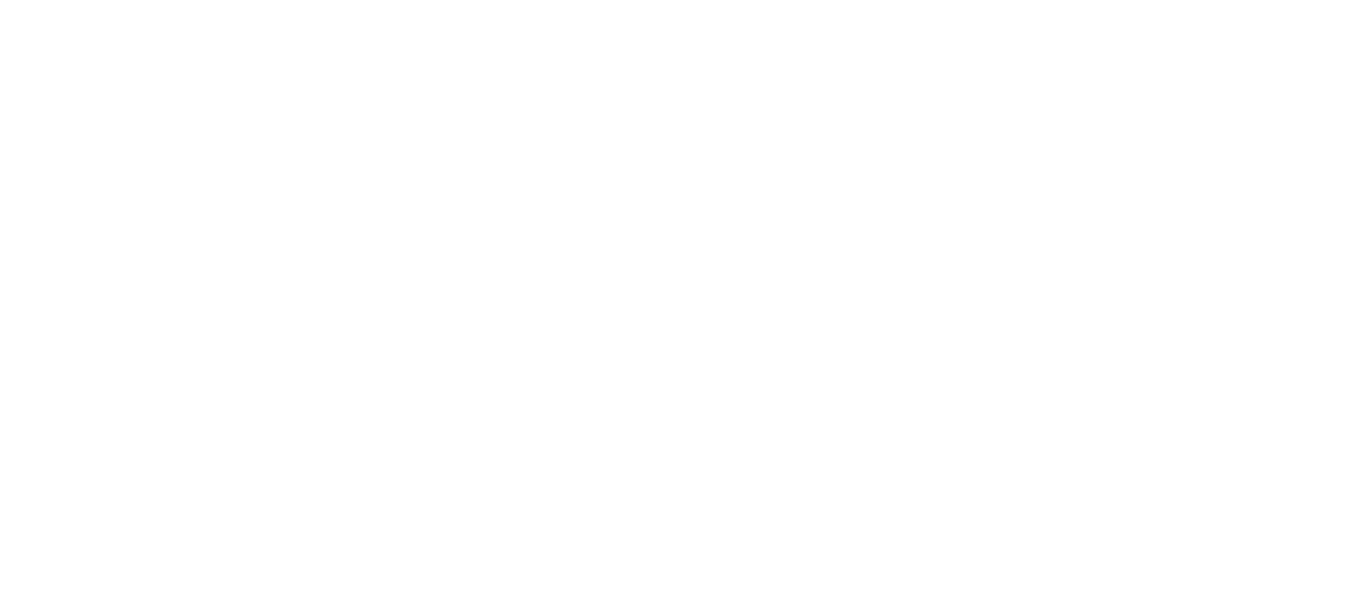 scroll, scrollTop: 0, scrollLeft: 0, axis: both 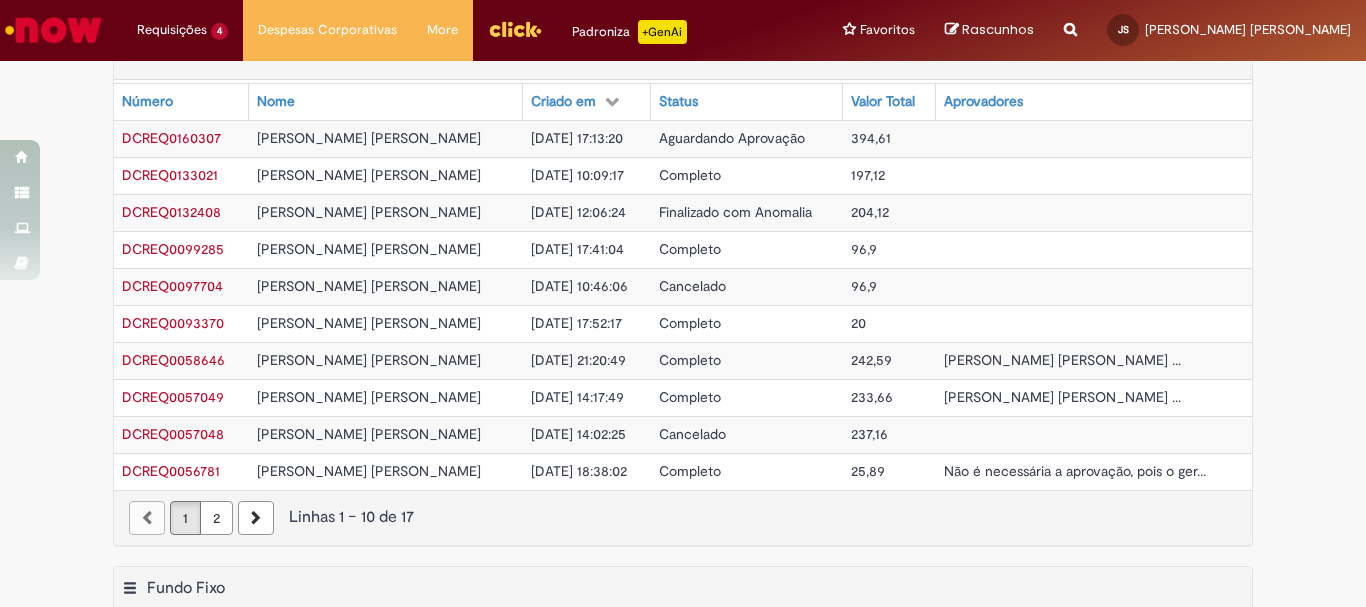click on "DCREQ0160307" at bounding box center (171, 138) 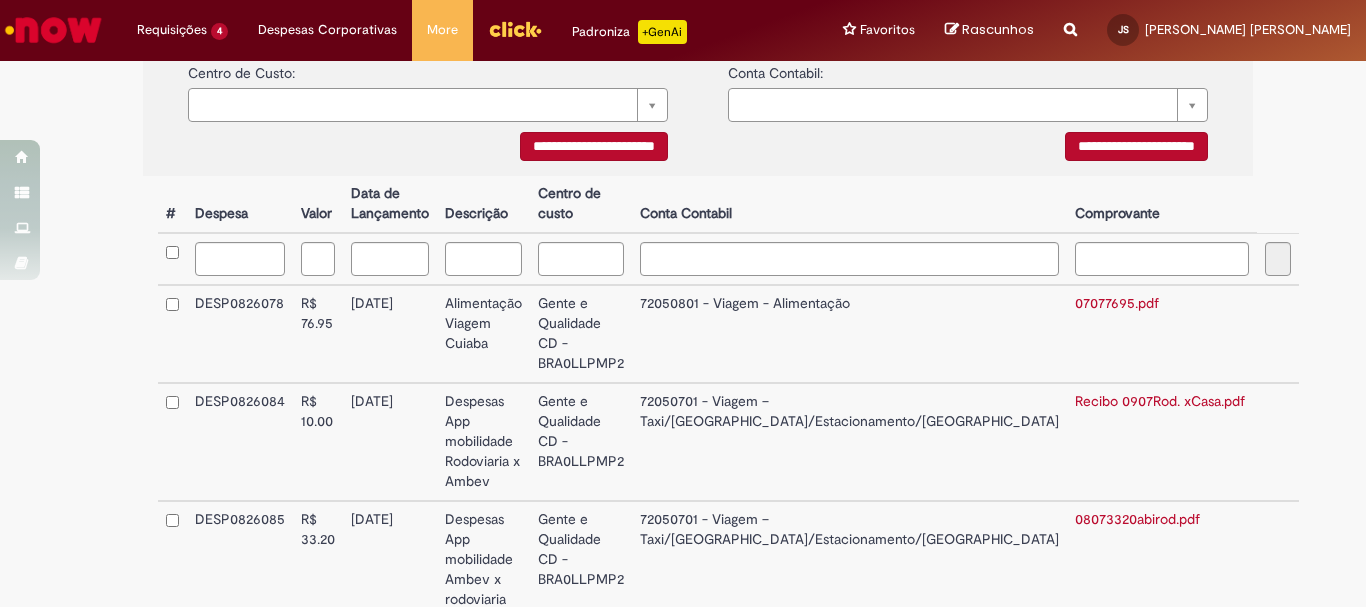 scroll, scrollTop: 0, scrollLeft: 0, axis: both 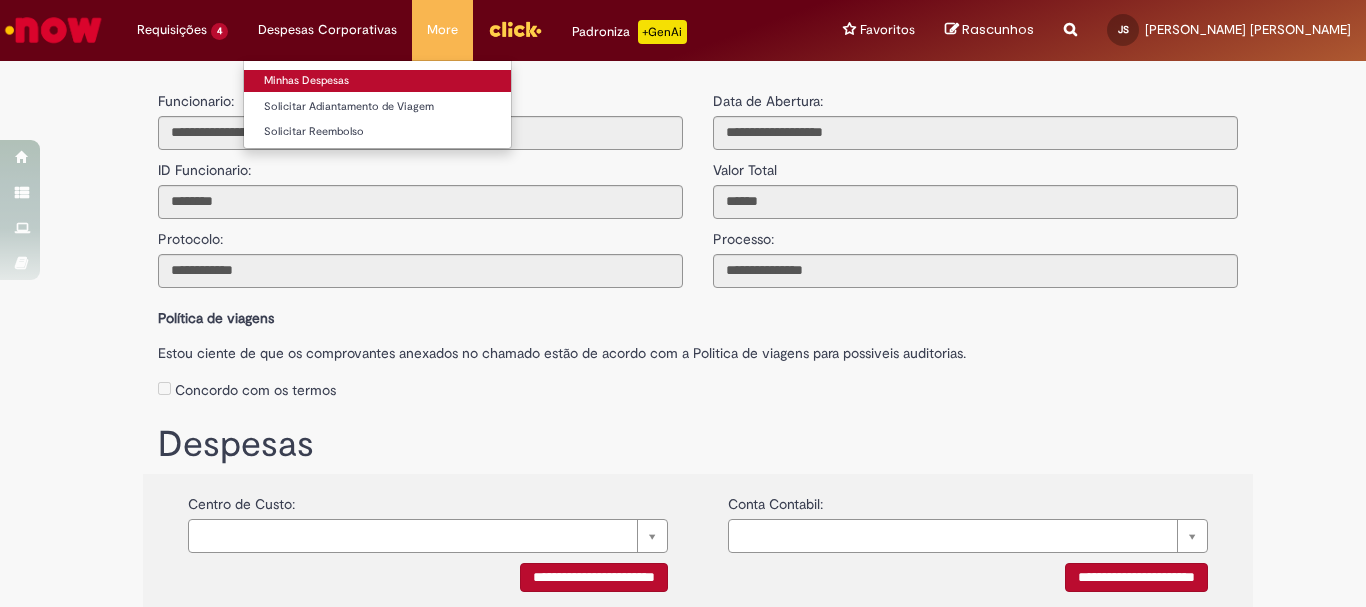 click on "Minhas Despesas" at bounding box center (377, 81) 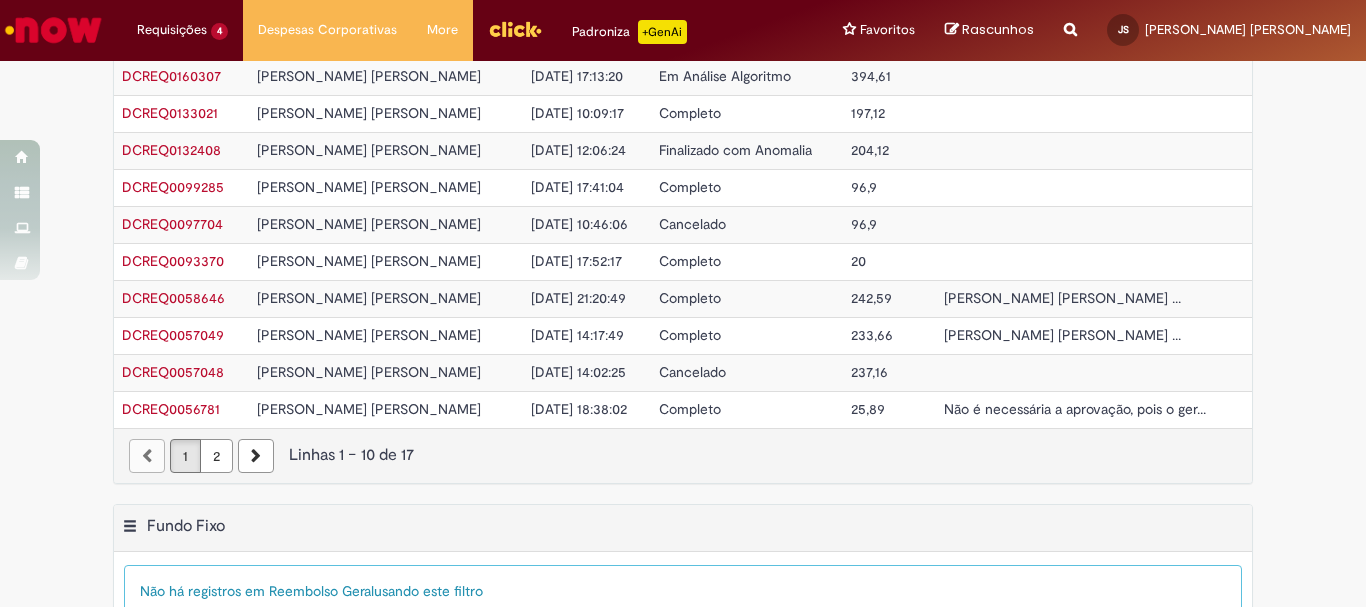 scroll, scrollTop: 0, scrollLeft: 0, axis: both 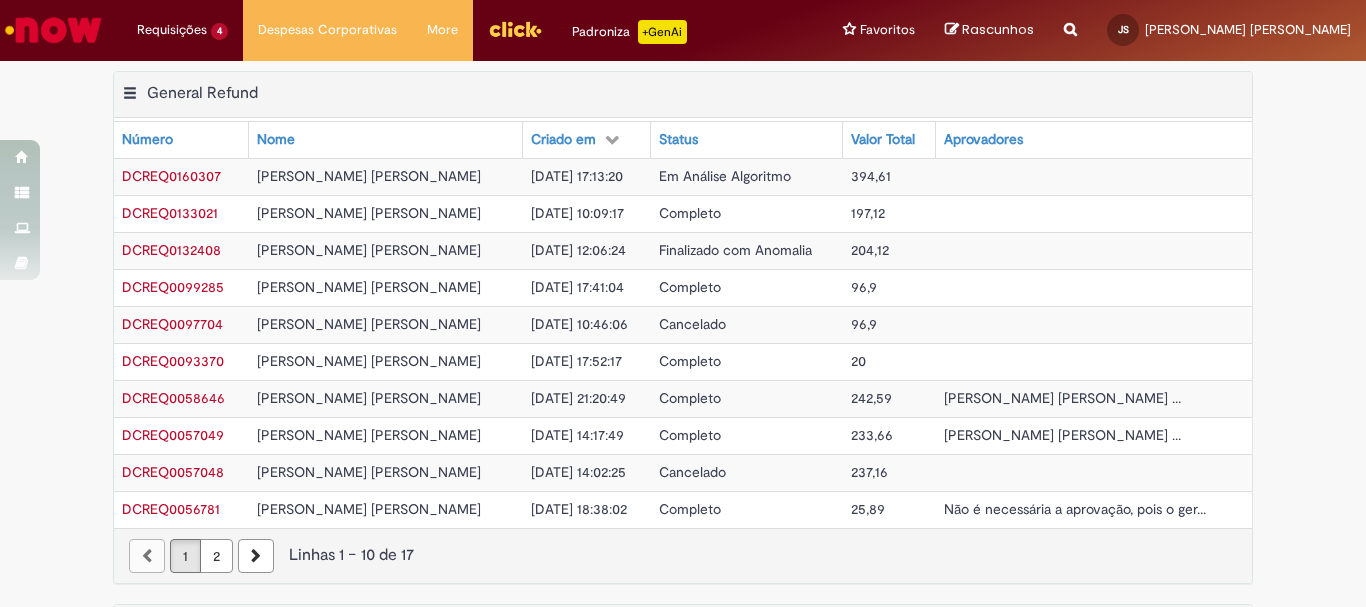 click on "DCREQ0133021" at bounding box center [170, 213] 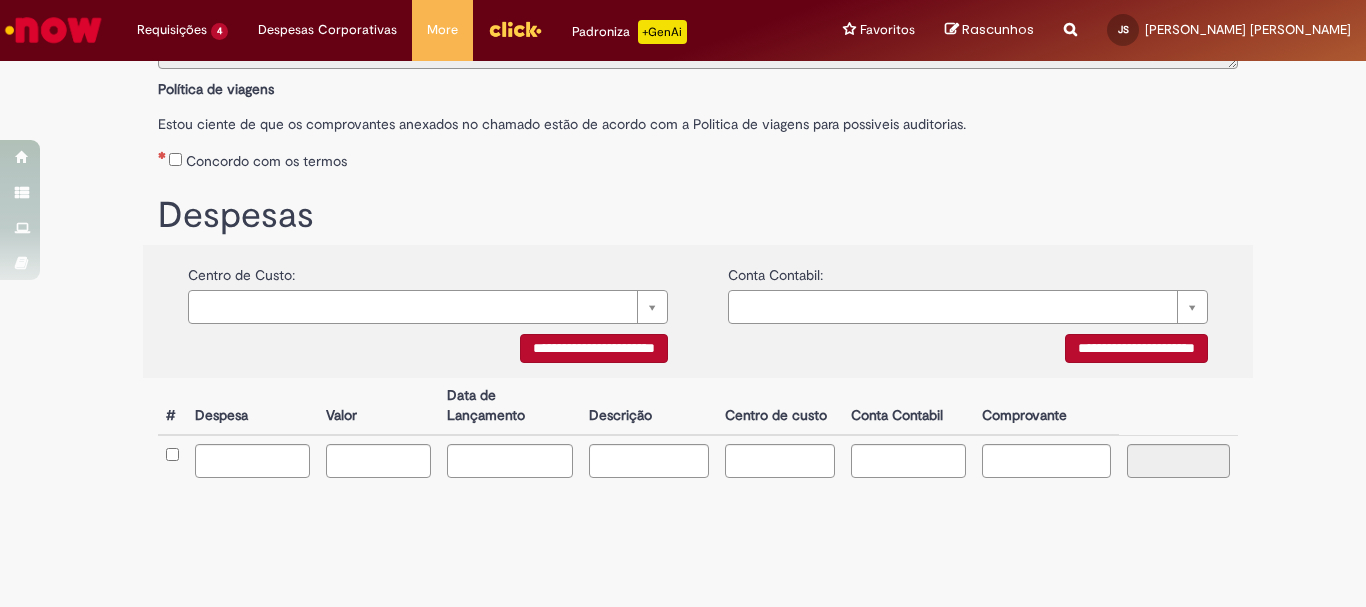 scroll, scrollTop: 0, scrollLeft: 0, axis: both 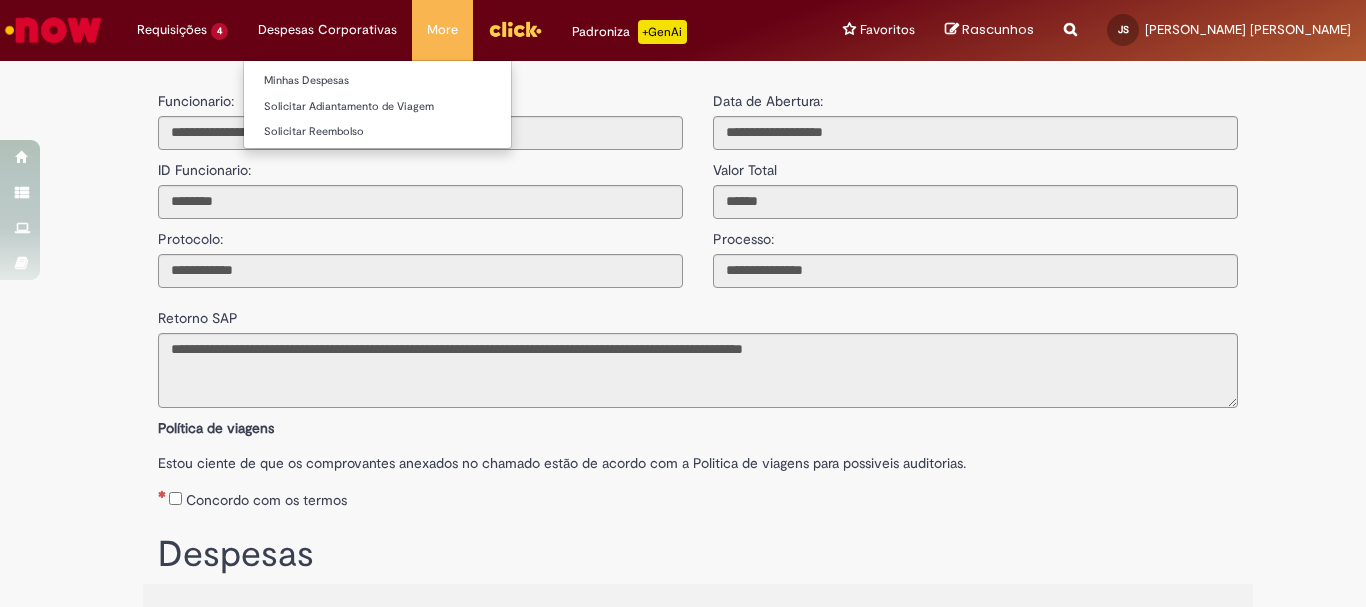 click on "Despesas Corporativas
Minhas Despesas
Solicitar Adiantamento de Viagem
Solicitar Reembolso" at bounding box center [182, 30] 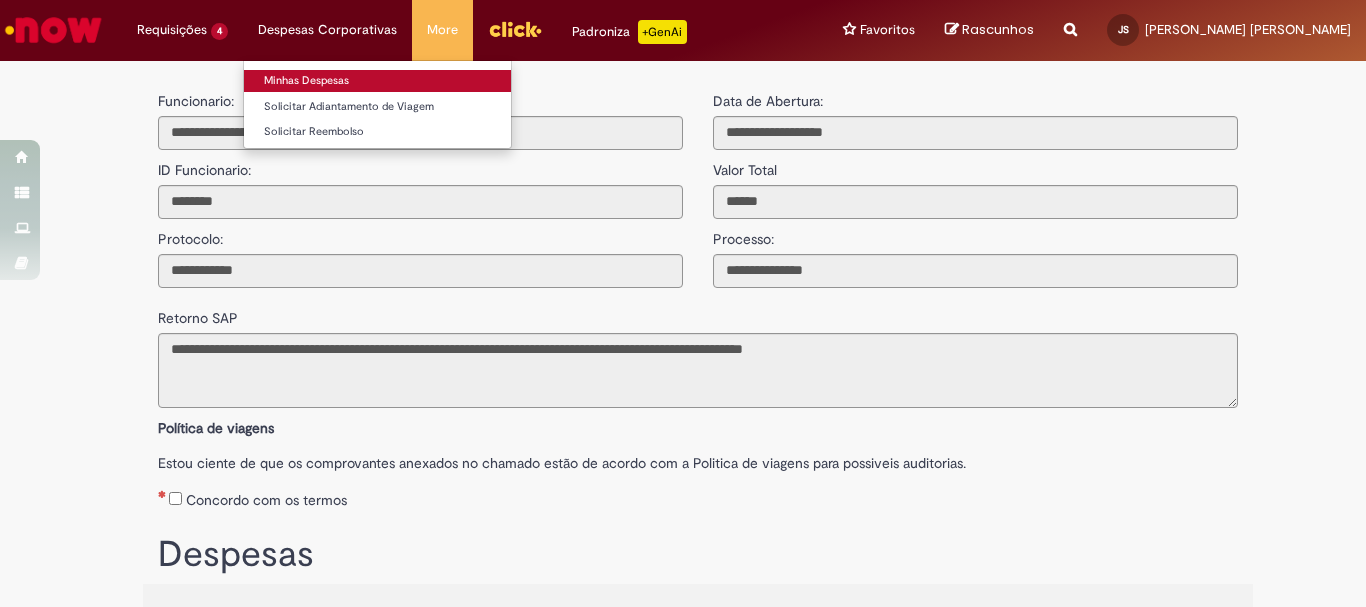 click on "Minhas Despesas" at bounding box center [377, 81] 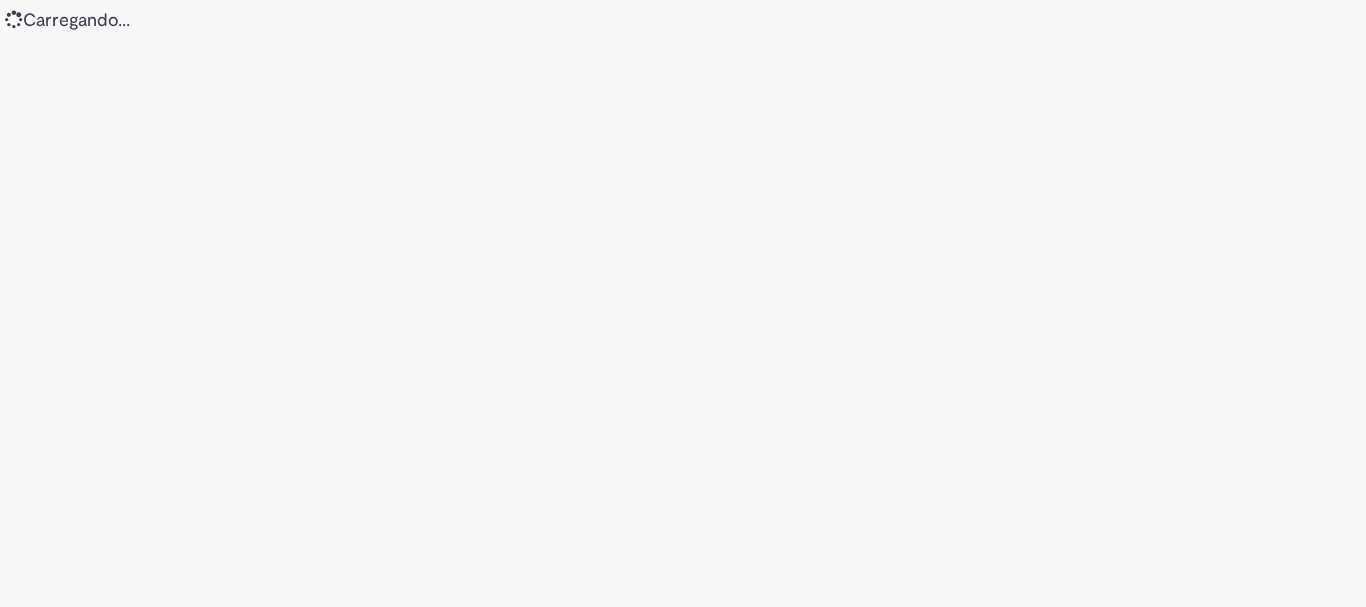 scroll, scrollTop: 0, scrollLeft: 0, axis: both 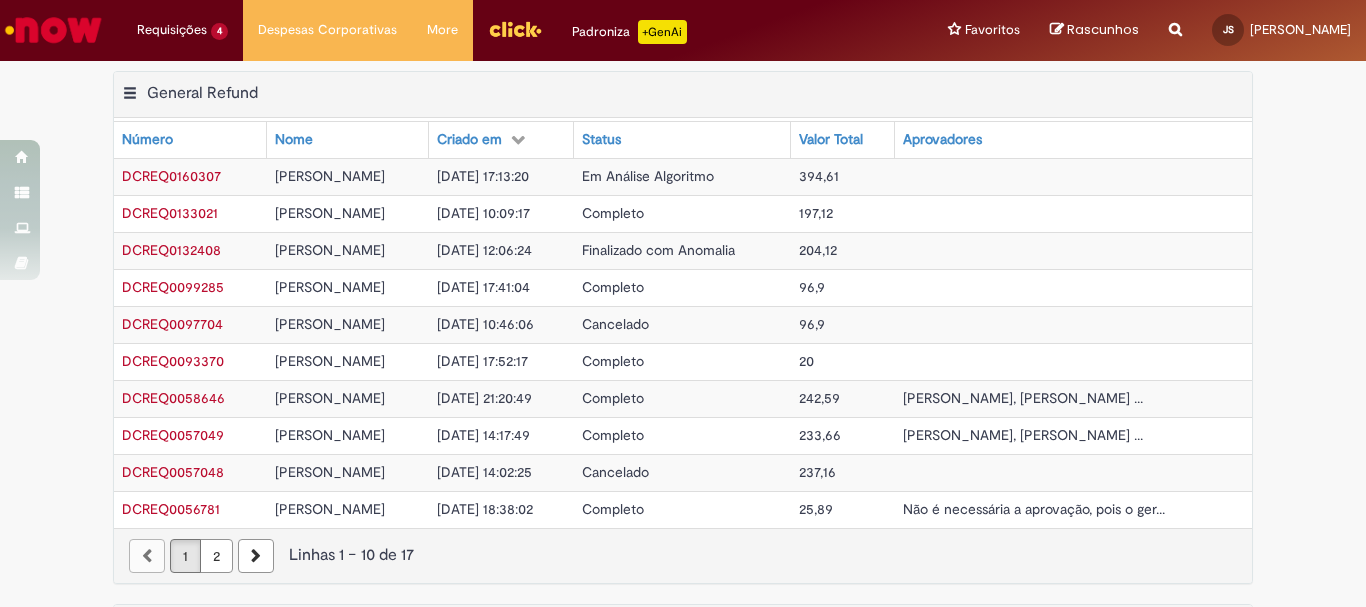 click on "DCREQ0160307" at bounding box center (171, 176) 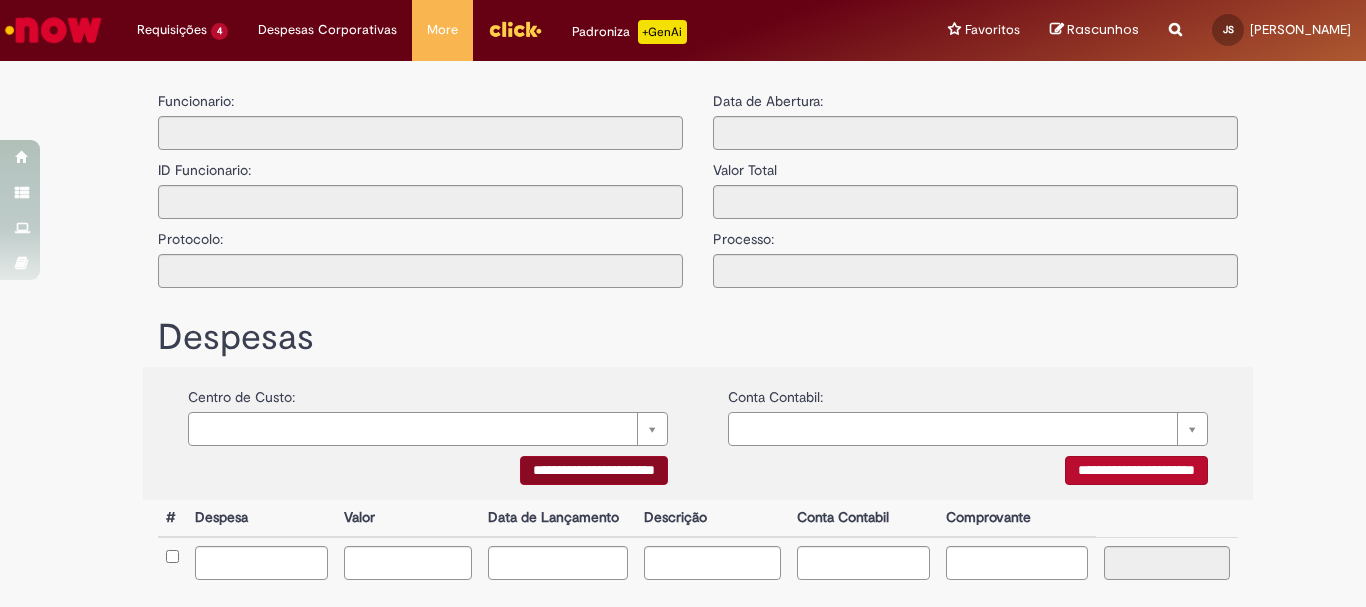 type on "**********" 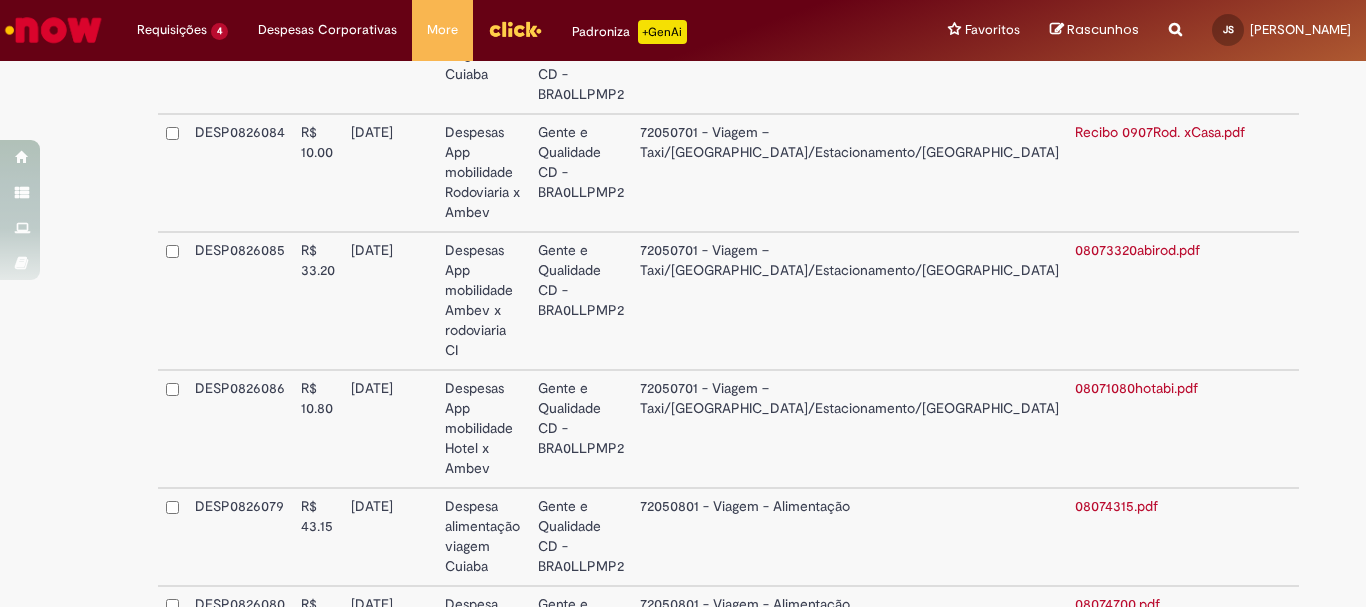 scroll, scrollTop: 800, scrollLeft: 0, axis: vertical 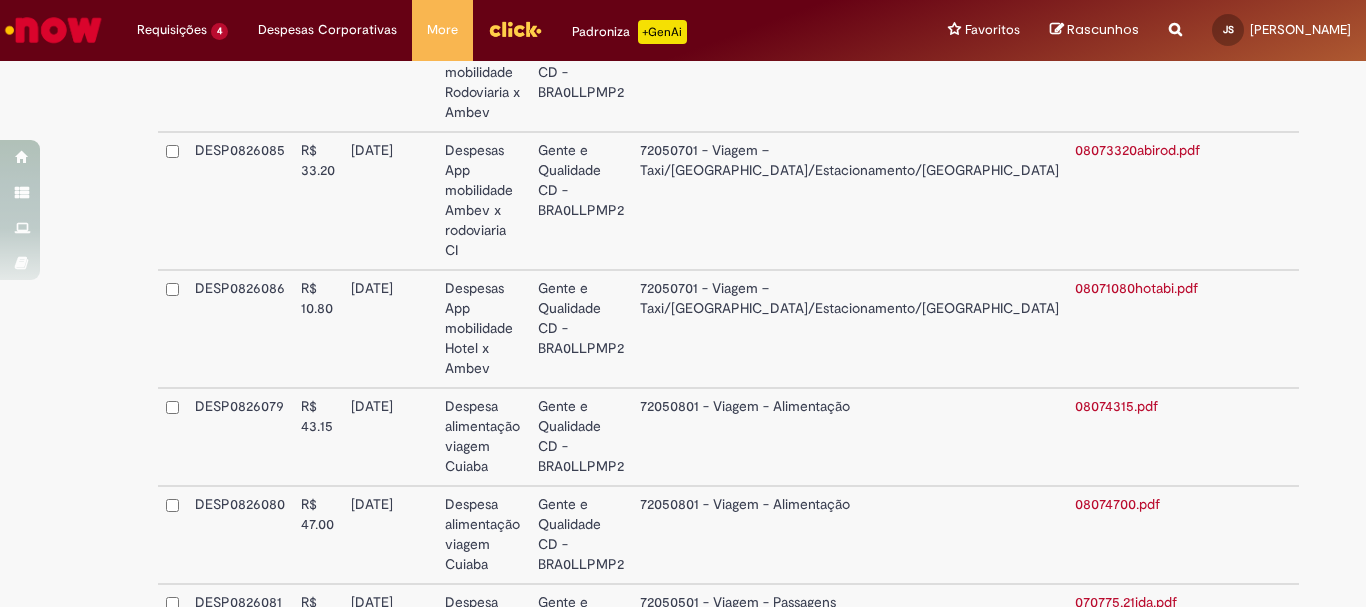 click on "DESP0826079" at bounding box center (240, 437) 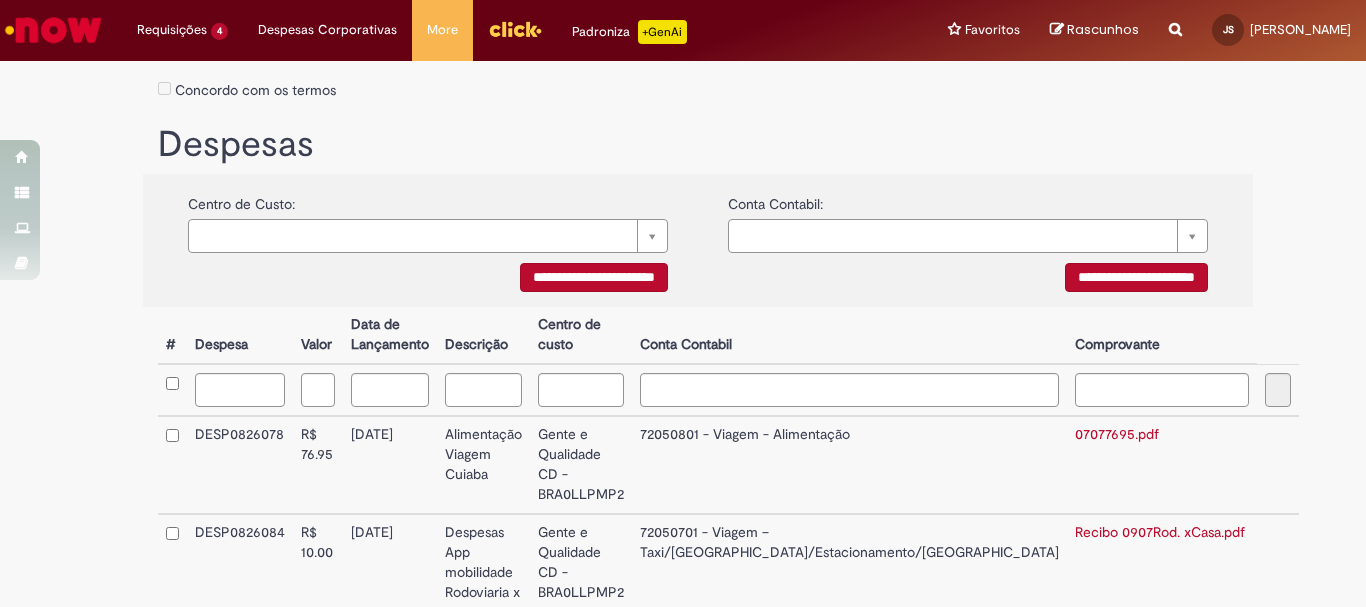 scroll, scrollTop: 0, scrollLeft: 0, axis: both 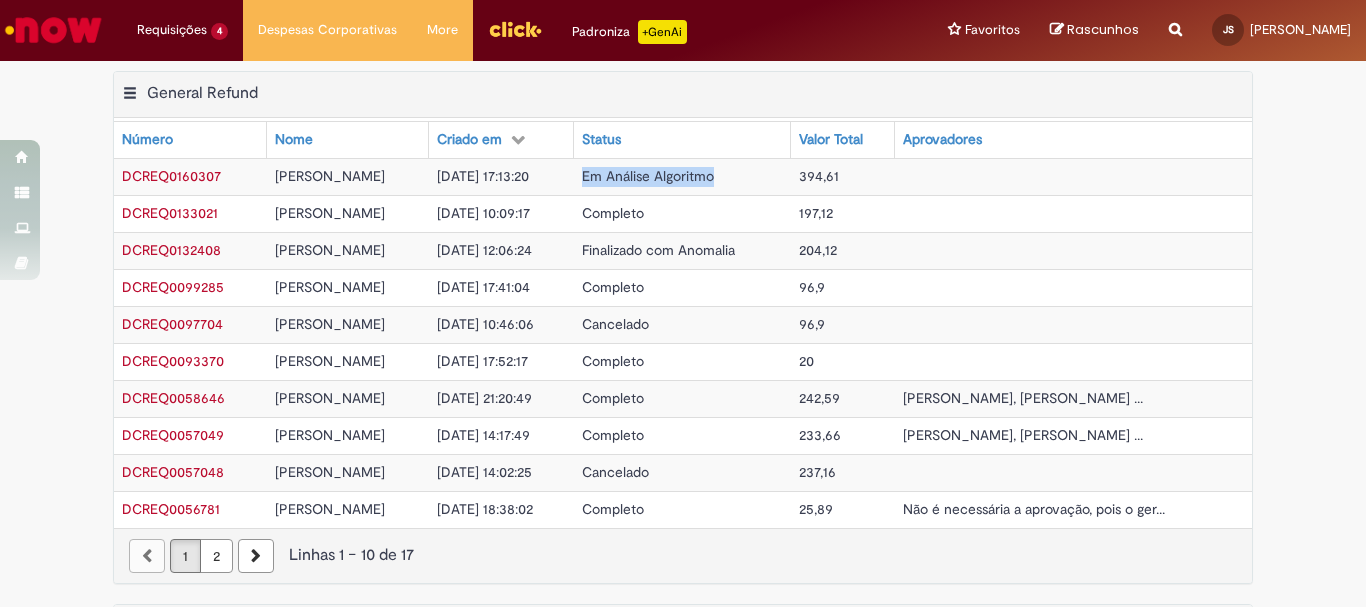 drag, startPoint x: 743, startPoint y: 174, endPoint x: 603, endPoint y: 183, distance: 140.28899 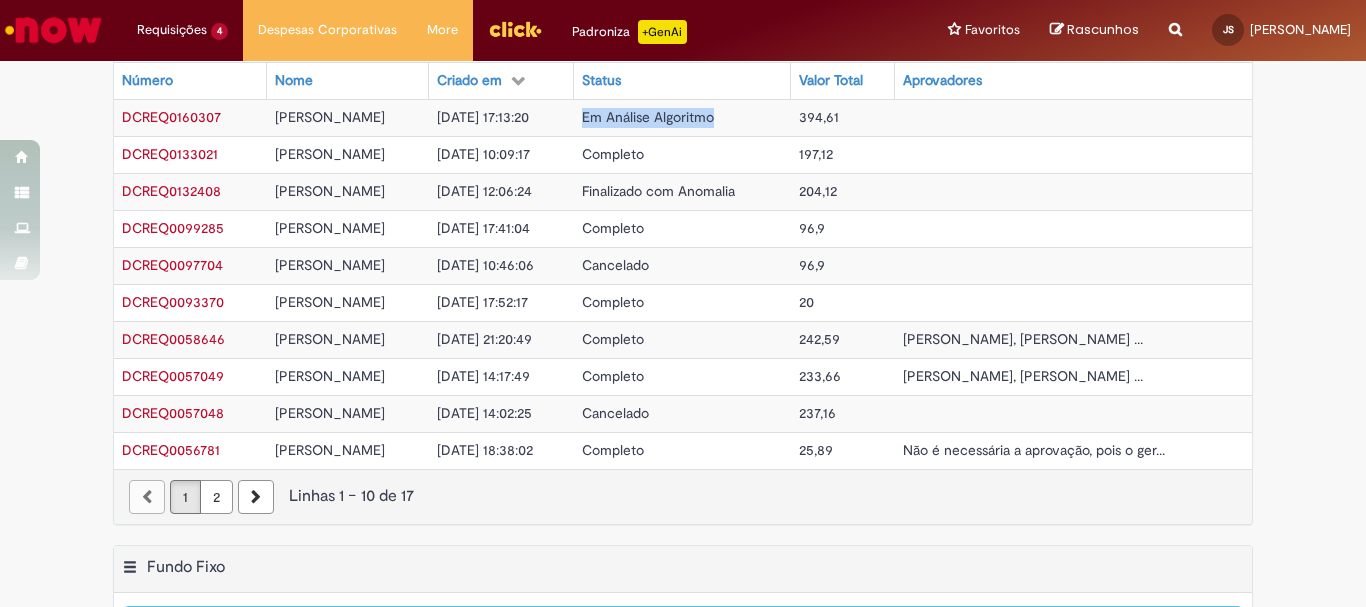 scroll, scrollTop: 0, scrollLeft: 0, axis: both 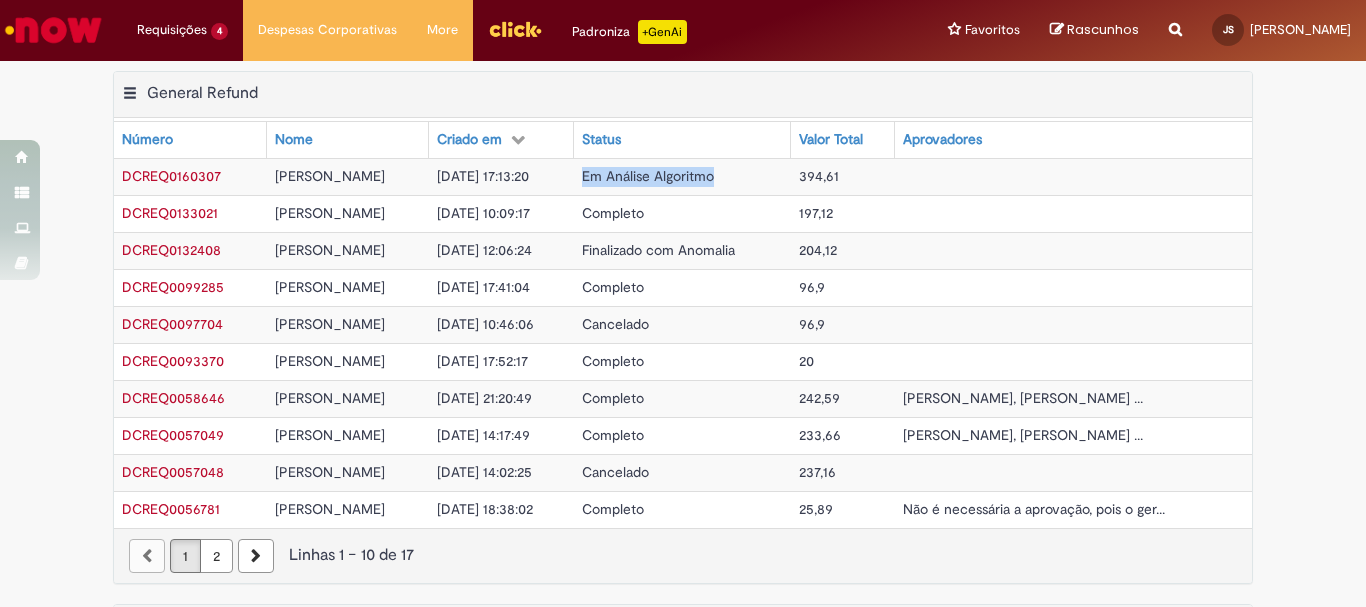 click on "DCREQ0160307" at bounding box center [171, 176] 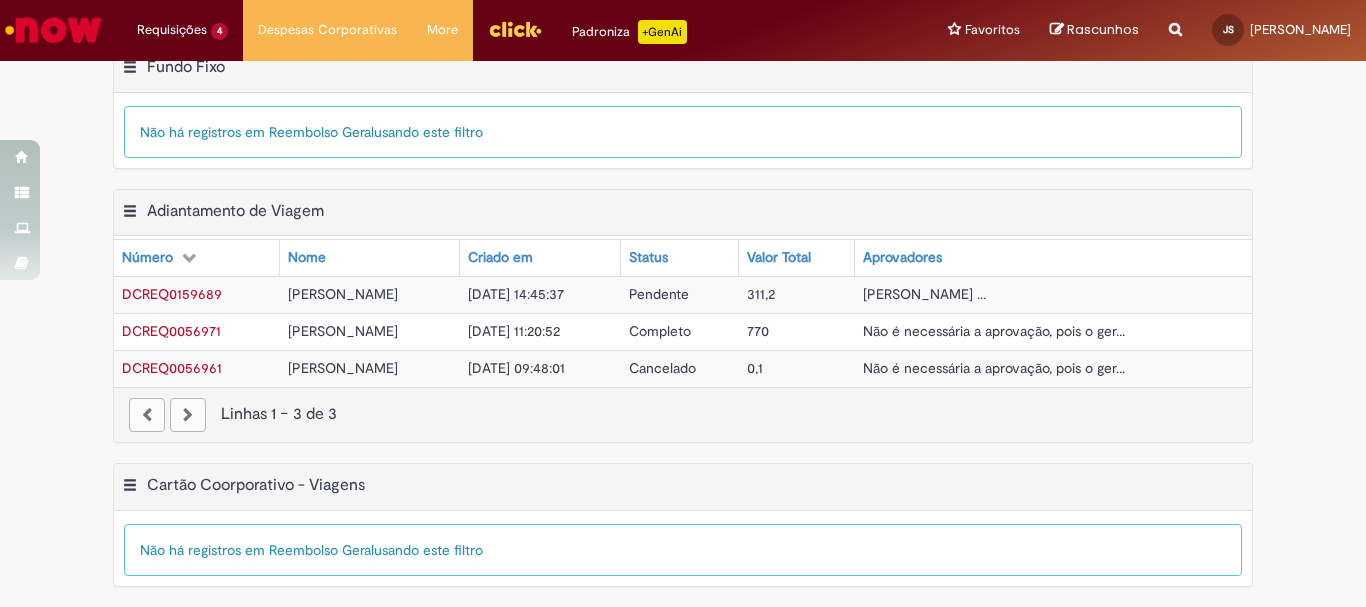 scroll, scrollTop: 0, scrollLeft: 0, axis: both 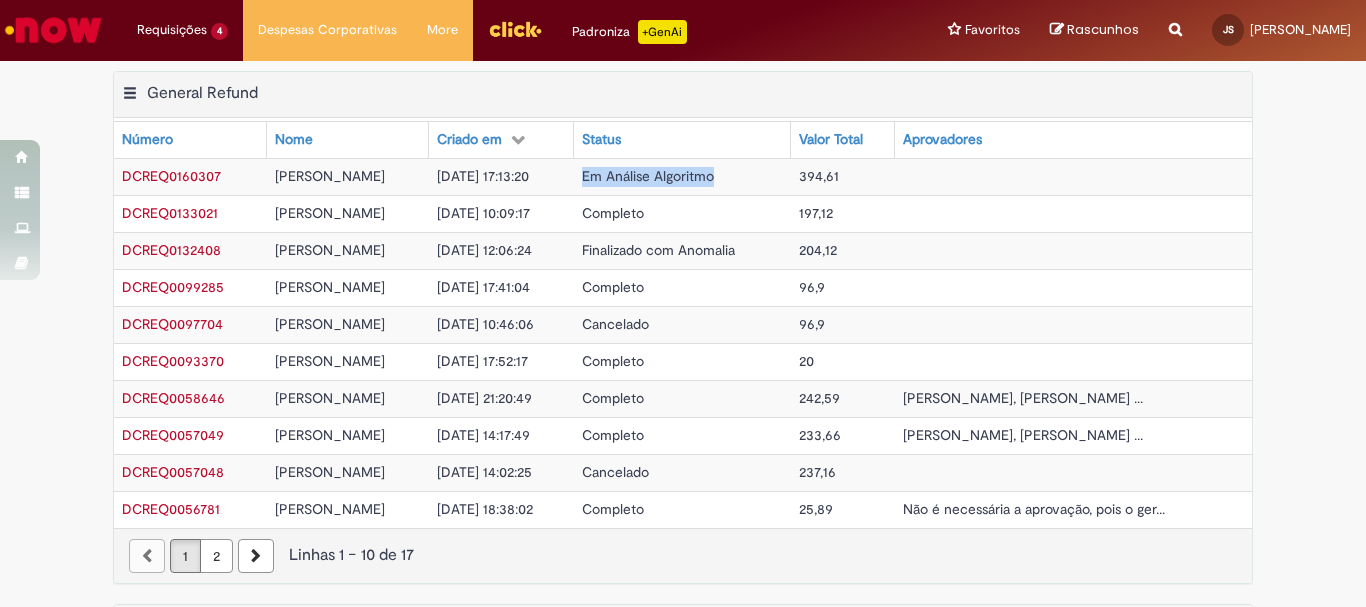 click on "DCREQ0160307" at bounding box center (171, 176) 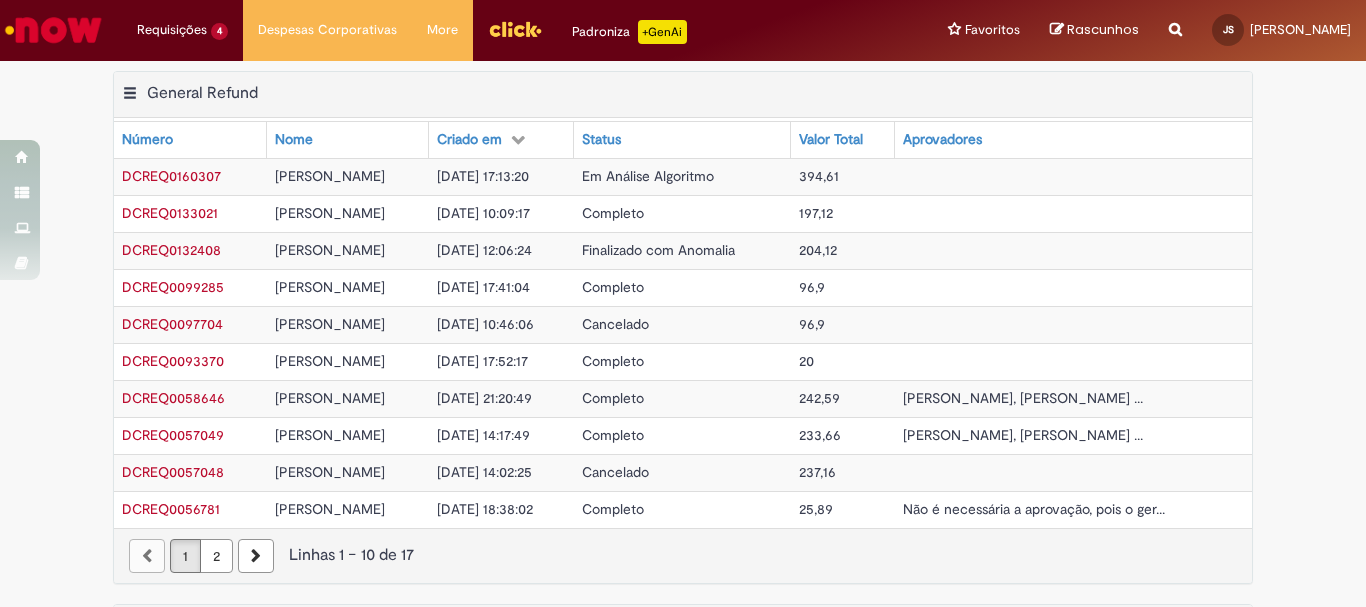 click at bounding box center [1073, 176] 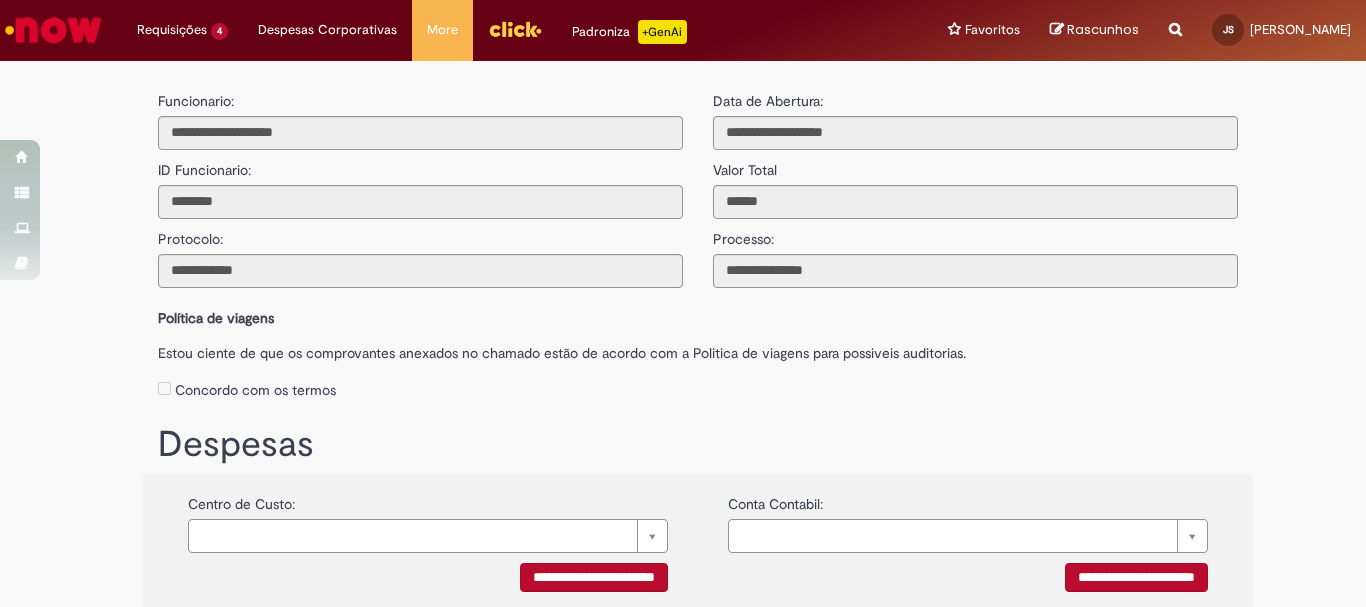 click on "**********" at bounding box center [975, 184] 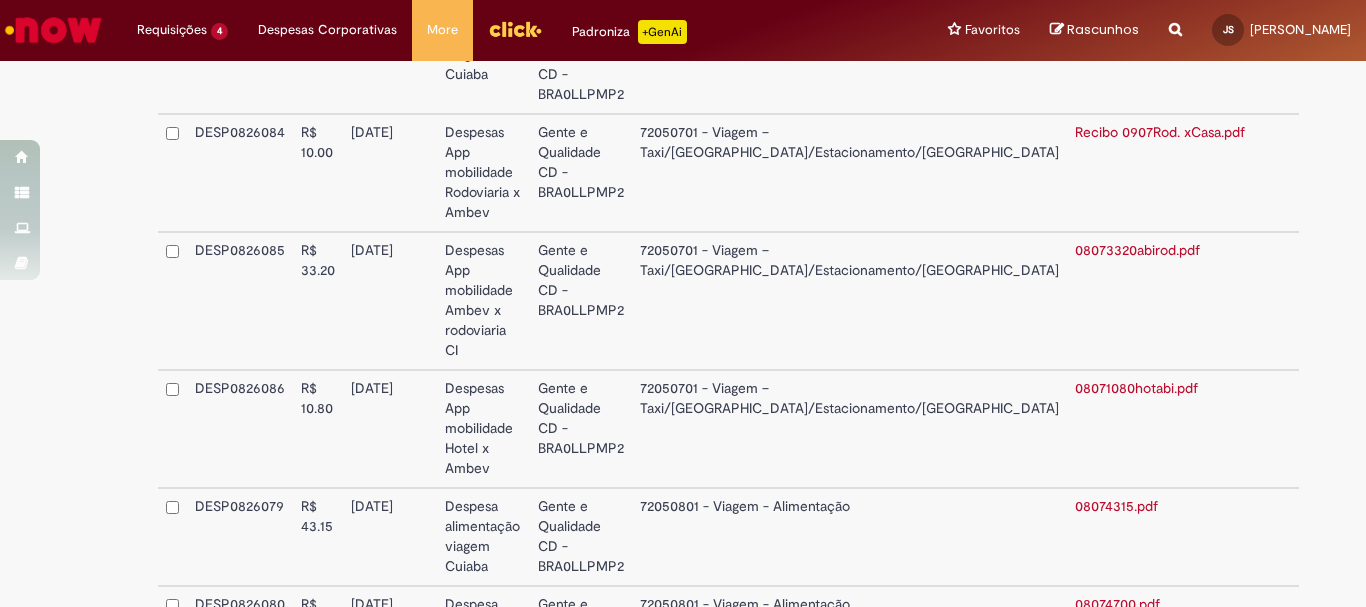 scroll, scrollTop: 800, scrollLeft: 0, axis: vertical 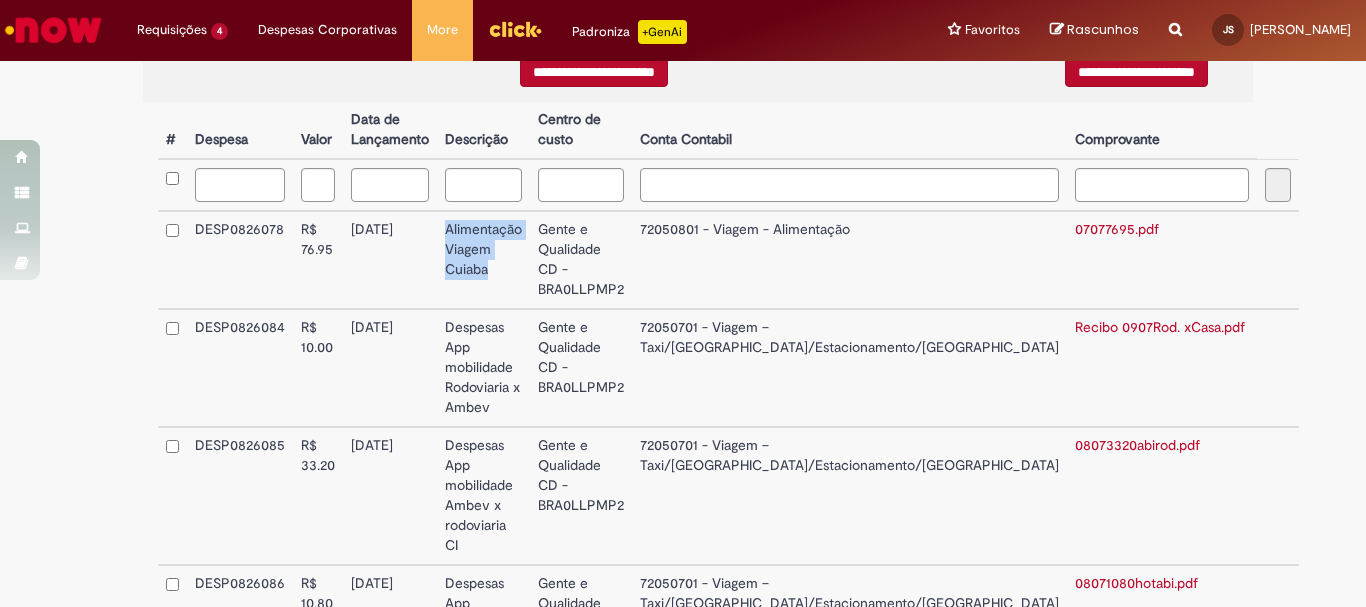 drag, startPoint x: 481, startPoint y: 232, endPoint x: 578, endPoint y: 266, distance: 102.78619 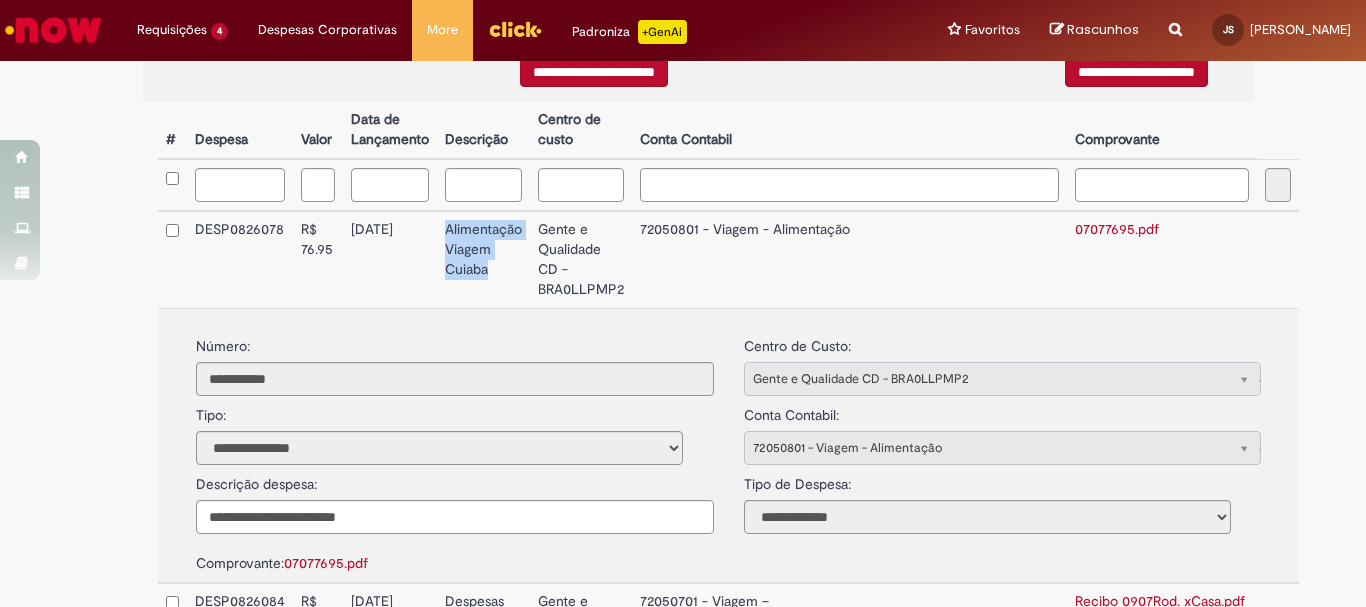 scroll, scrollTop: 605, scrollLeft: 0, axis: vertical 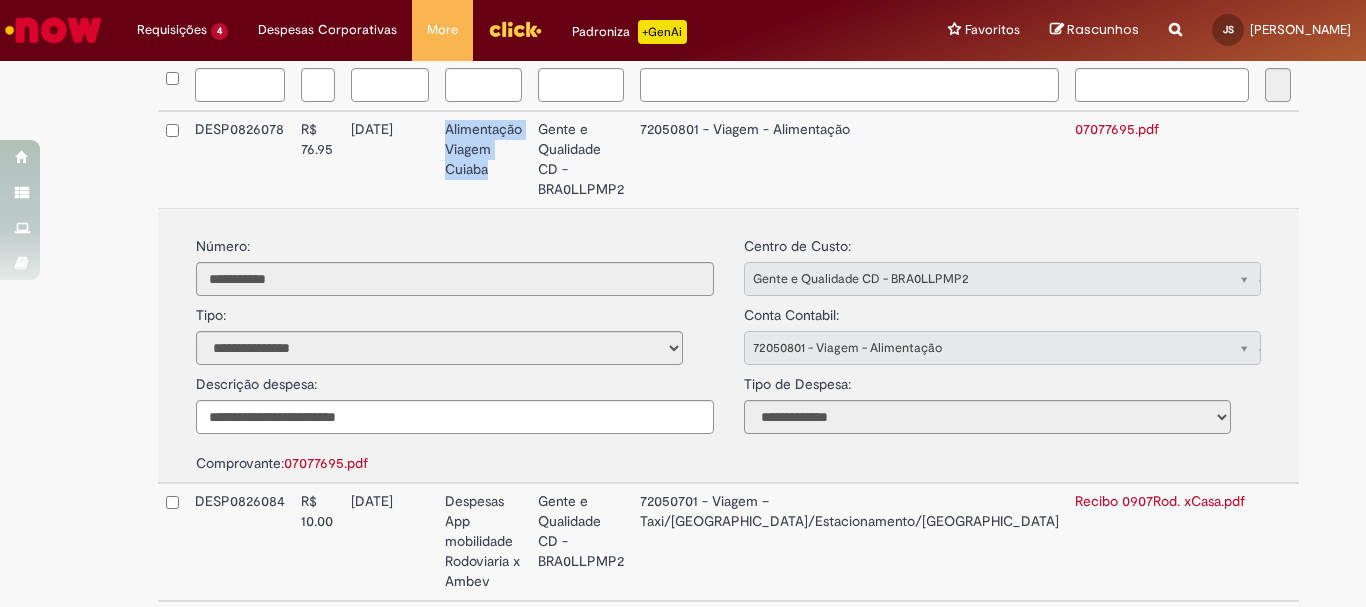copy on "Alimentação Viagem Cuiaba" 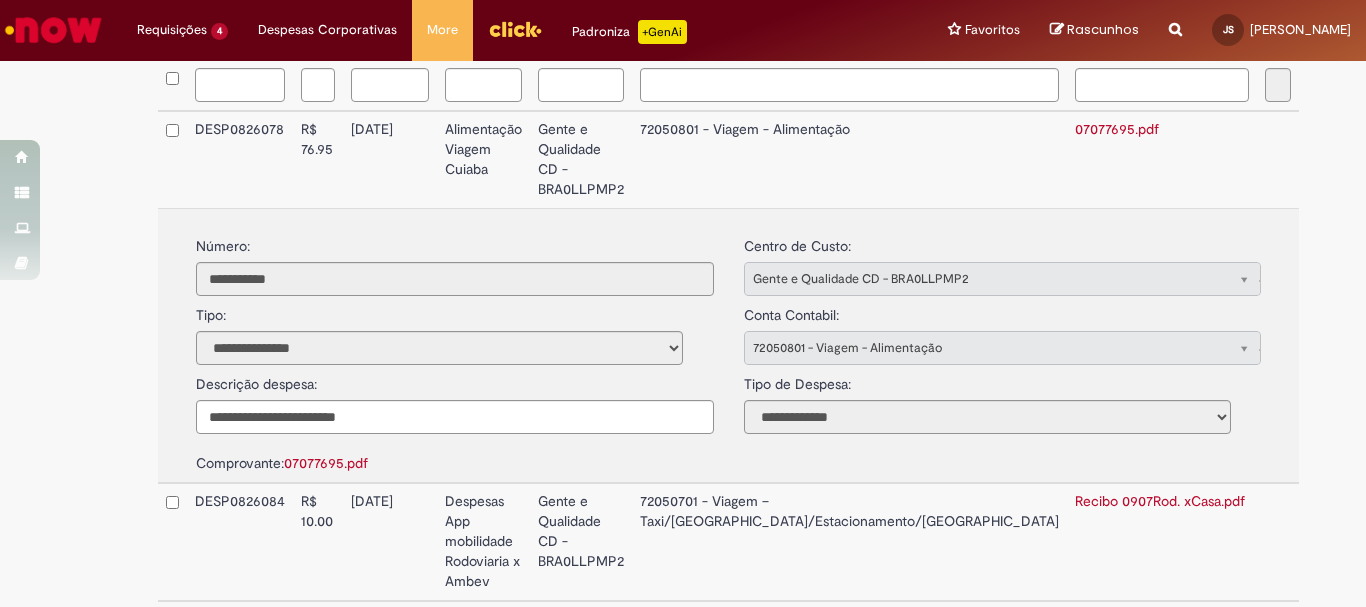 click on "R$ 76.95" at bounding box center (318, 159) 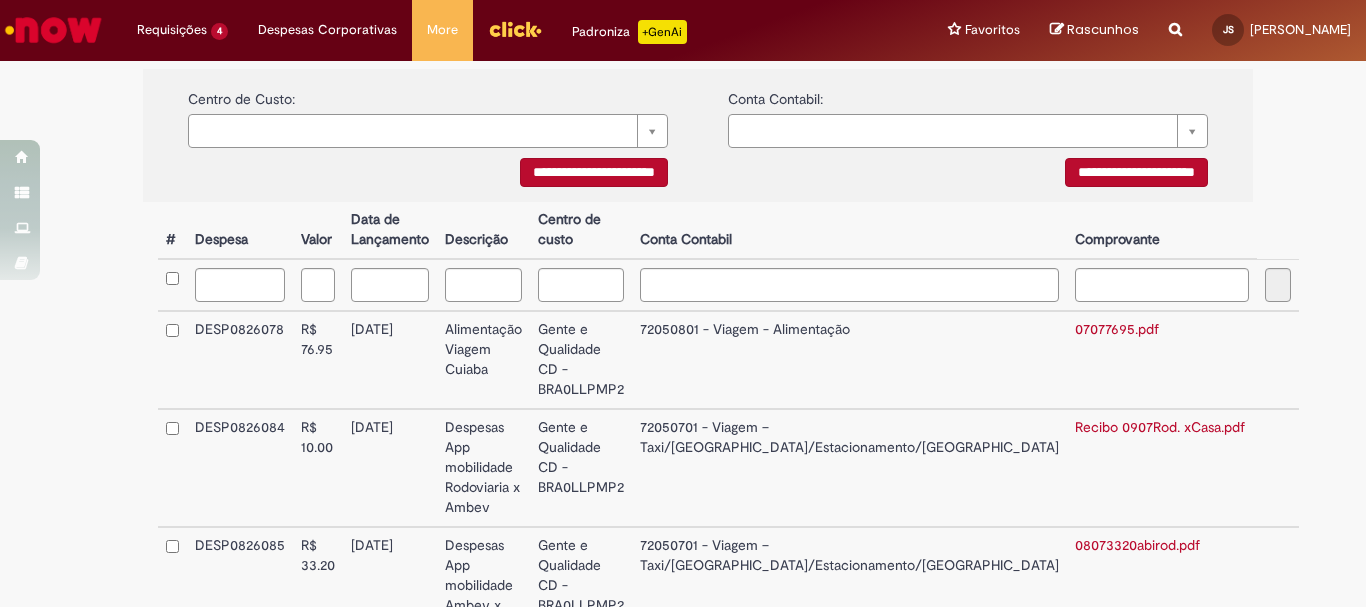 scroll, scrollTop: 505, scrollLeft: 0, axis: vertical 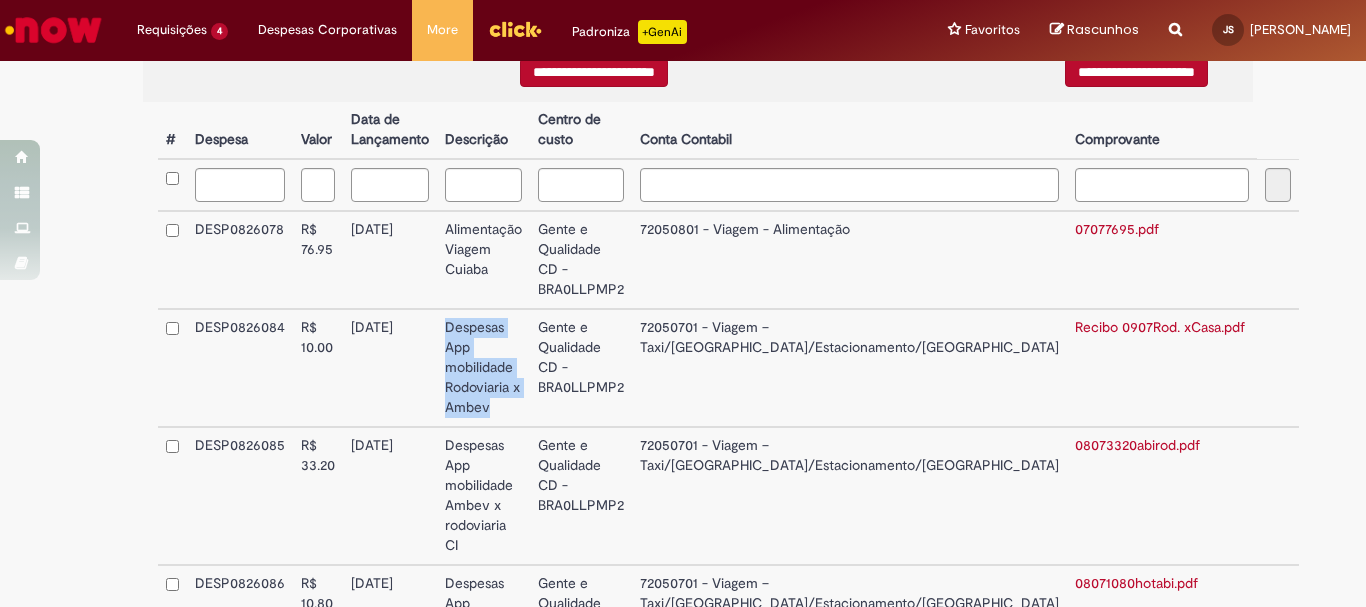drag, startPoint x: 550, startPoint y: 367, endPoint x: 481, endPoint y: 307, distance: 91.43851 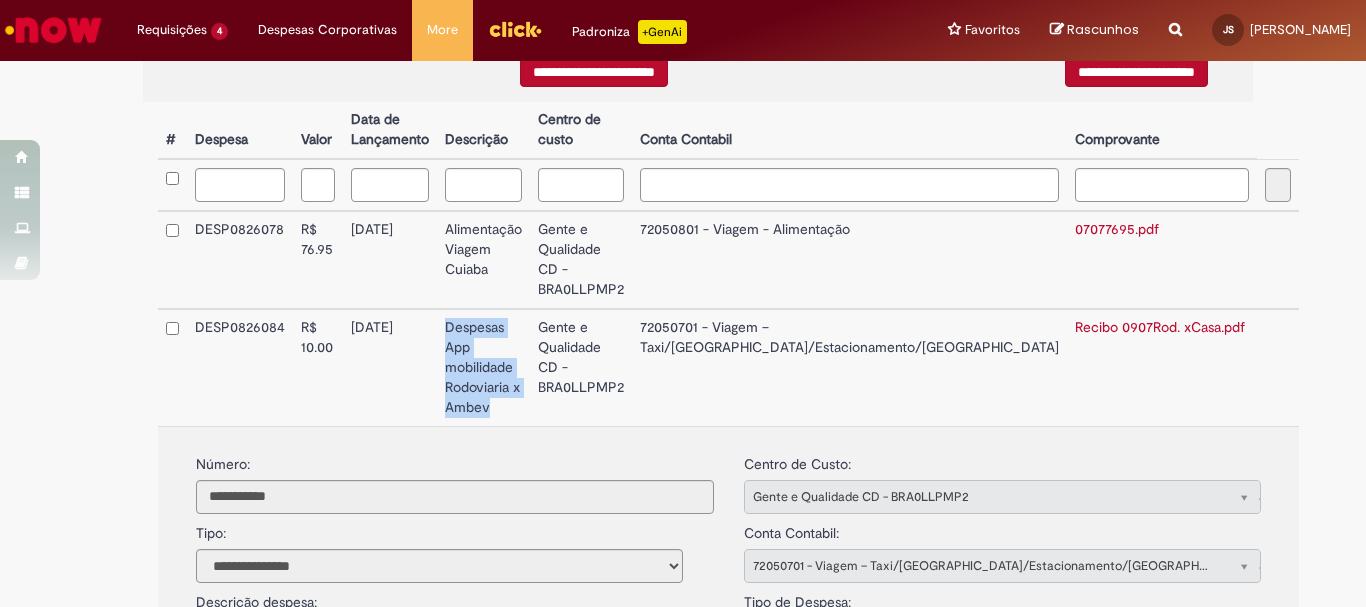 copy on "Despesas App mobilidade Rodoviaria x Ambev" 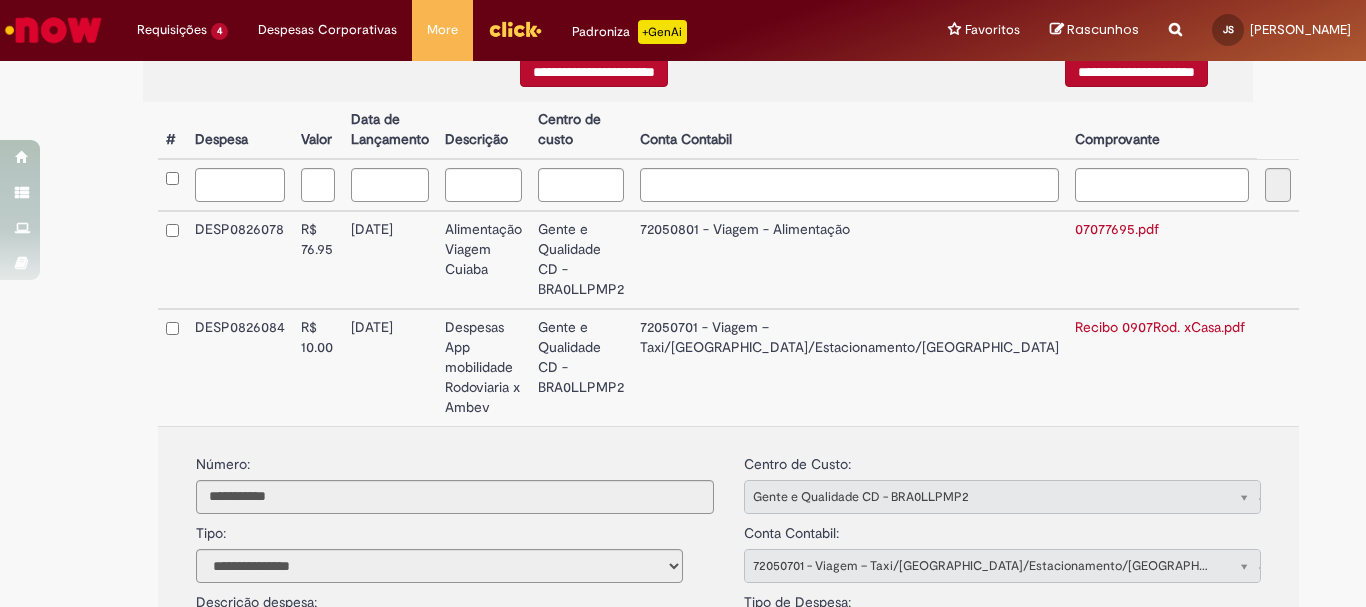 click on "[DATE]" at bounding box center (390, 367) 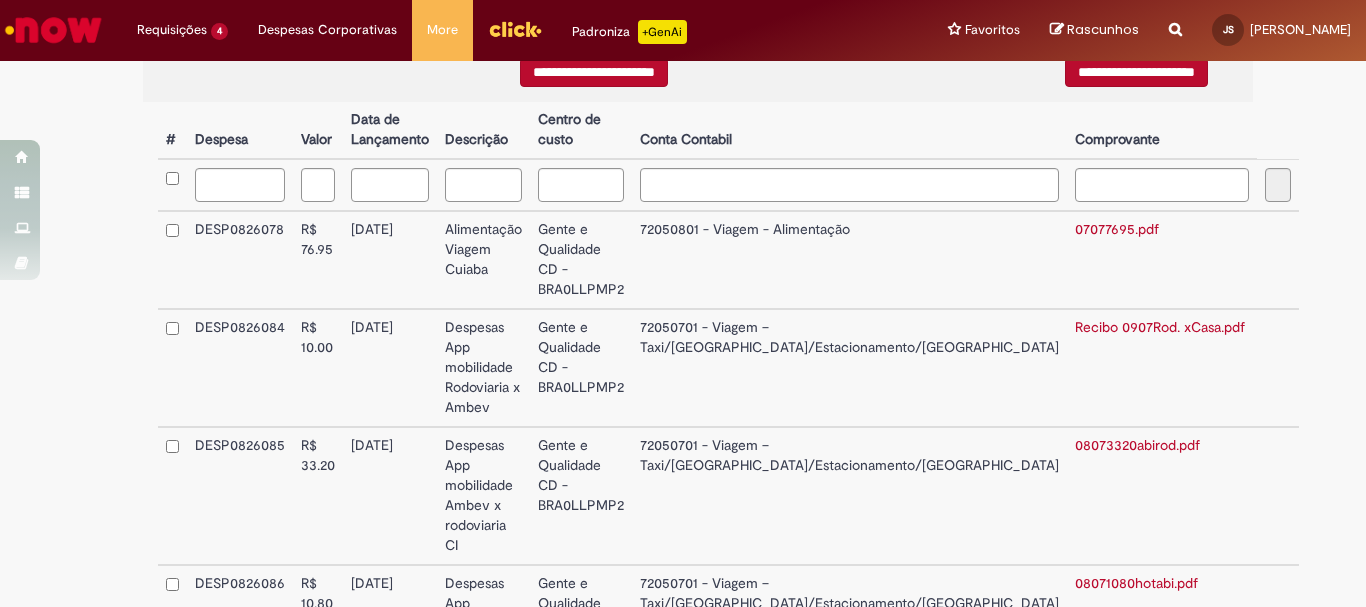scroll, scrollTop: 605, scrollLeft: 0, axis: vertical 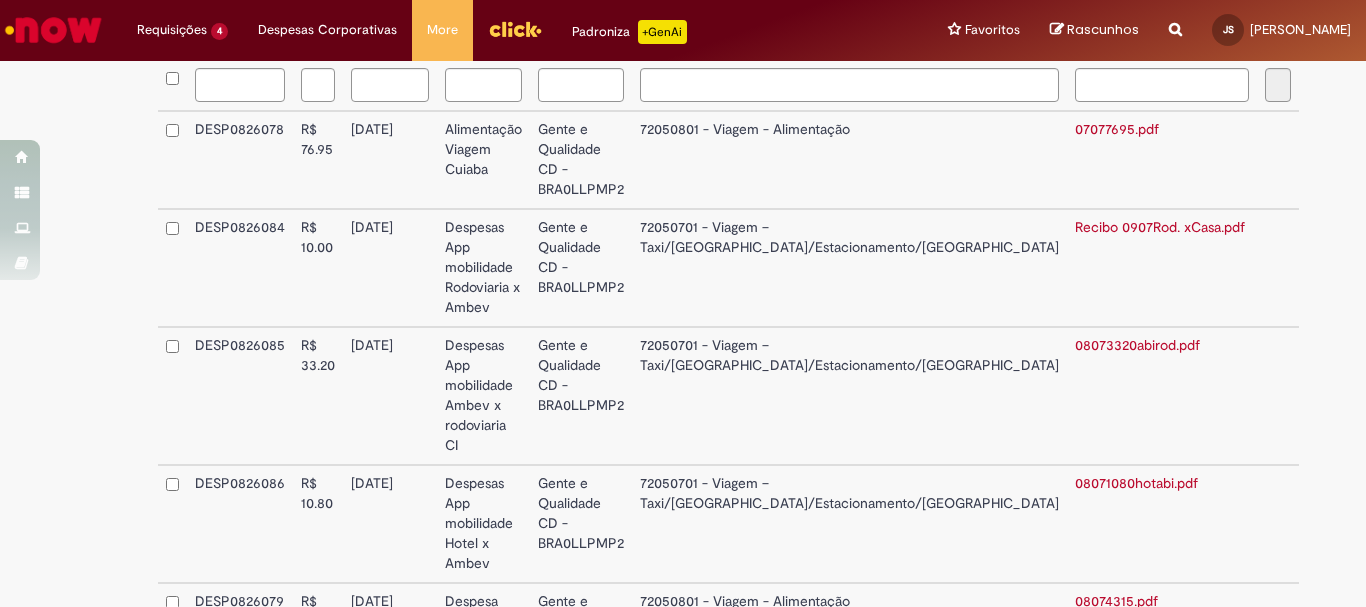 click on "[DATE]" at bounding box center [390, 396] 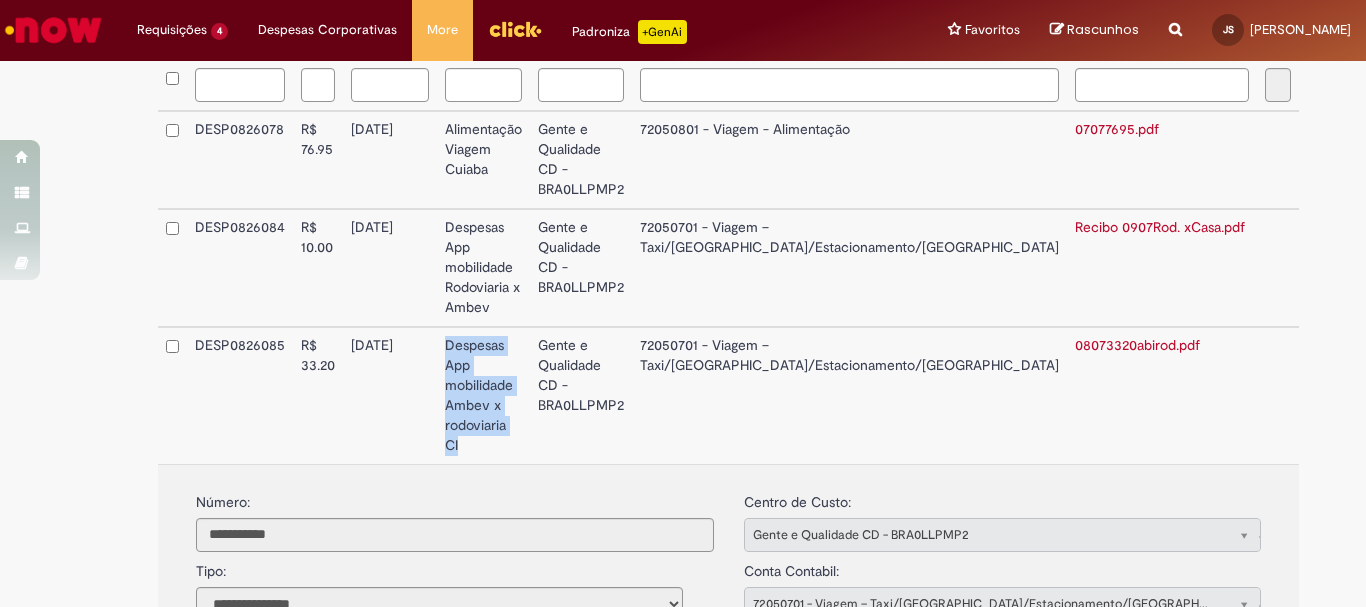 drag, startPoint x: 569, startPoint y: 367, endPoint x: 478, endPoint y: 306, distance: 109.55364 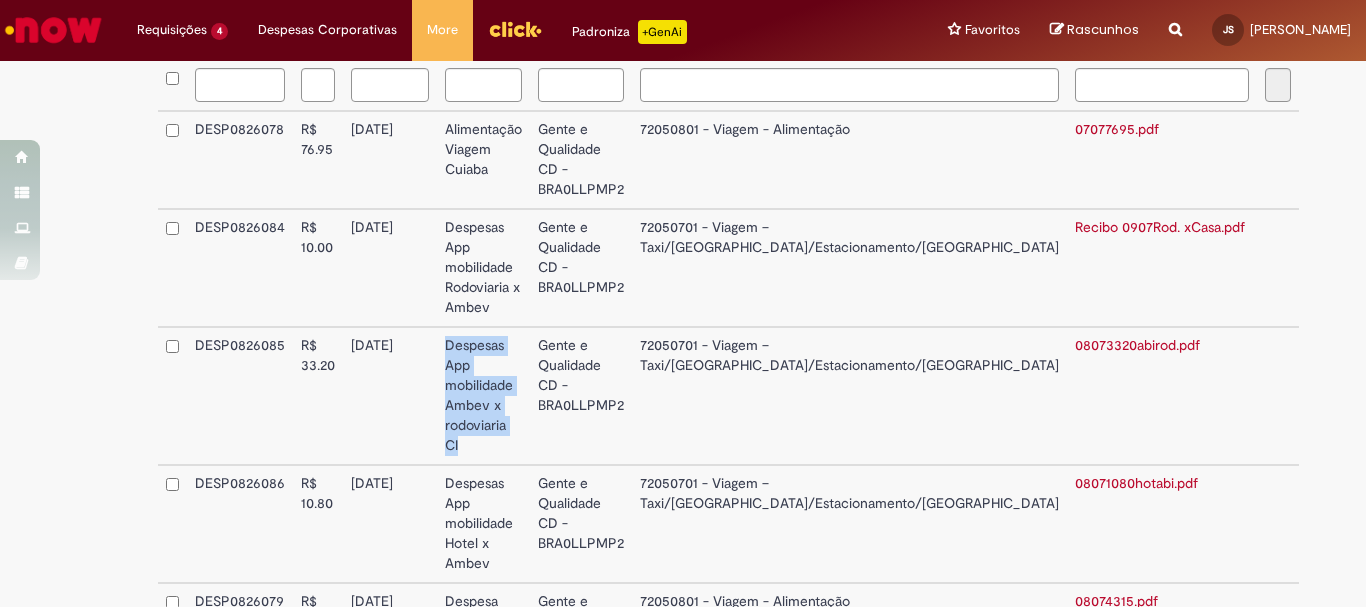 copy on "Despesas App mobilidade Ambev x rodoviaria CI" 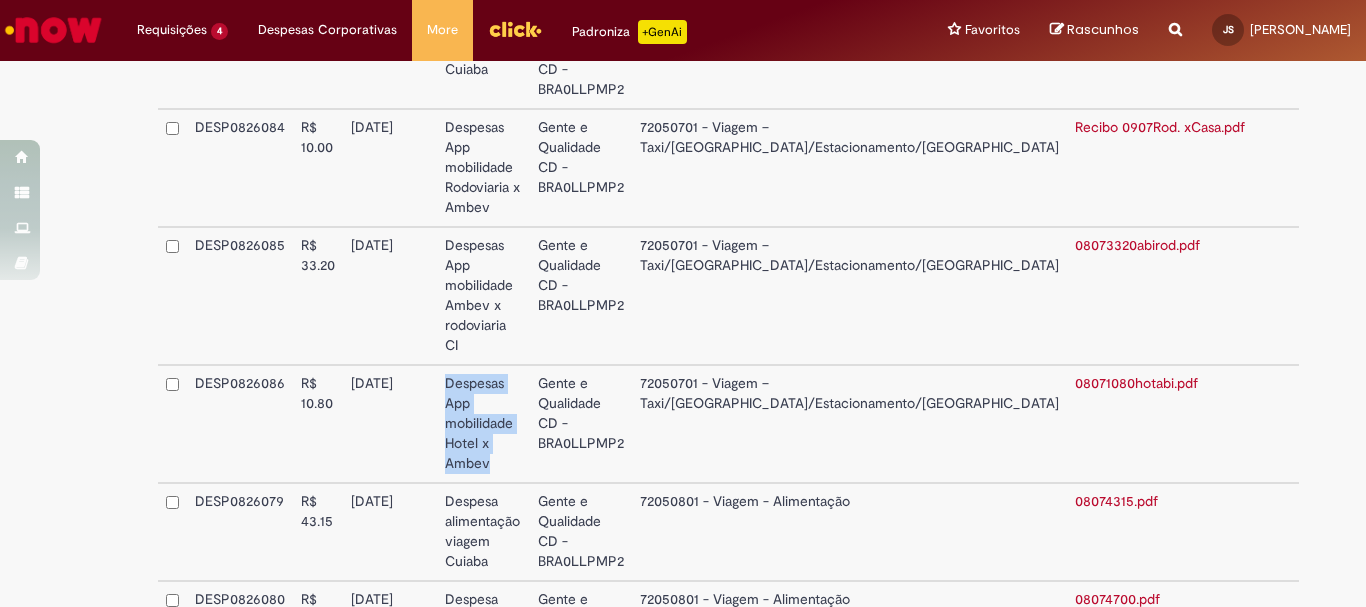 drag, startPoint x: 545, startPoint y: 344, endPoint x: 480, endPoint y: 298, distance: 79.630394 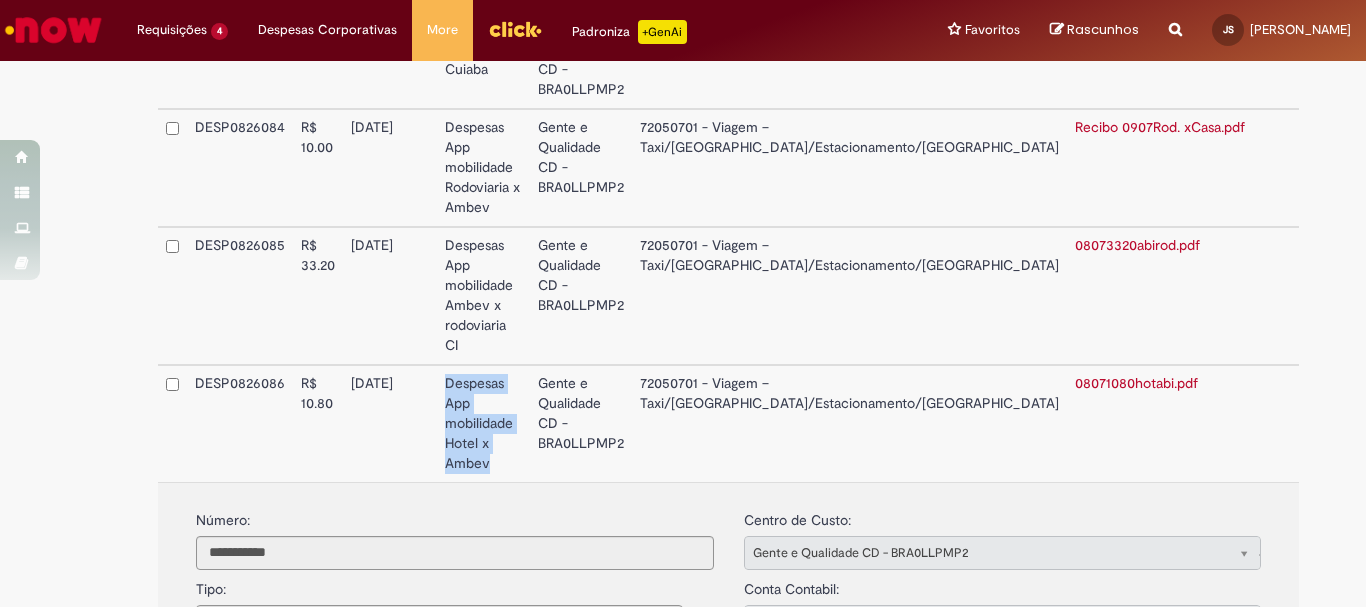 copy on "Despesas App mobilidade Hotel x Ambev" 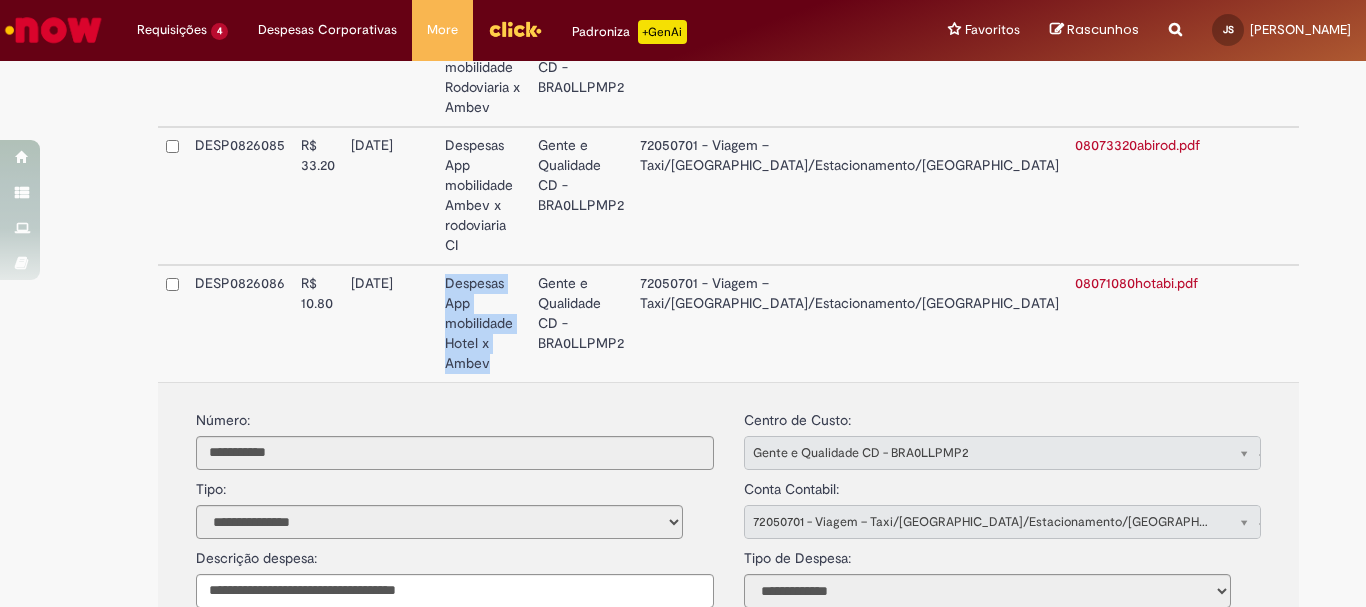 scroll, scrollTop: 905, scrollLeft: 0, axis: vertical 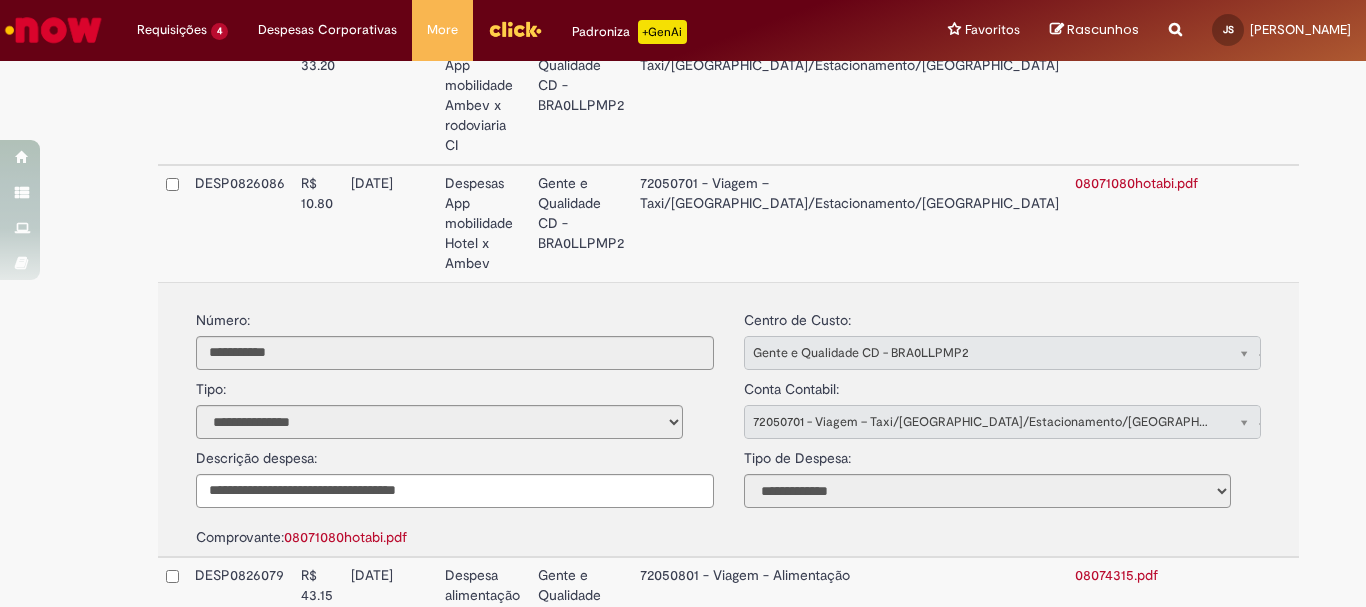 click on "[DATE]" at bounding box center (390, 223) 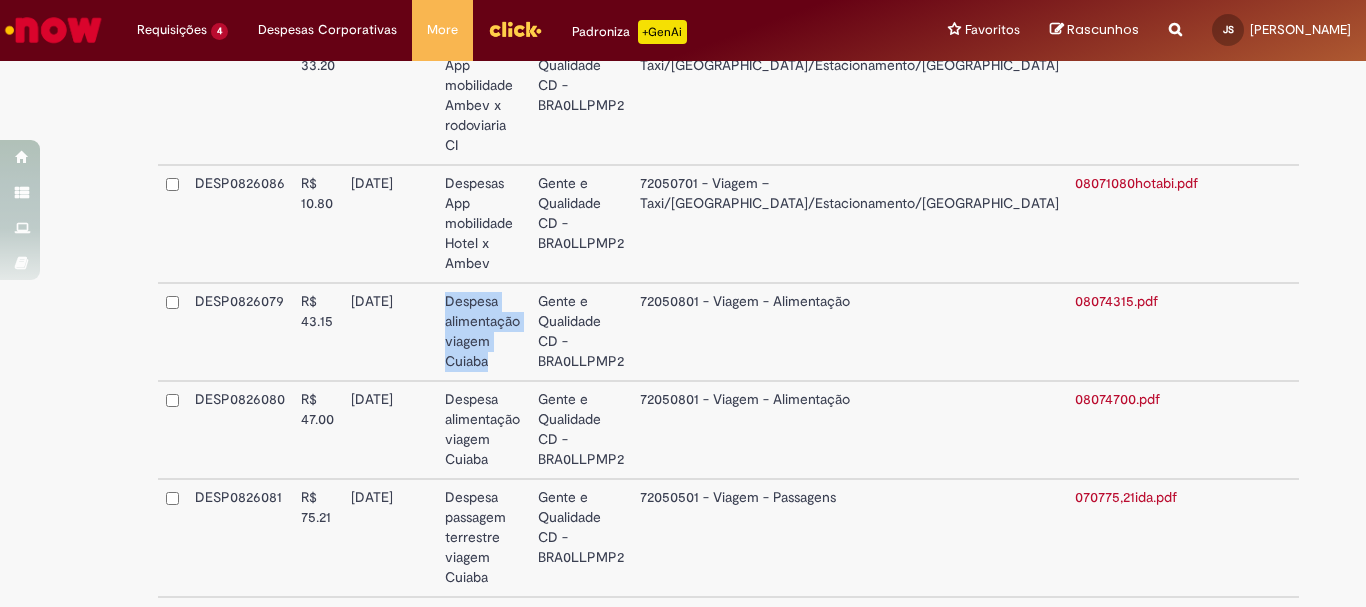drag, startPoint x: 570, startPoint y: 228, endPoint x: 477, endPoint y: 185, distance: 102.45975 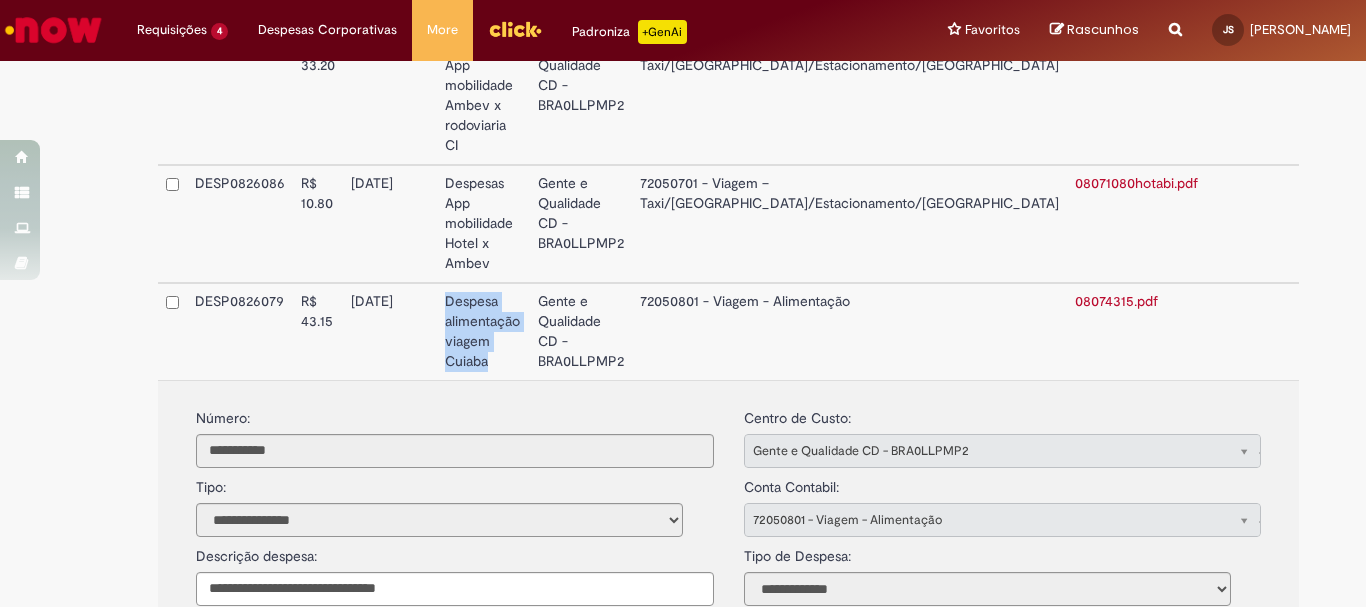 copy on "Despesa alimentação viagem Cuiaba" 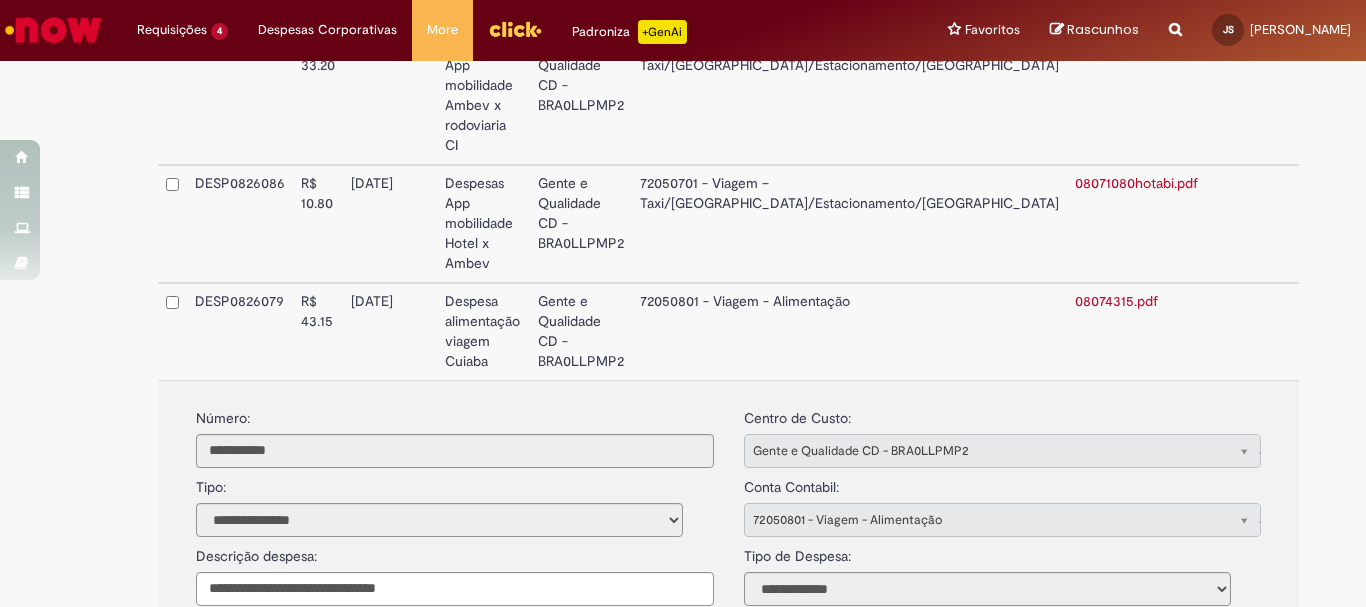 click on "[DATE]" at bounding box center (390, 331) 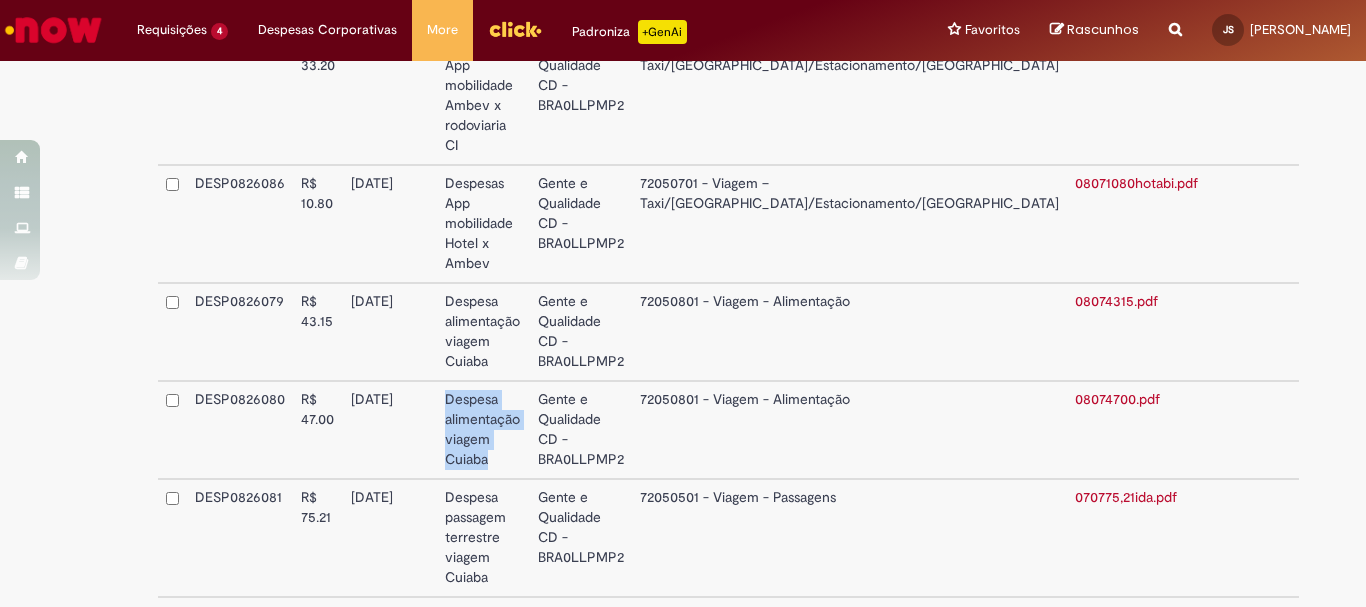 drag, startPoint x: 580, startPoint y: 309, endPoint x: 480, endPoint y: 266, distance: 108.85311 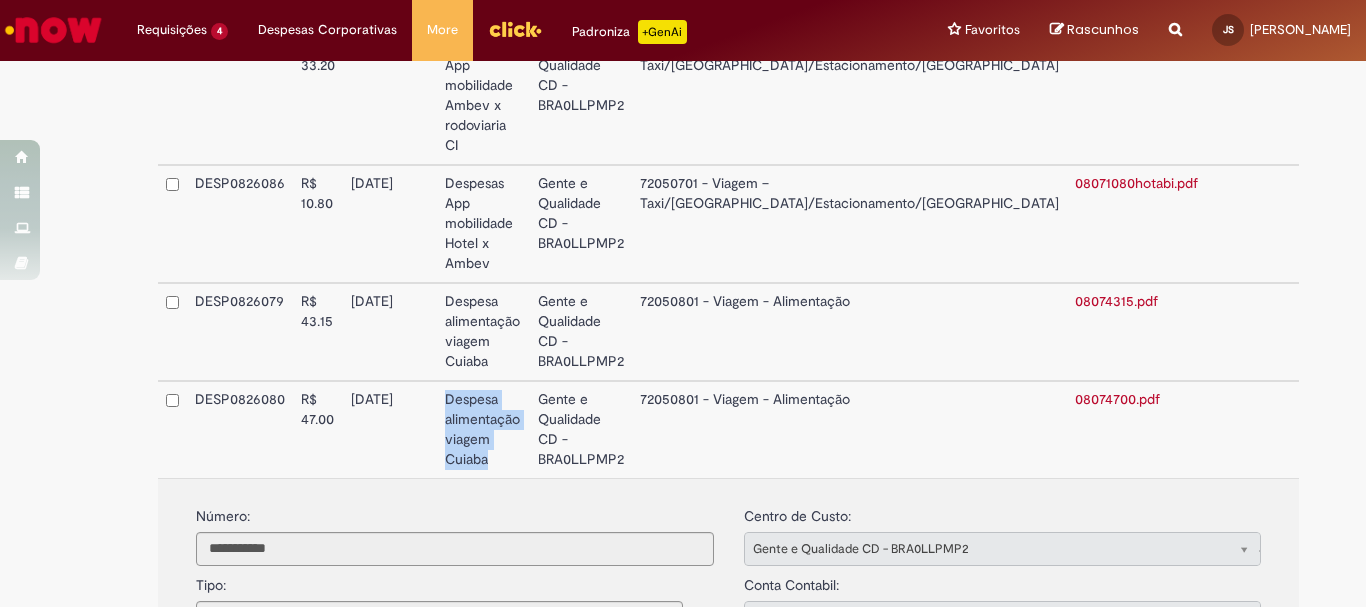 copy on "Despesa alimentação viagem Cuiaba" 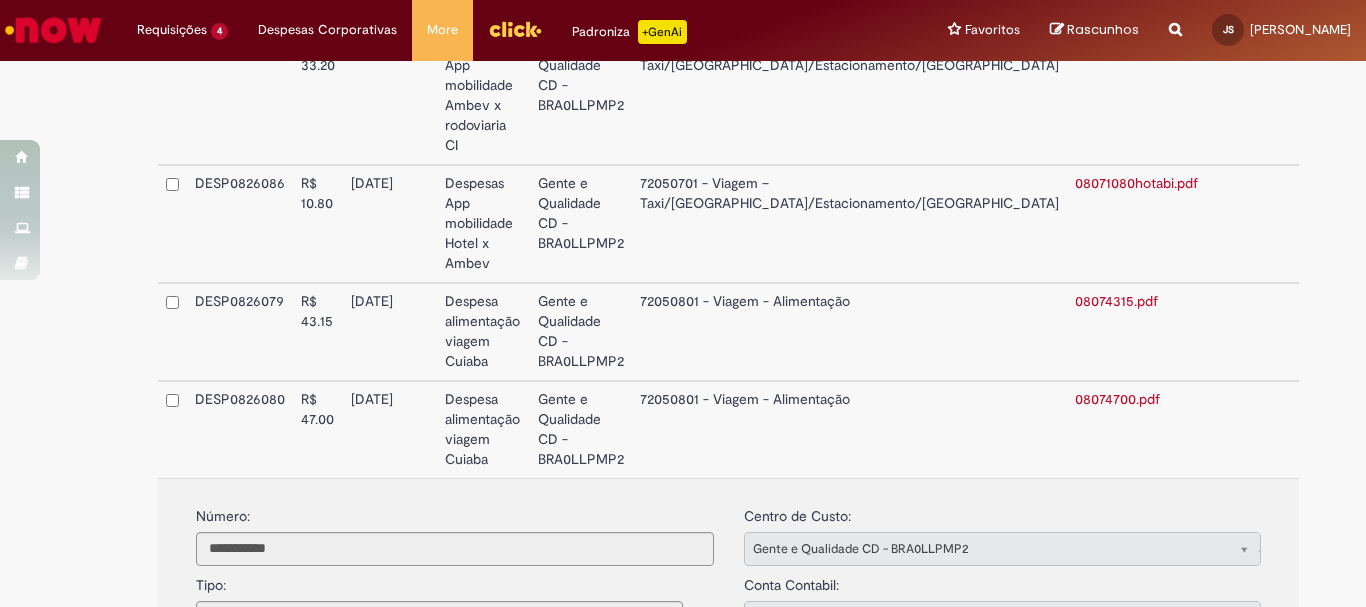 click on "[DATE]" at bounding box center [390, 429] 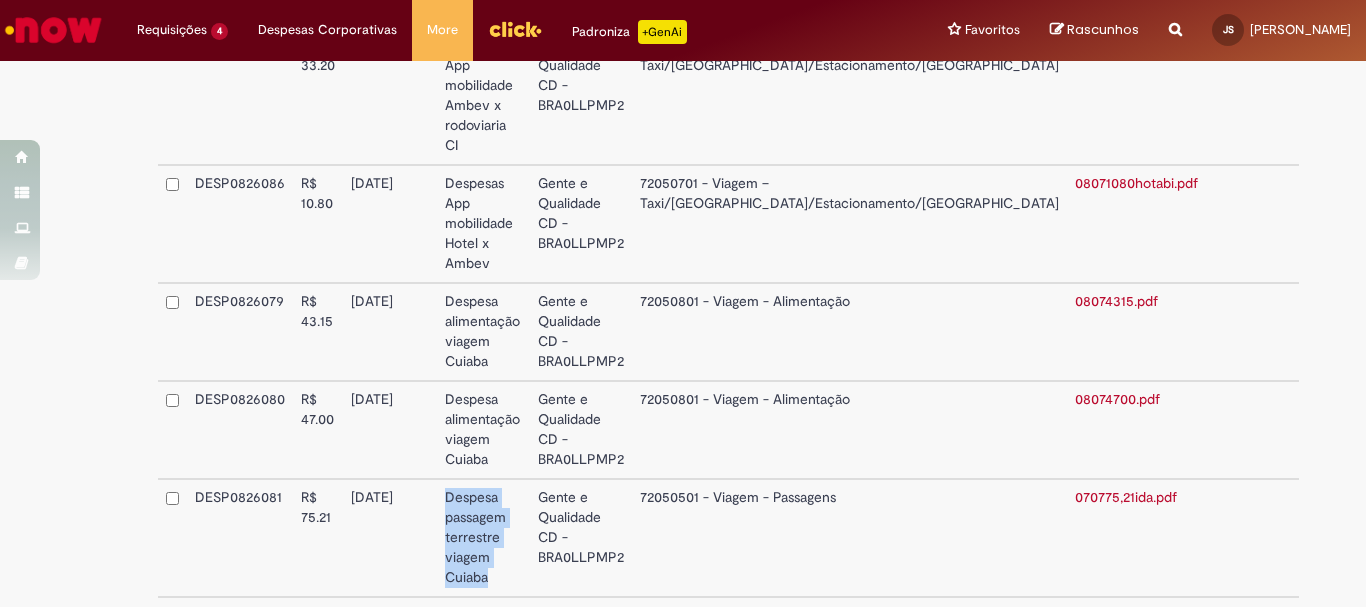 drag, startPoint x: 527, startPoint y: 406, endPoint x: 478, endPoint y: 349, distance: 75.16648 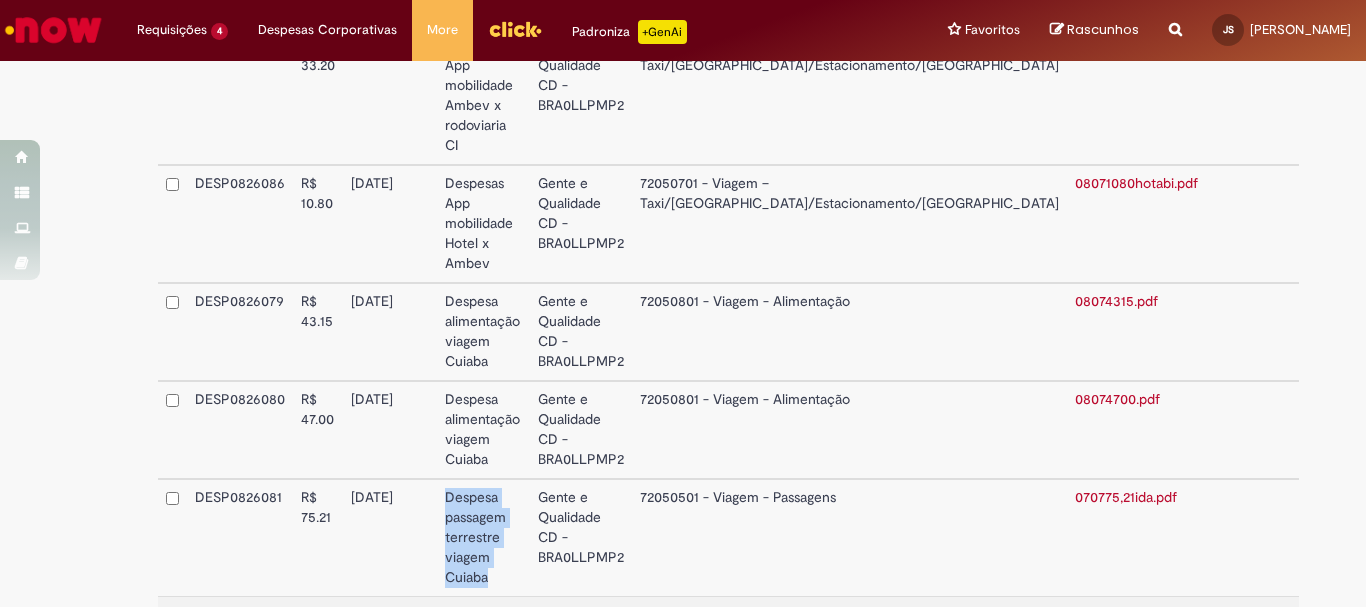 copy on "Despesa passagem terrestre viagem Cuiaba" 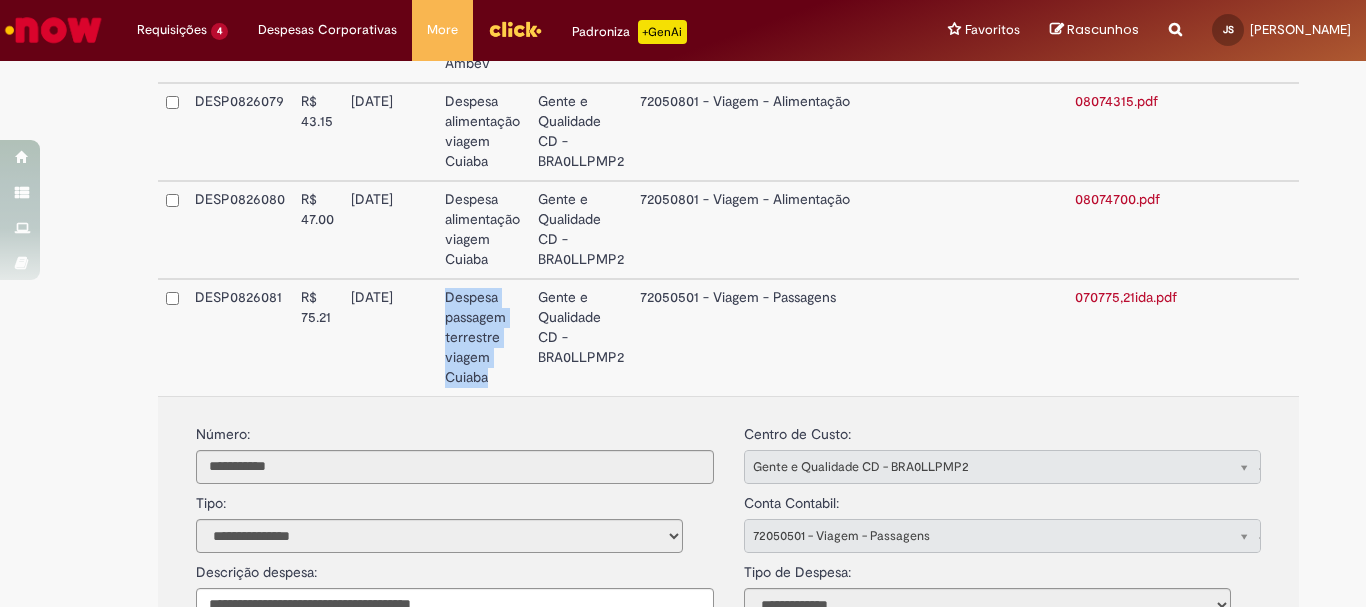 click on "Despesa passagem terrestre viagem Cuiaba" at bounding box center [483, 337] 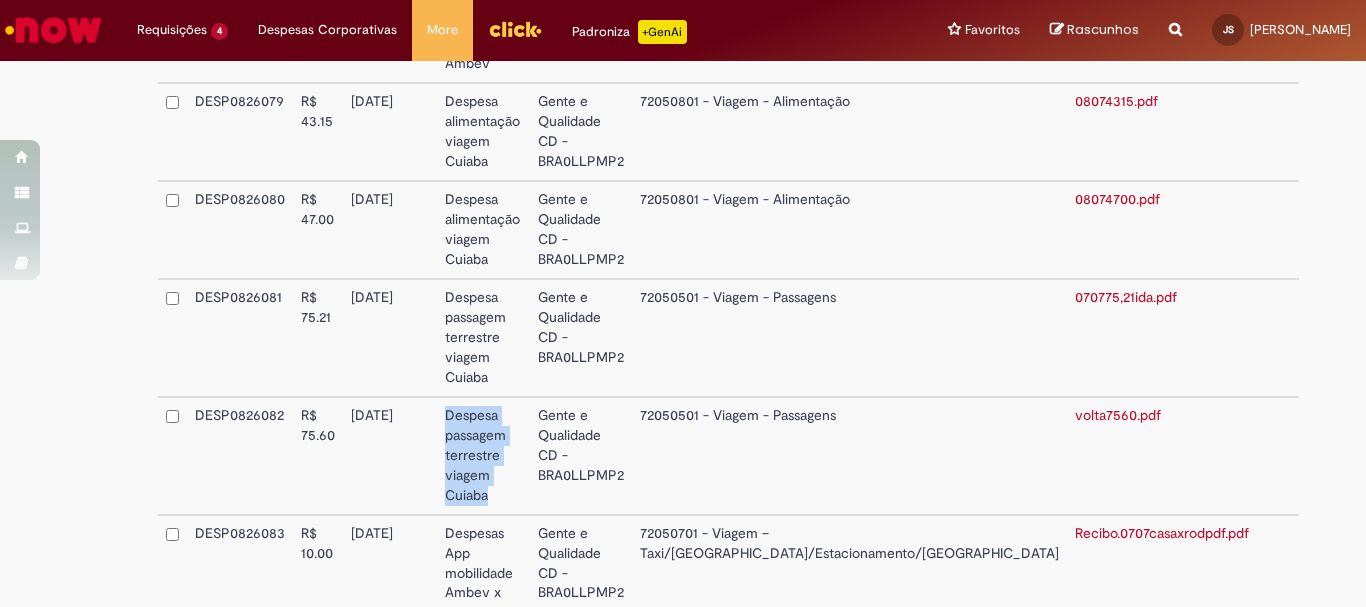 drag, startPoint x: 552, startPoint y: 304, endPoint x: 479, endPoint y: 244, distance: 94.493385 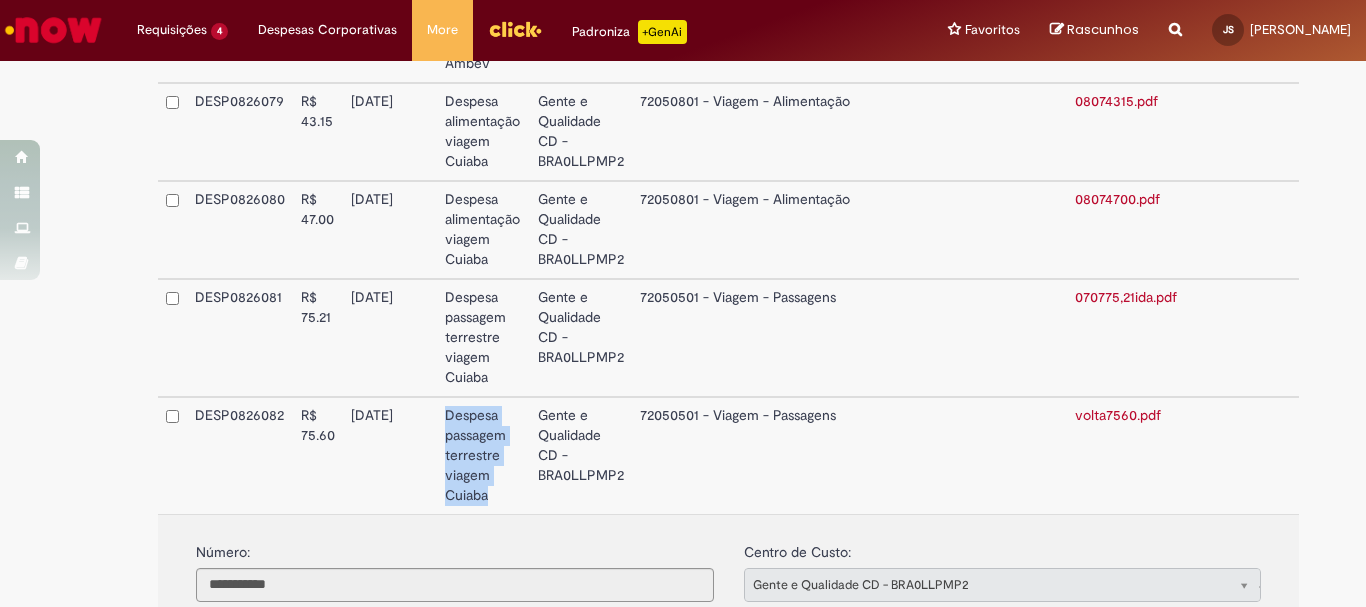 copy on "Despesa passagem terrestre viagem Cuiaba" 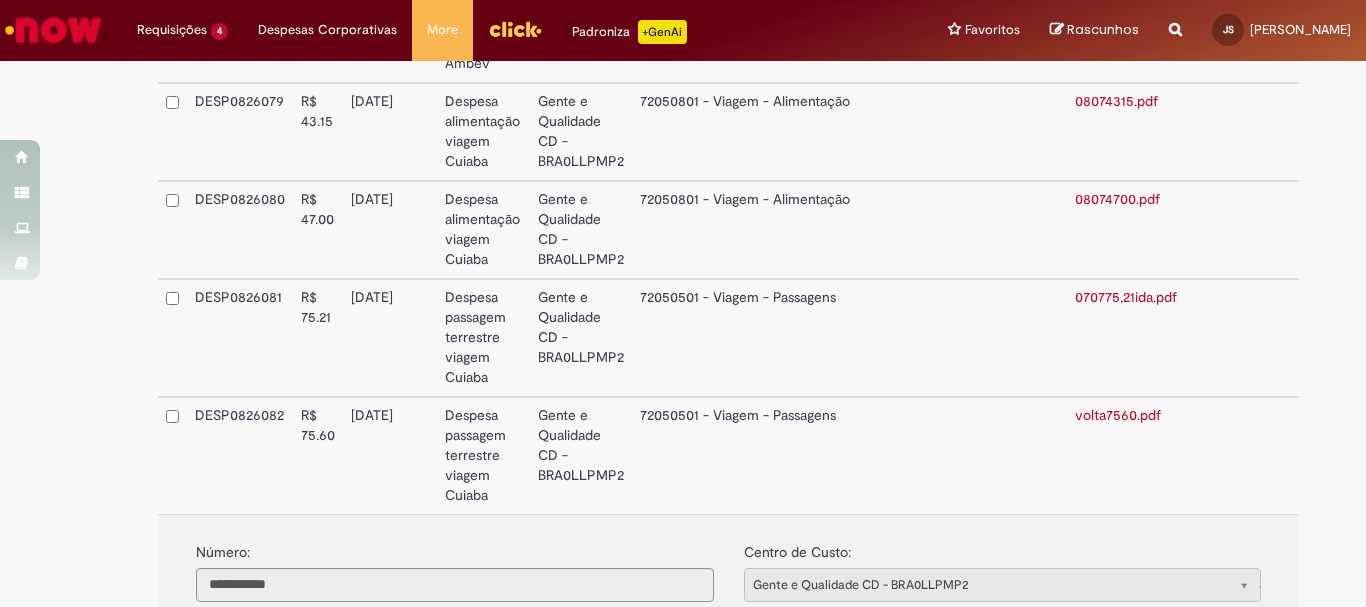click on "[DATE]" at bounding box center [390, 455] 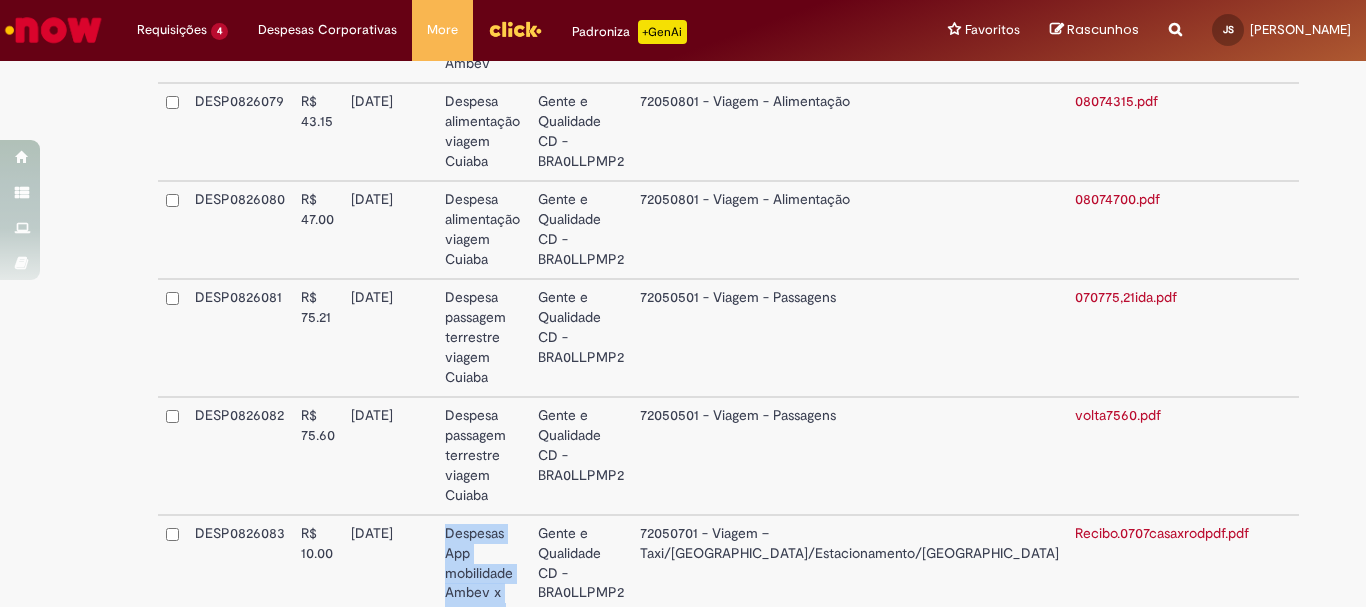 drag, startPoint x: 552, startPoint y: 402, endPoint x: 482, endPoint y: 335, distance: 96.89685 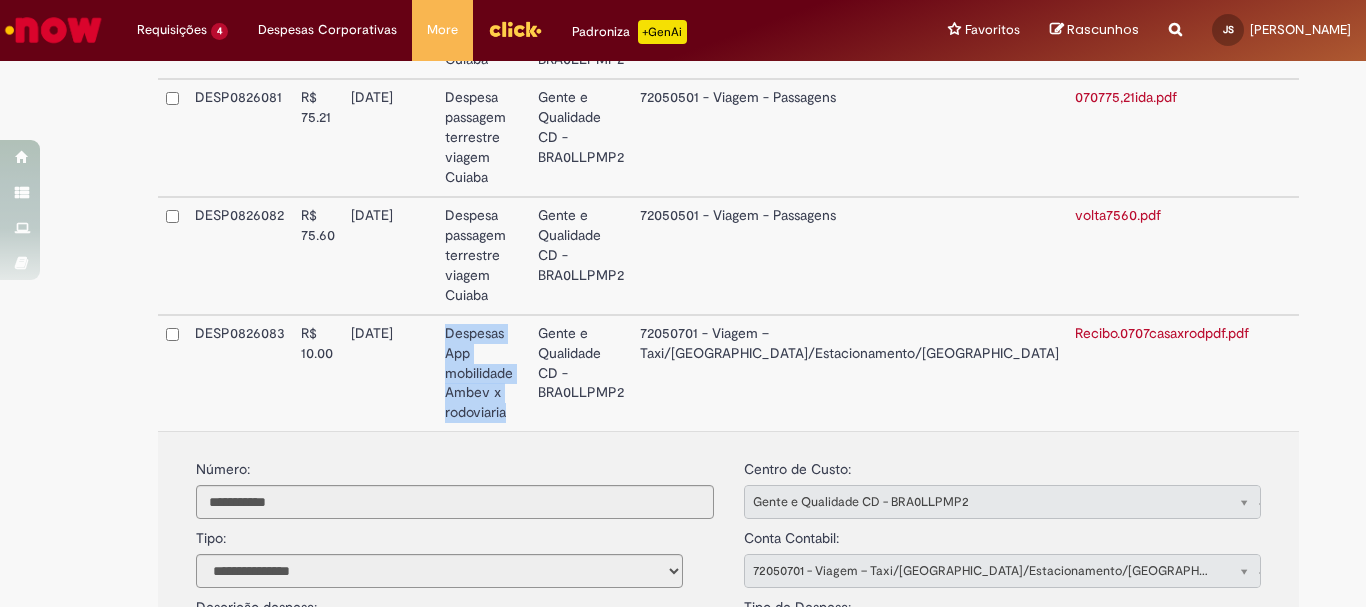 scroll, scrollTop: 1405, scrollLeft: 0, axis: vertical 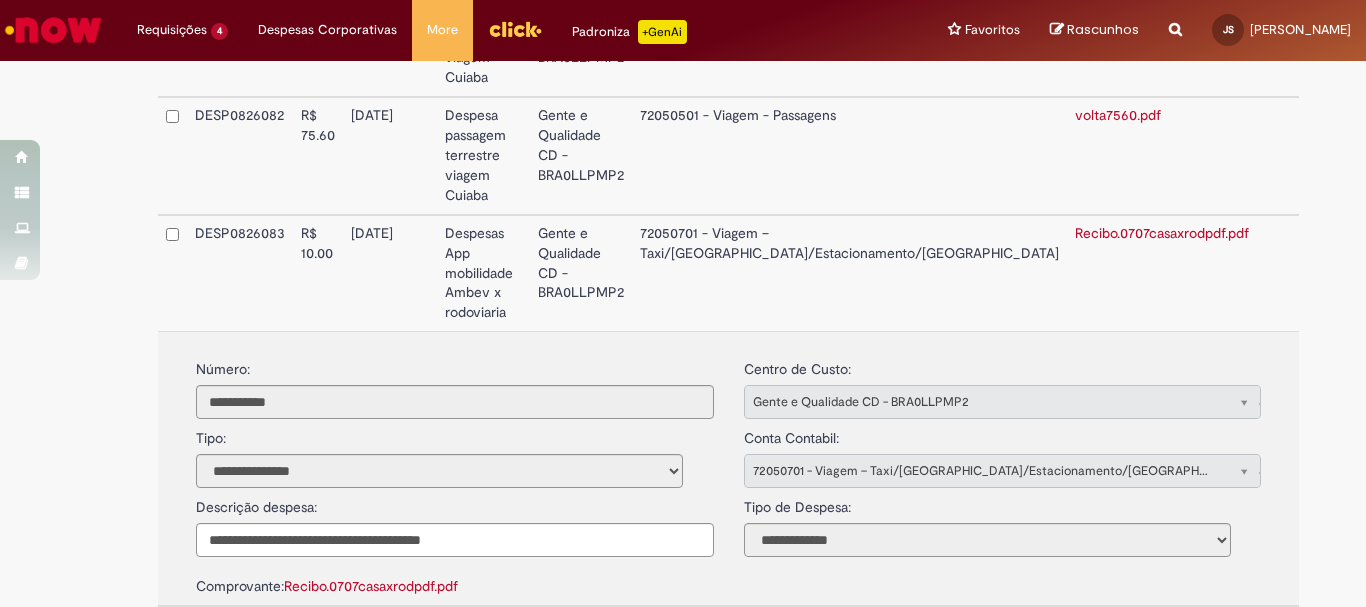 drag, startPoint x: 532, startPoint y: 467, endPoint x: 484, endPoint y: 413, distance: 72.249565 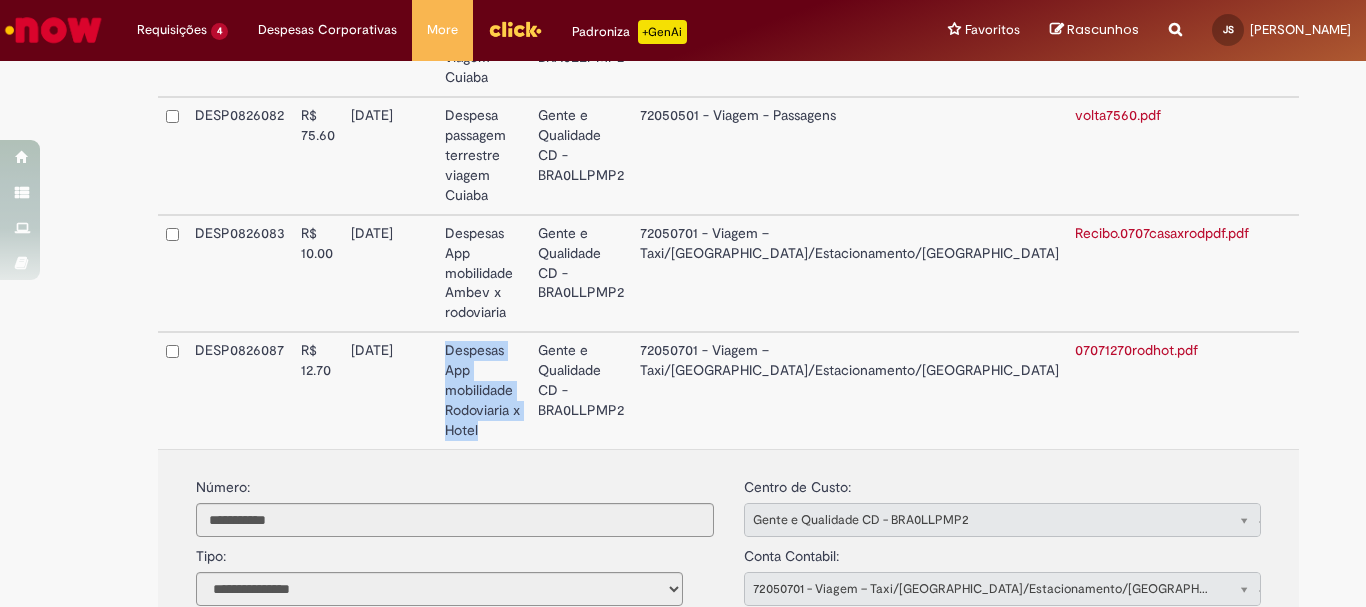 copy on "Despesas App mobilidade Rodoviaria x Hotel" 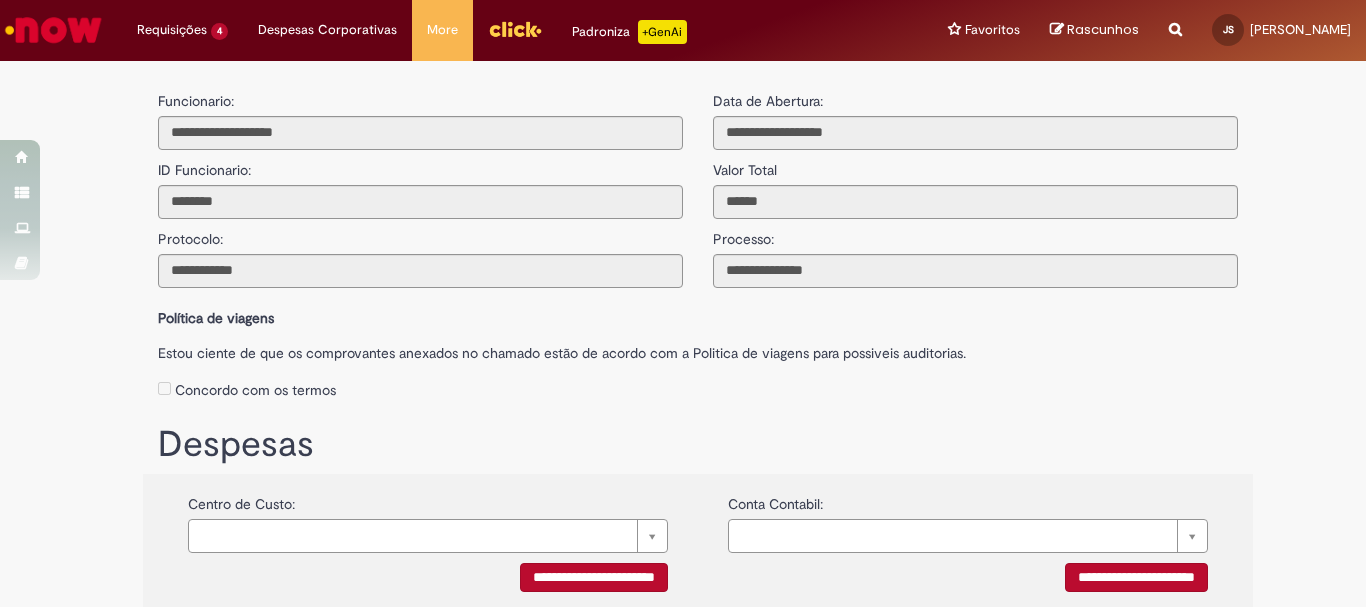 scroll, scrollTop: 0, scrollLeft: 0, axis: both 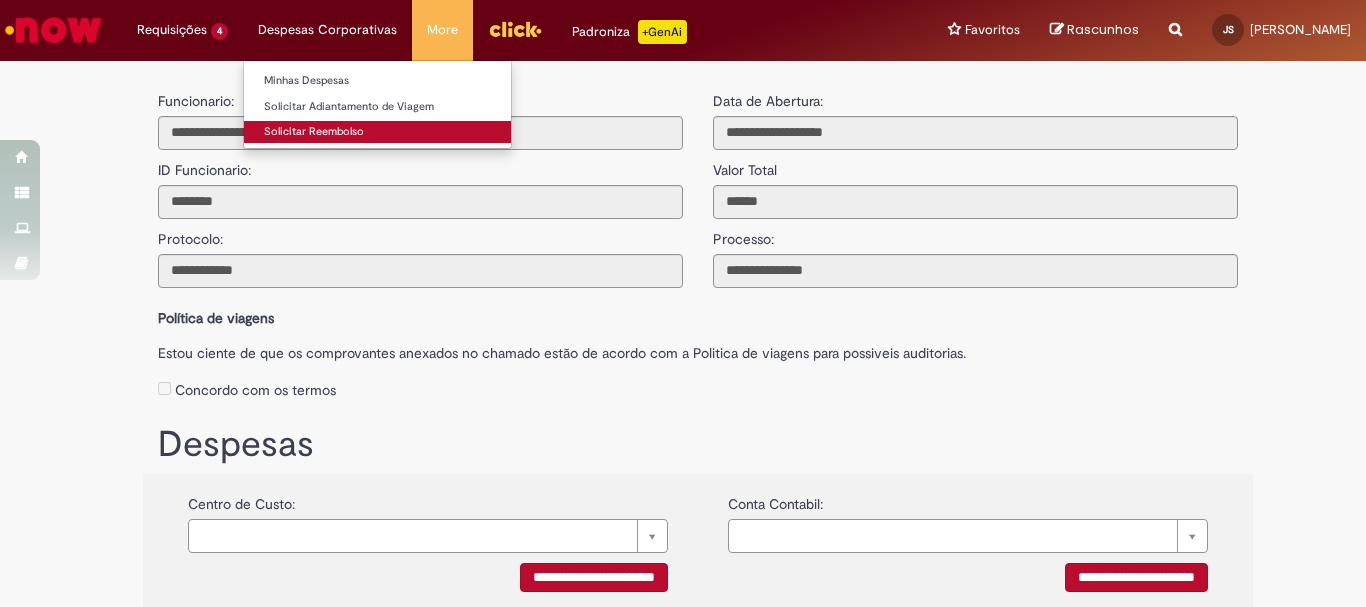click on "Solicitar Reembolso" at bounding box center (377, 132) 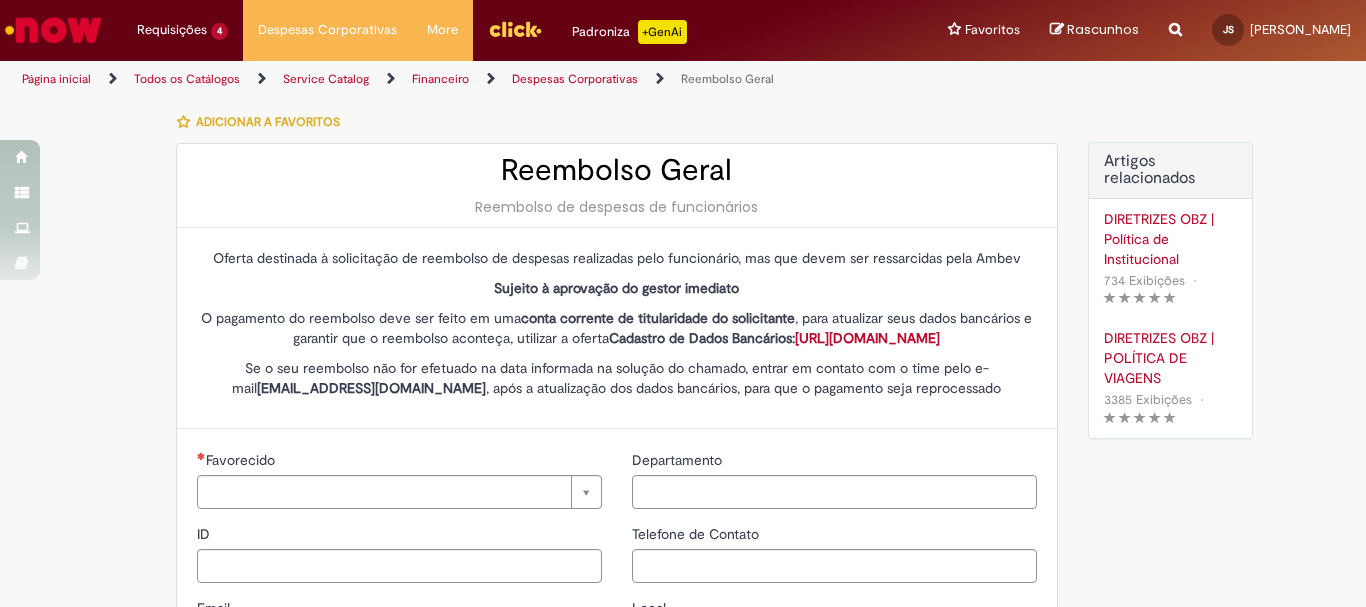 type on "********" 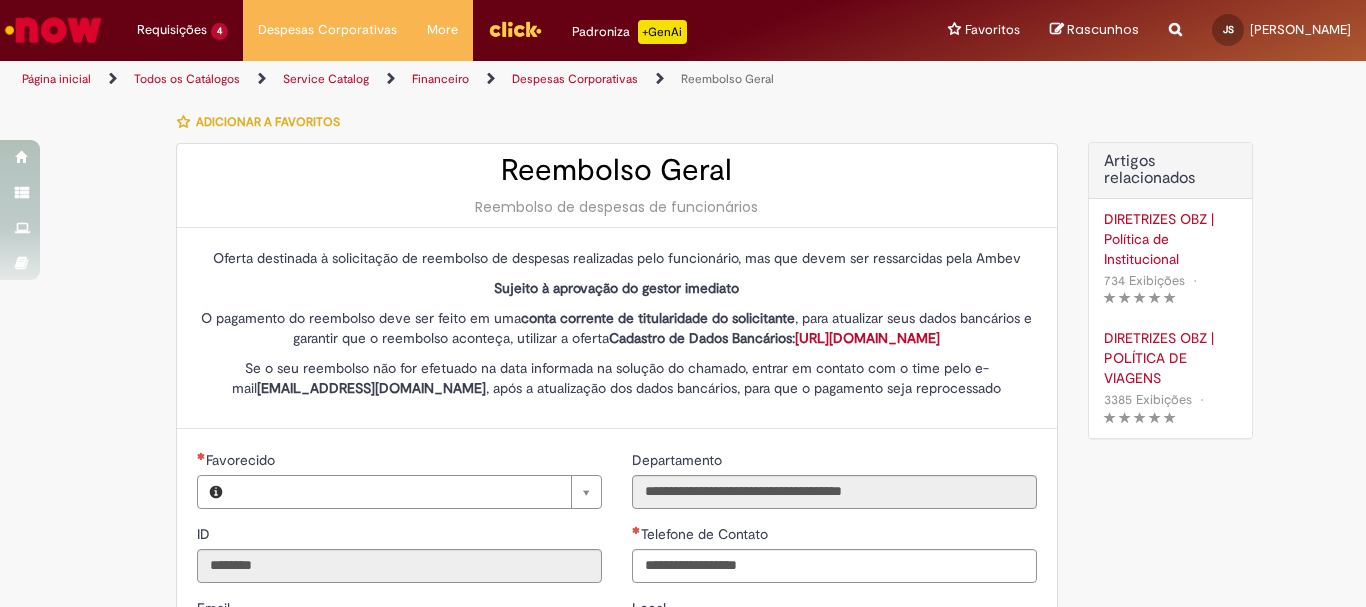 type on "**********" 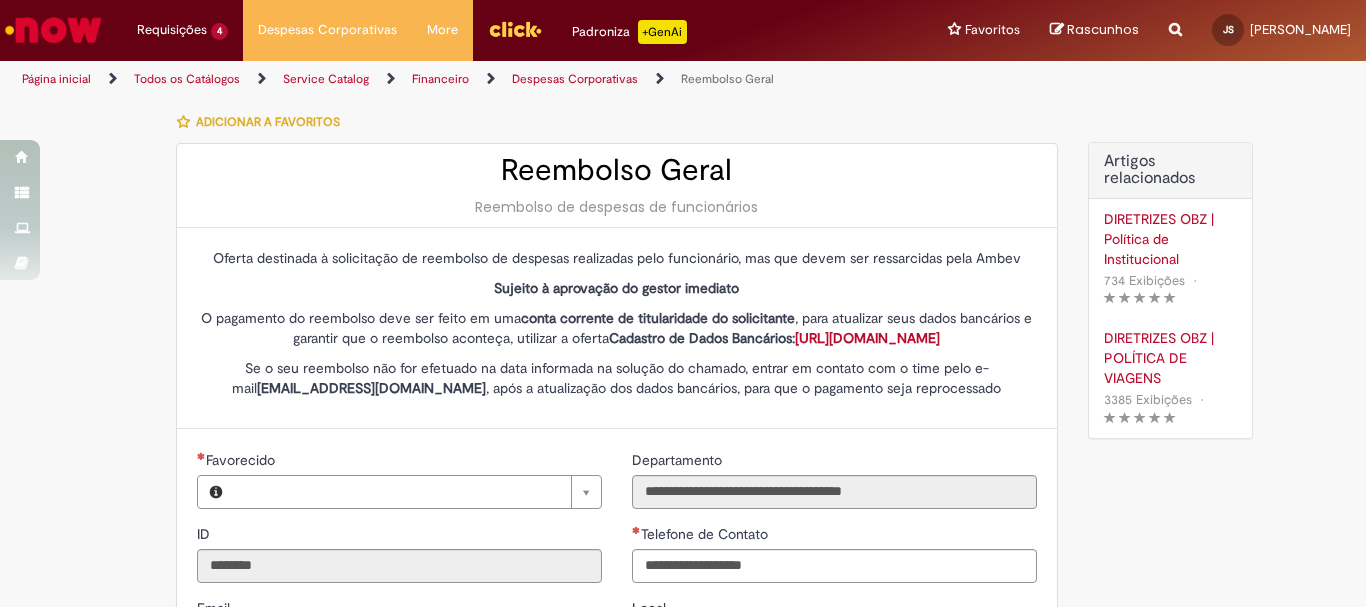 type on "**********" 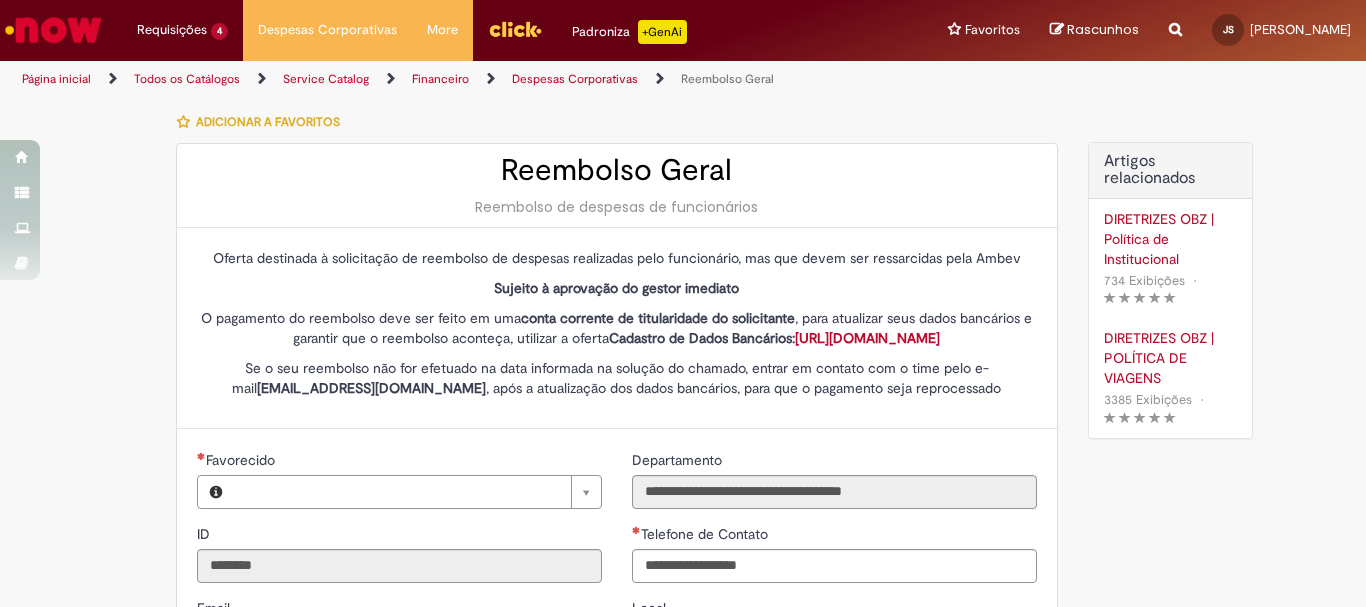 type on "**********" 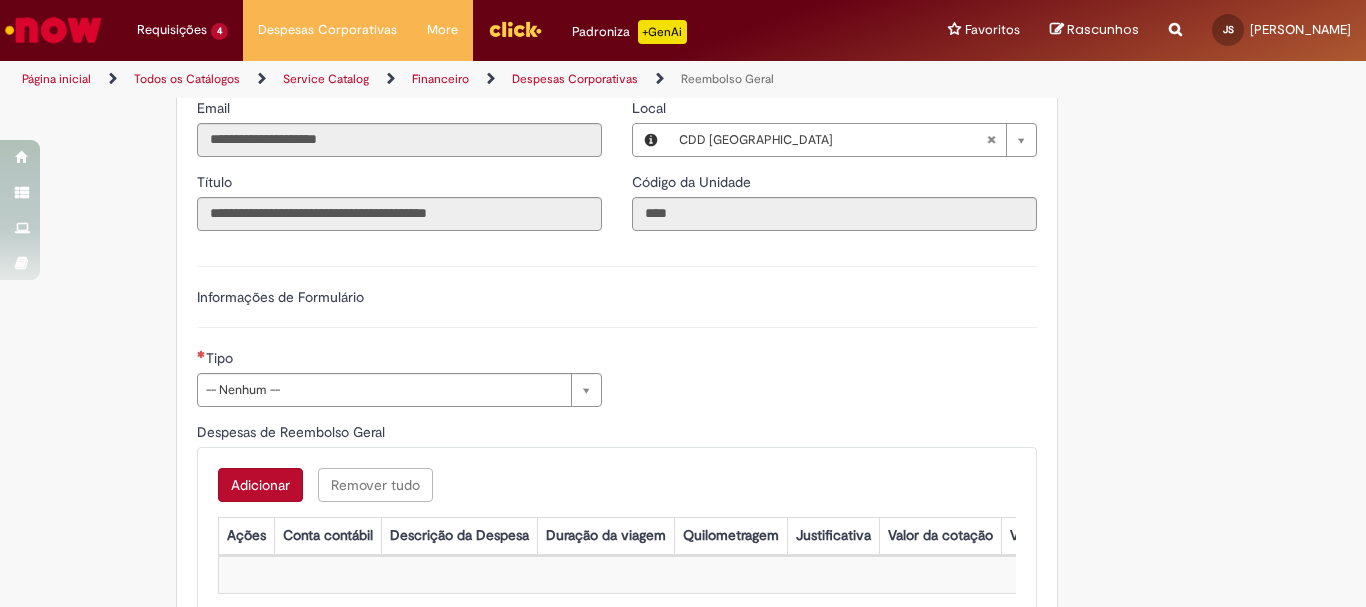 scroll, scrollTop: 700, scrollLeft: 0, axis: vertical 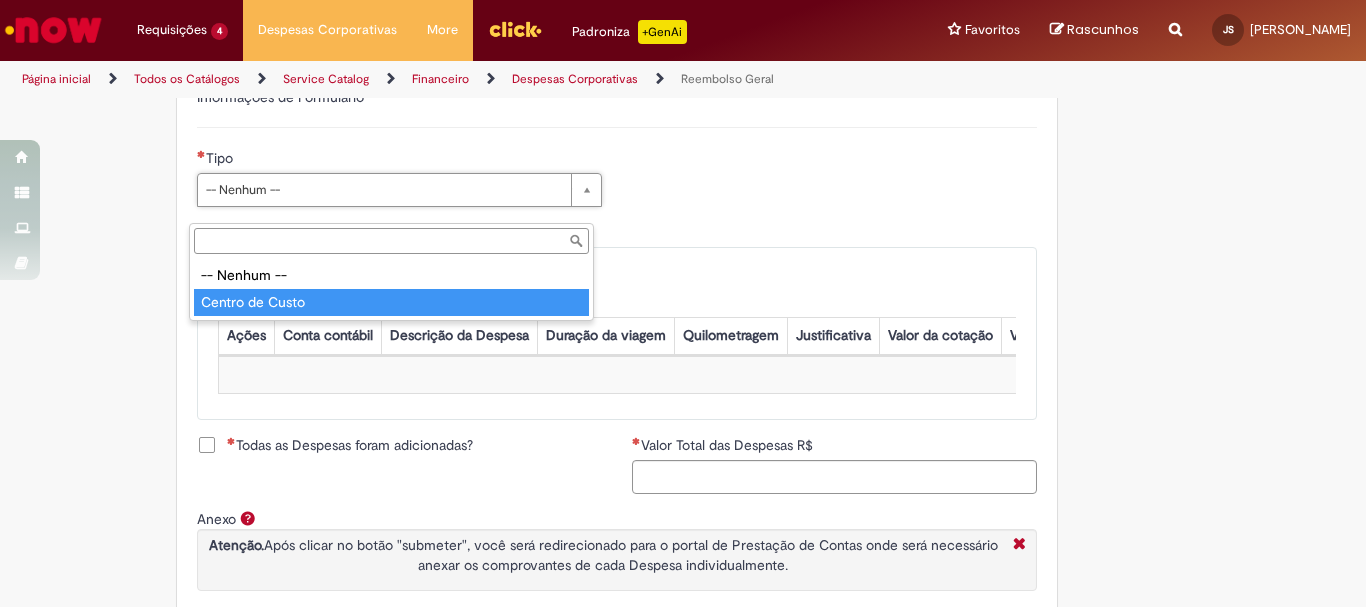 type on "**********" 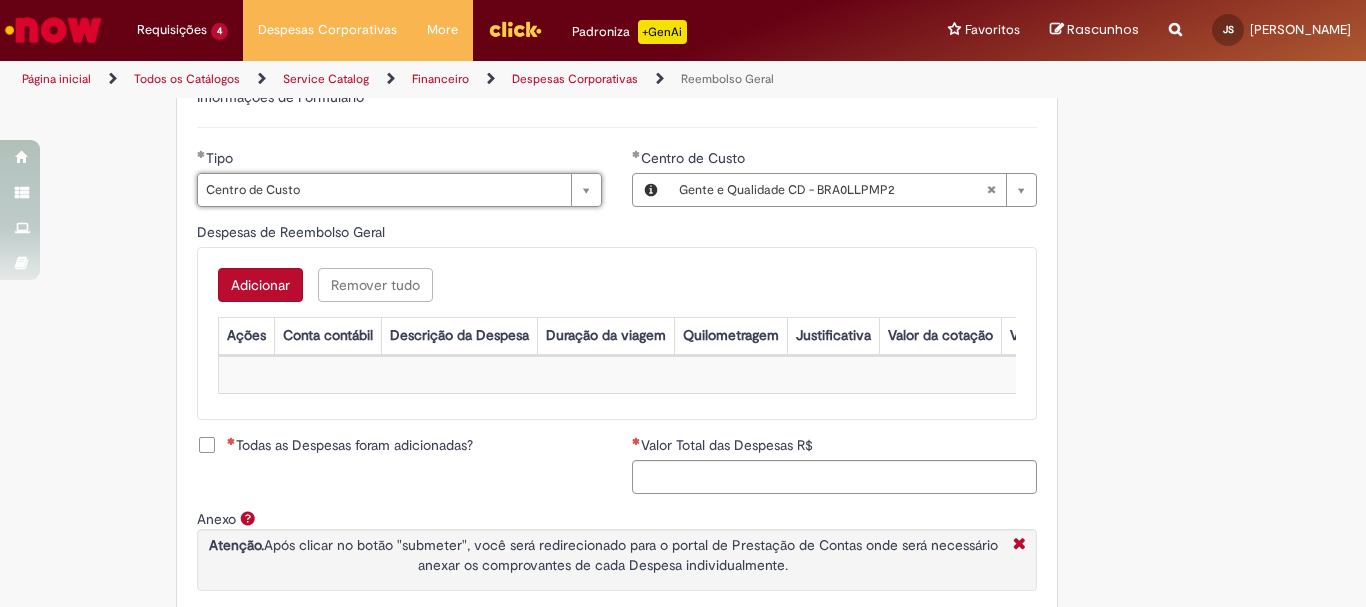 scroll, scrollTop: 800, scrollLeft: 0, axis: vertical 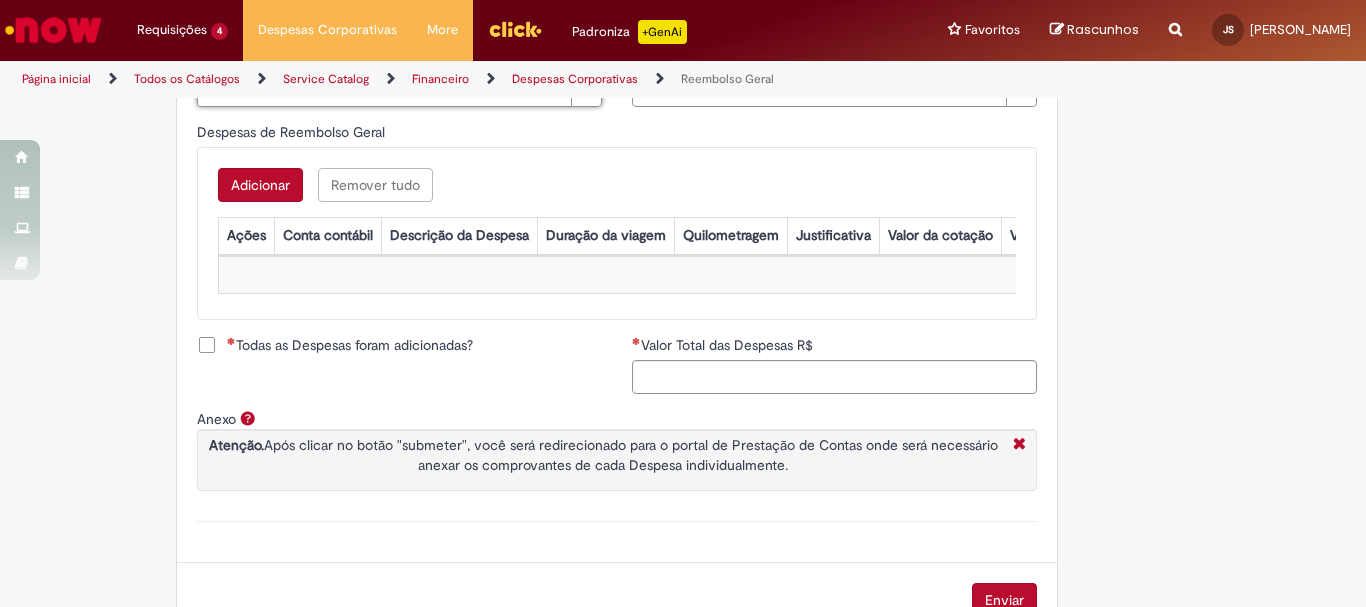 click on "Adicionar" at bounding box center [260, 185] 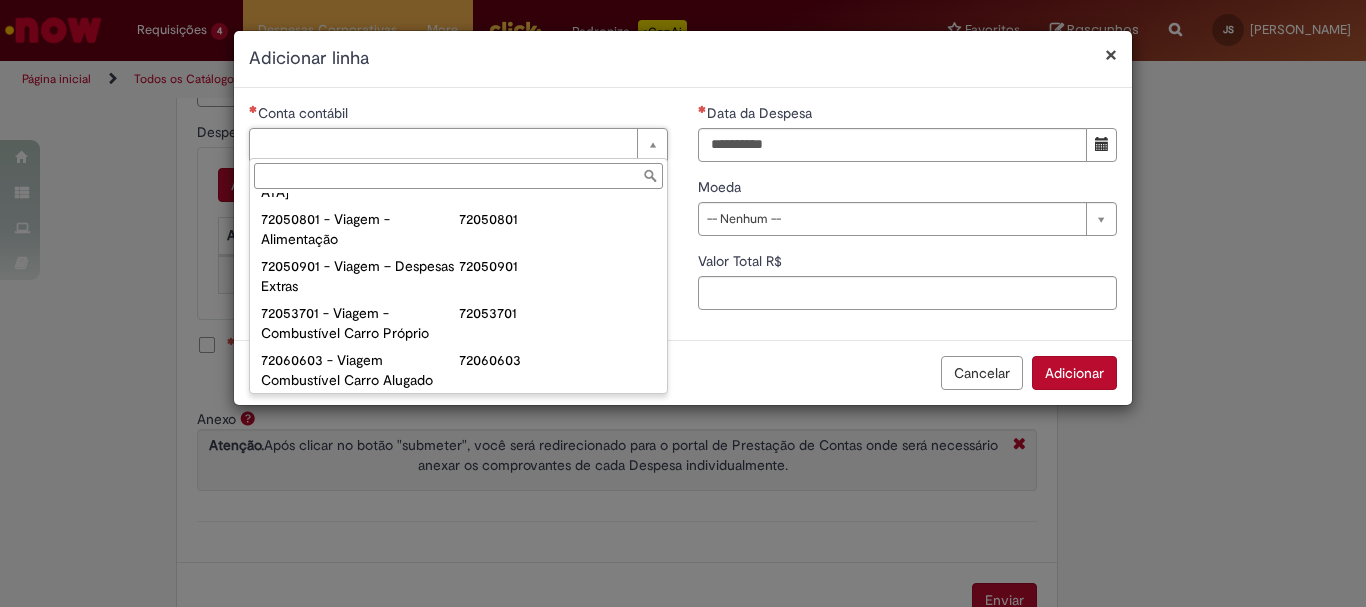 scroll, scrollTop: 1174, scrollLeft: 0, axis: vertical 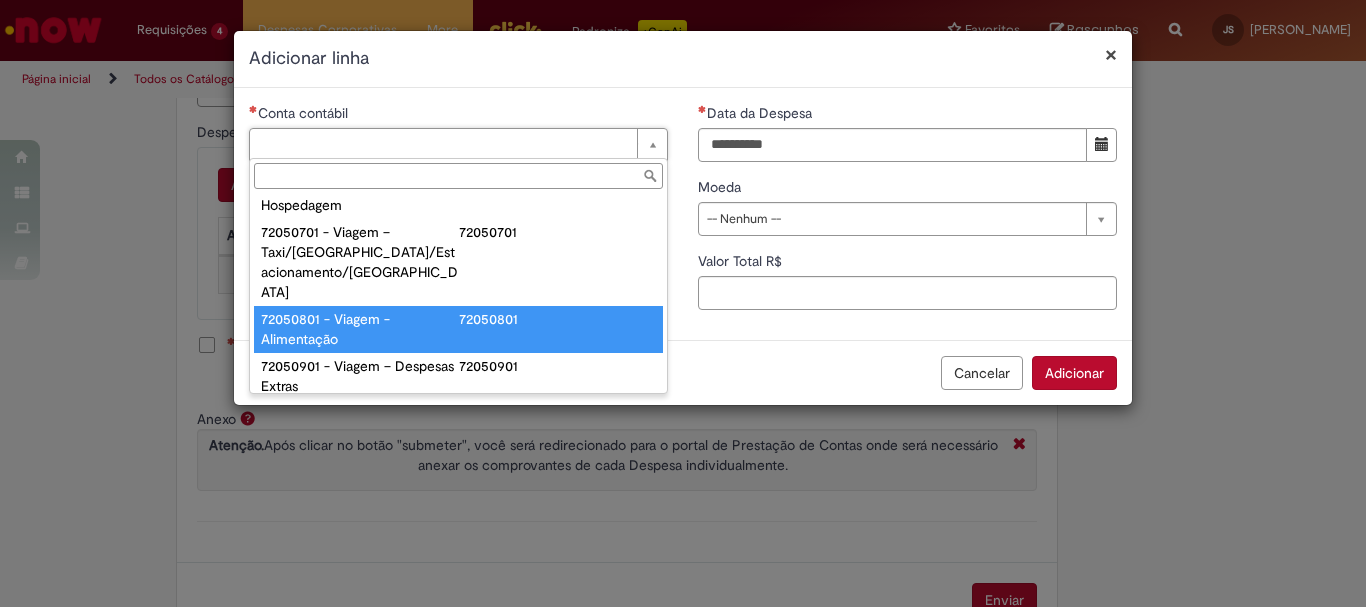 type on "**********" 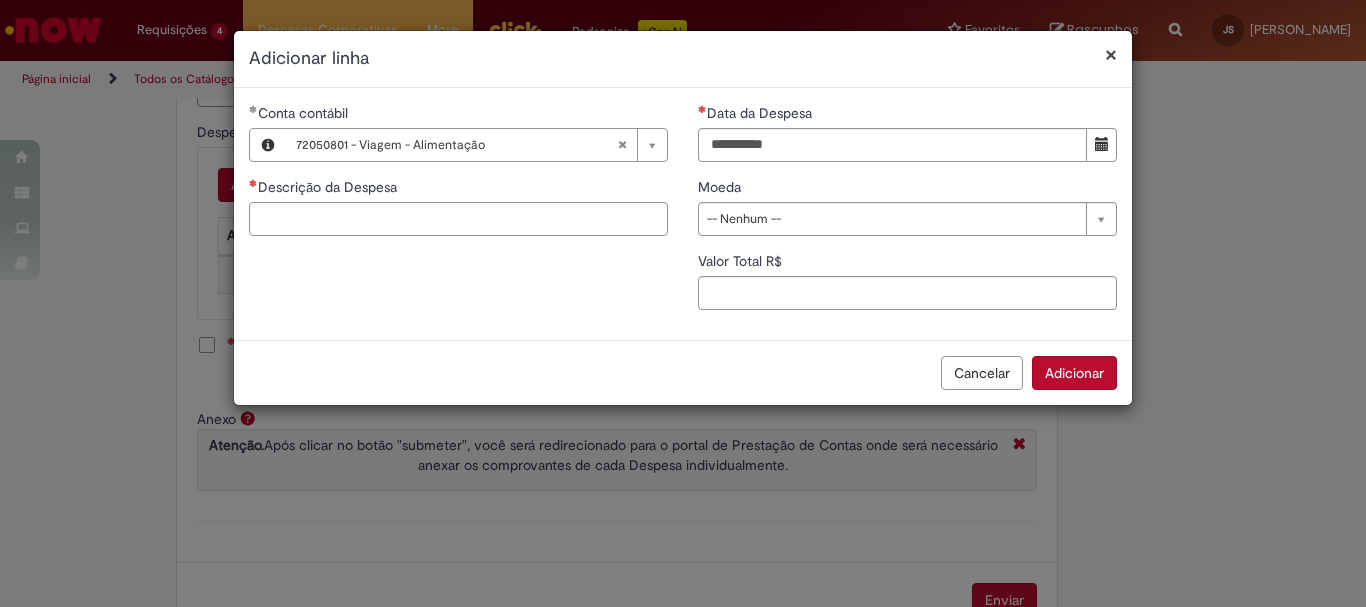 click on "Descrição da Despesa" at bounding box center [458, 219] 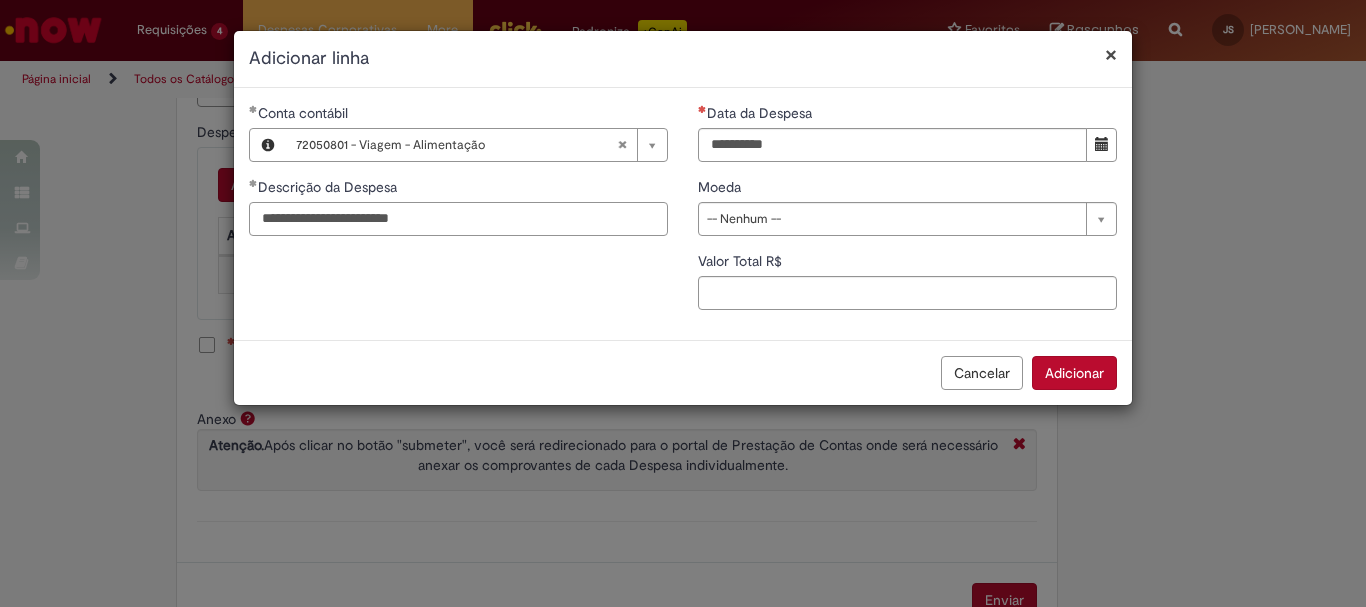 drag, startPoint x: 267, startPoint y: 220, endPoint x: 184, endPoint y: 218, distance: 83.02409 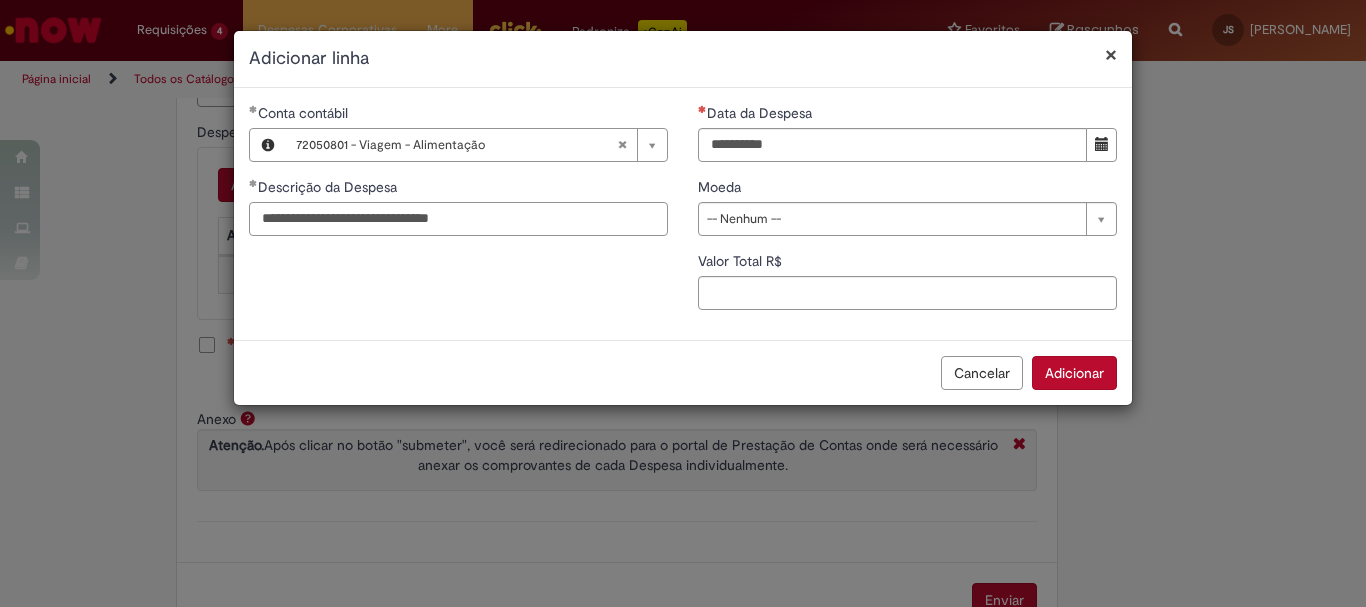 type on "**********" 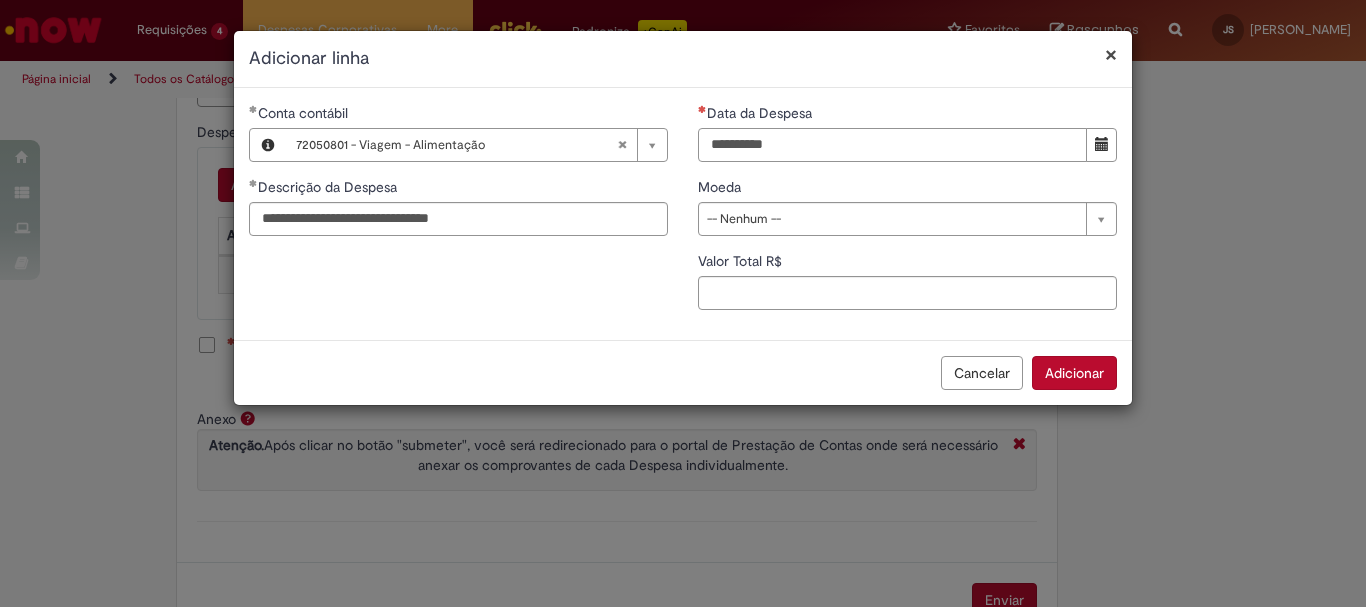 click on "Data da Despesa" at bounding box center (892, 145) 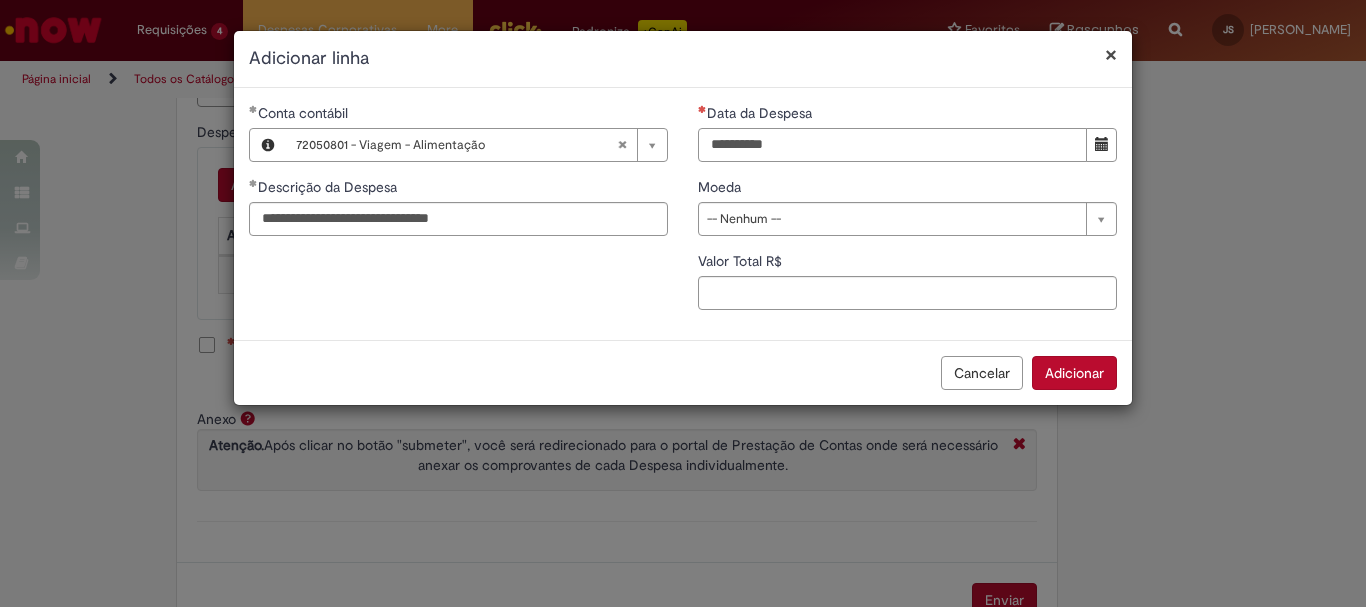 click on "Data da Despesa" at bounding box center (892, 145) 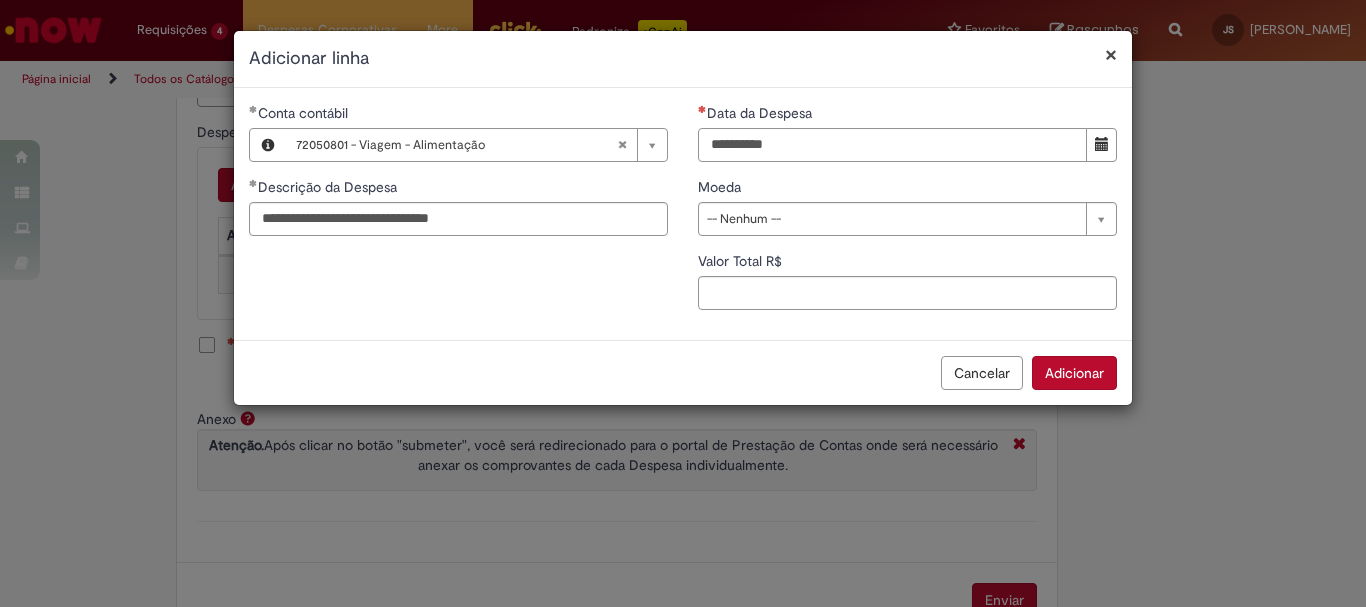 type on "**********" 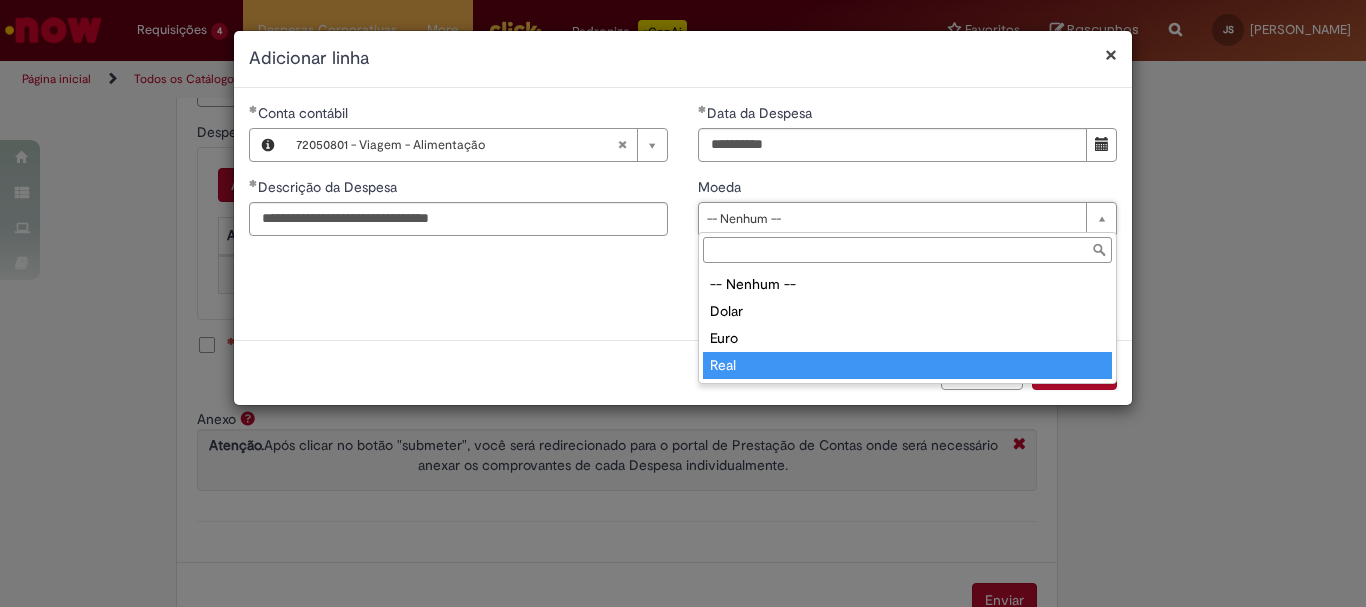 type on "****" 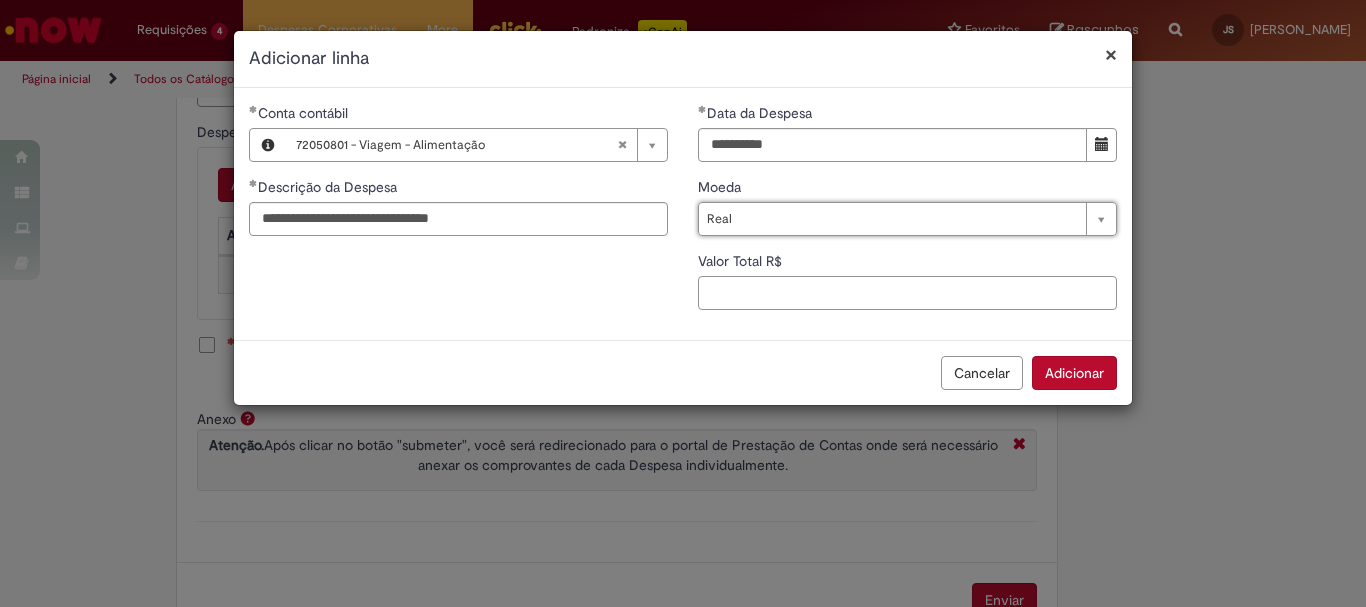 click on "Valor Total R$" at bounding box center (907, 293) 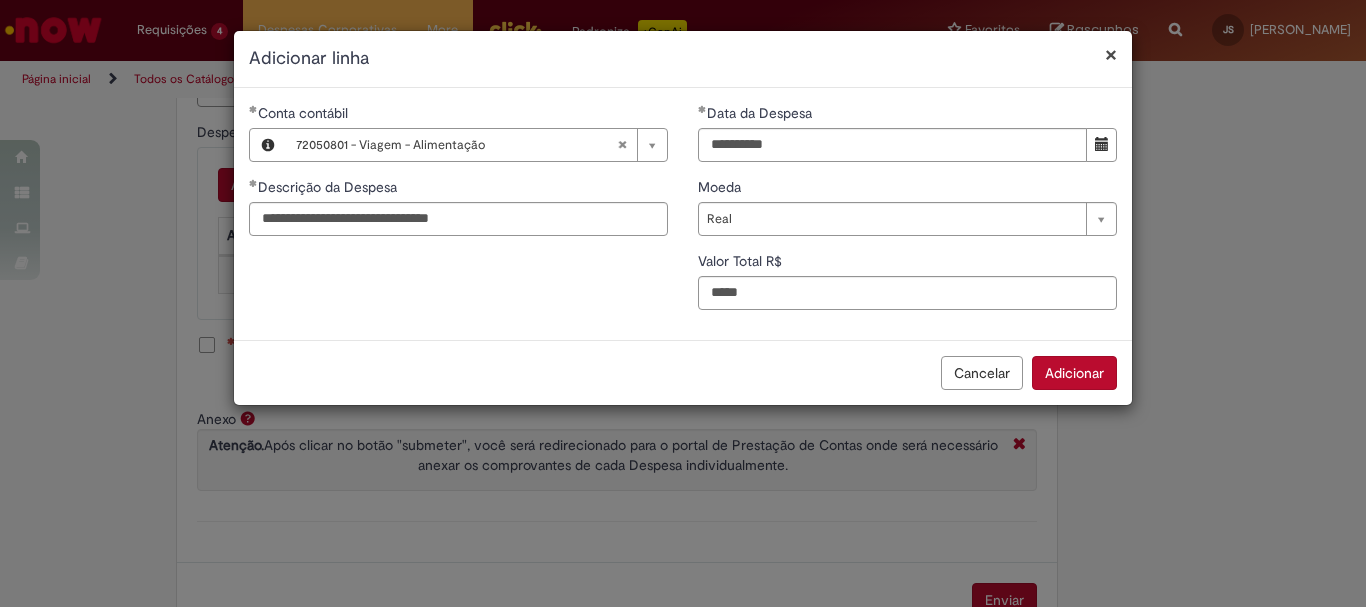 type on "*****" 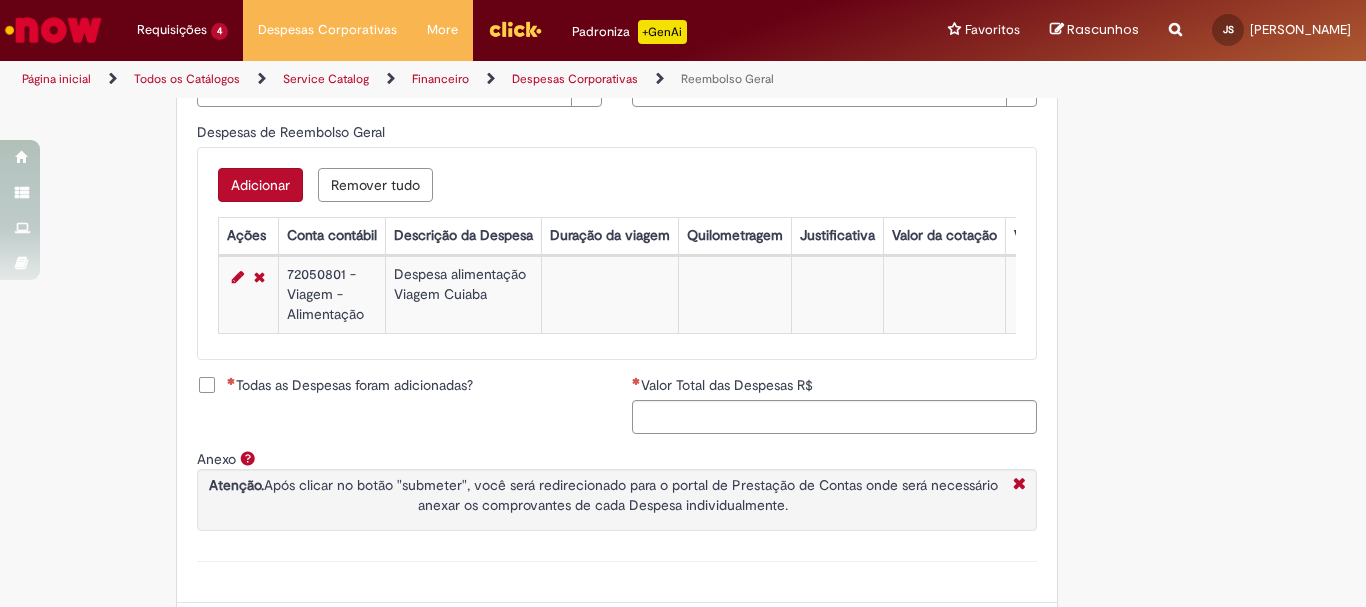 click on "Adicionar" at bounding box center (260, 185) 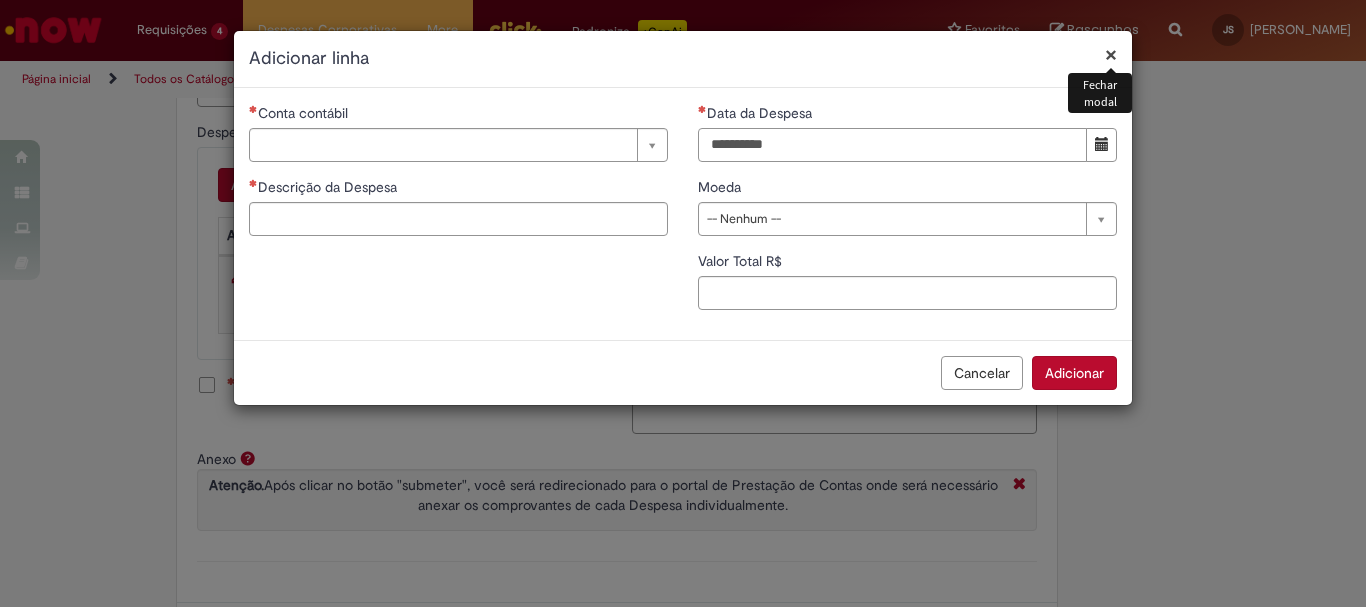click on "Data da Despesa" at bounding box center (892, 145) 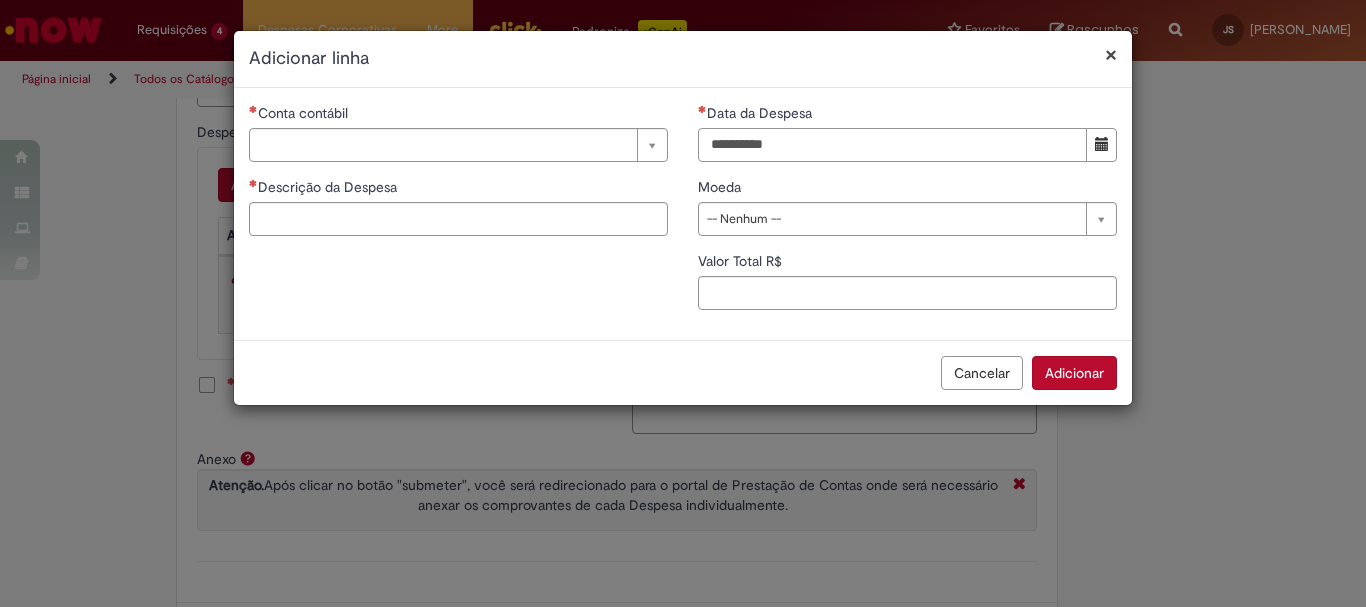 type on "**********" 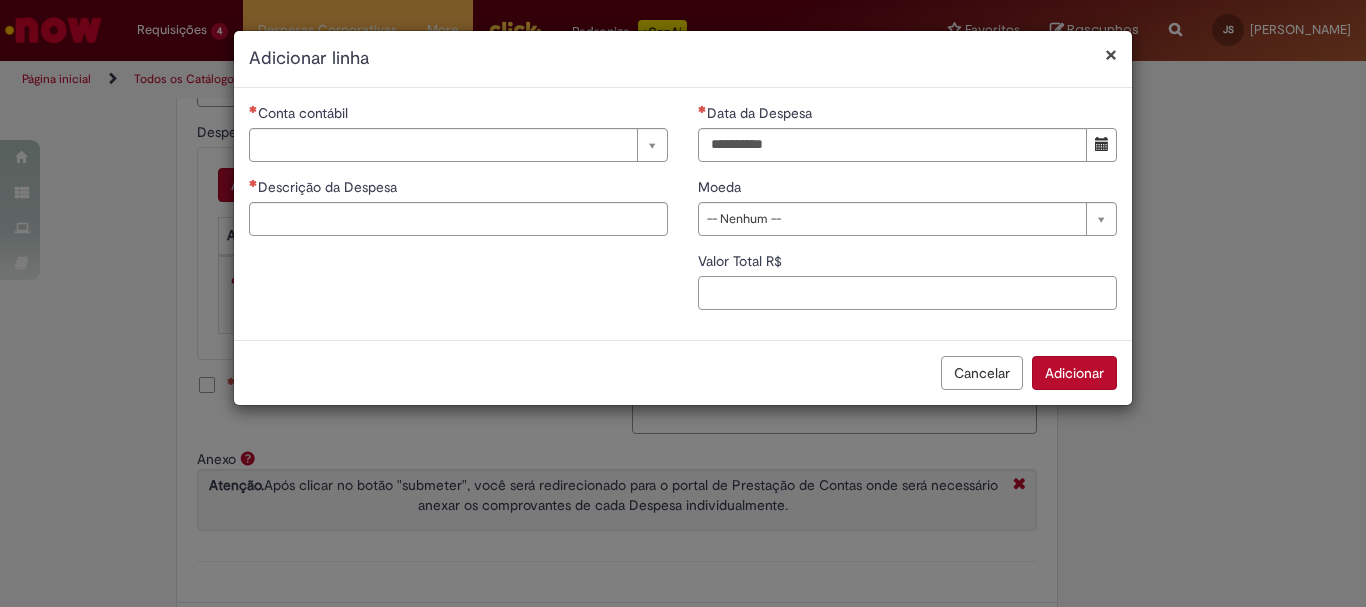 click on "Valor Total R$" at bounding box center [907, 293] 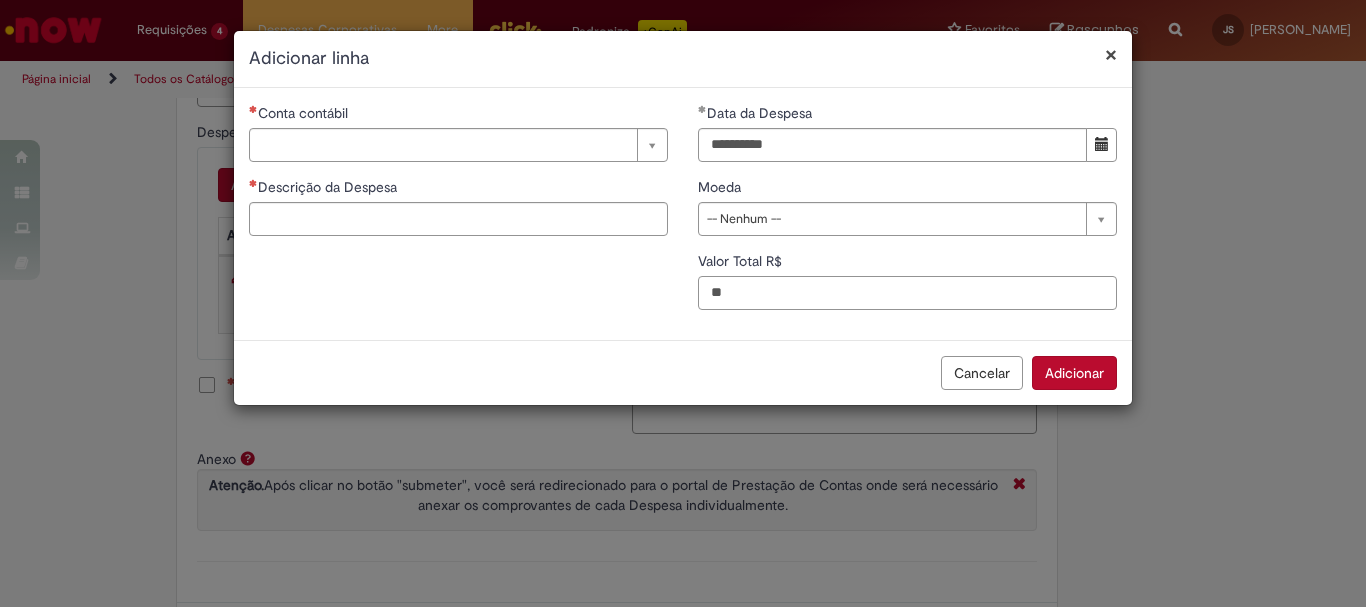 type on "**" 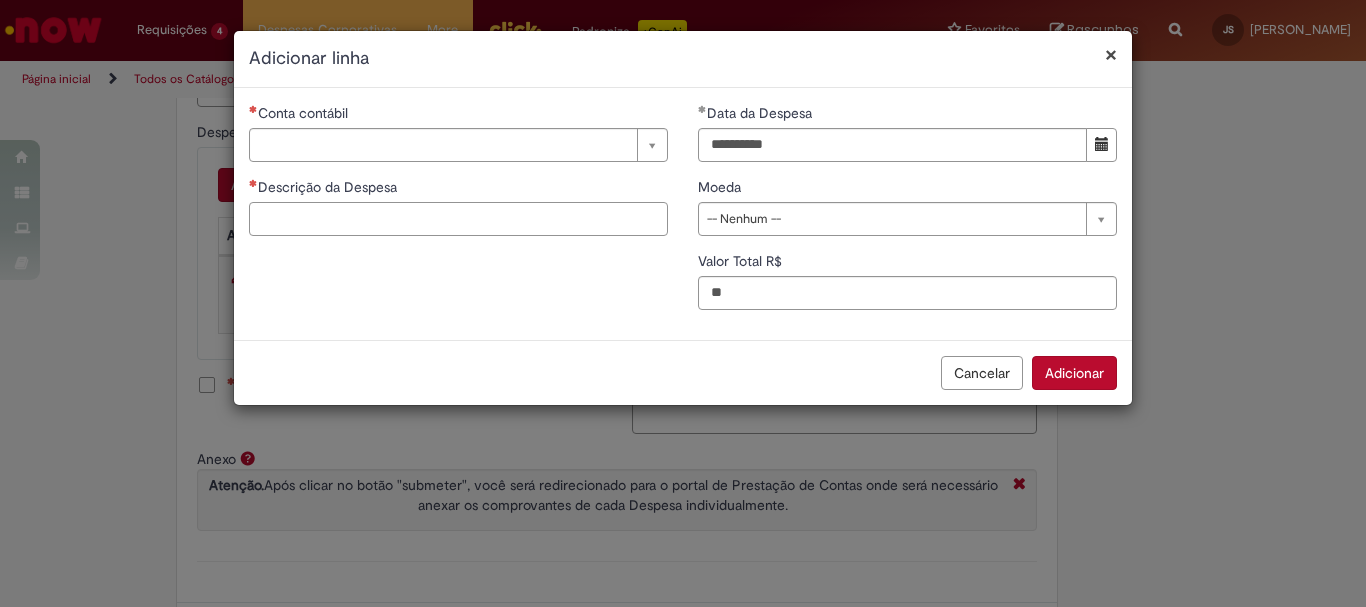 click on "Descrição da Despesa" at bounding box center (458, 219) 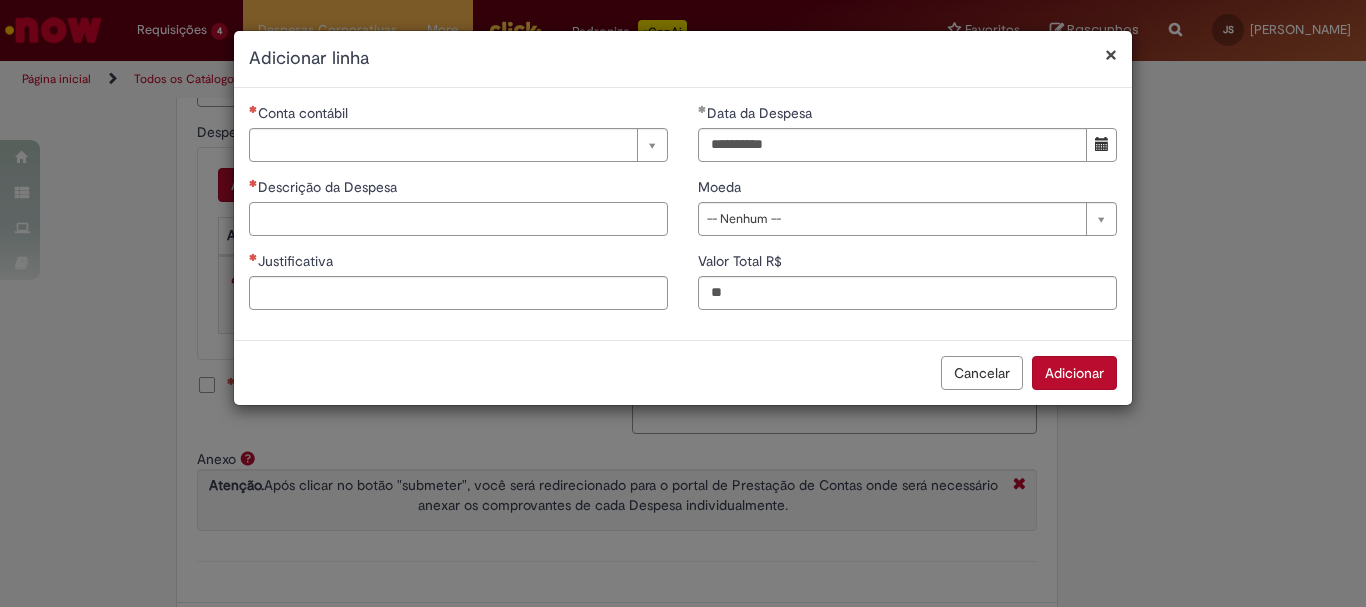 paste on "**********" 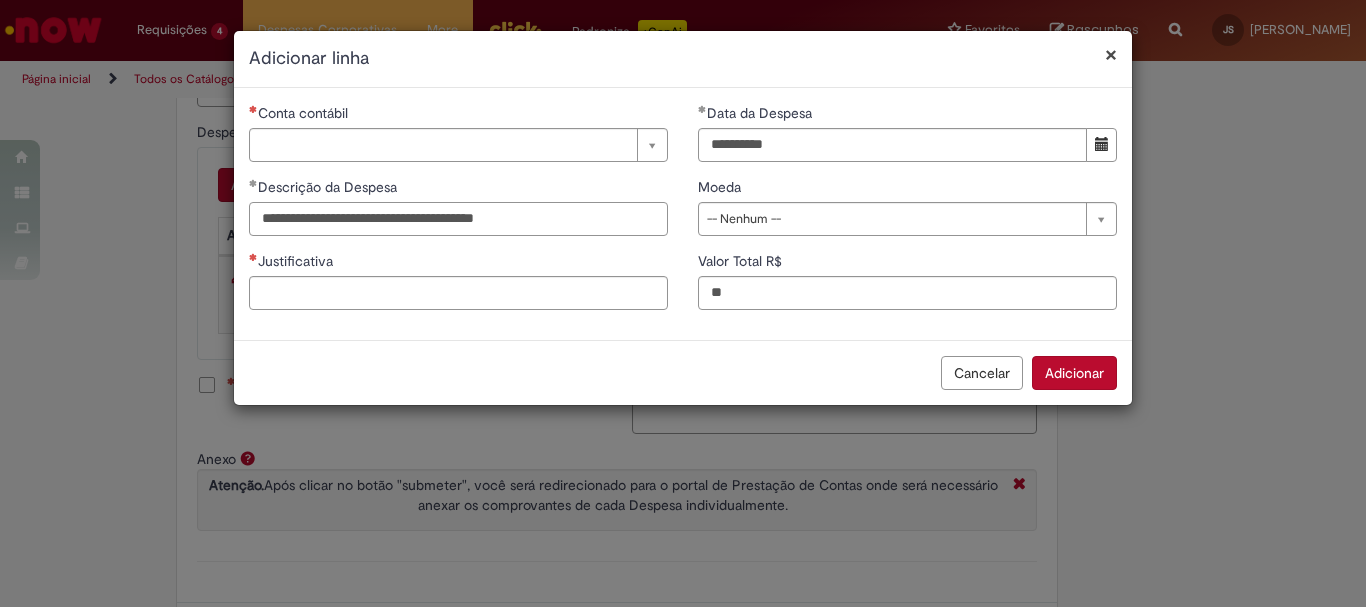 type on "**********" 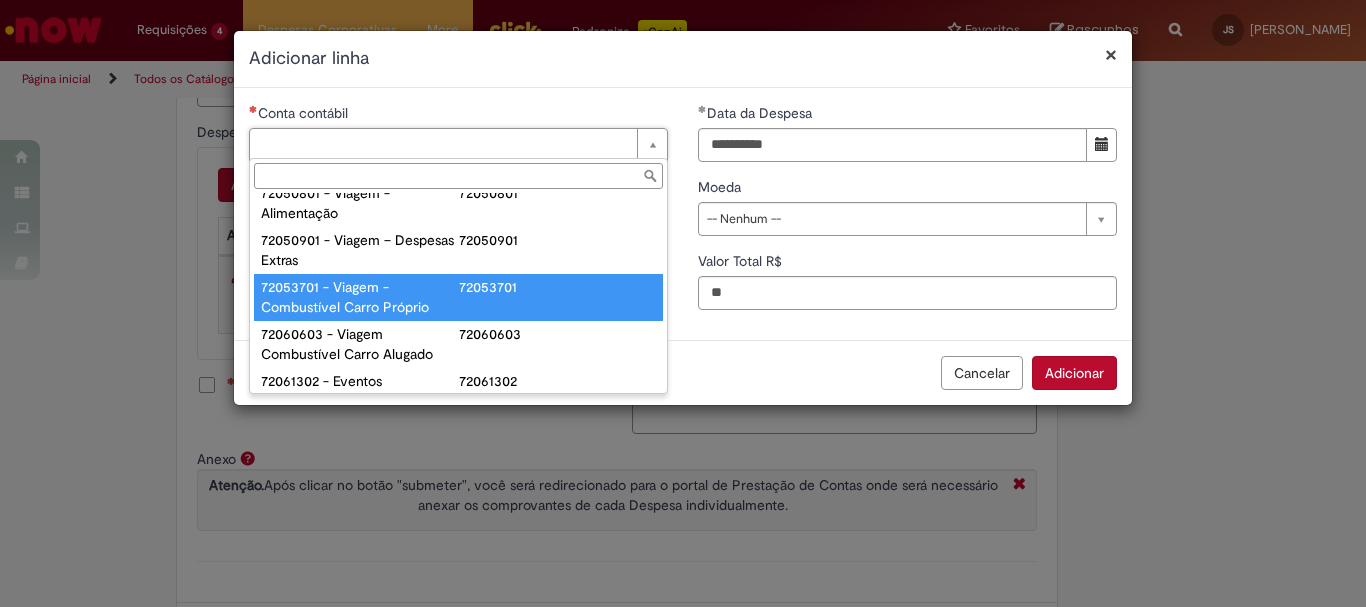scroll, scrollTop: 1200, scrollLeft: 0, axis: vertical 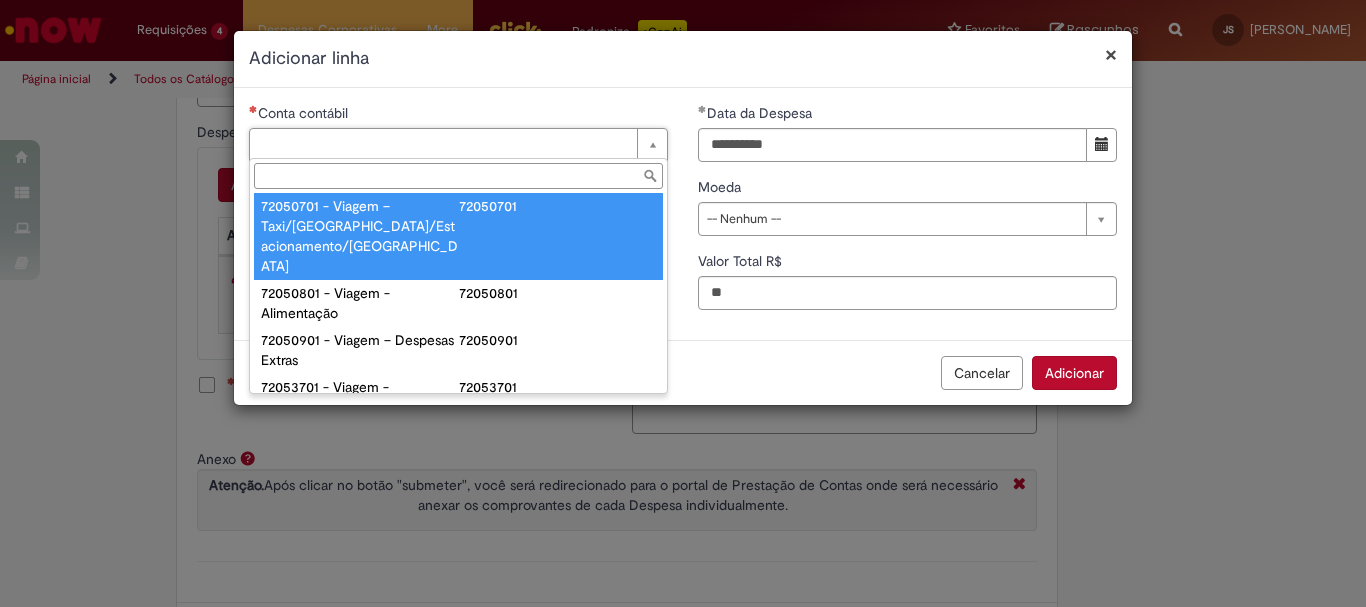 type on "**********" 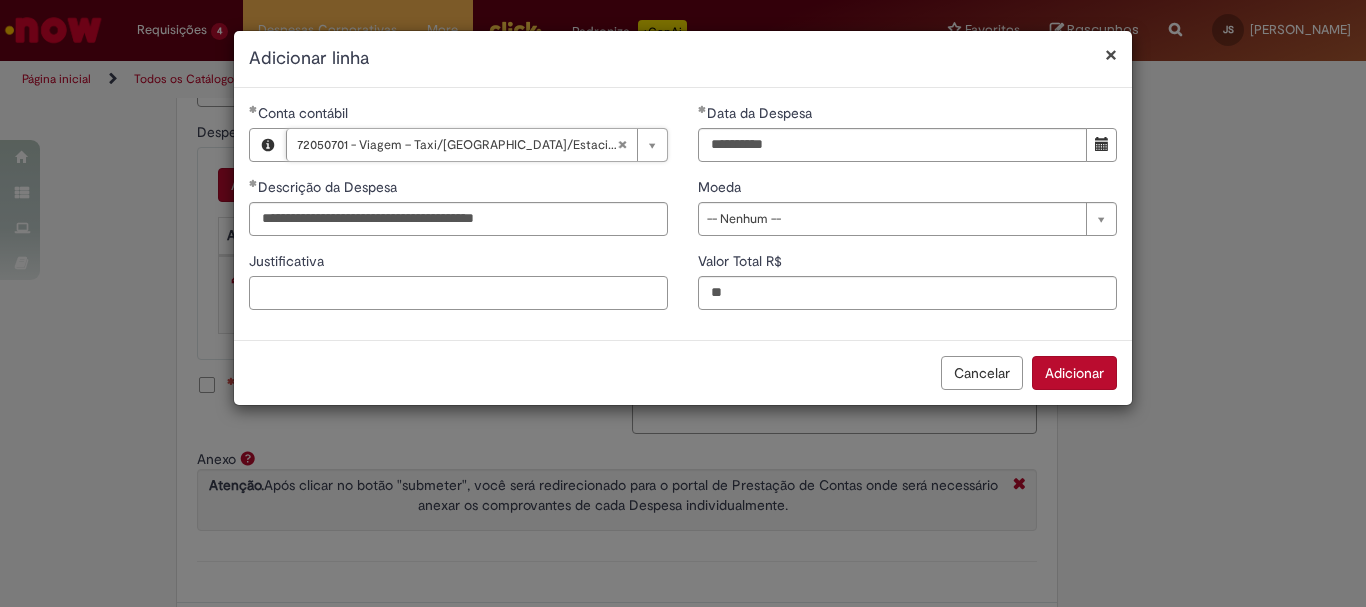 click on "Justificativa" at bounding box center [458, 293] 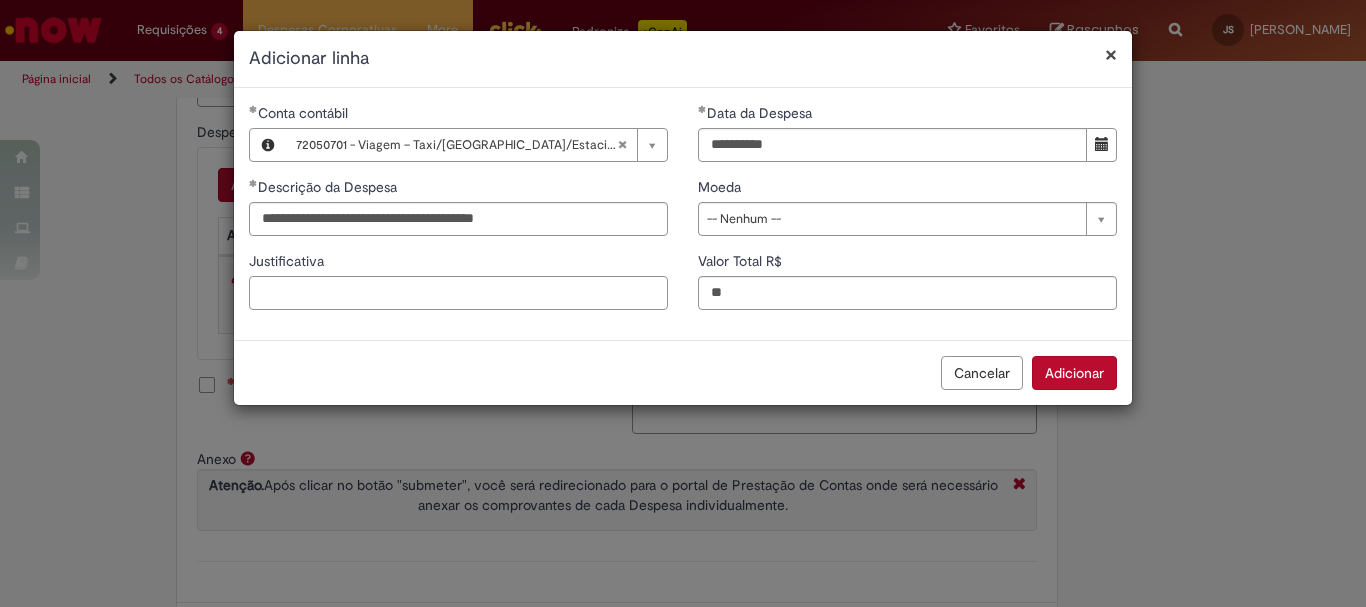 paste on "**********" 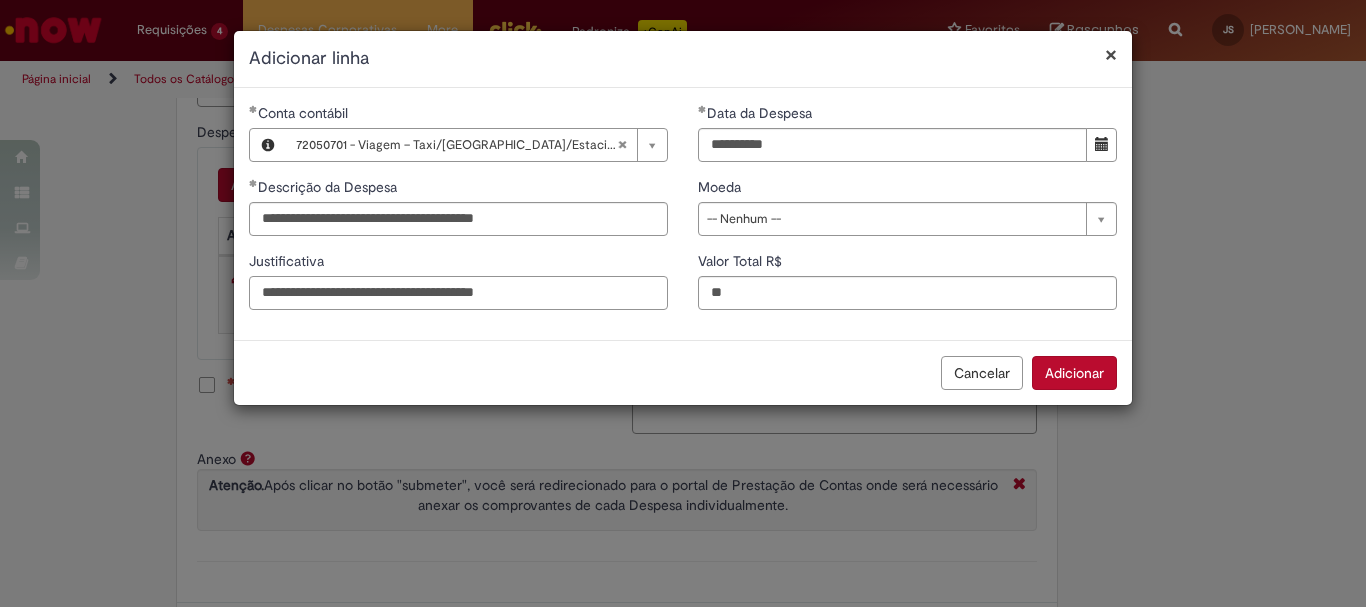 type on "**********" 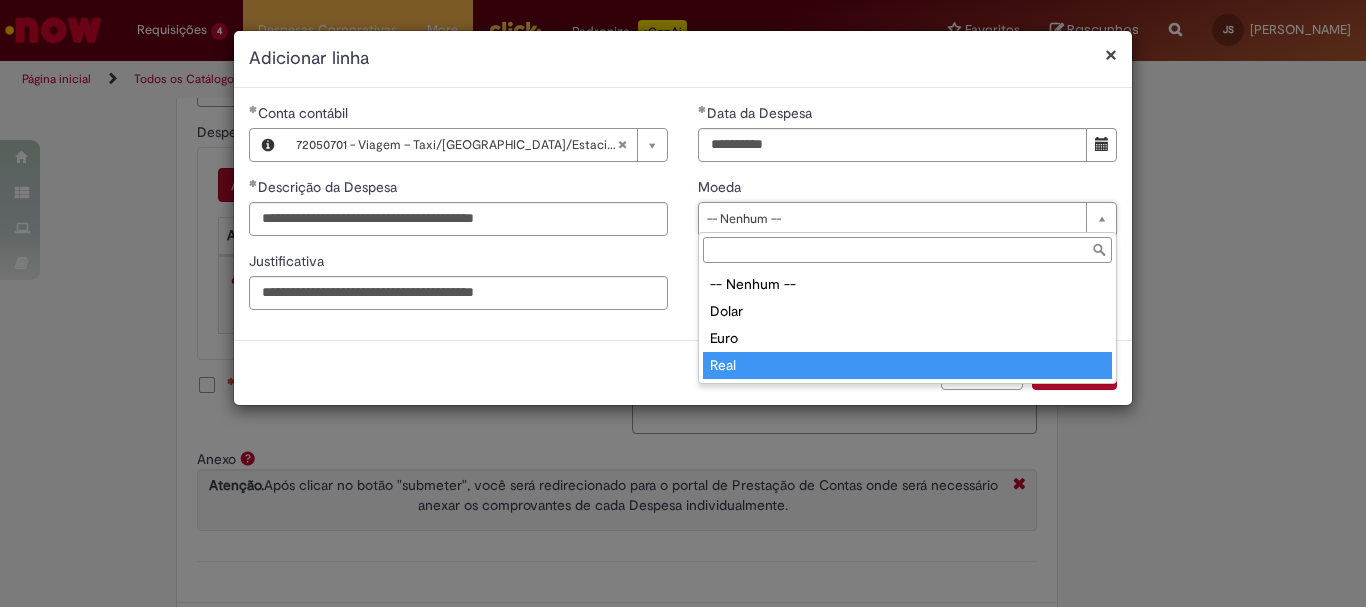 type on "****" 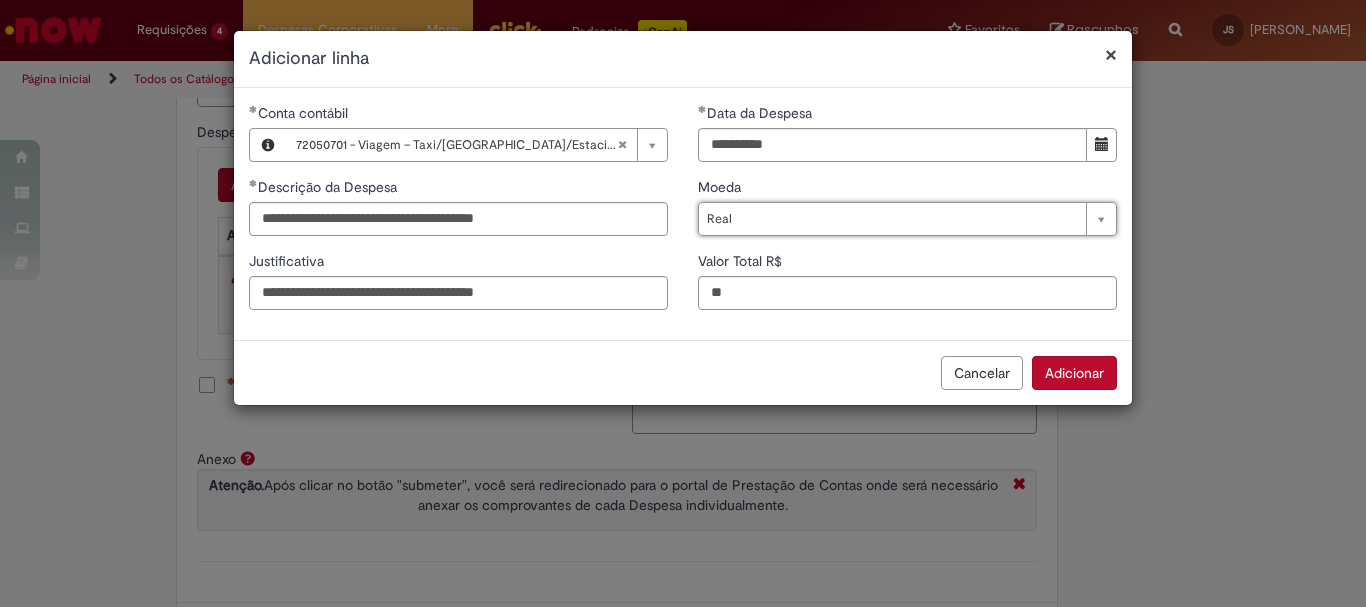 click on "Adicionar" at bounding box center [1074, 373] 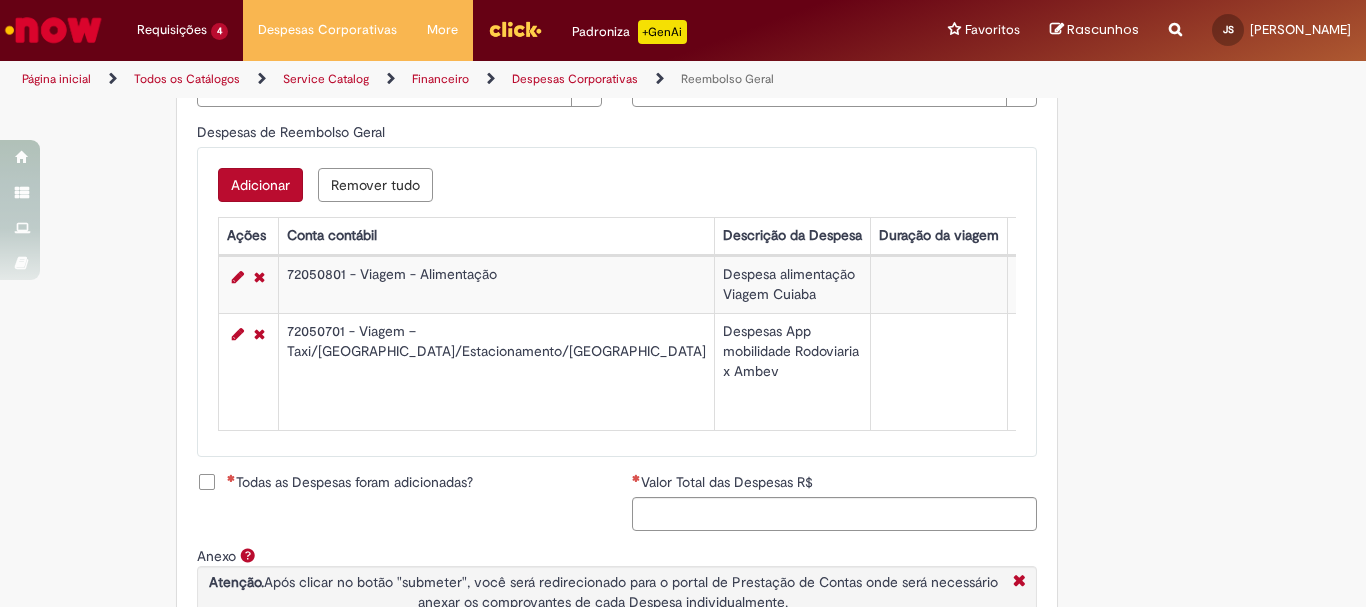 click on "Adicionar" at bounding box center (260, 185) 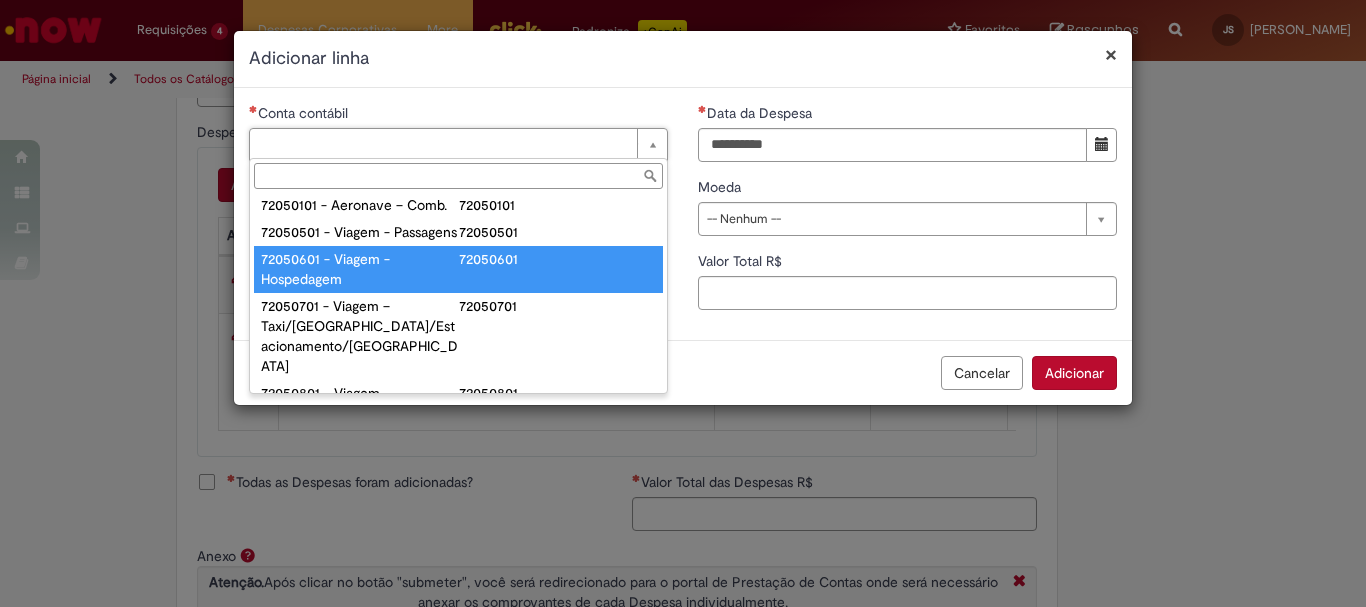 scroll, scrollTop: 1200, scrollLeft: 0, axis: vertical 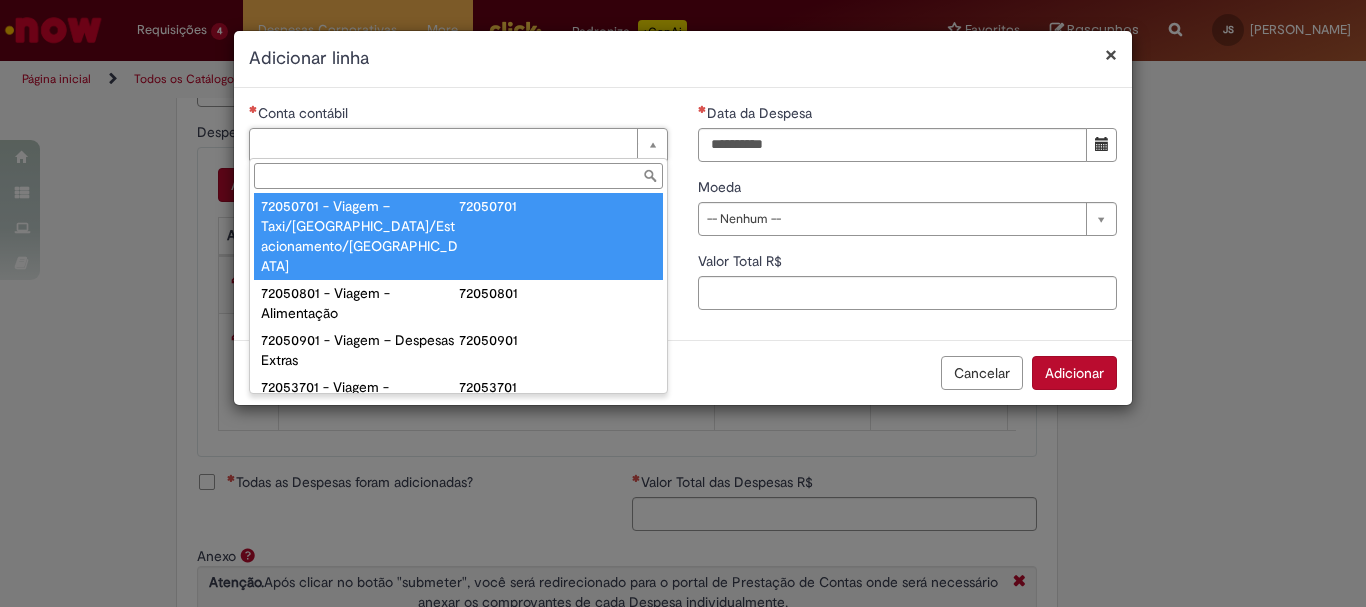 type on "**********" 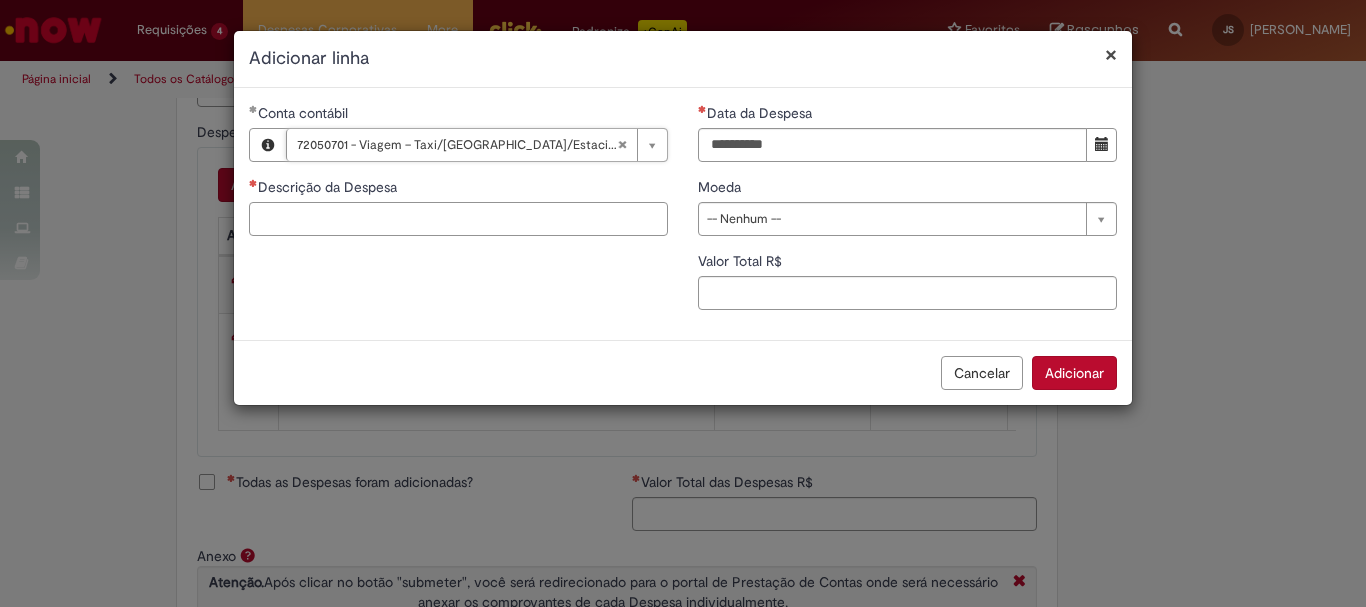 click on "Descrição da Despesa" at bounding box center [458, 219] 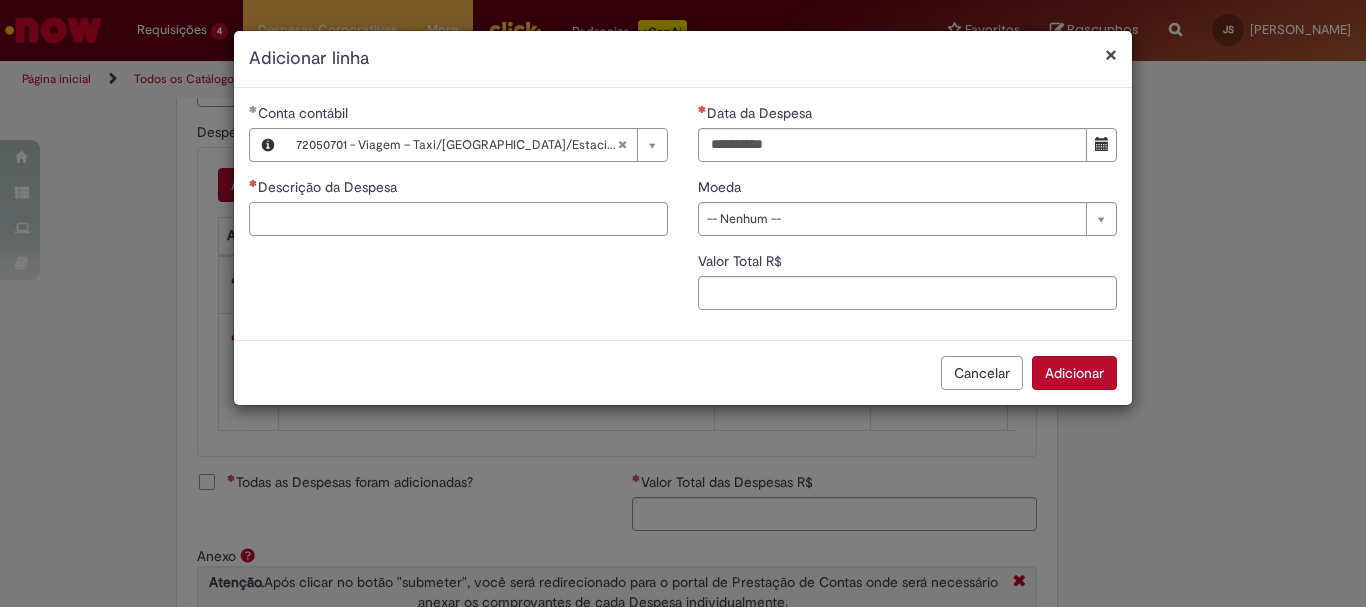 paste on "**********" 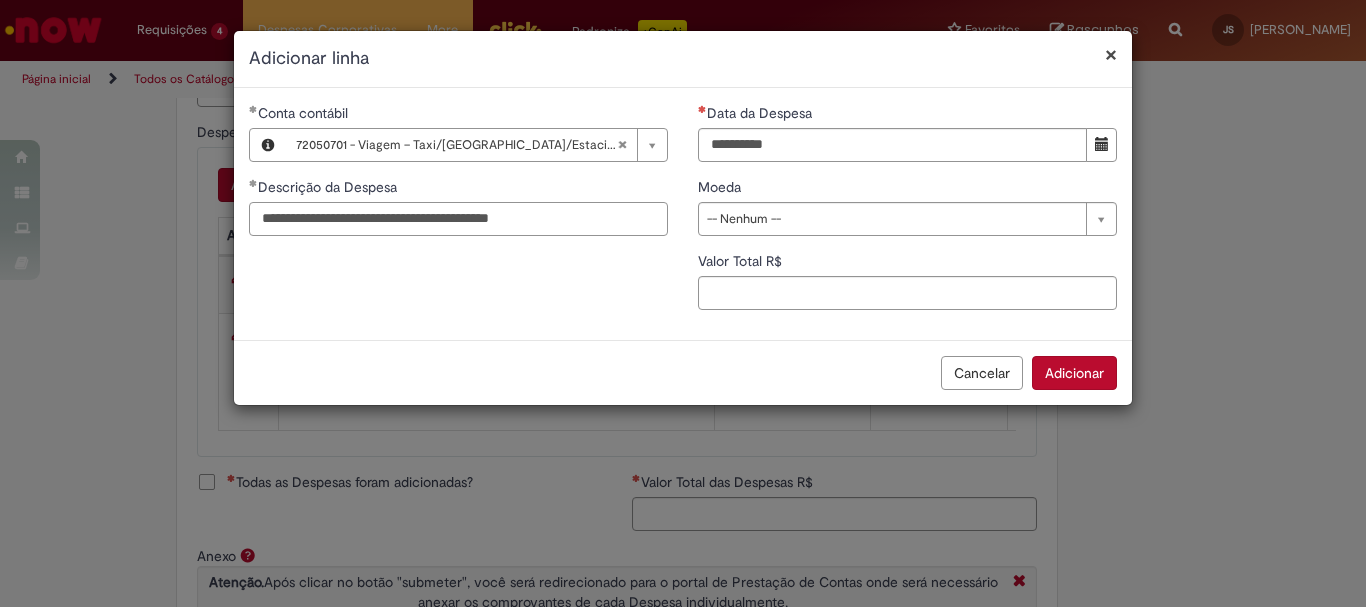 type on "**********" 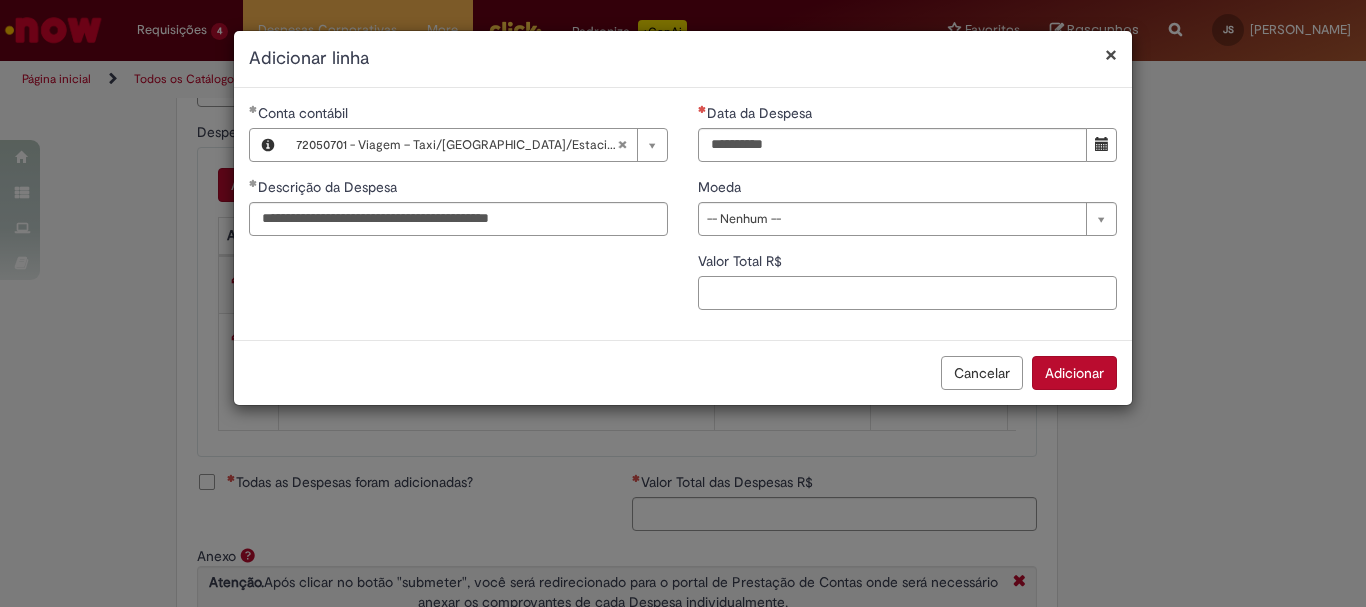 click on "Valor Total R$" at bounding box center [907, 293] 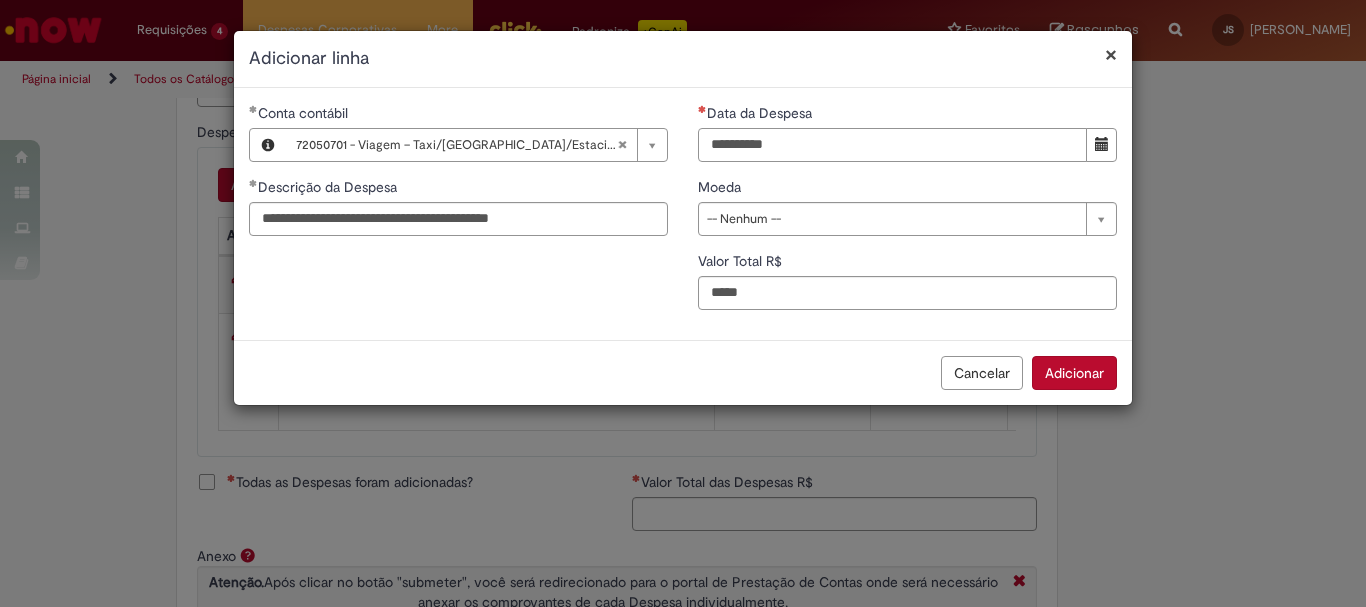 type on "****" 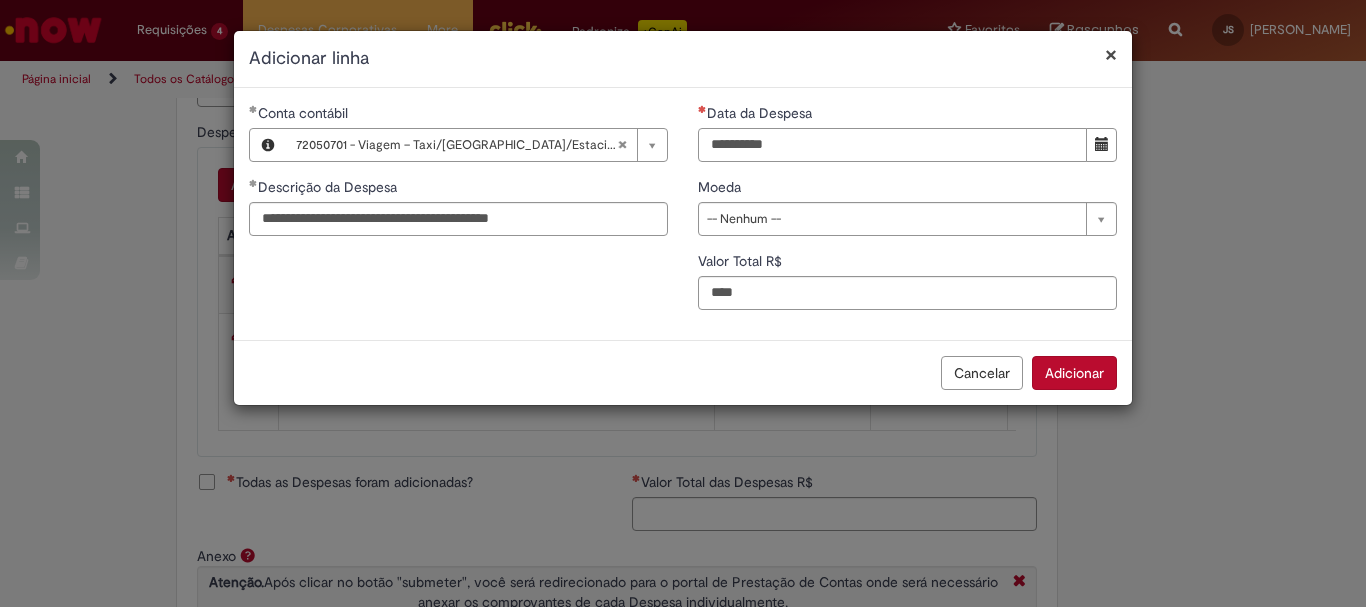 click on "Data da Despesa" at bounding box center [892, 145] 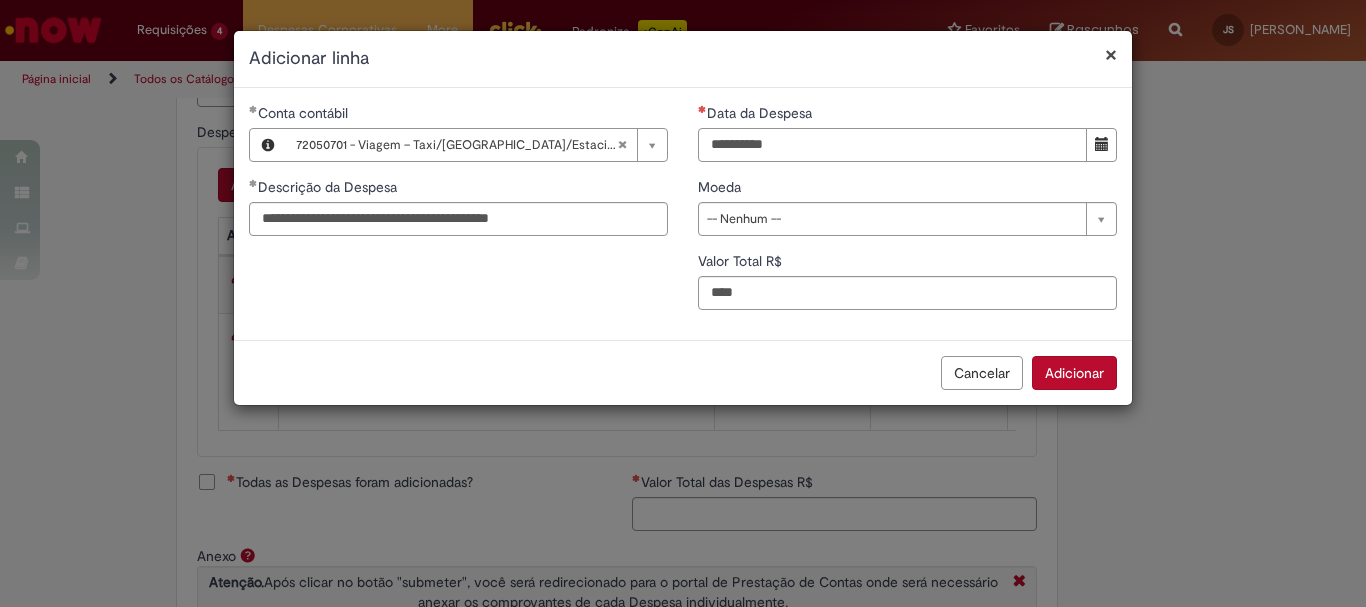 type on "**********" 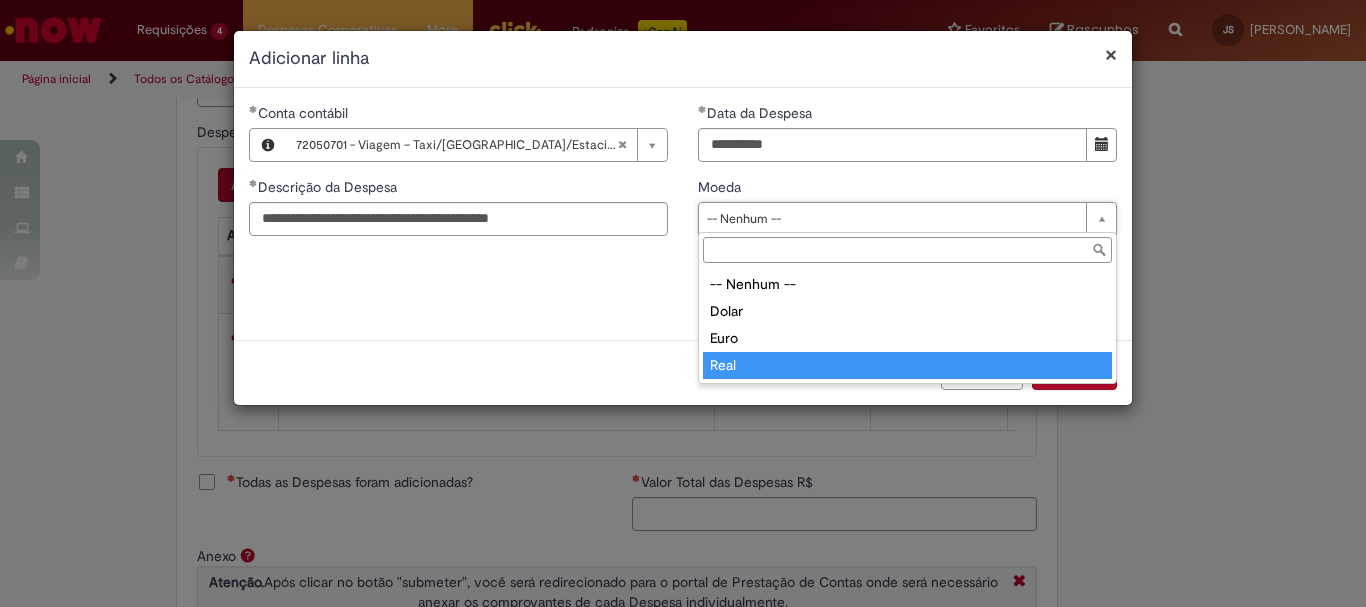 type on "****" 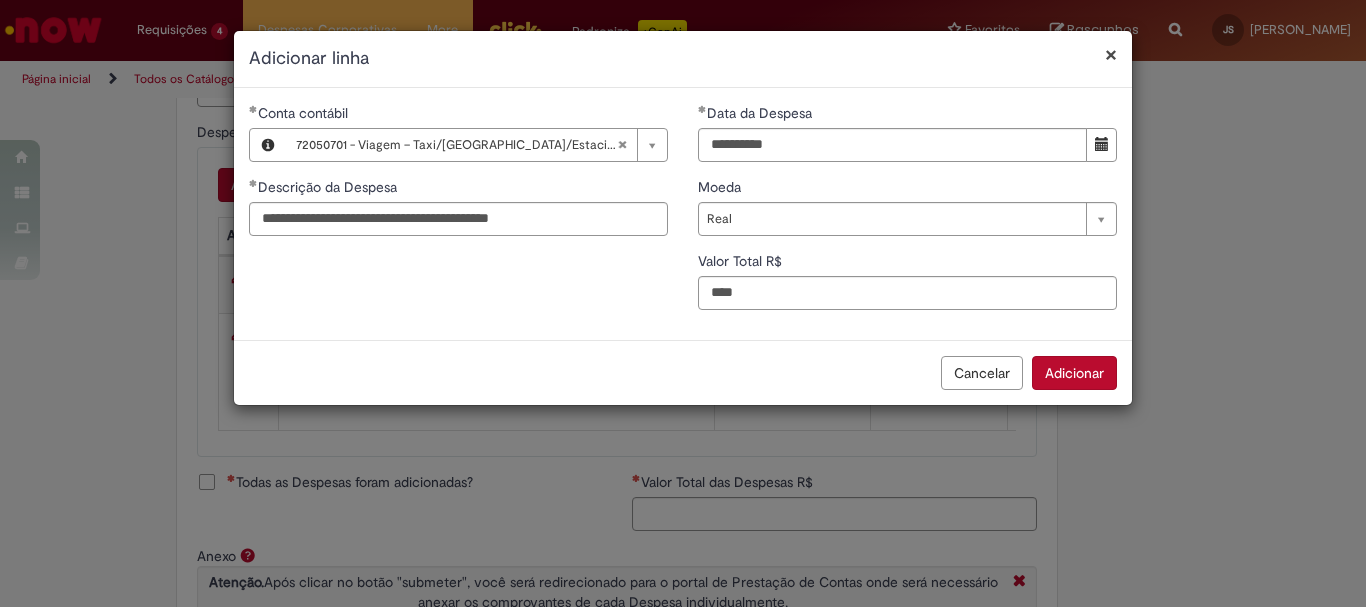 click on "Adicionar" at bounding box center (1074, 373) 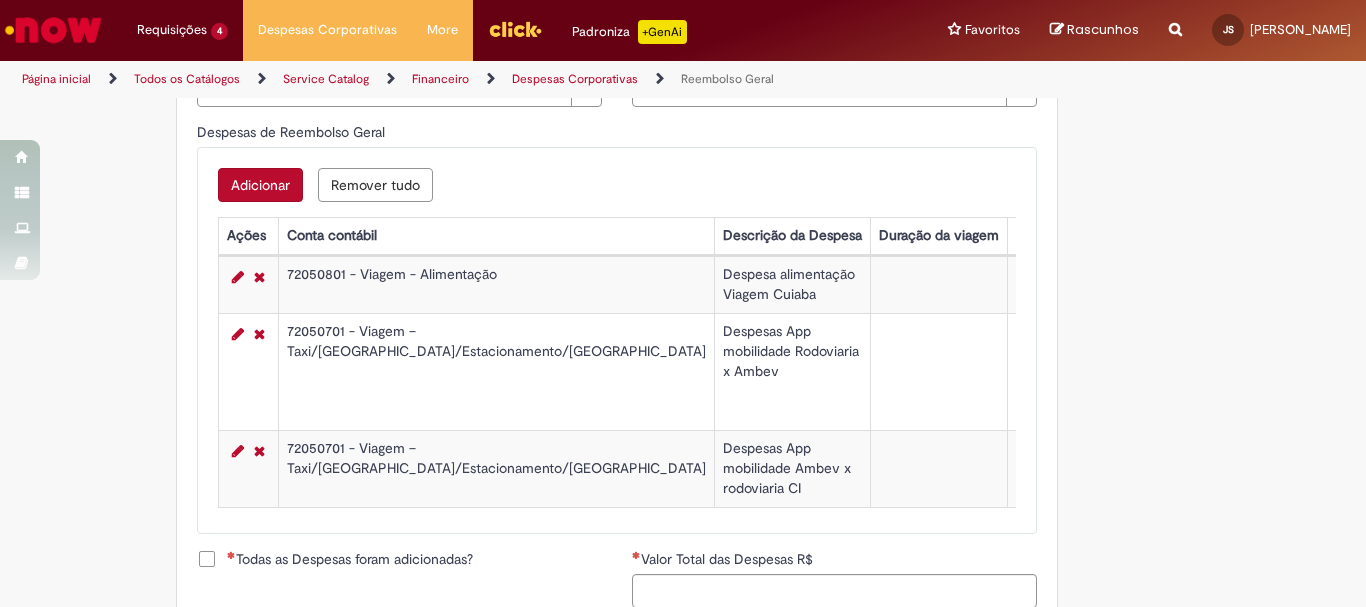 scroll, scrollTop: 900, scrollLeft: 0, axis: vertical 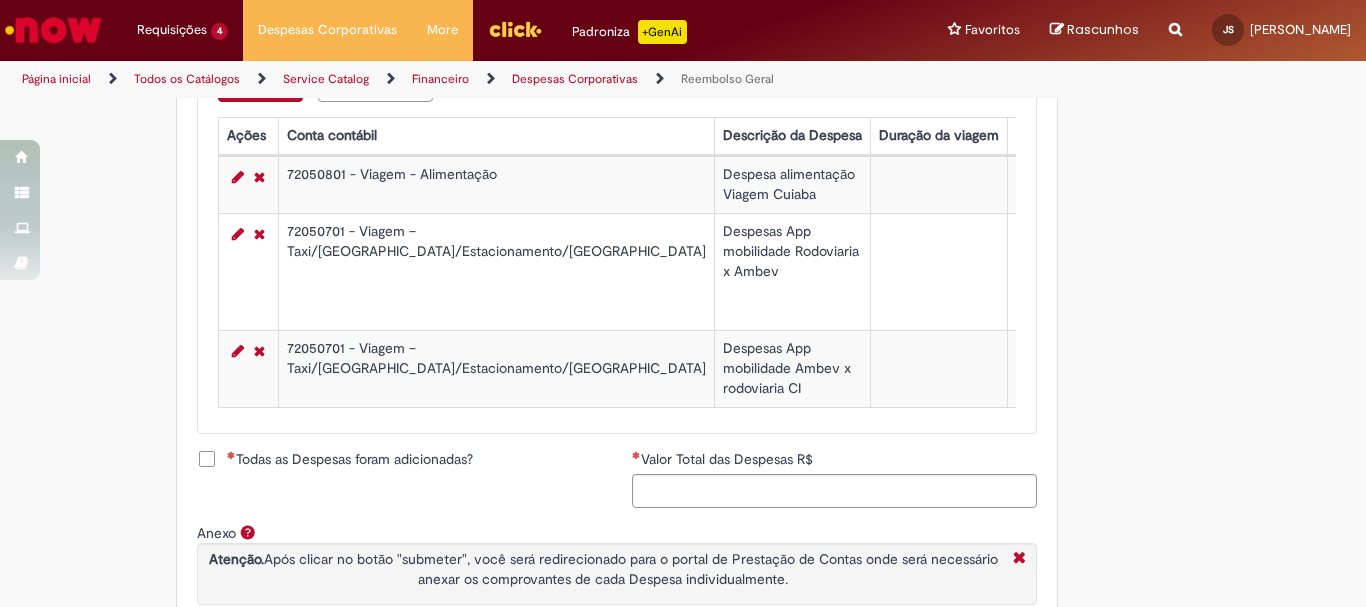 click on "Adicionar" at bounding box center (260, 85) 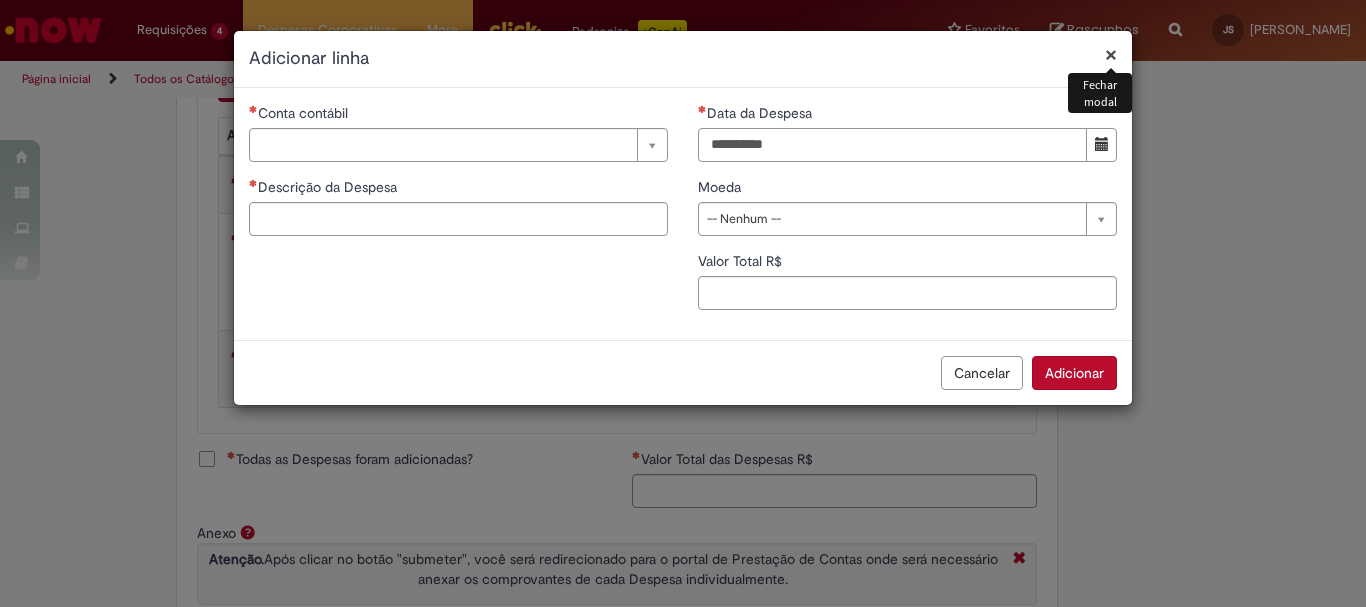 click on "Data da Despesa" at bounding box center (892, 145) 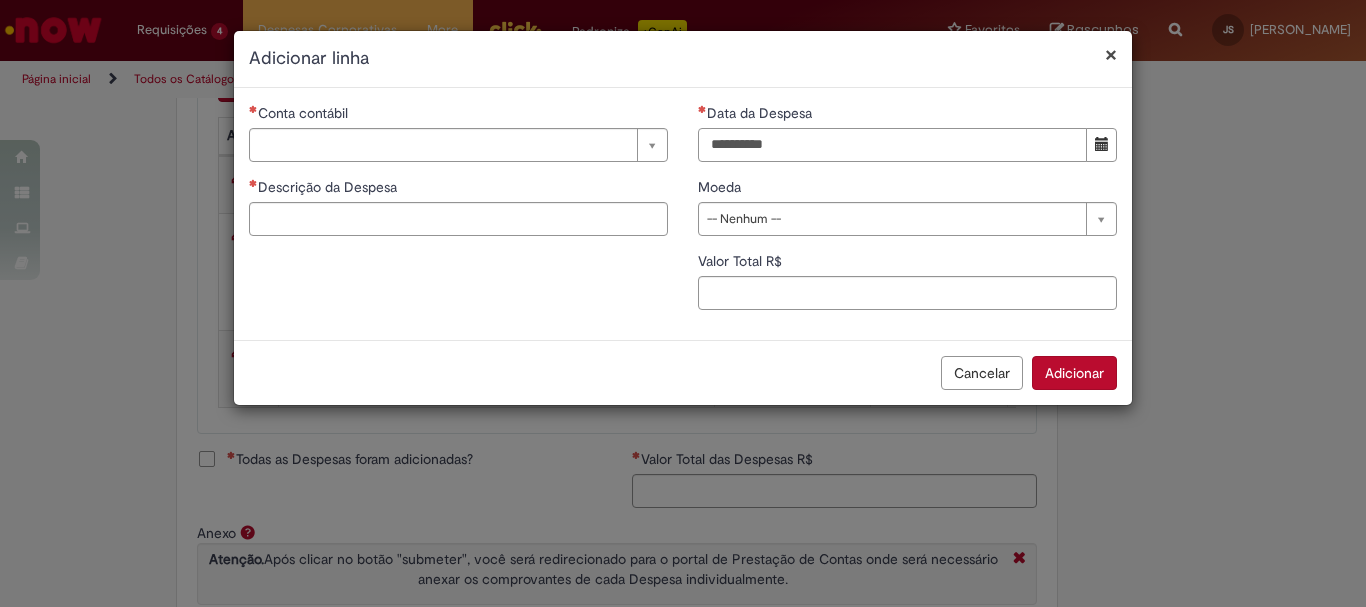 type on "**********" 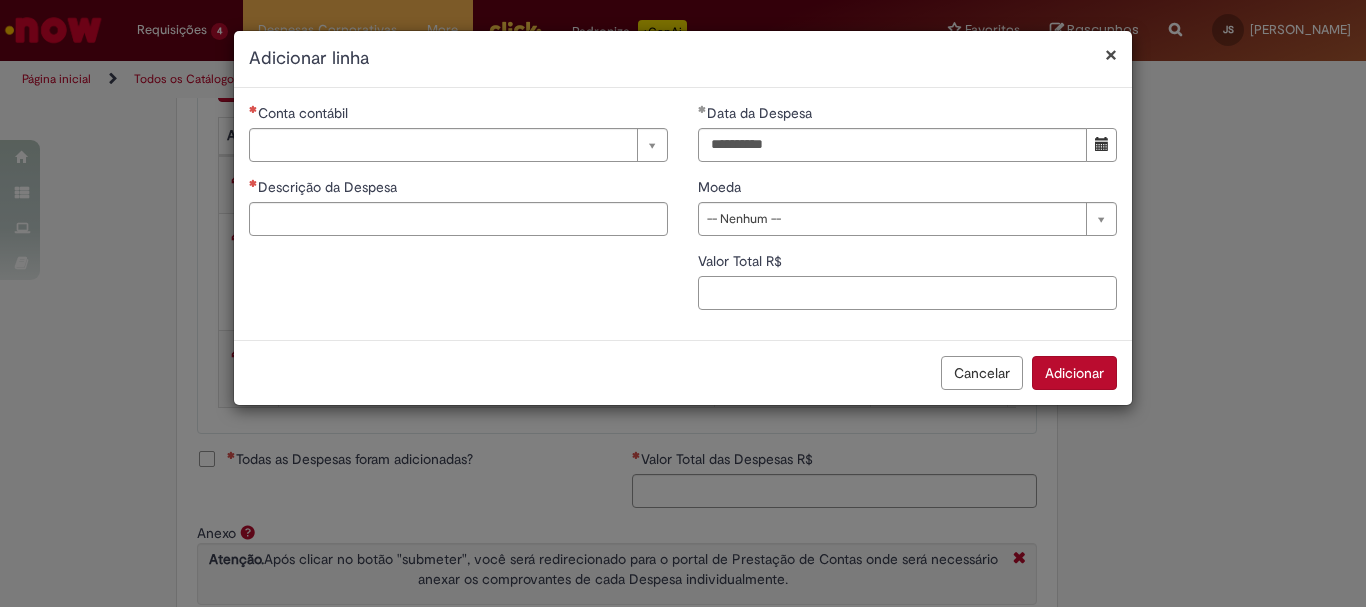 click on "Valor Total R$" at bounding box center (907, 293) 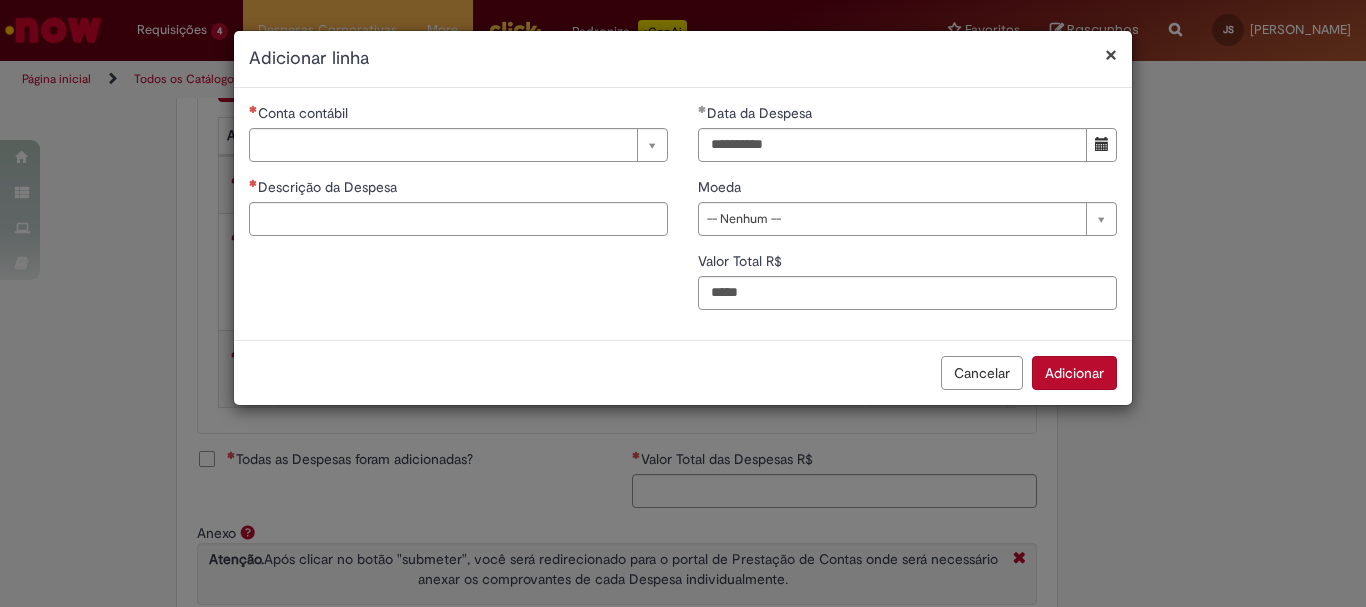 type on "****" 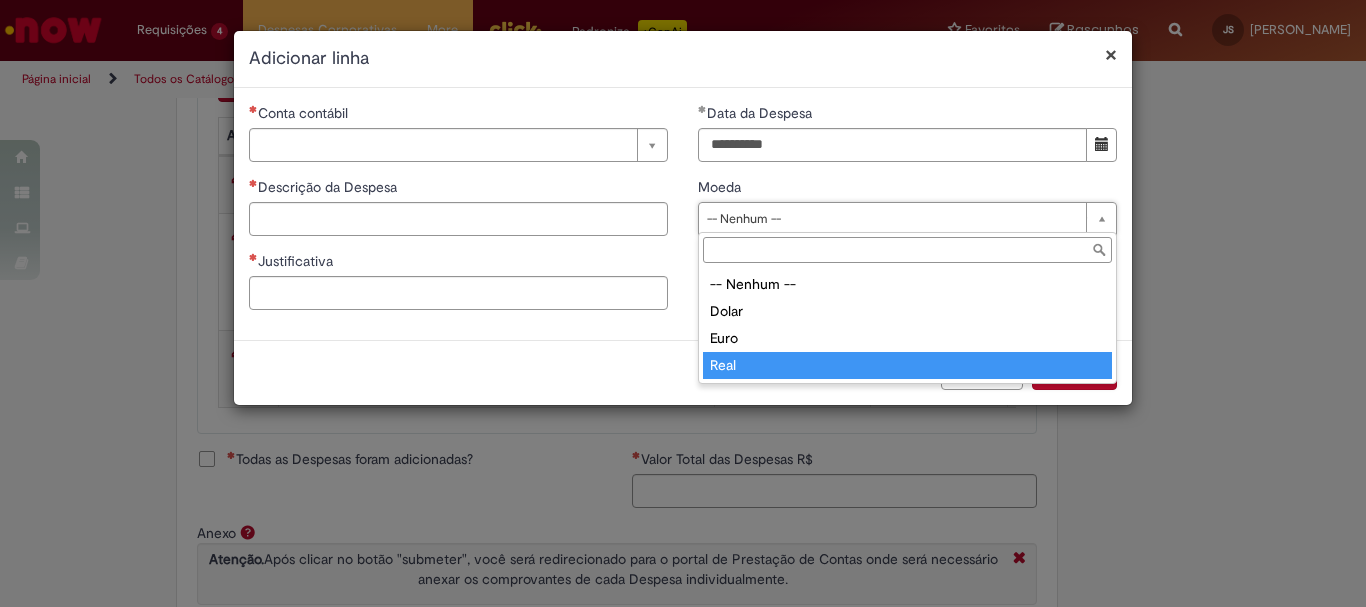 drag, startPoint x: 734, startPoint y: 361, endPoint x: 612, endPoint y: 348, distance: 122.69067 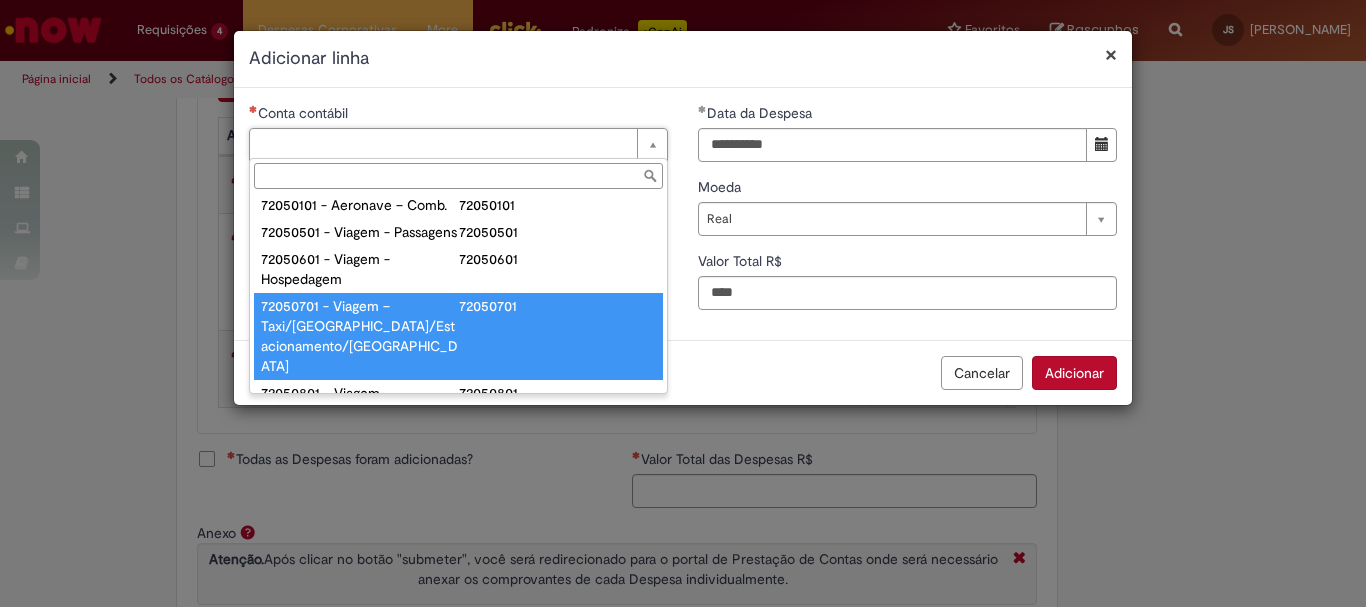 scroll, scrollTop: 1200, scrollLeft: 0, axis: vertical 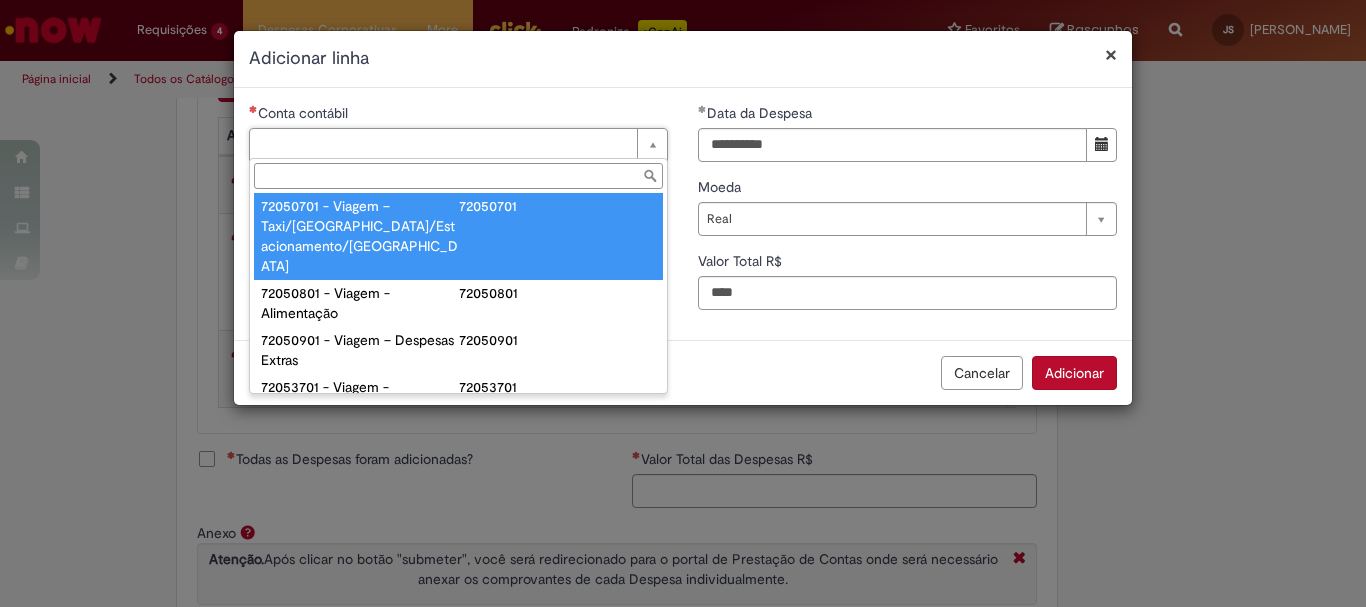 type on "**********" 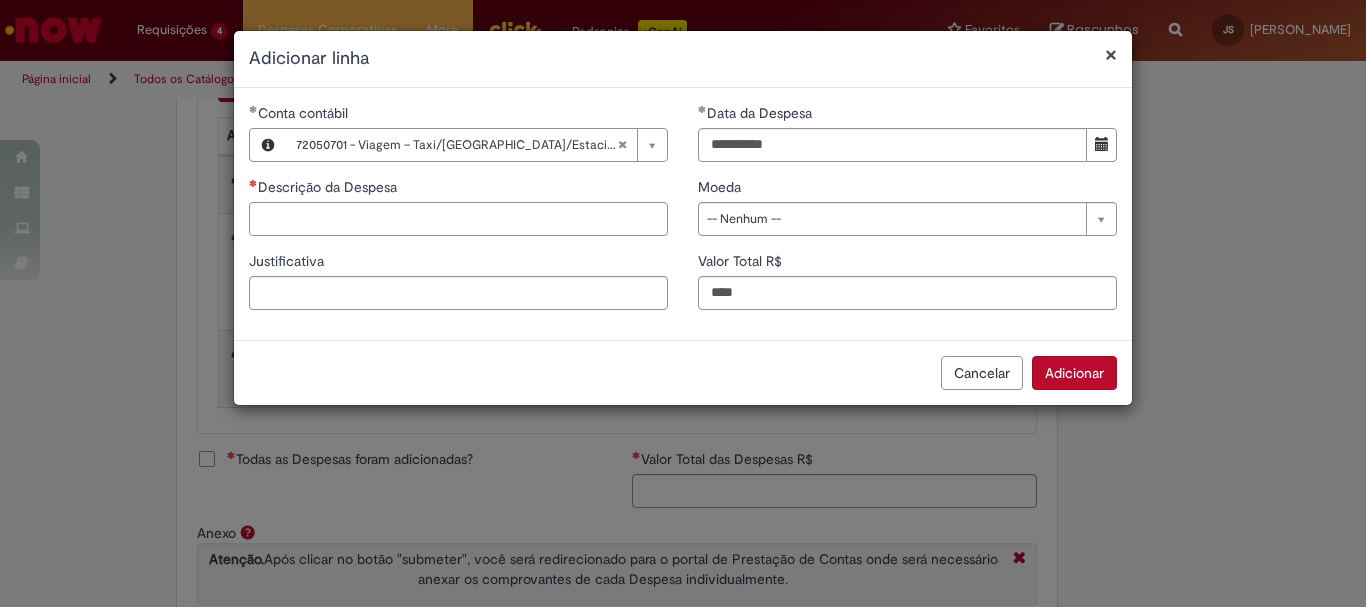 click on "Descrição da Despesa" at bounding box center [458, 219] 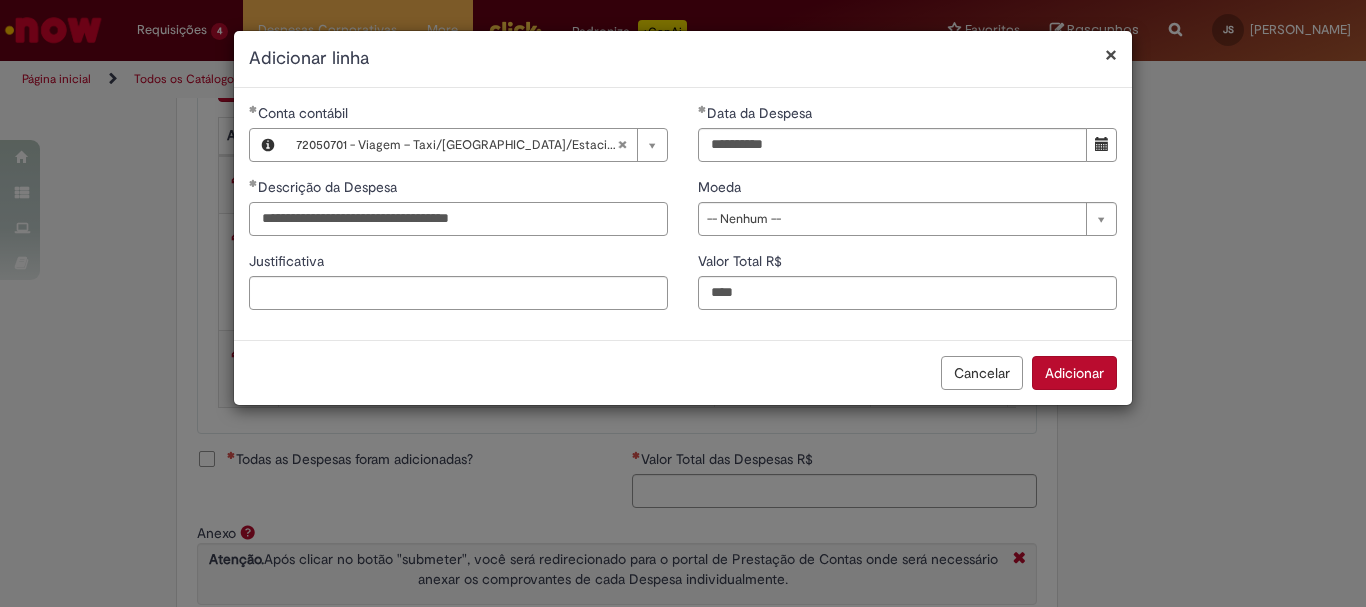 type on "**********" 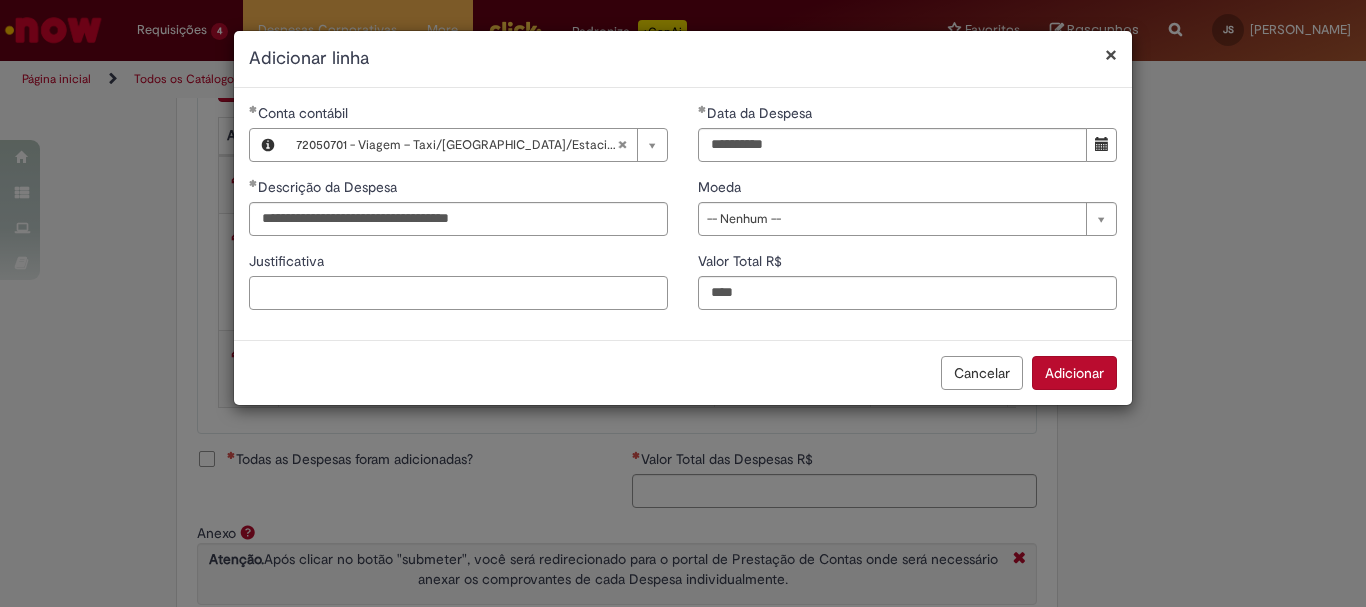 click on "Justificativa" at bounding box center [458, 293] 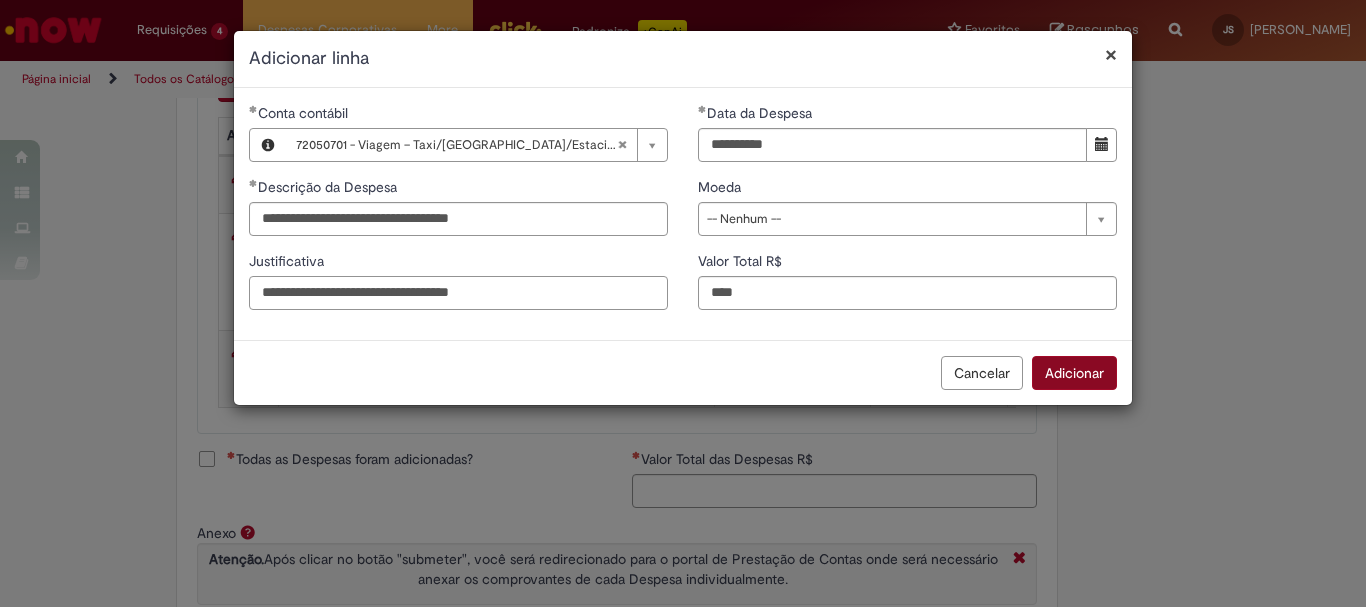 type on "**********" 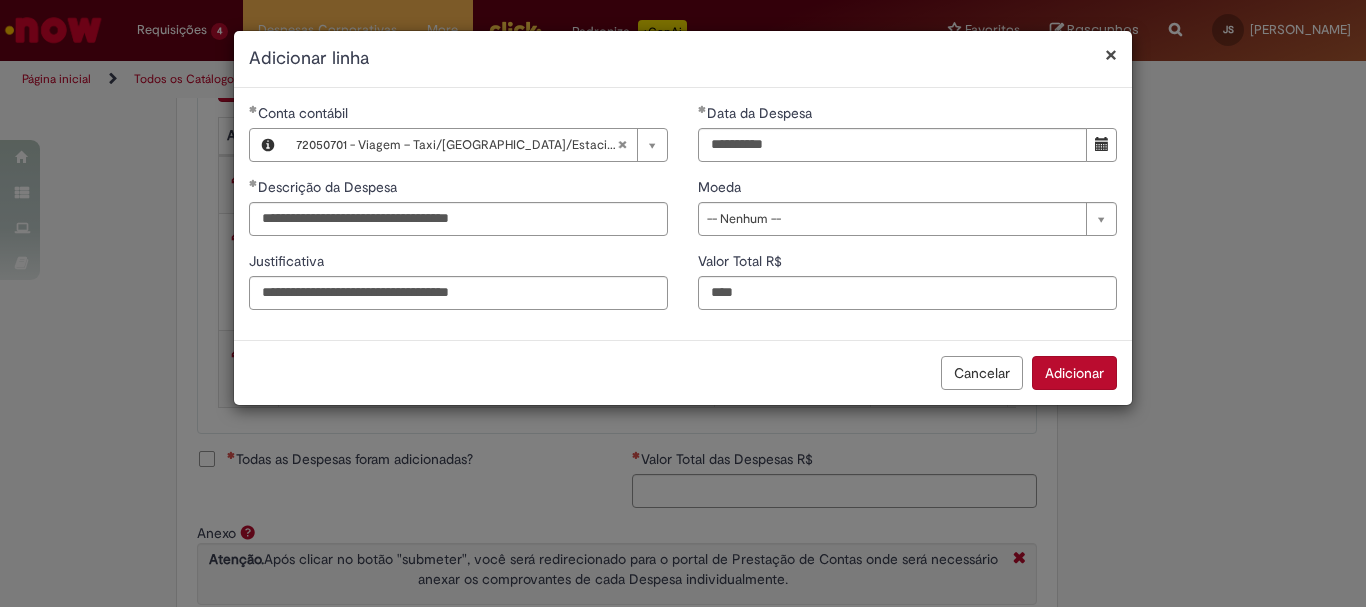 click on "Adicionar" at bounding box center [1074, 373] 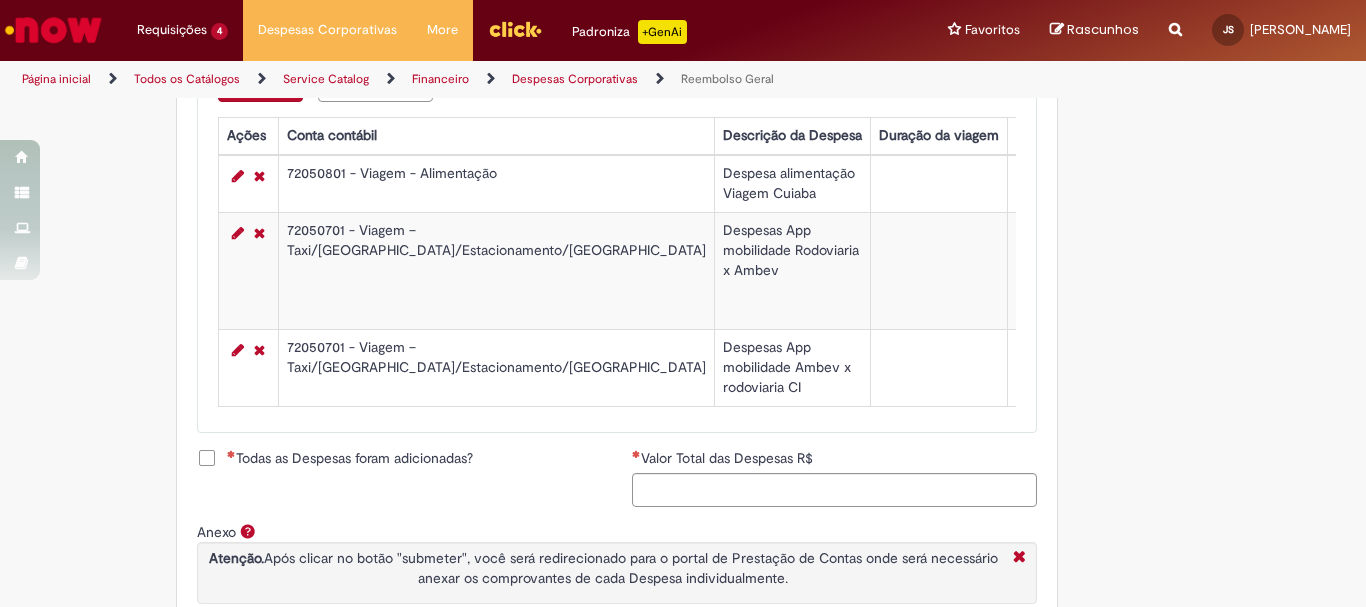 scroll, scrollTop: 890, scrollLeft: 0, axis: vertical 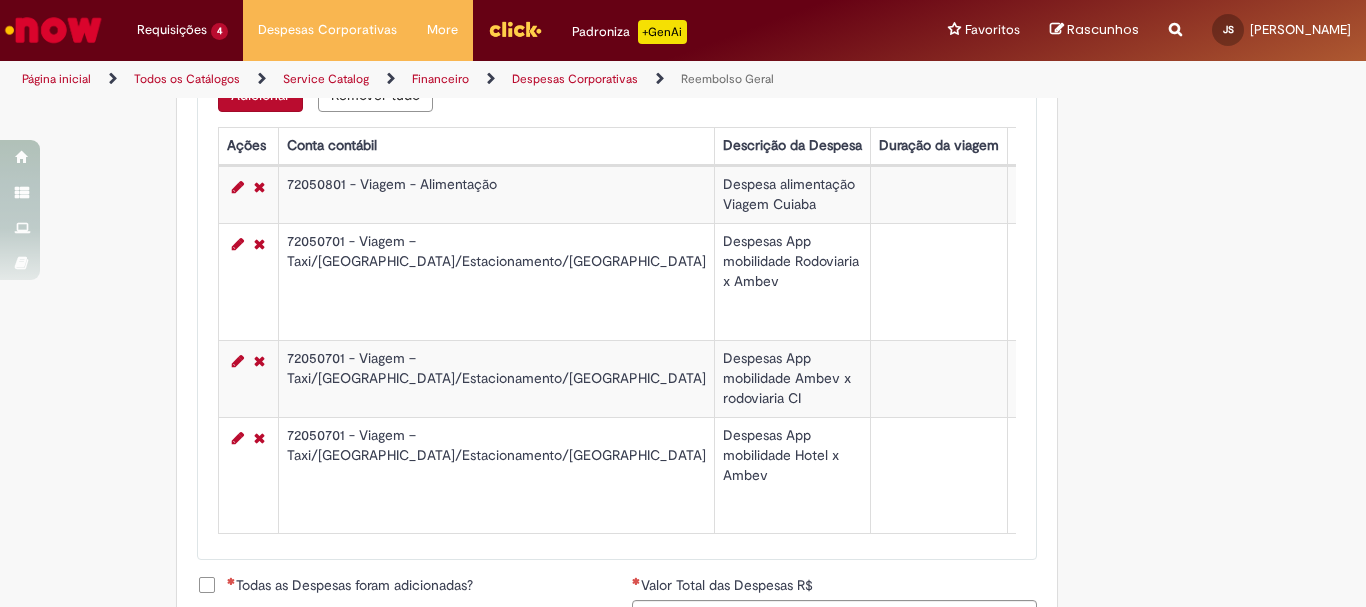 click on "Adicionar" at bounding box center (260, 95) 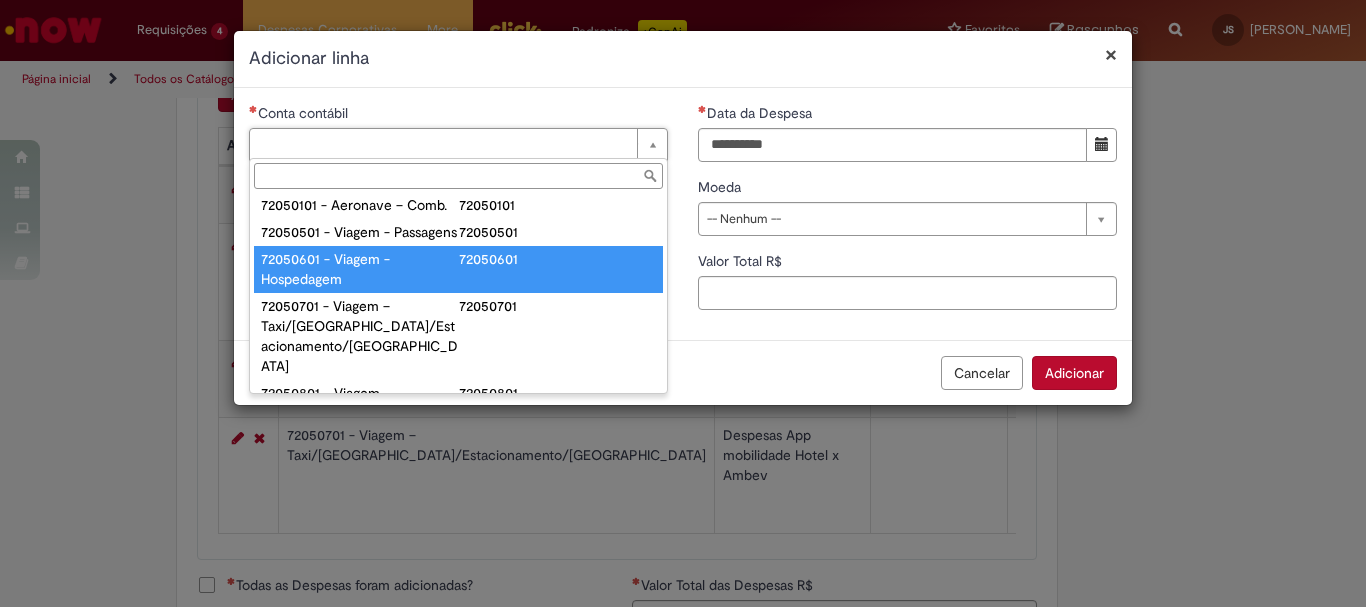 scroll, scrollTop: 1200, scrollLeft: 0, axis: vertical 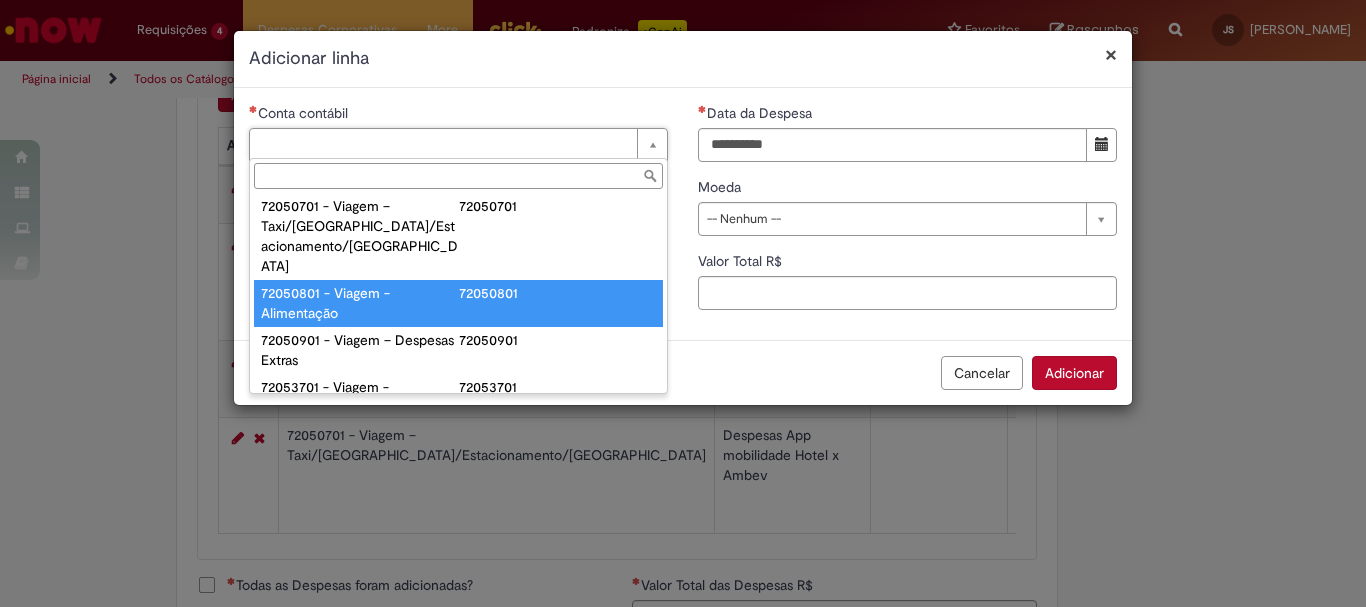 type on "**********" 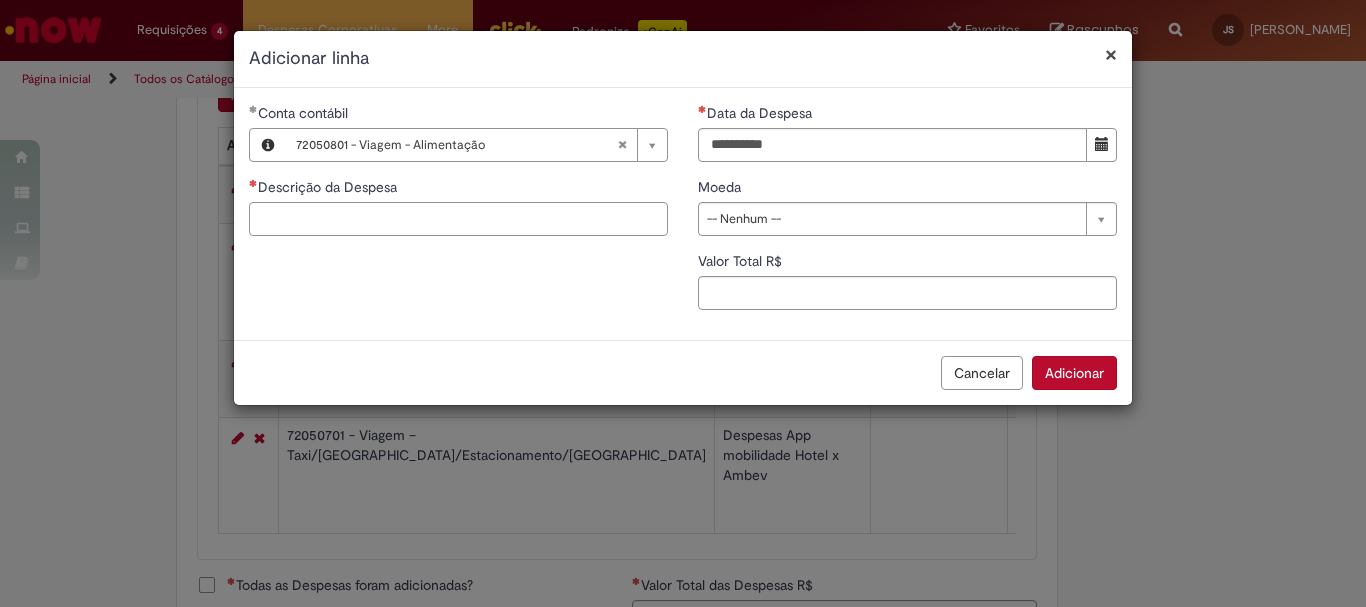 click on "Descrição da Despesa" at bounding box center [458, 219] 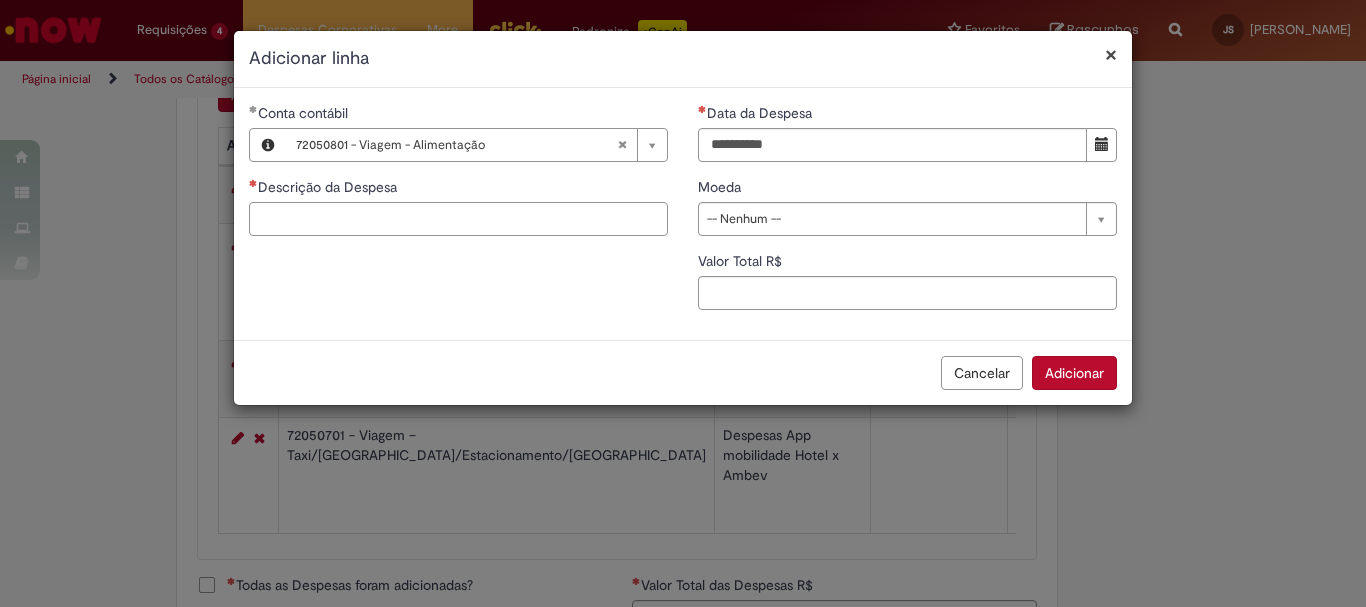 paste on "**********" 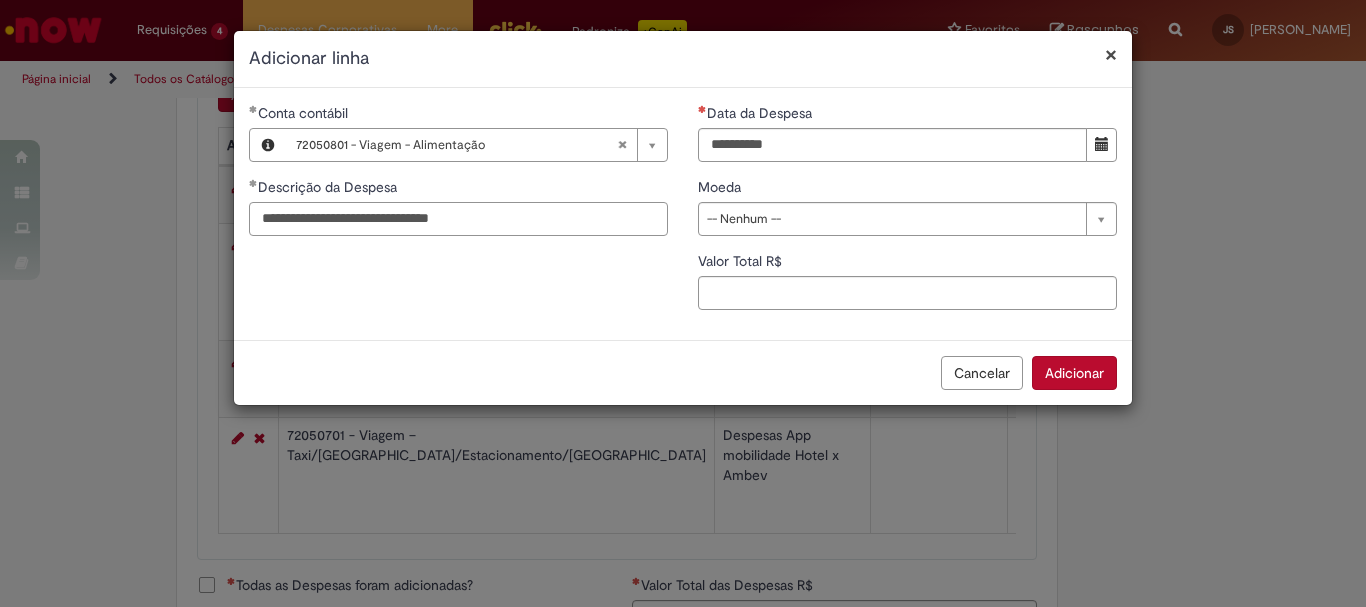 type on "**********" 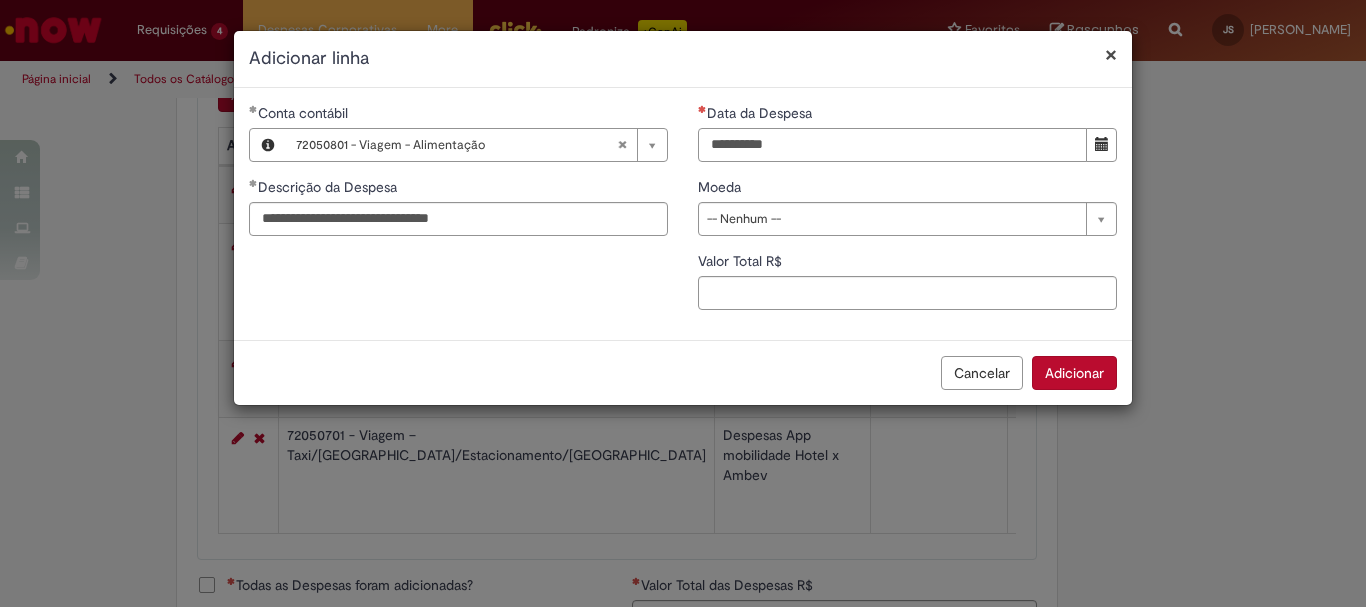click on "Data da Despesa" at bounding box center [892, 145] 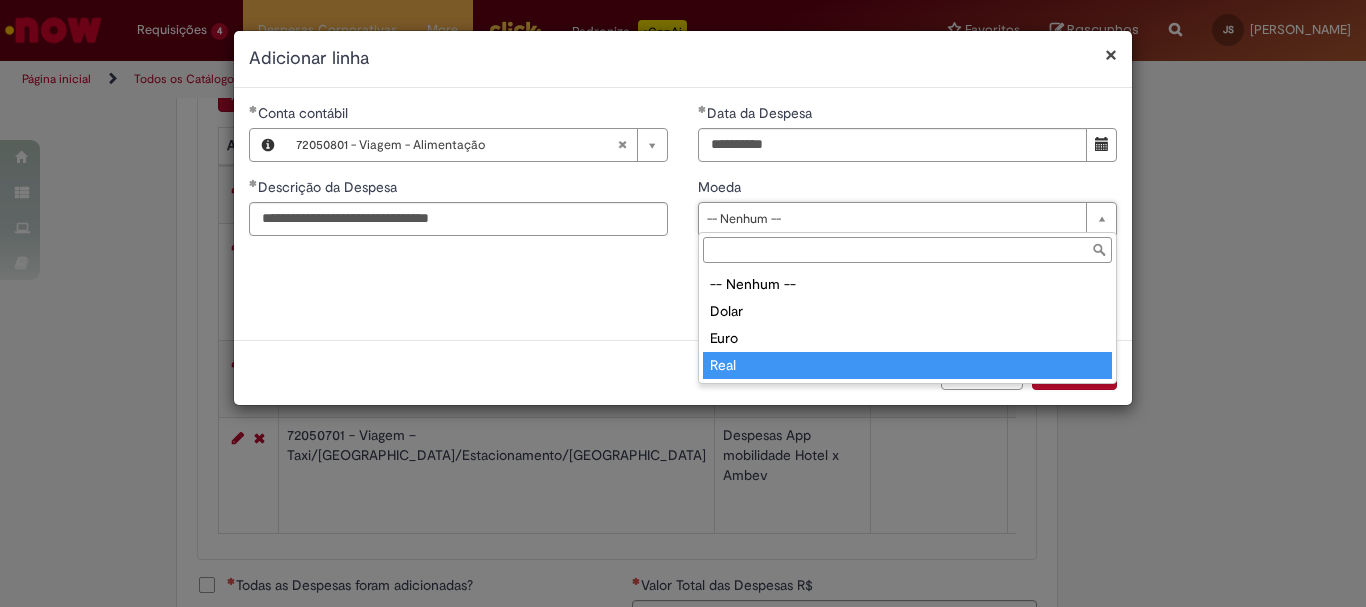 type on "****" 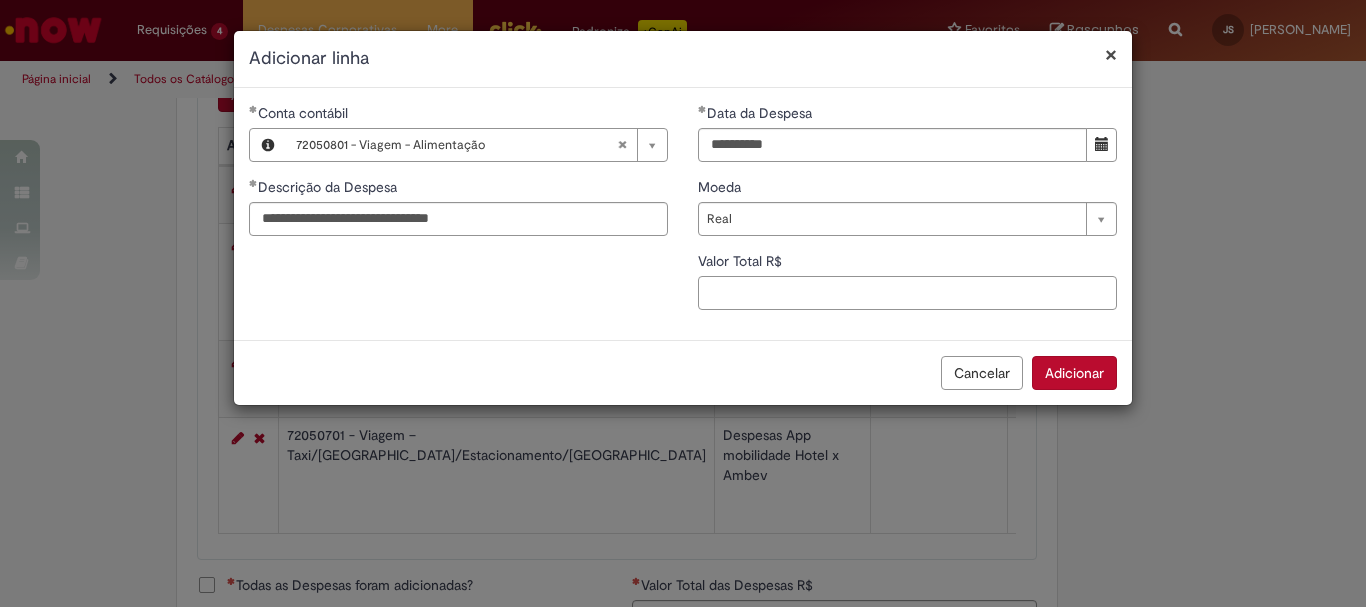 click on "Valor Total R$" at bounding box center (907, 293) 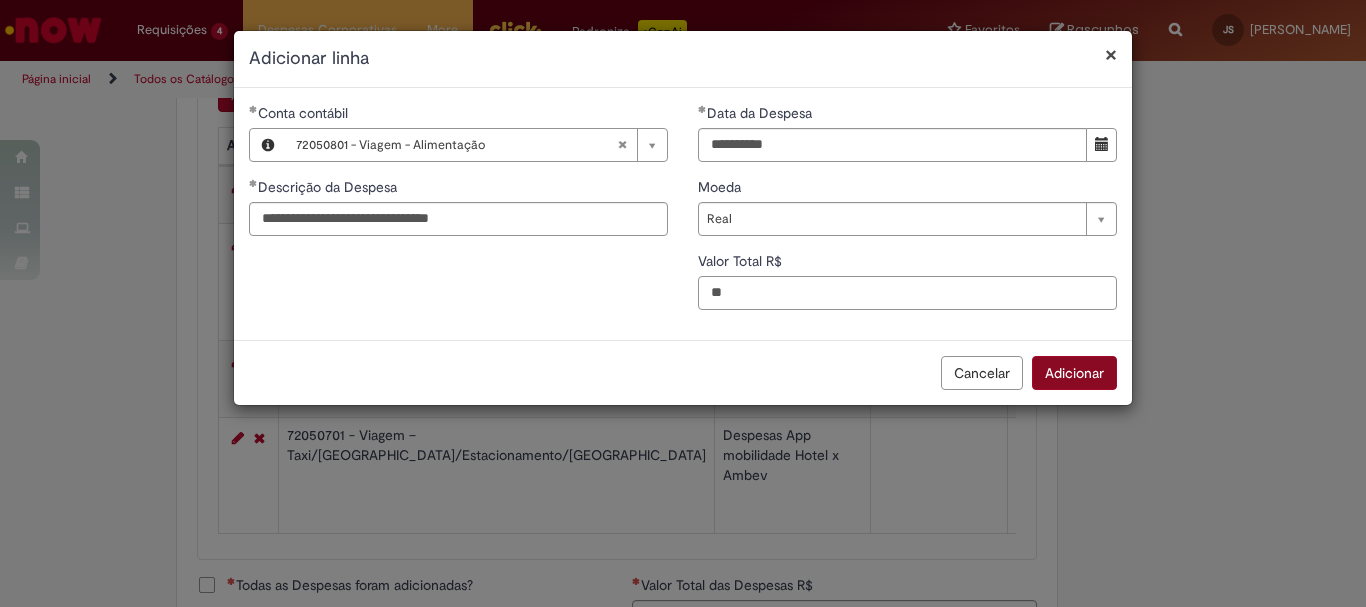 type on "**" 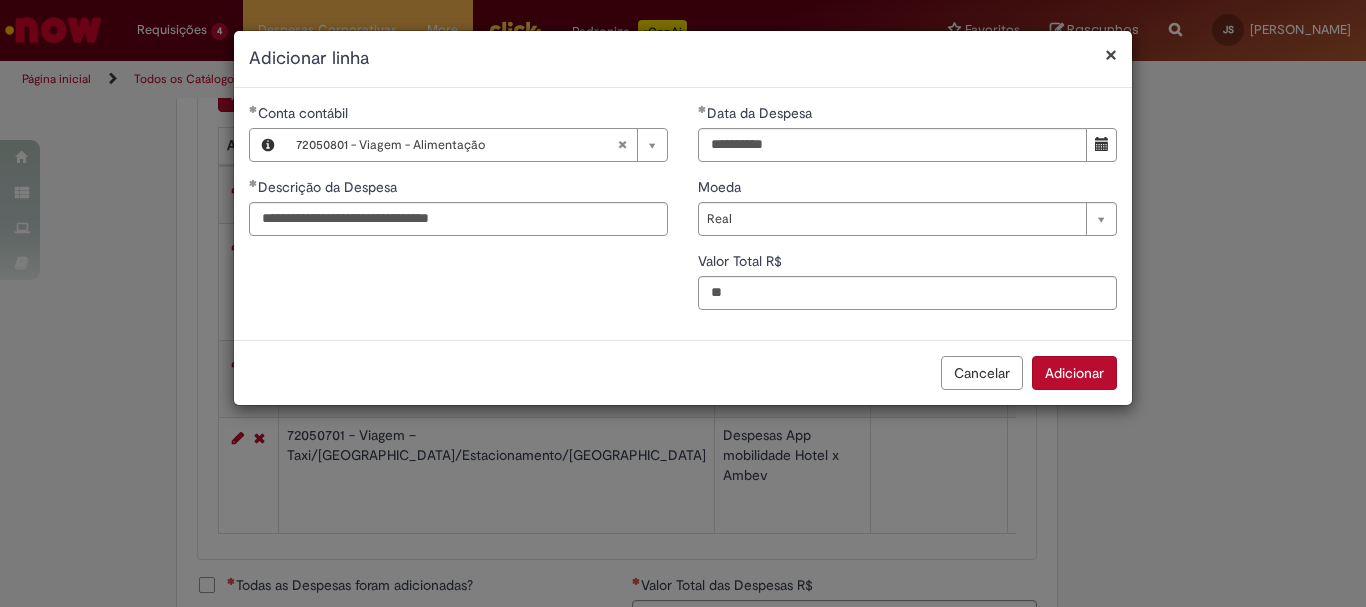 click on "Adicionar" at bounding box center (1074, 373) 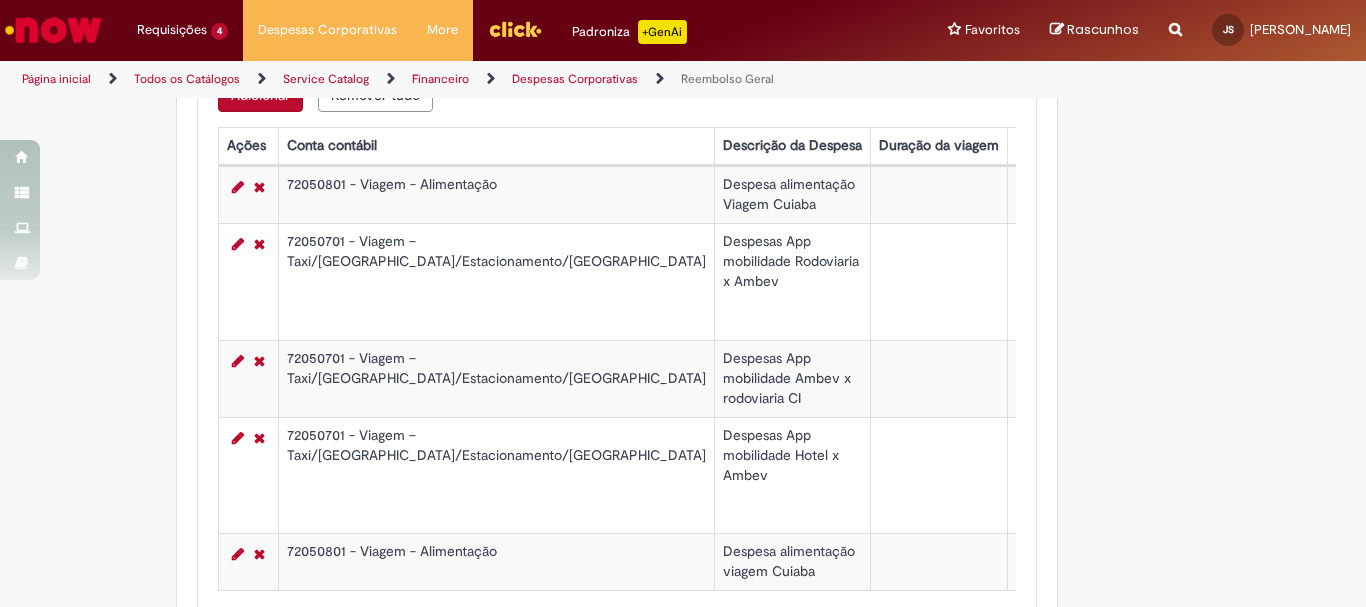 click on "Adicionar" at bounding box center (260, 95) 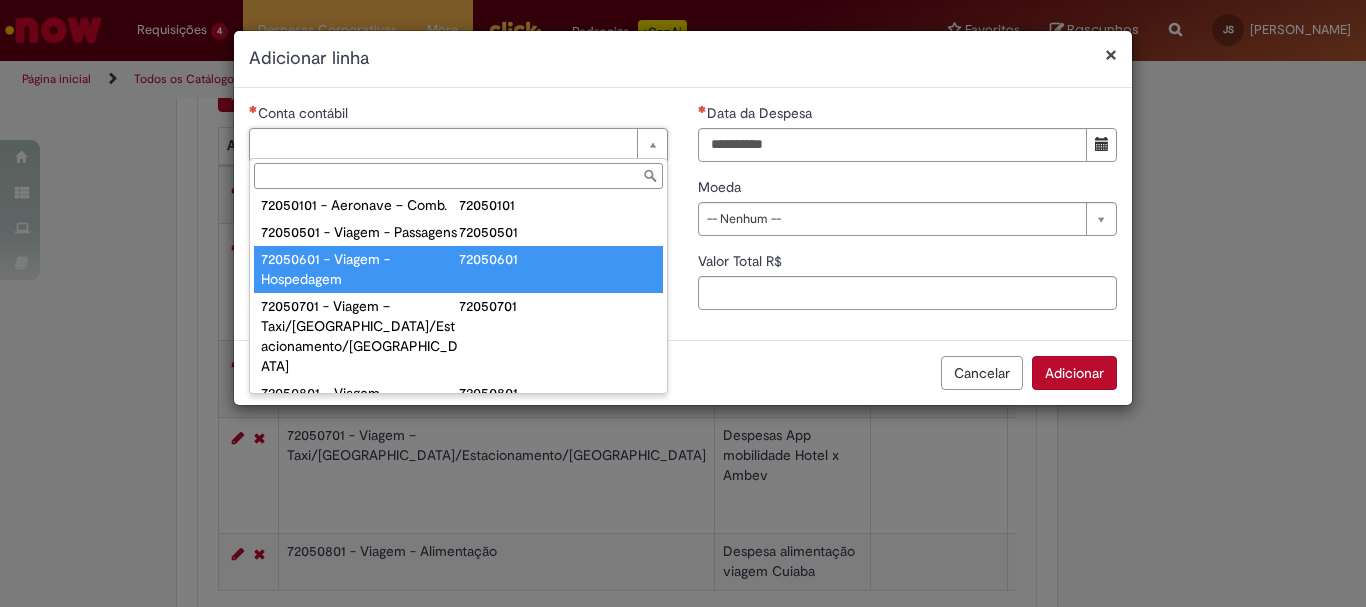 scroll, scrollTop: 1200, scrollLeft: 0, axis: vertical 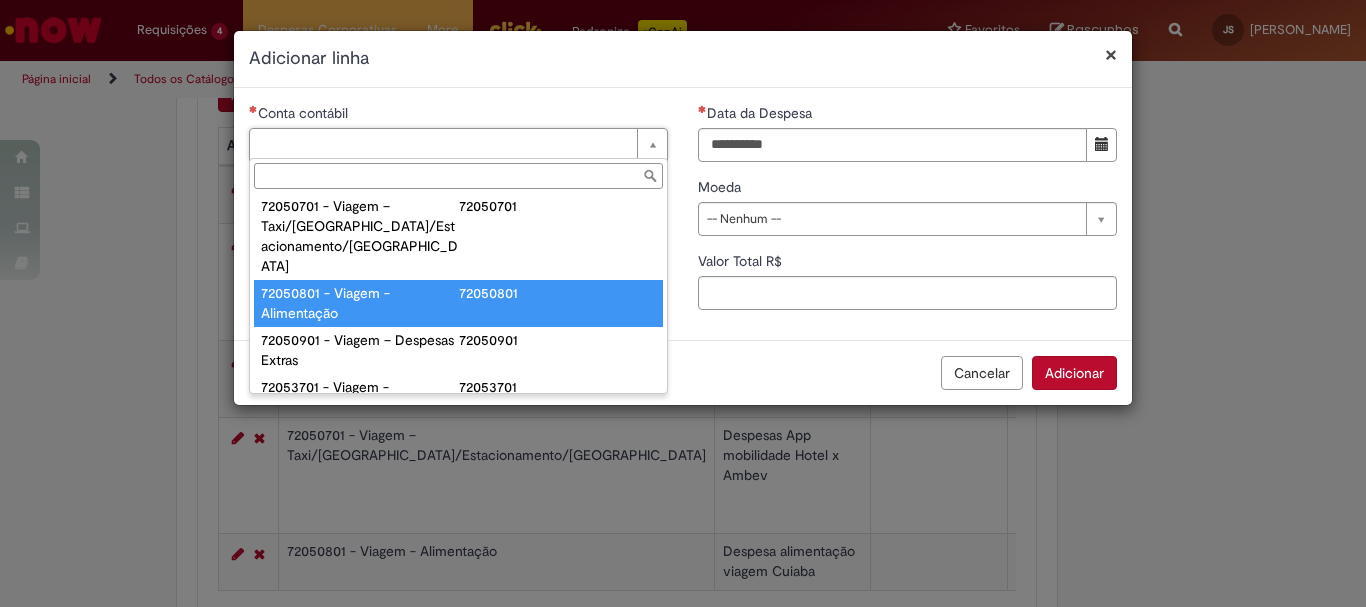 type on "**********" 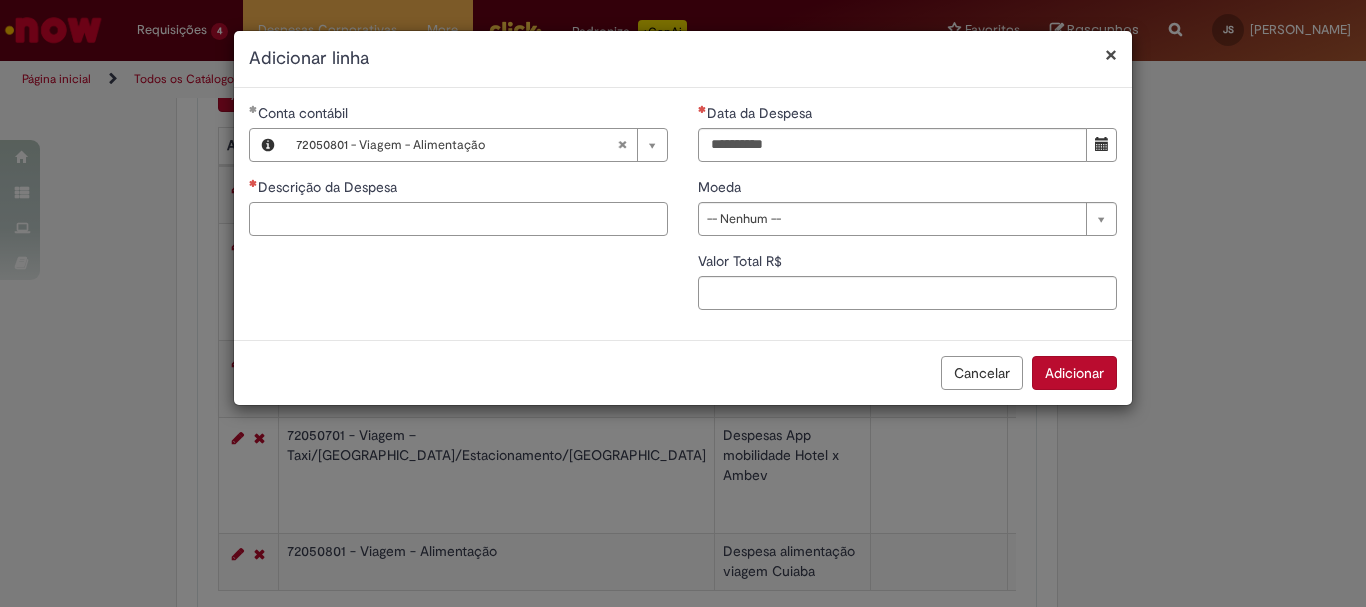 click on "Descrição da Despesa" at bounding box center [458, 219] 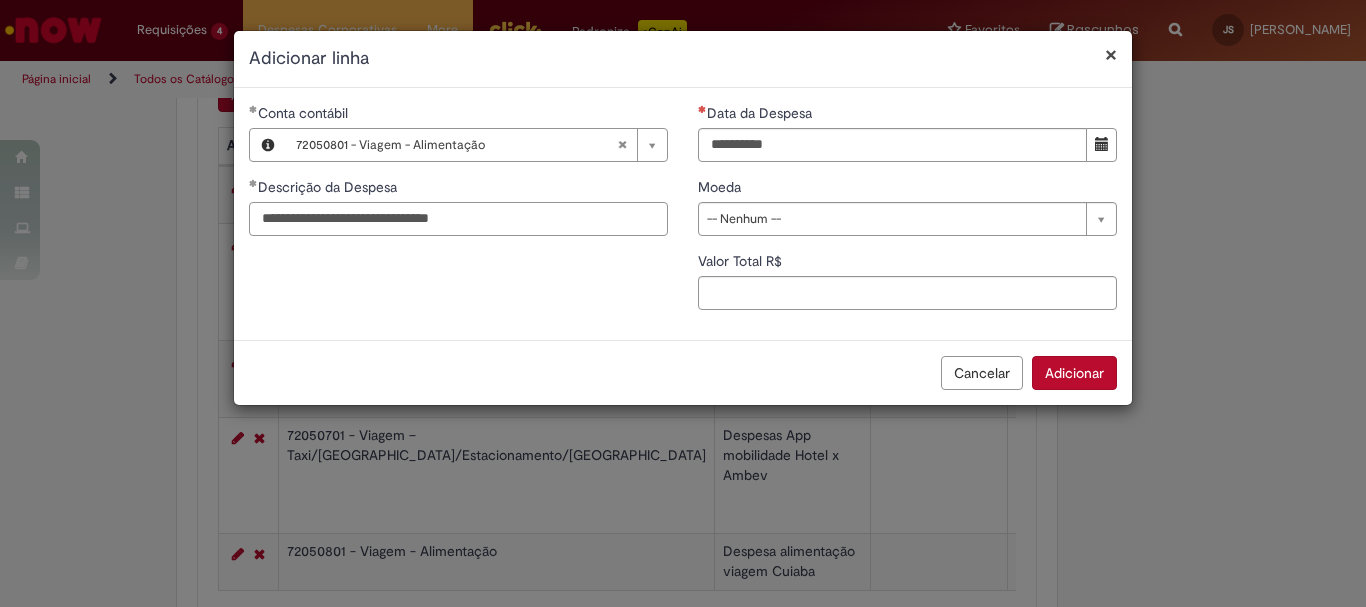 type on "**********" 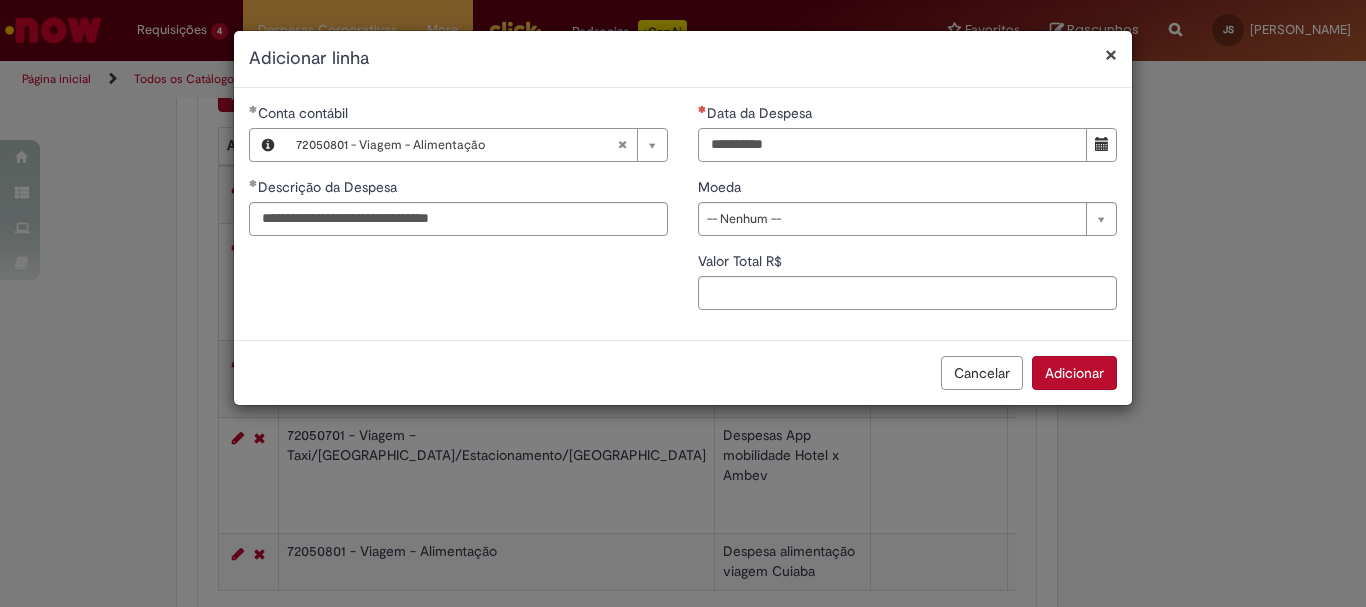 click on "Data da Despesa" at bounding box center [892, 145] 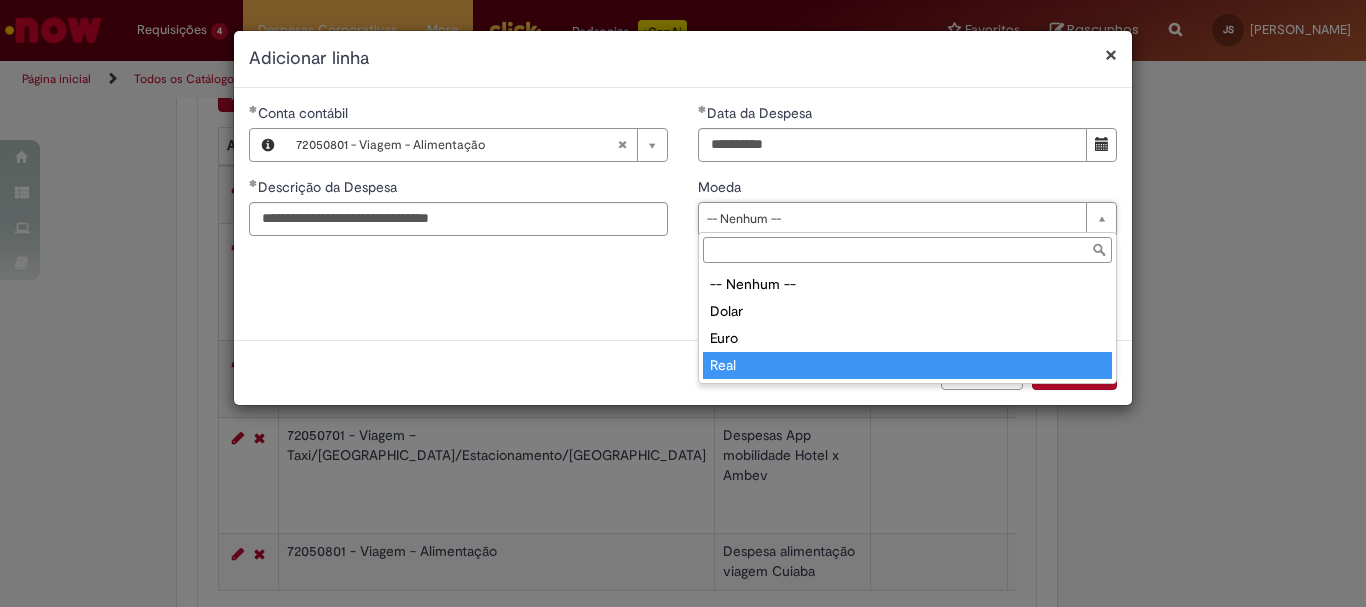 type on "****" 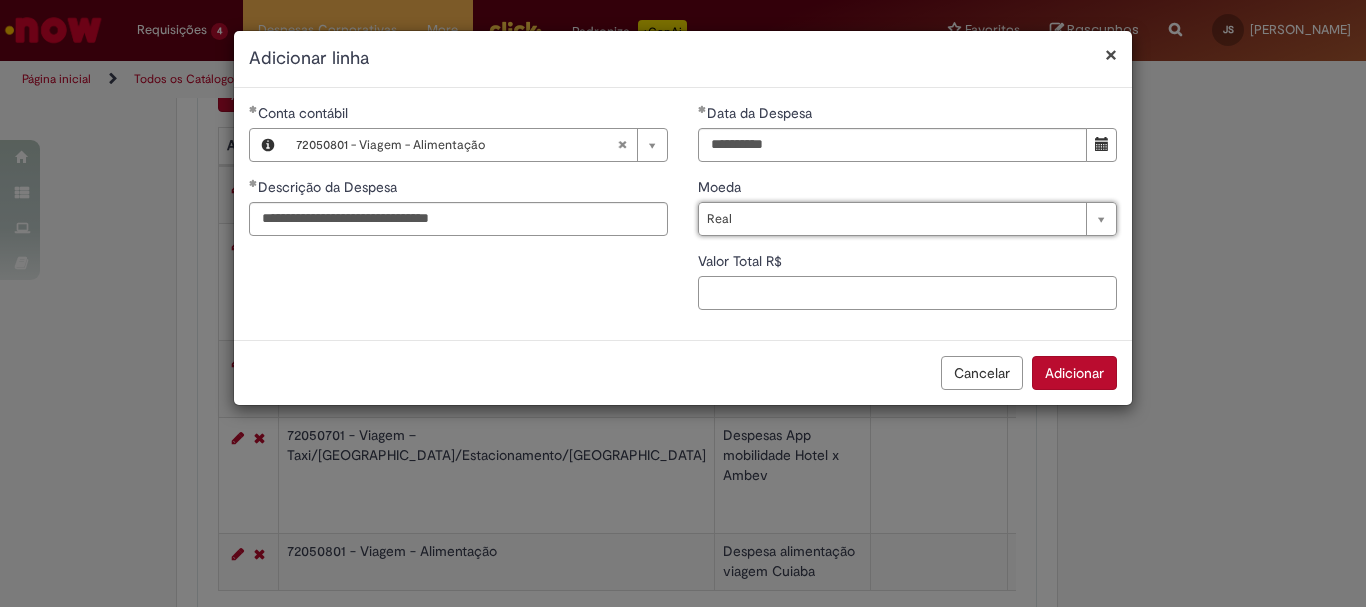 click on "Valor Total R$" at bounding box center (907, 293) 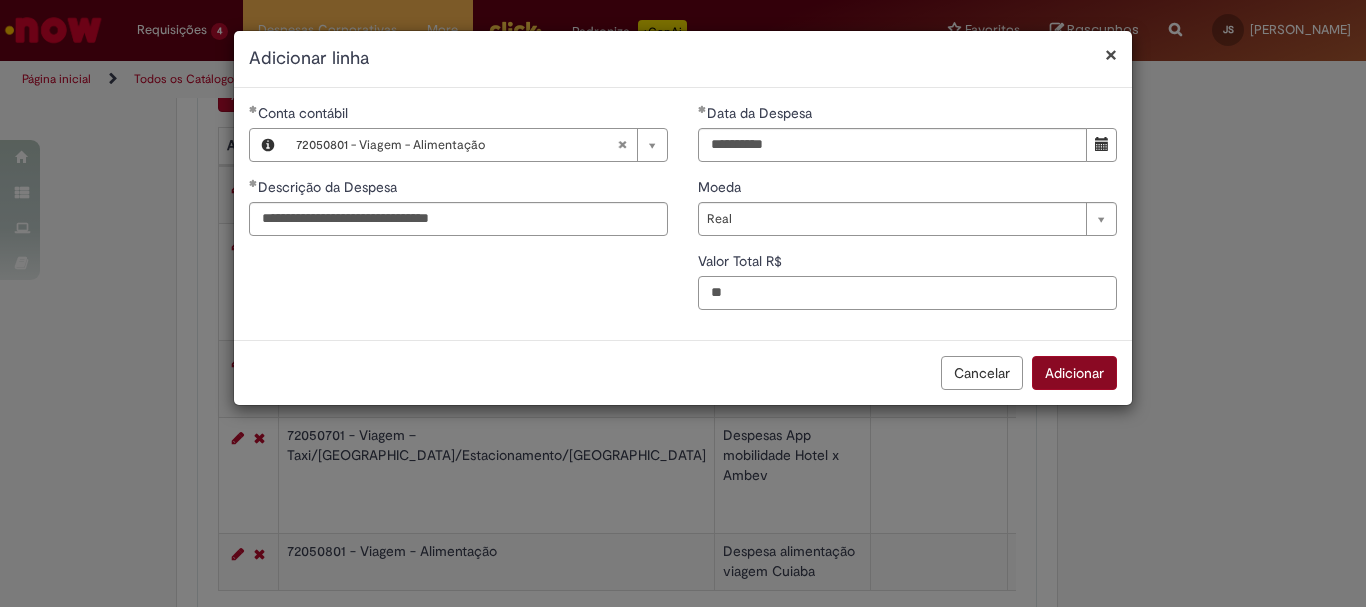 type on "**" 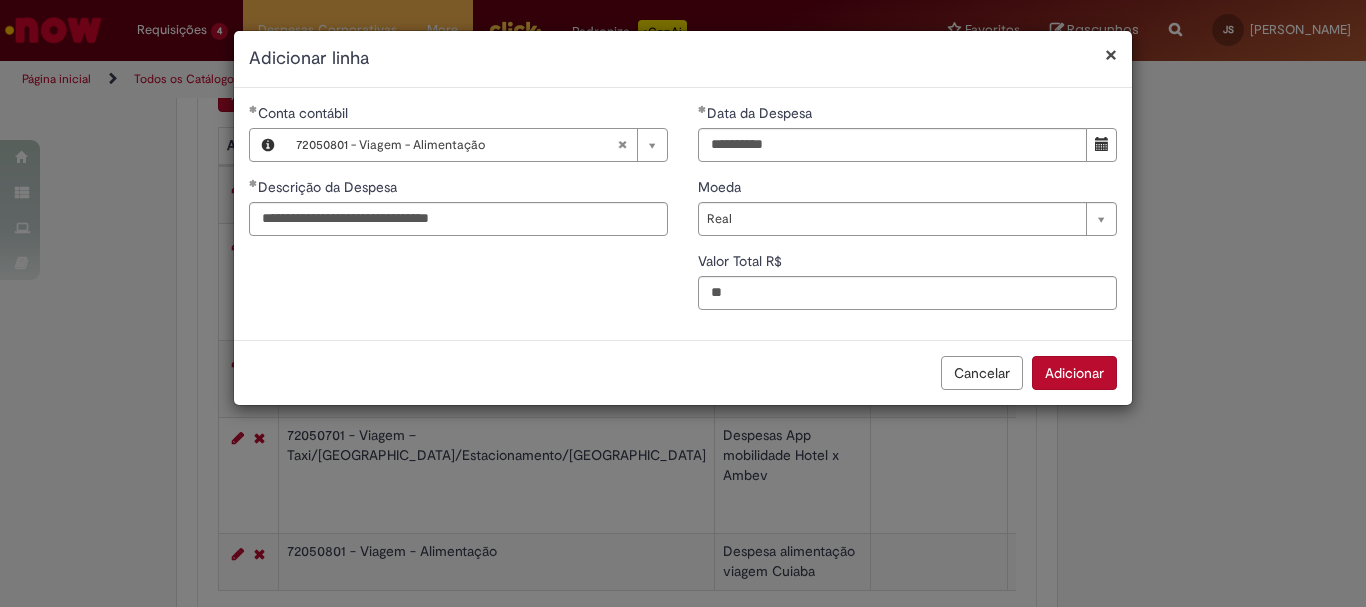 click on "Adicionar" at bounding box center [1074, 373] 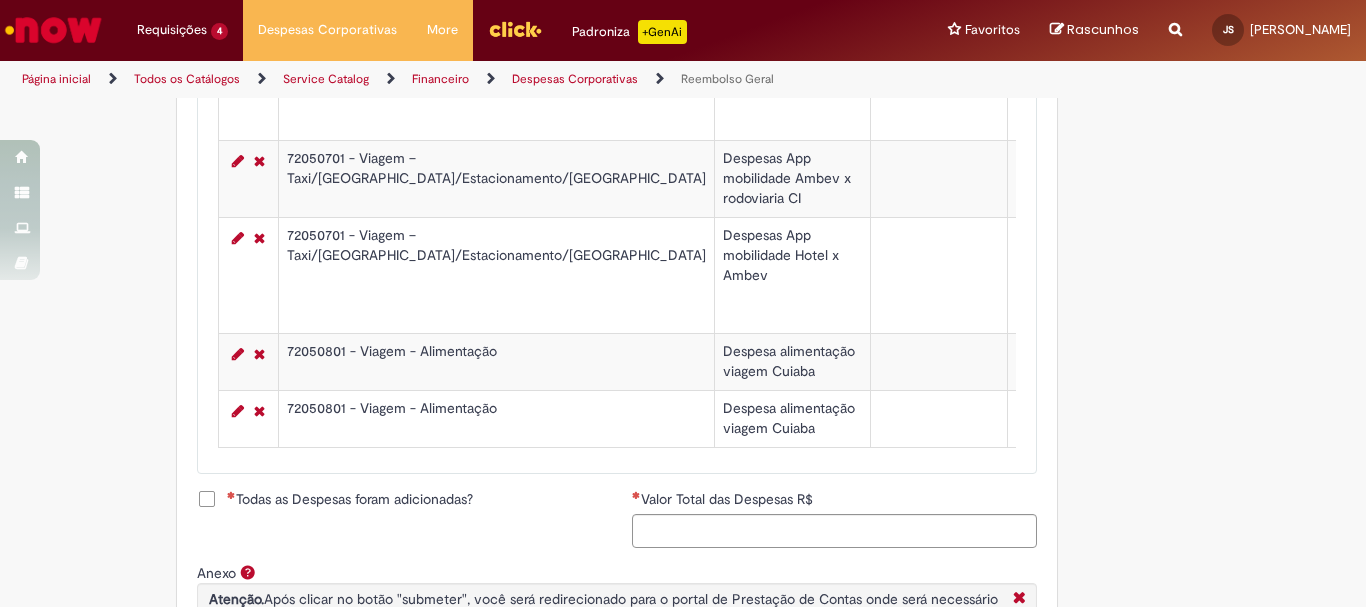 scroll, scrollTop: 990, scrollLeft: 0, axis: vertical 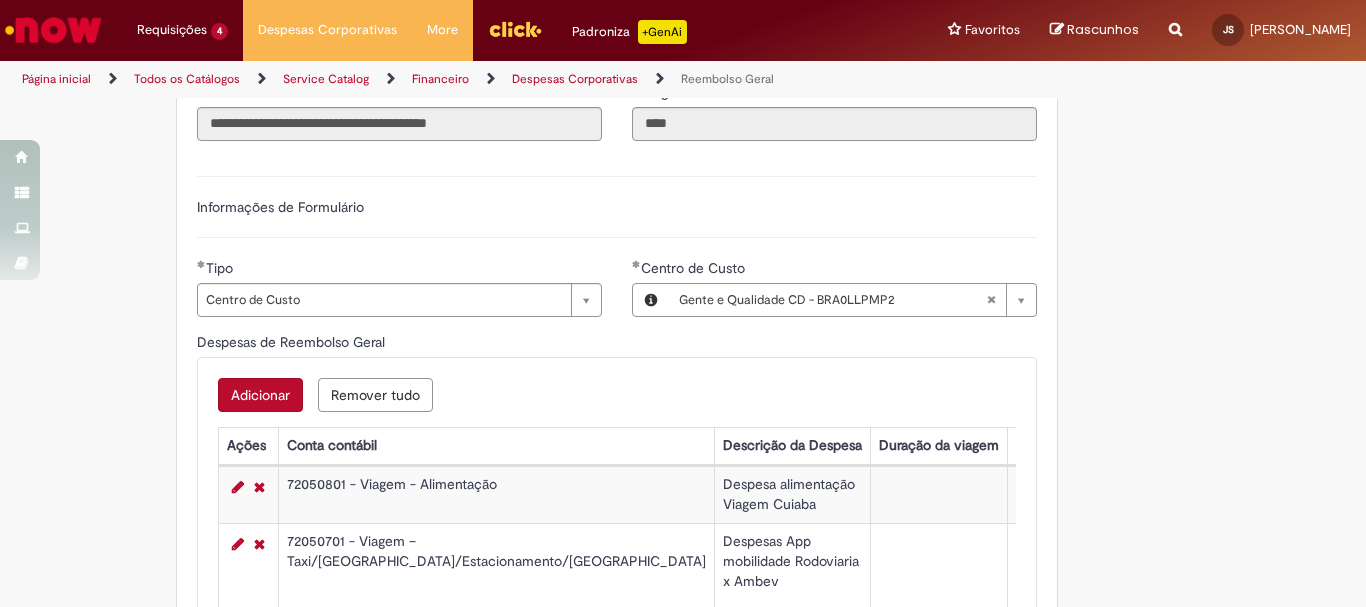 click on "Adicionar" at bounding box center (260, 395) 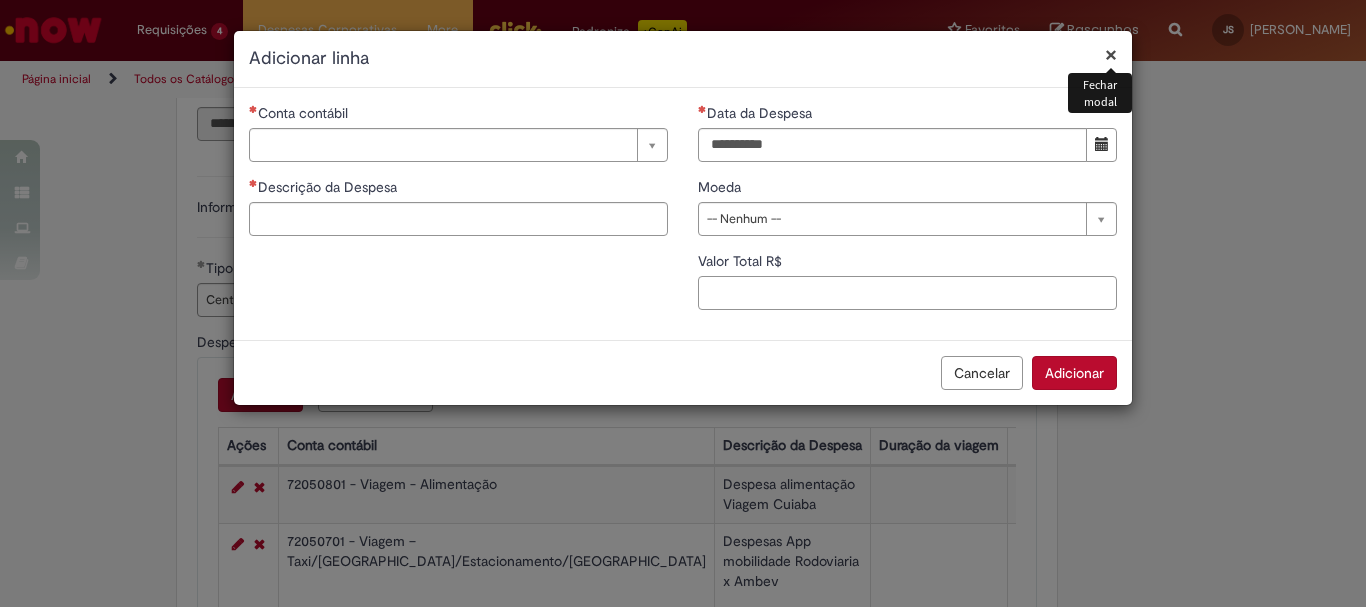 click on "Valor Total R$" at bounding box center (907, 293) 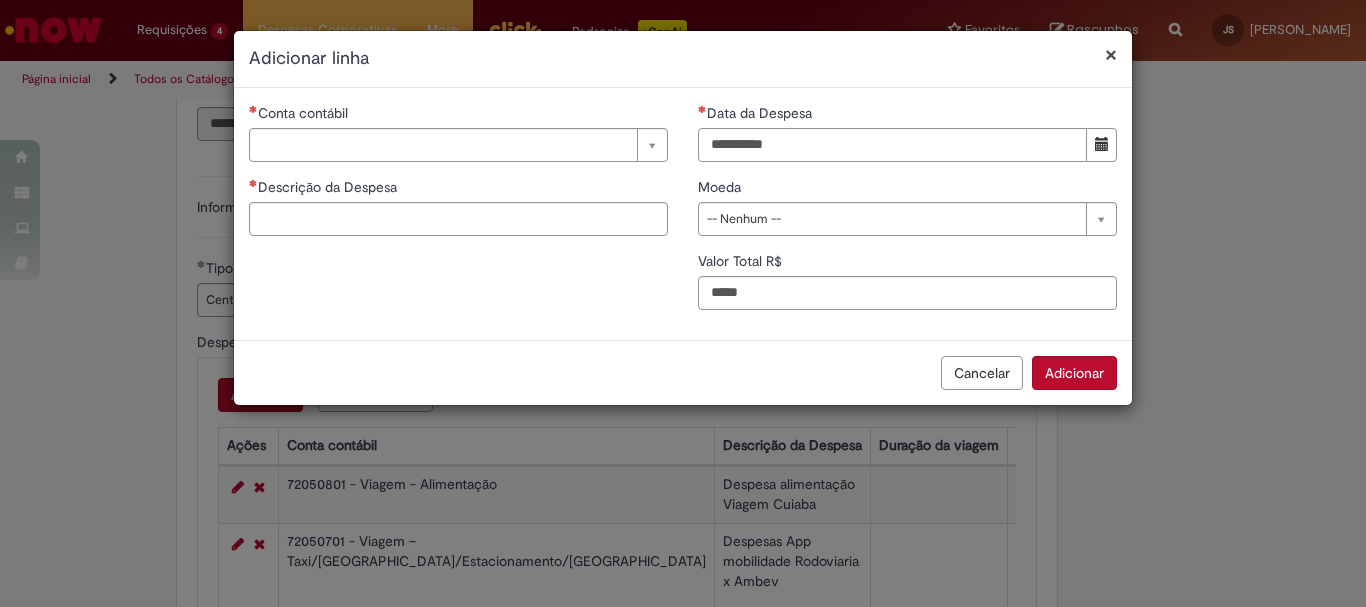 type on "*****" 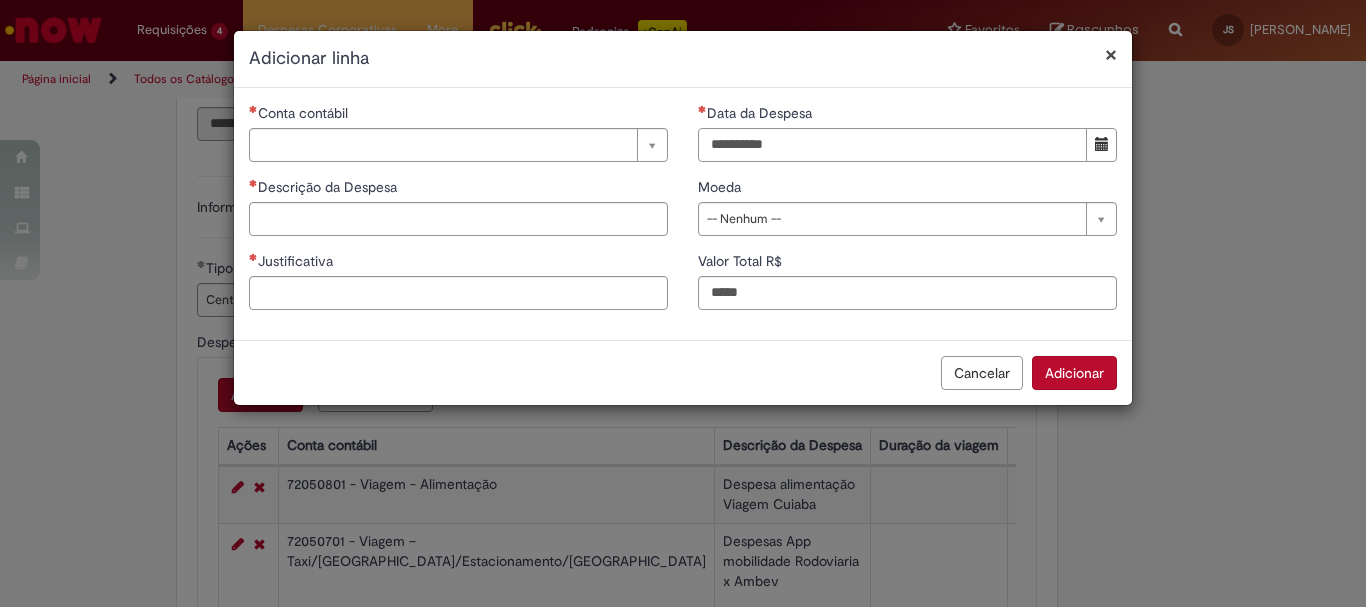 click on "Data da Despesa" at bounding box center [892, 145] 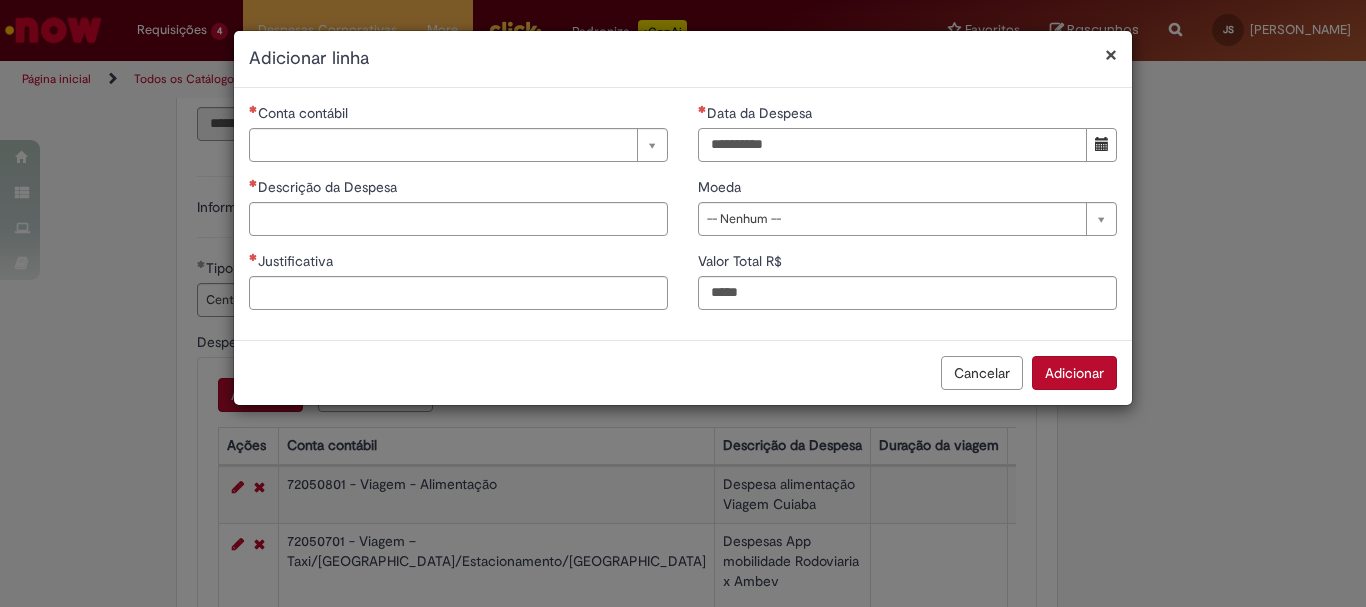 type on "**********" 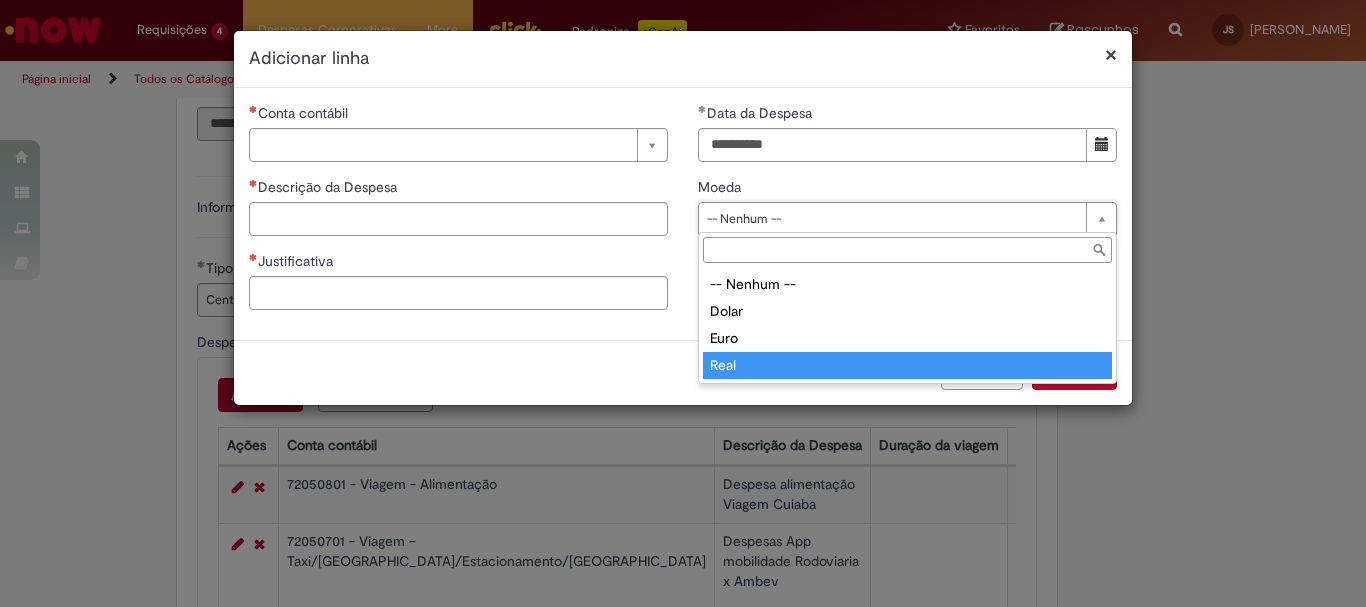 type on "****" 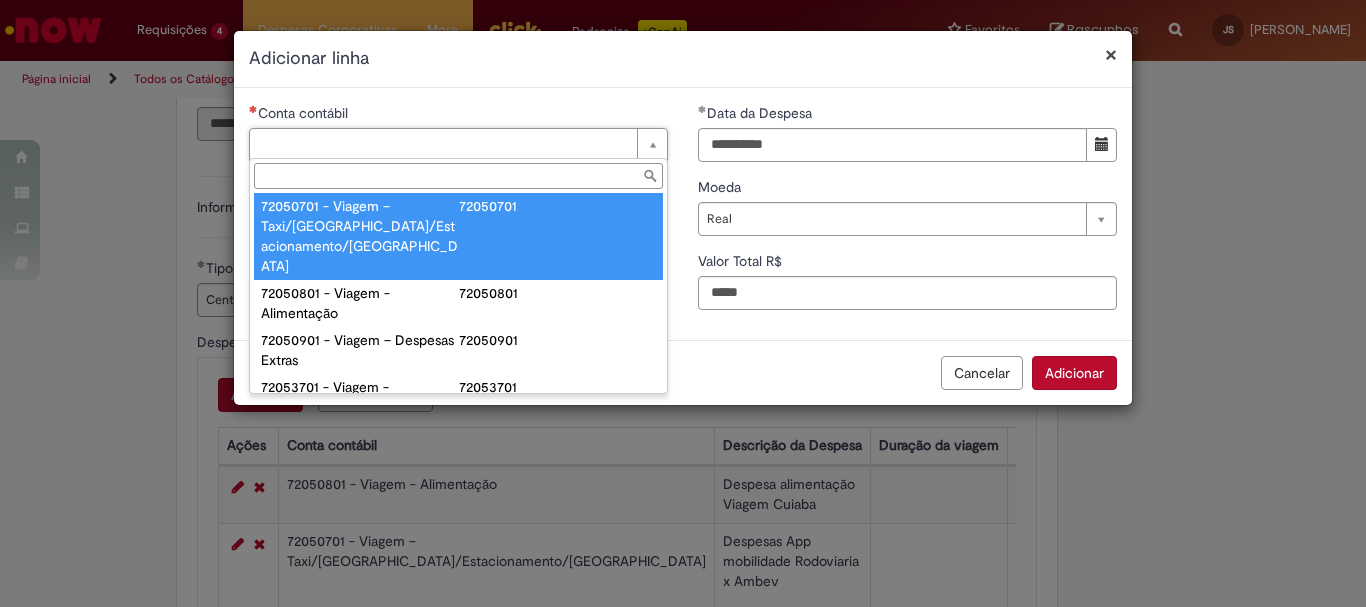 scroll, scrollTop: 1100, scrollLeft: 0, axis: vertical 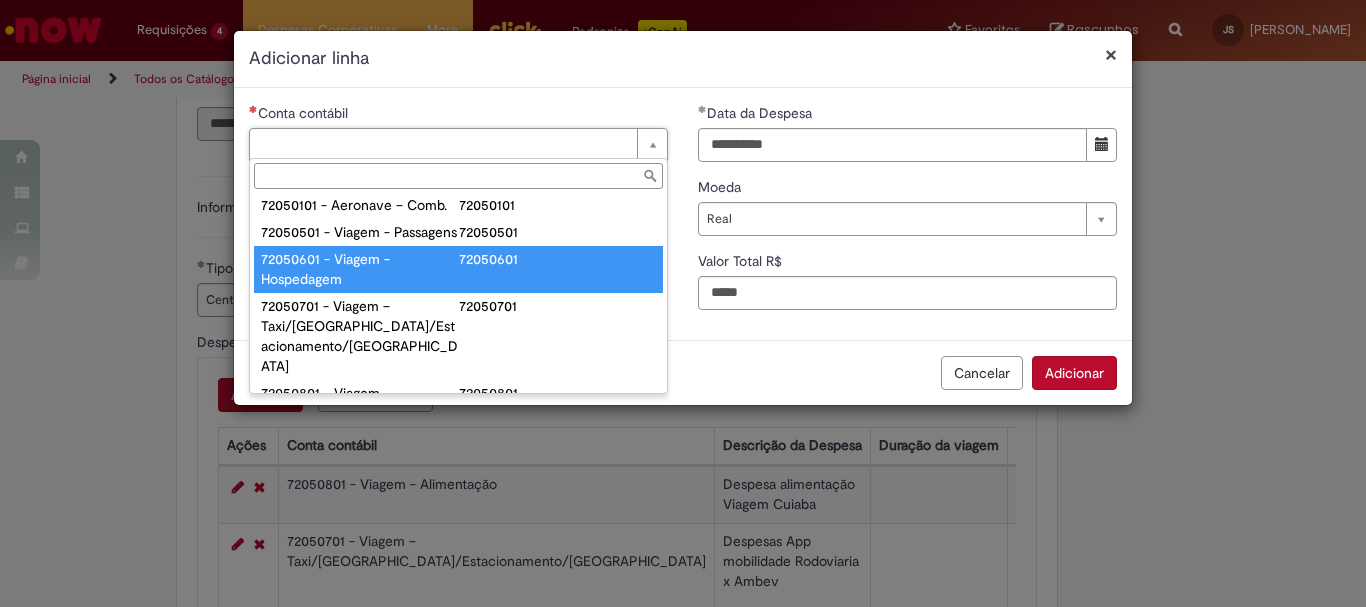 type on "**********" 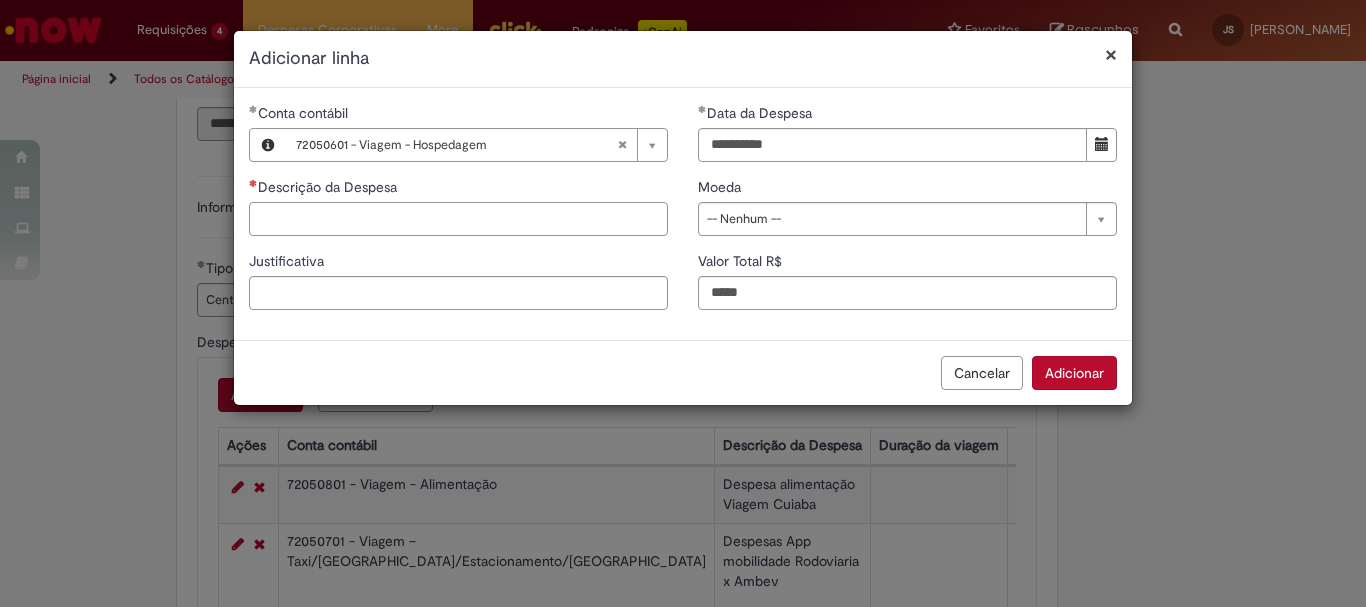click on "Descrição da Despesa" at bounding box center [458, 219] 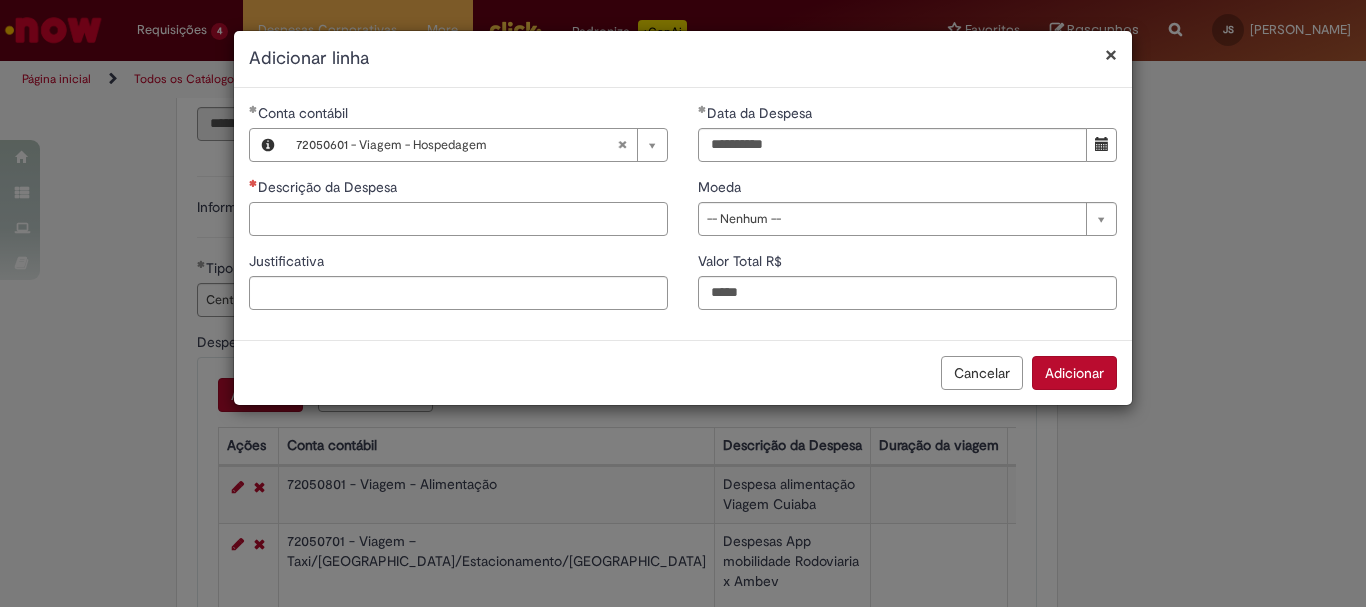 paste on "**********" 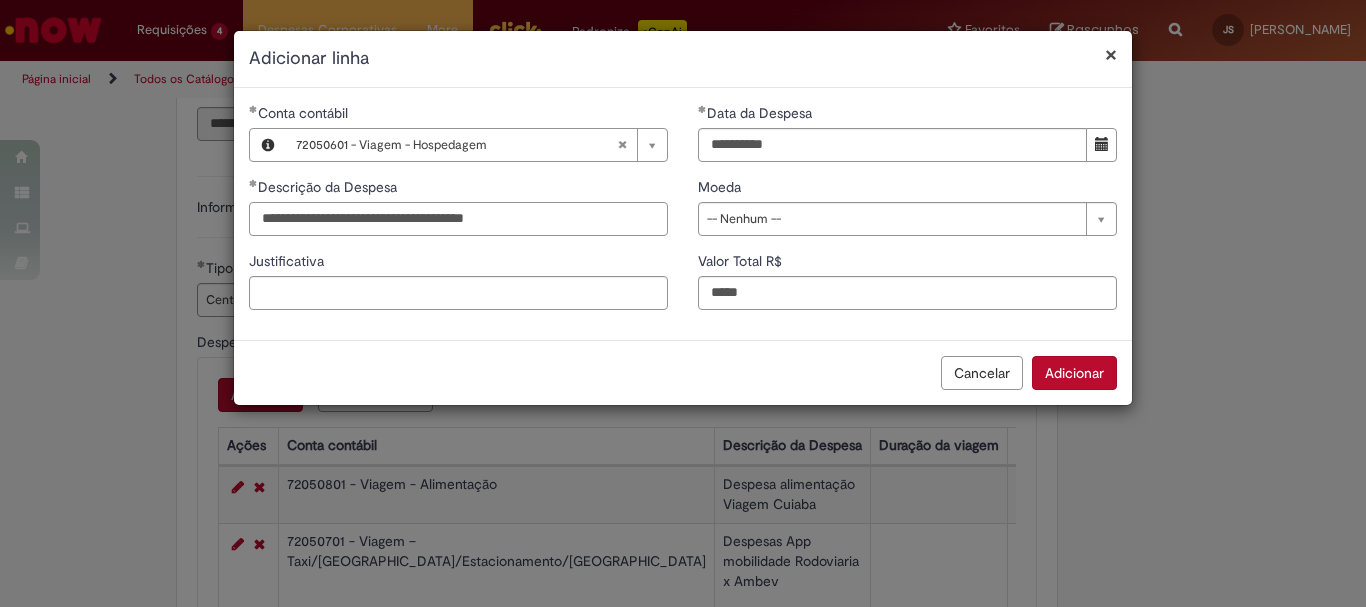 type on "**********" 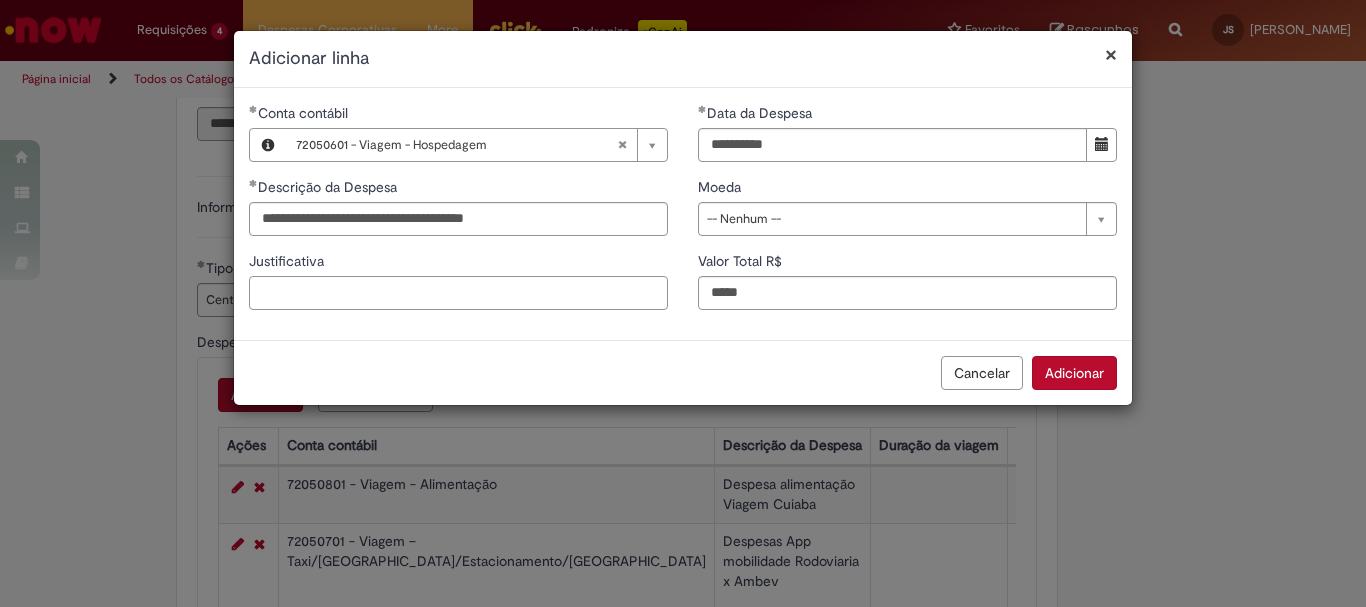 click on "Justificativa" at bounding box center [458, 293] 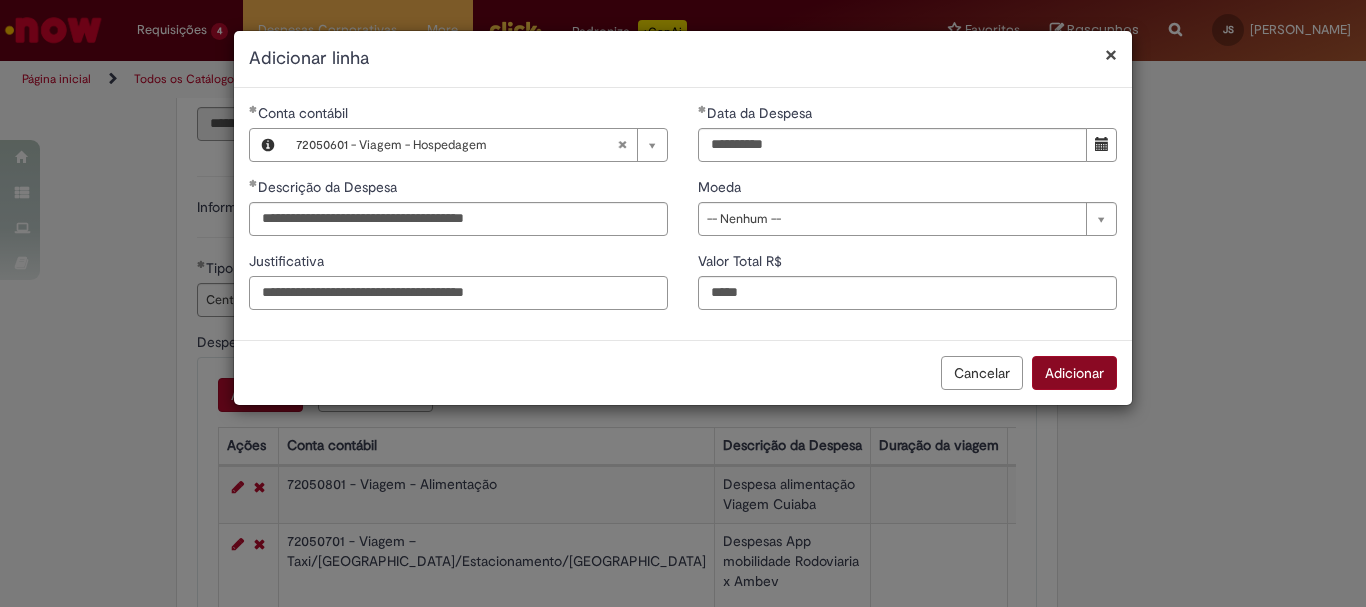 type on "**********" 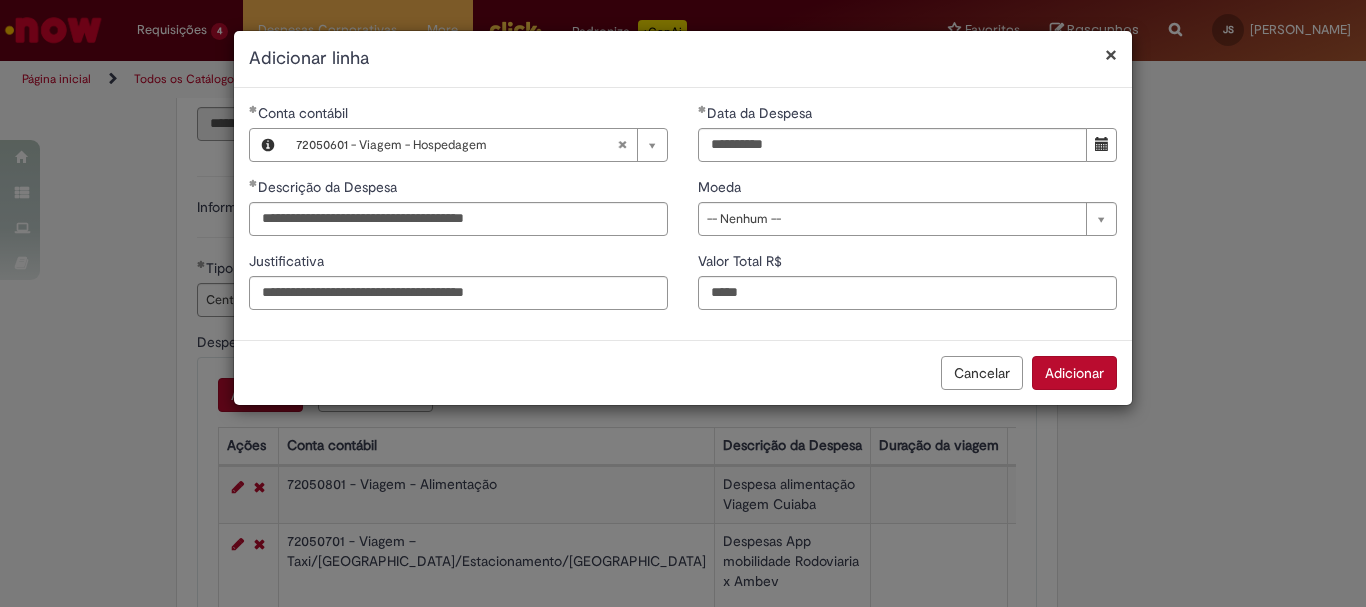 click on "Adicionar" at bounding box center (1074, 373) 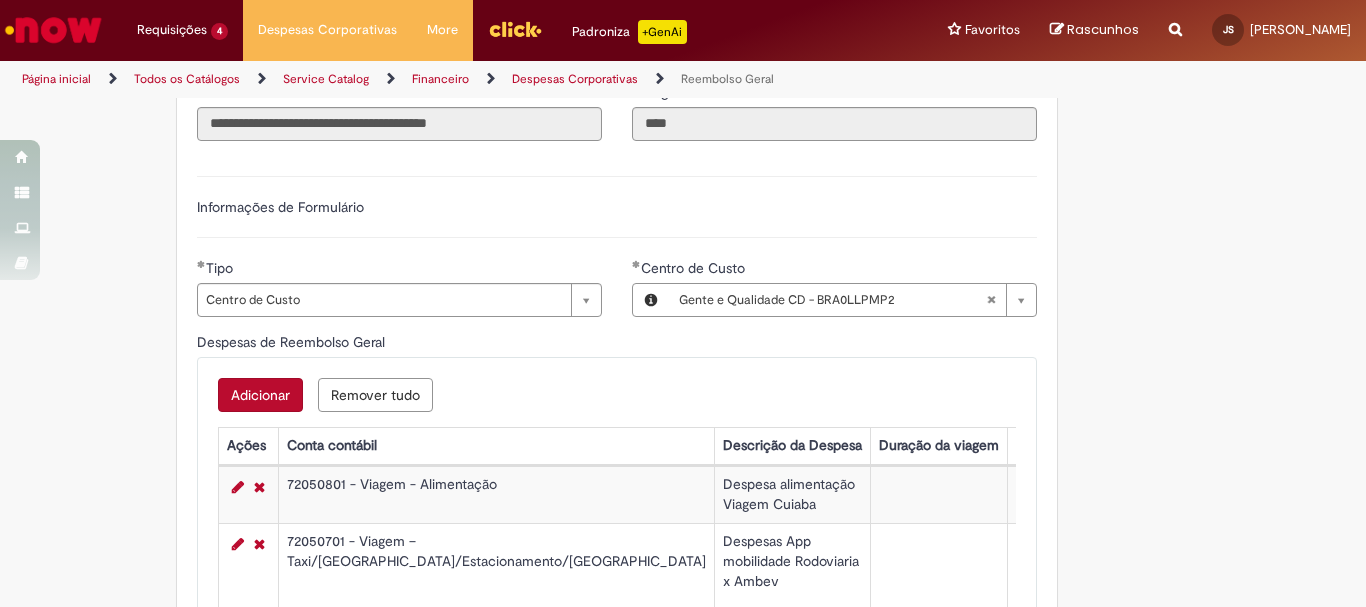 scroll, scrollTop: 190, scrollLeft: 0, axis: vertical 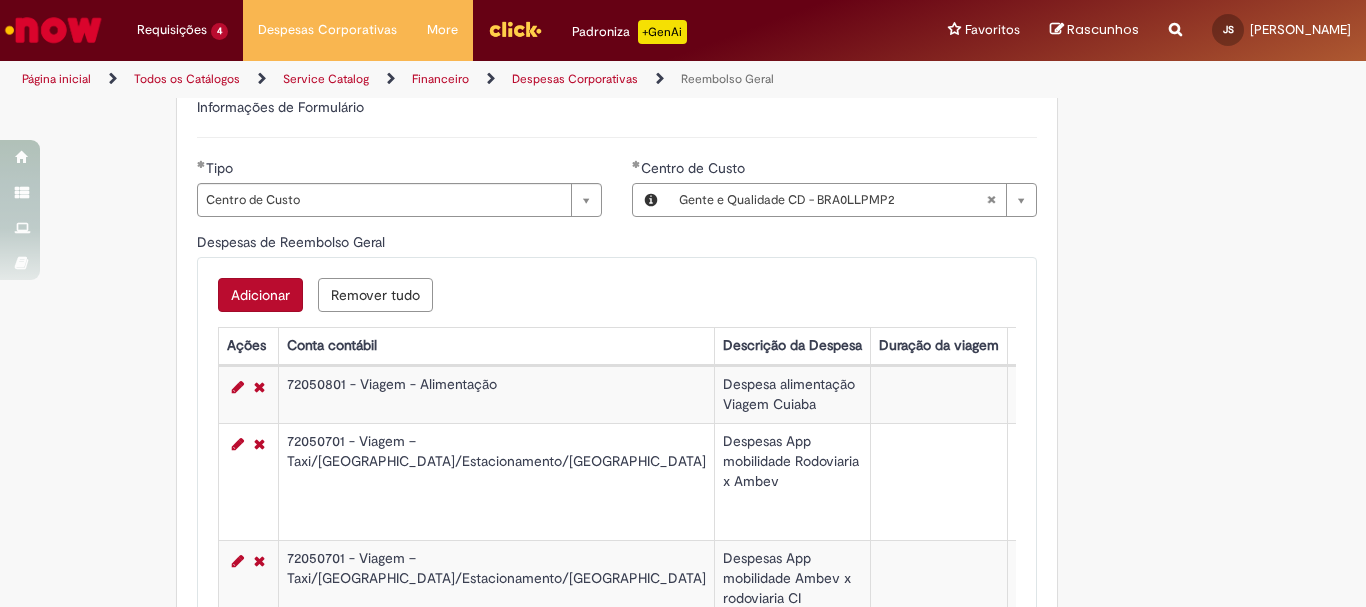 click on "Adicionar" at bounding box center [260, 295] 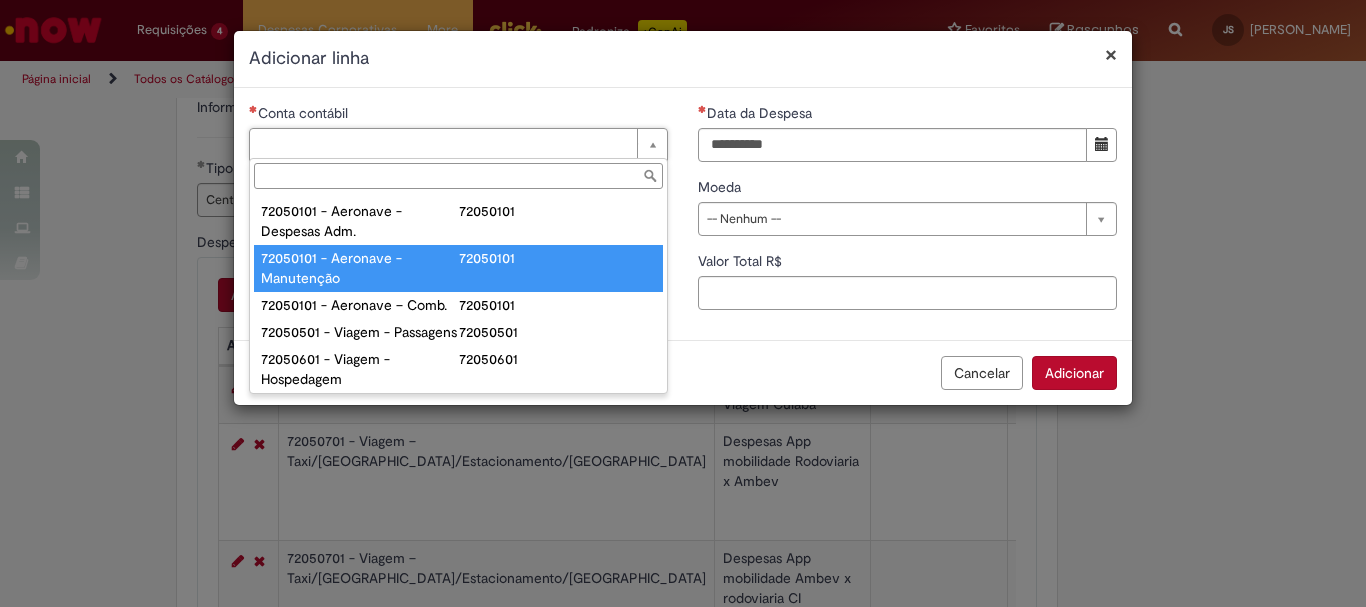 scroll, scrollTop: 1100, scrollLeft: 0, axis: vertical 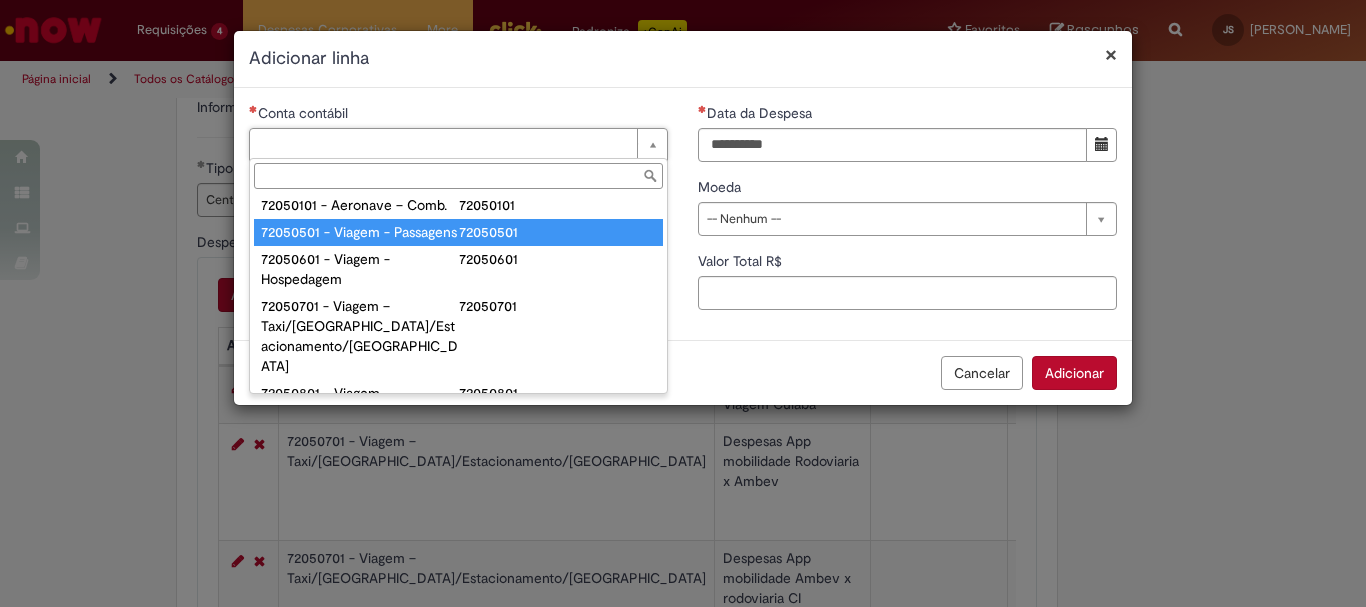 type on "**********" 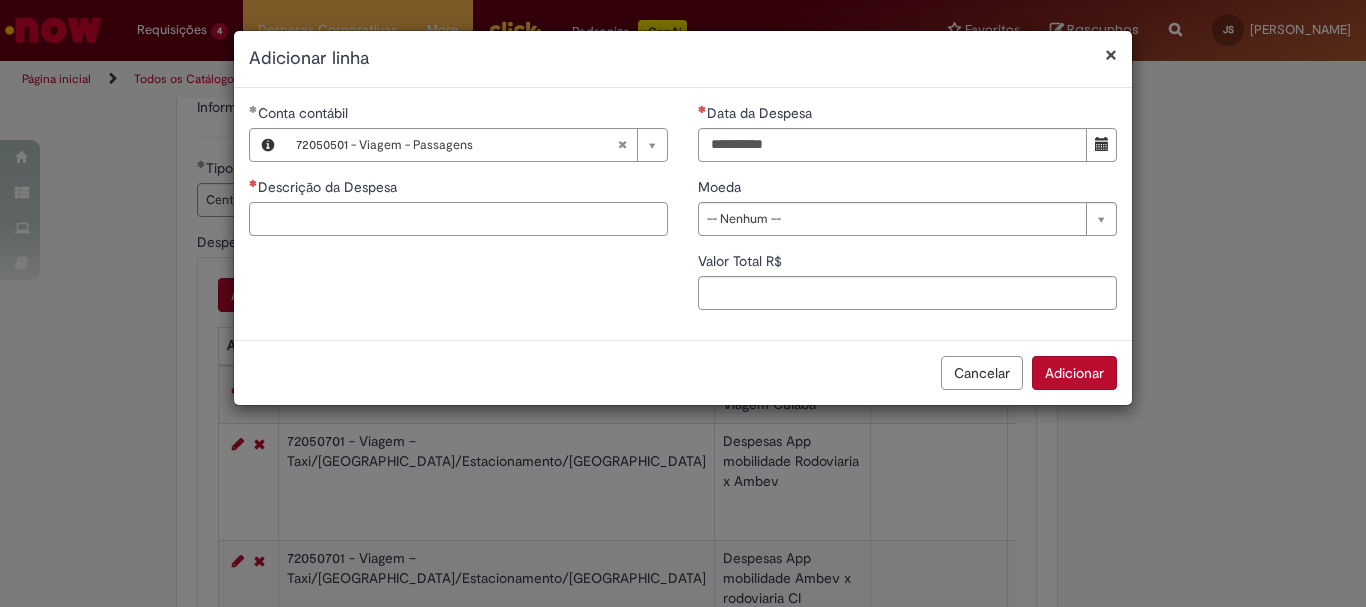 click on "Descrição da Despesa" at bounding box center [458, 219] 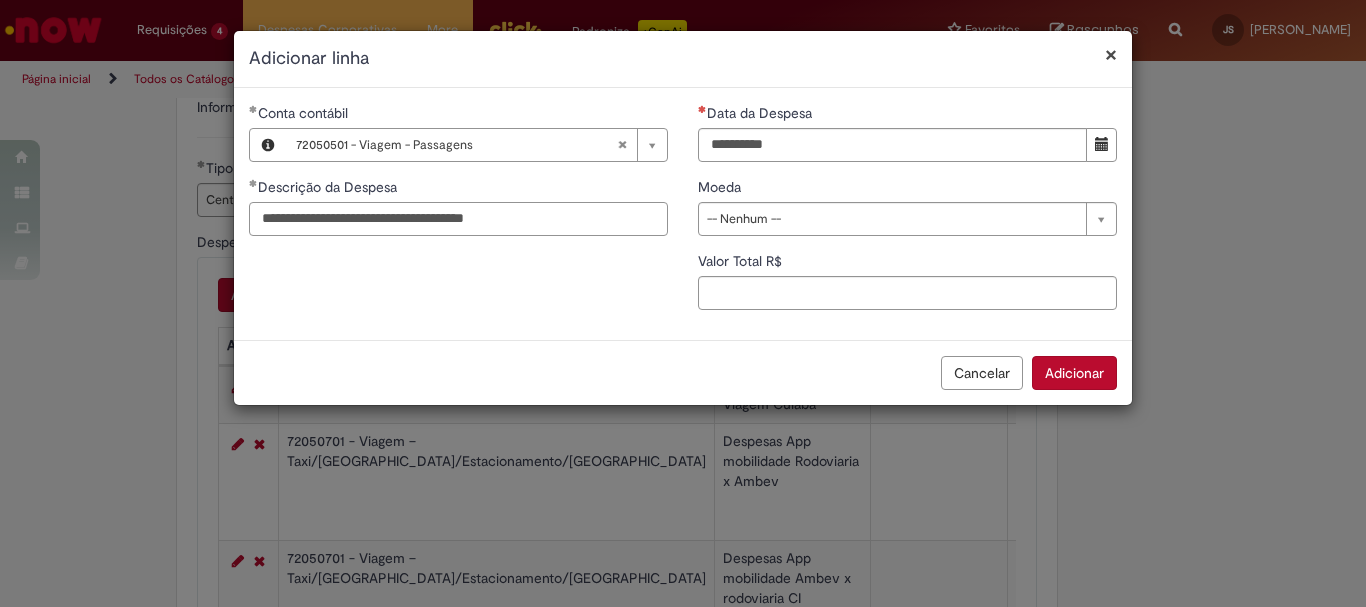 type on "**********" 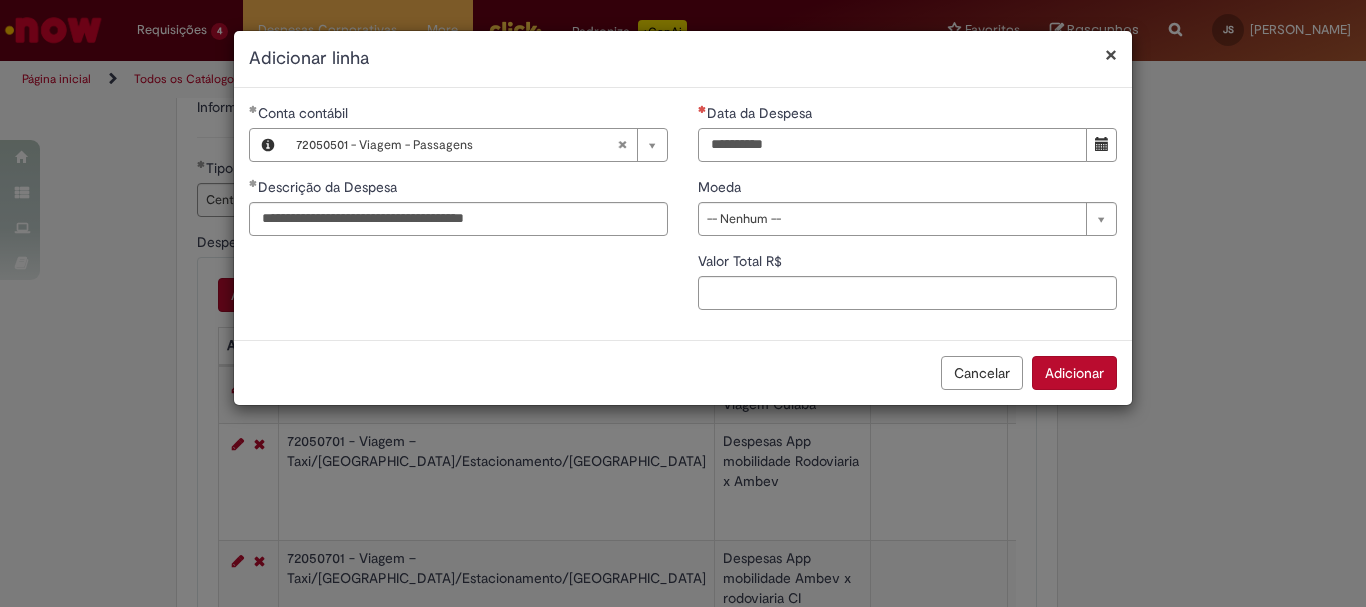 click on "Data da Despesa" at bounding box center [892, 145] 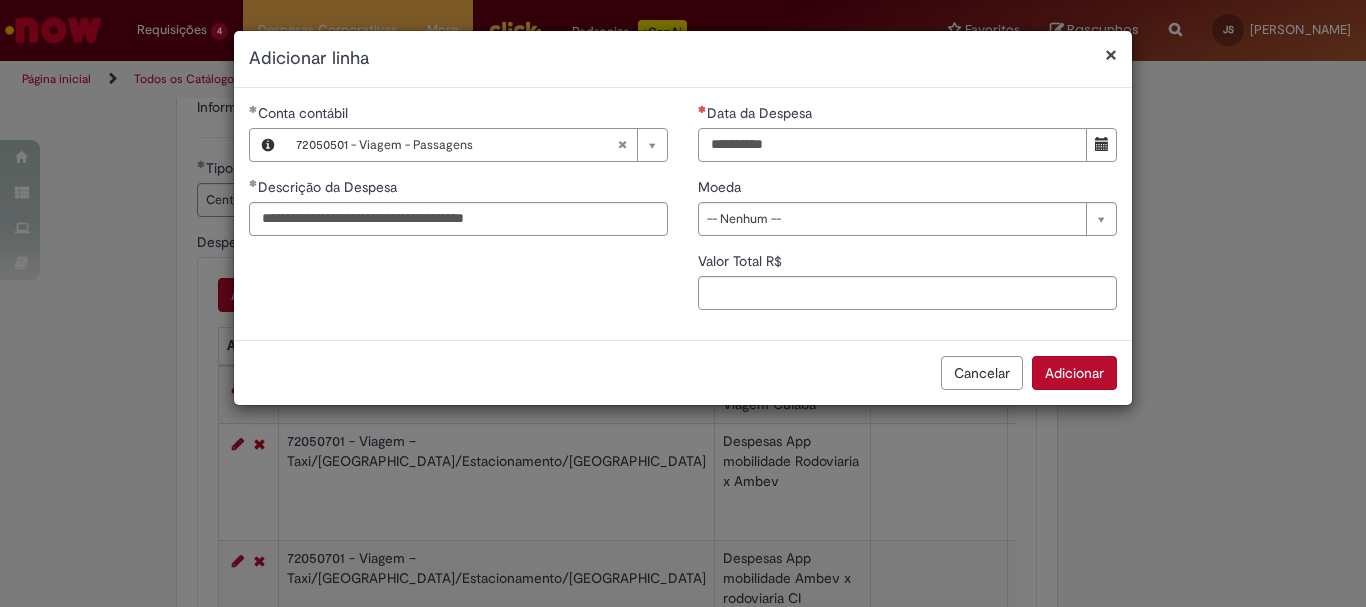 type on "**********" 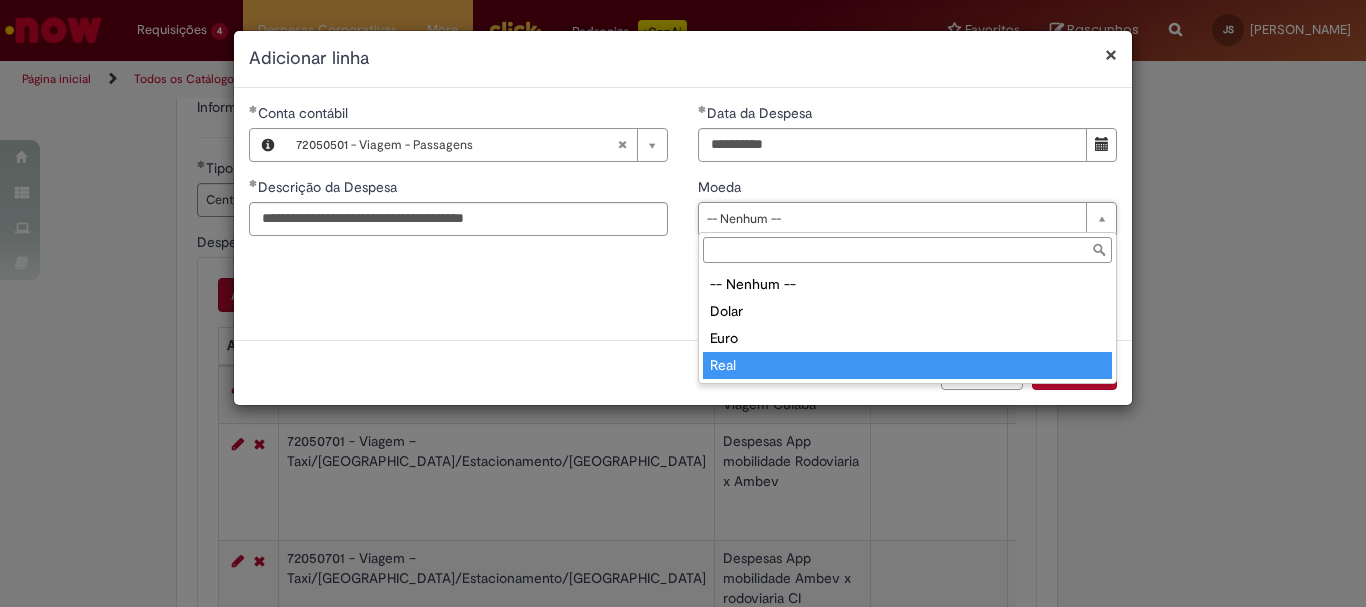 type on "****" 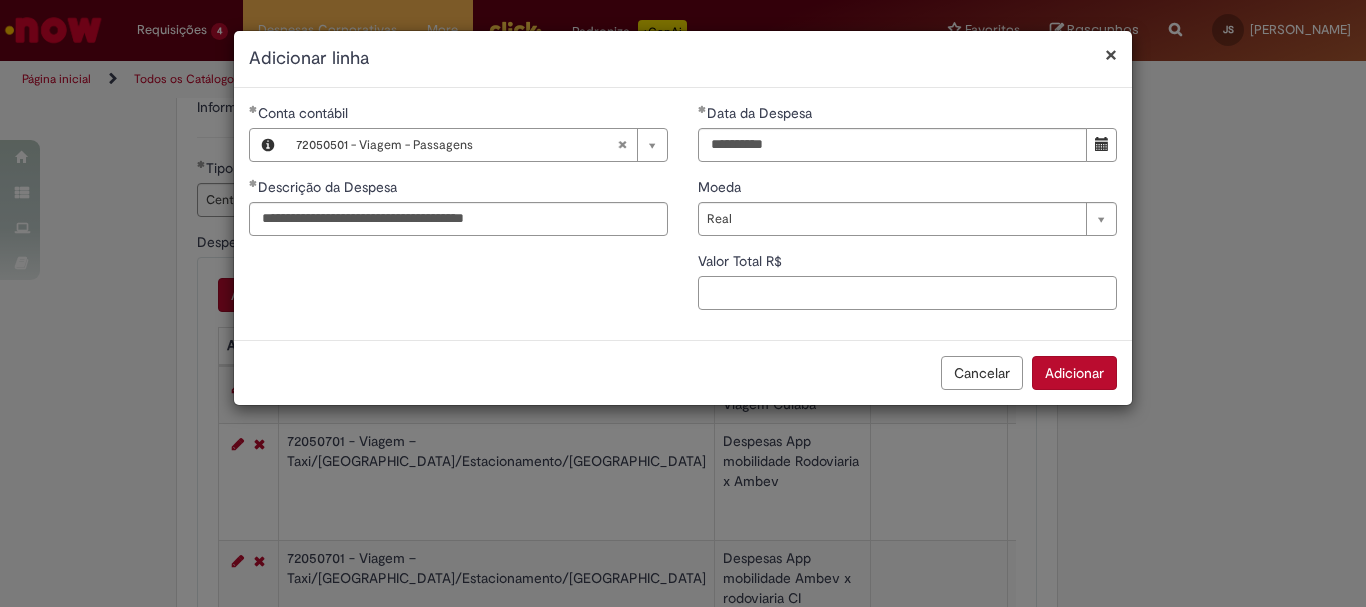click on "Valor Total R$" at bounding box center (907, 293) 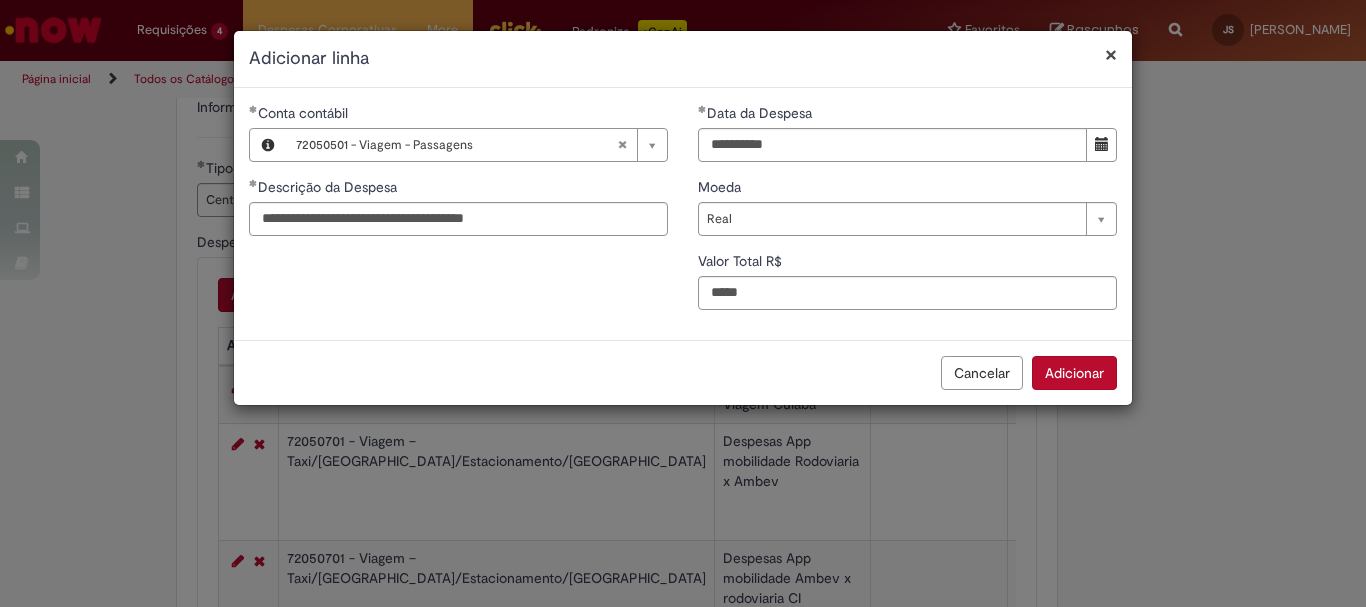type on "****" 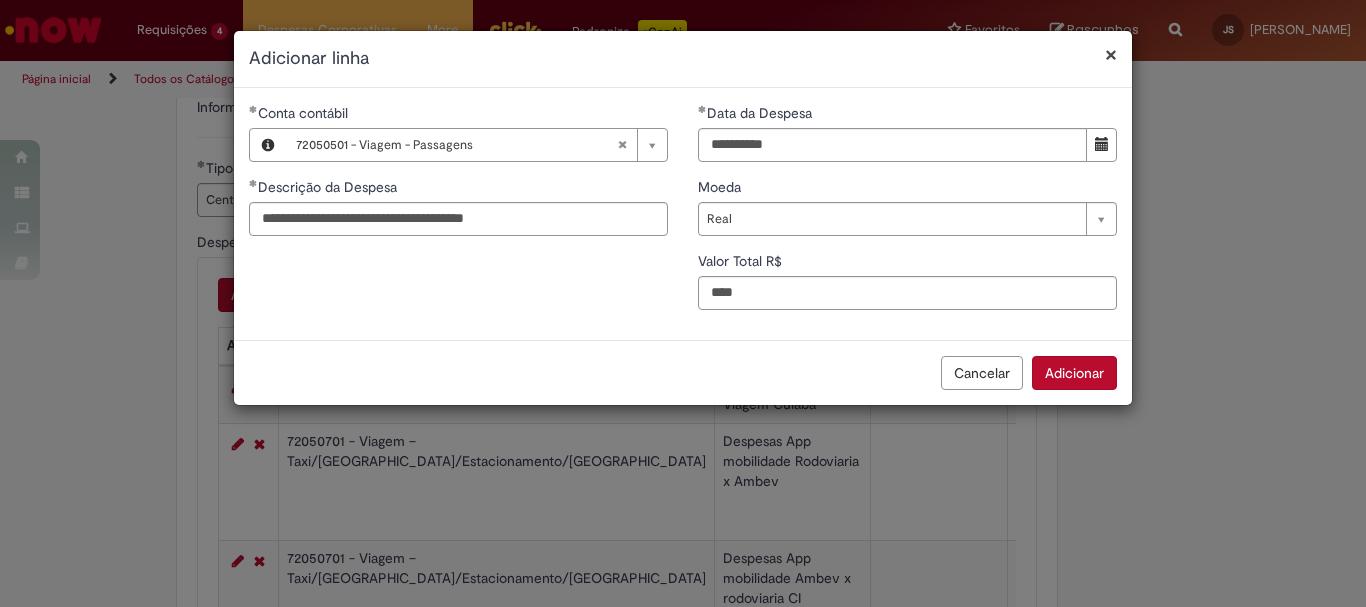 click on "Adicionar" at bounding box center (1074, 373) 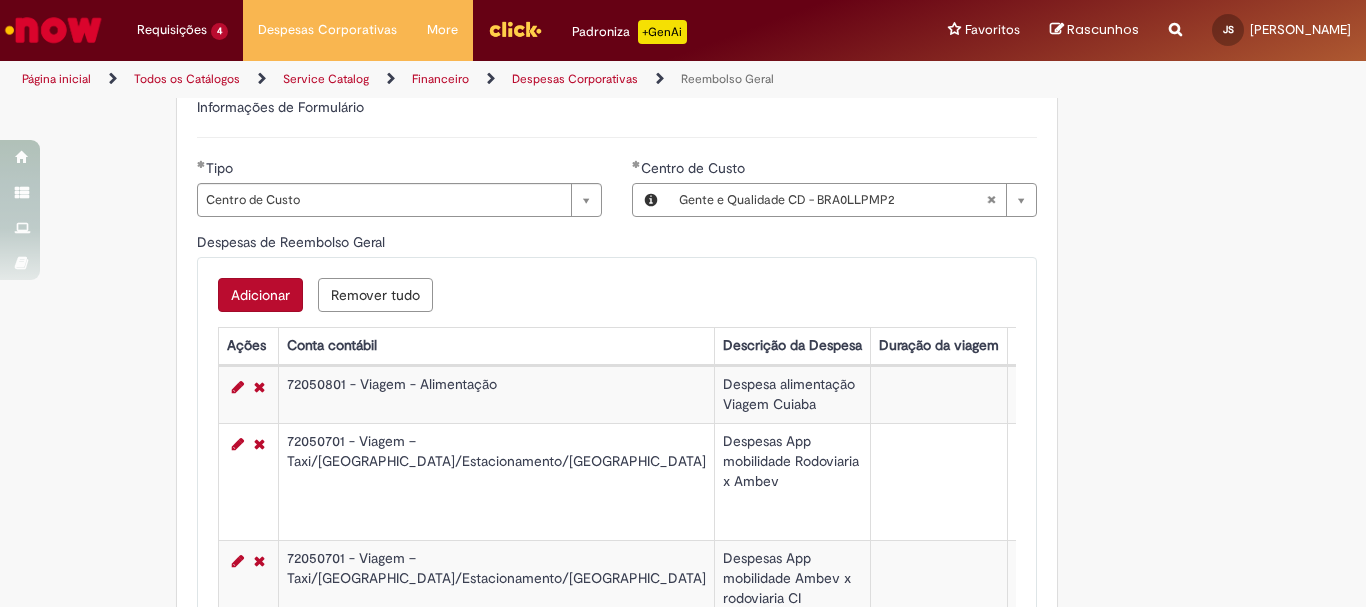 click on "Adicionar" at bounding box center [260, 295] 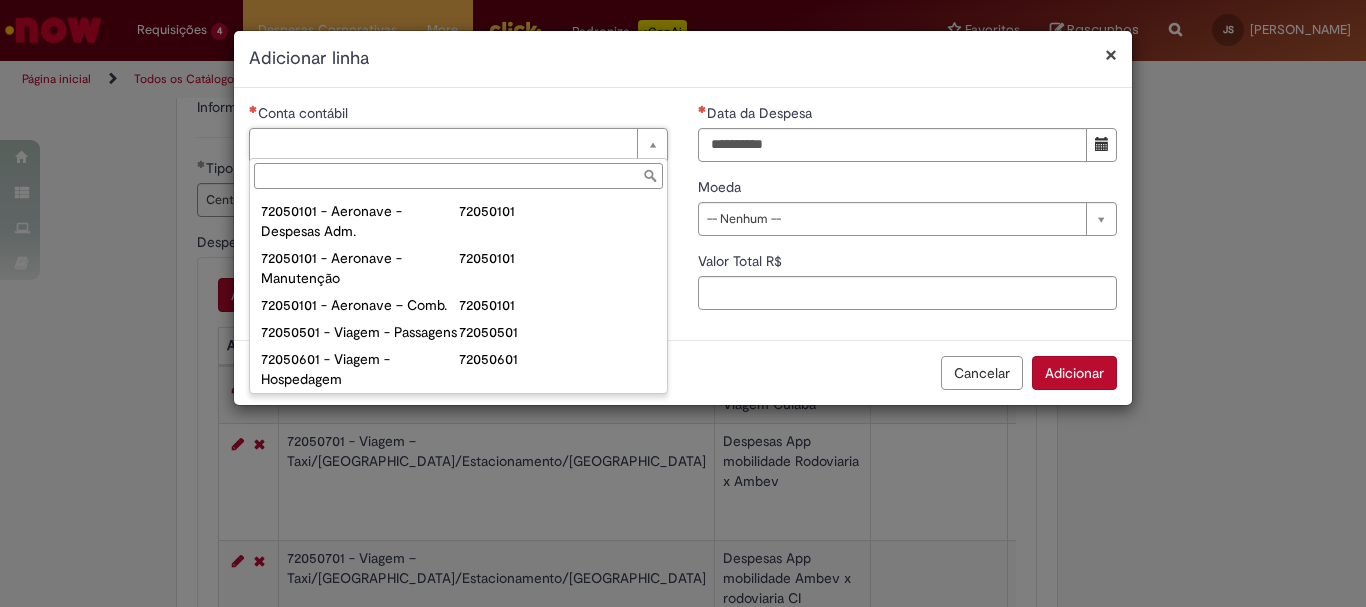 scroll, scrollTop: 1200, scrollLeft: 0, axis: vertical 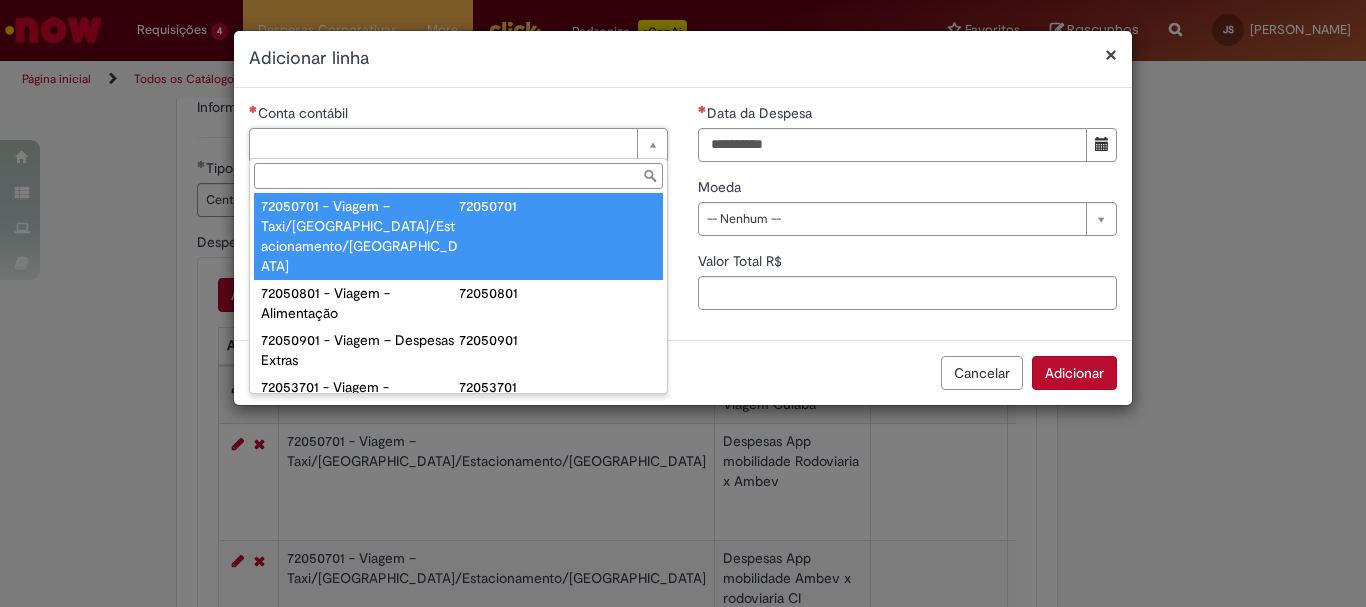 type on "**********" 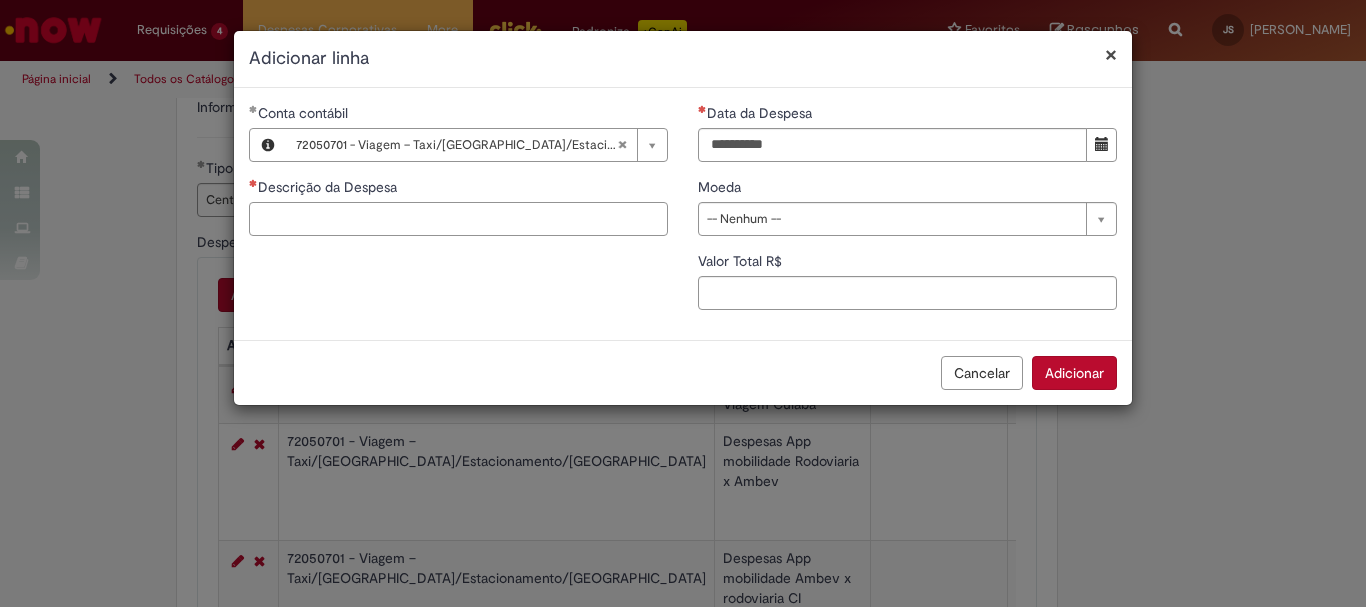 click on "Descrição da Despesa" at bounding box center [458, 219] 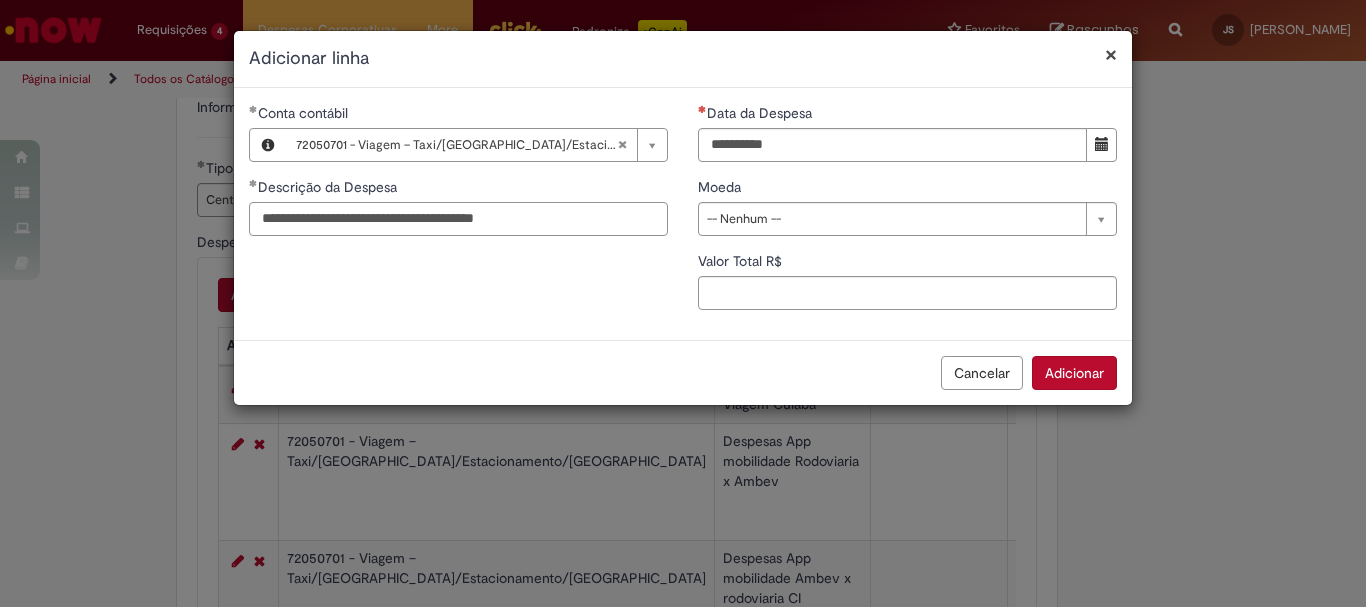 type on "**********" 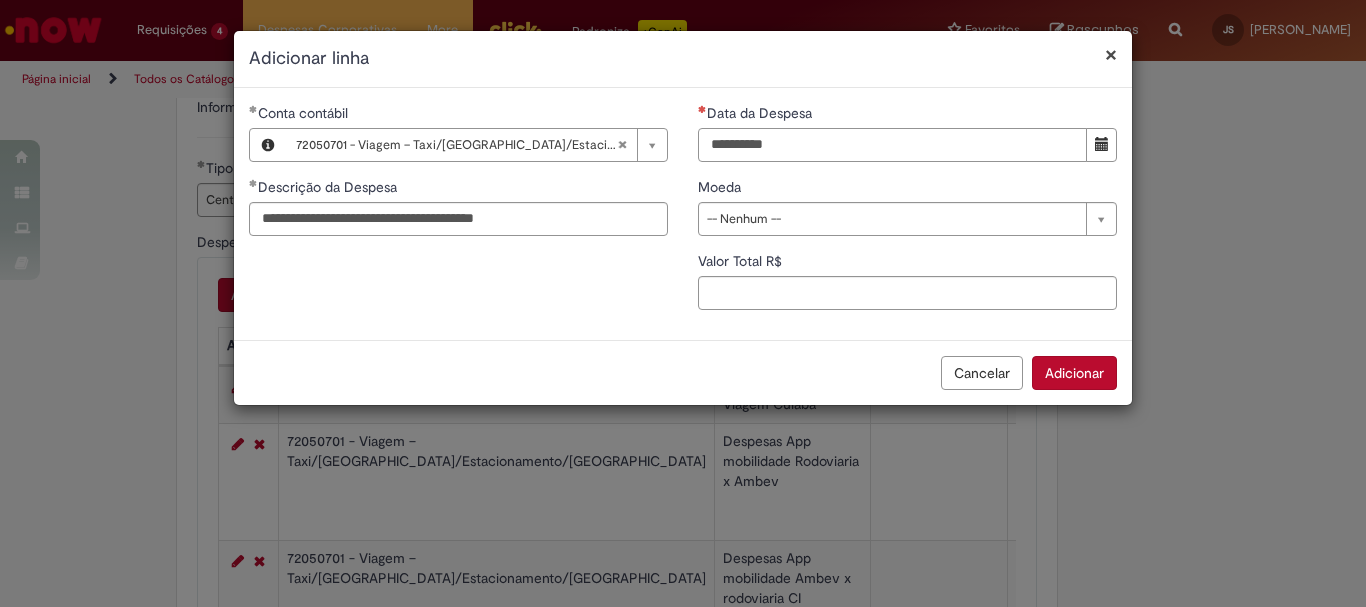 click on "Data da Despesa" at bounding box center (892, 145) 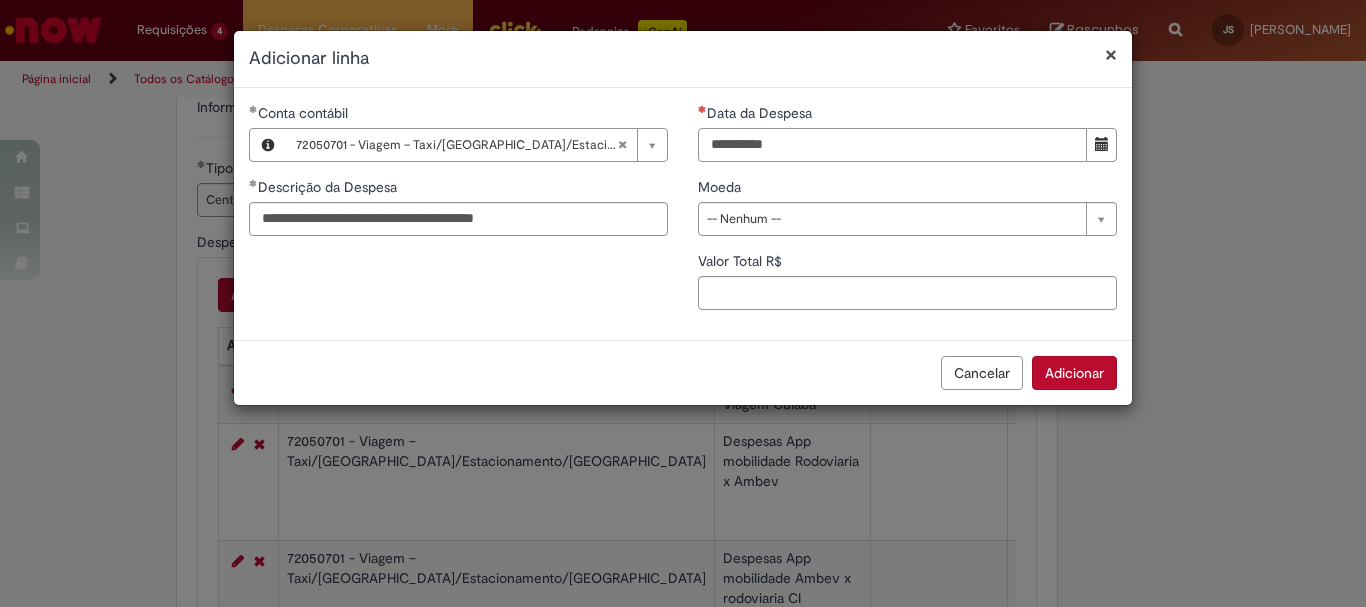 type on "**********" 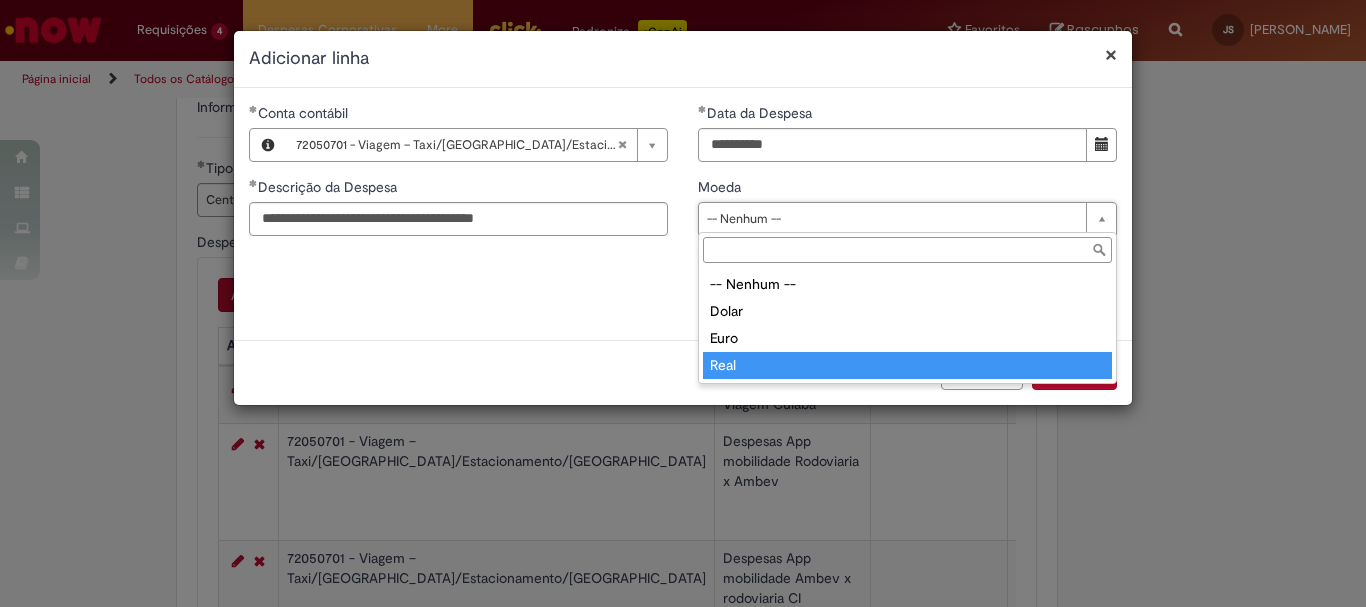 type on "****" 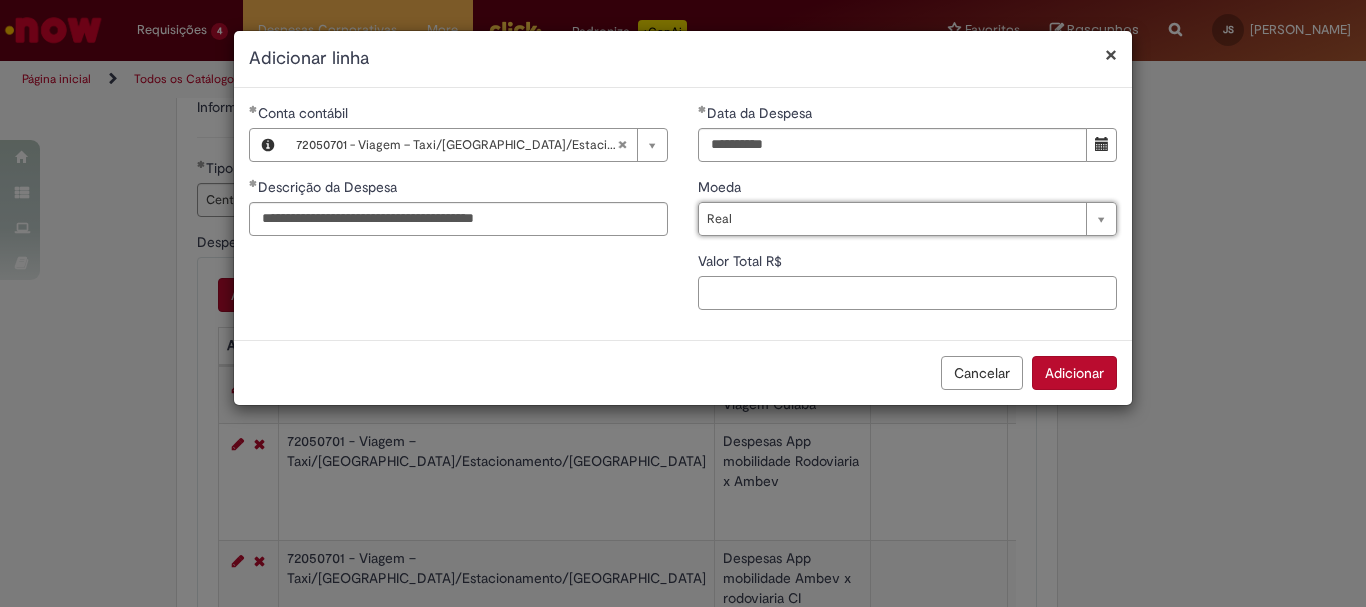 click on "Valor Total R$" at bounding box center [907, 293] 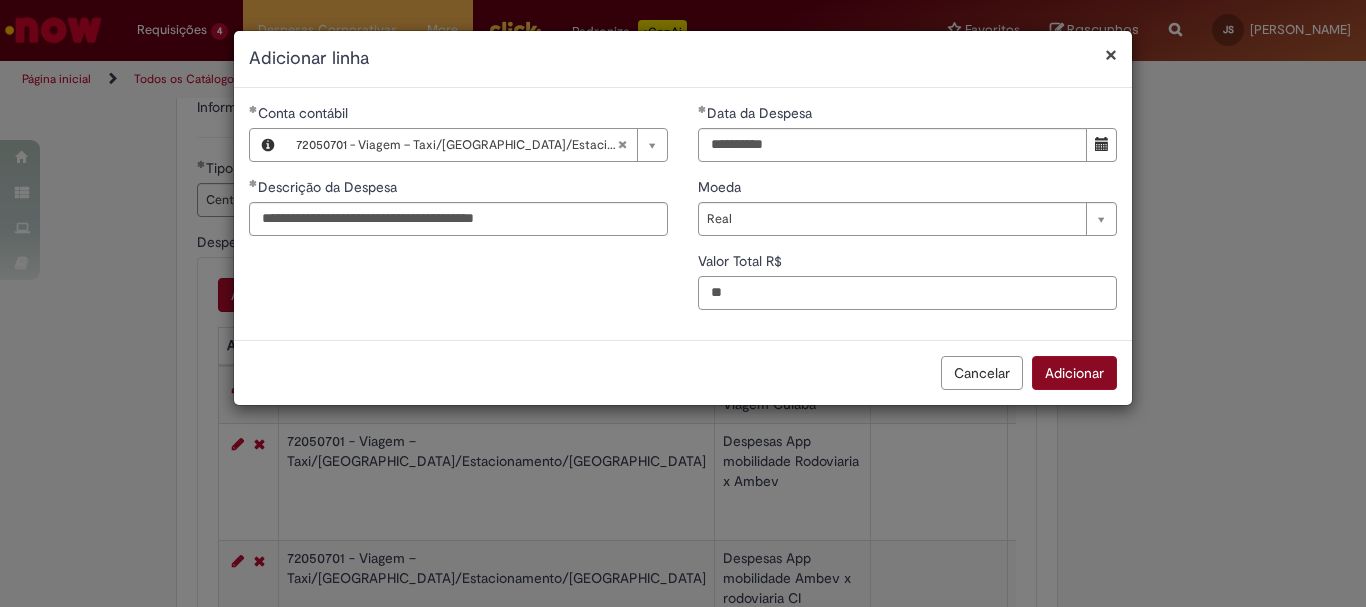type on "**" 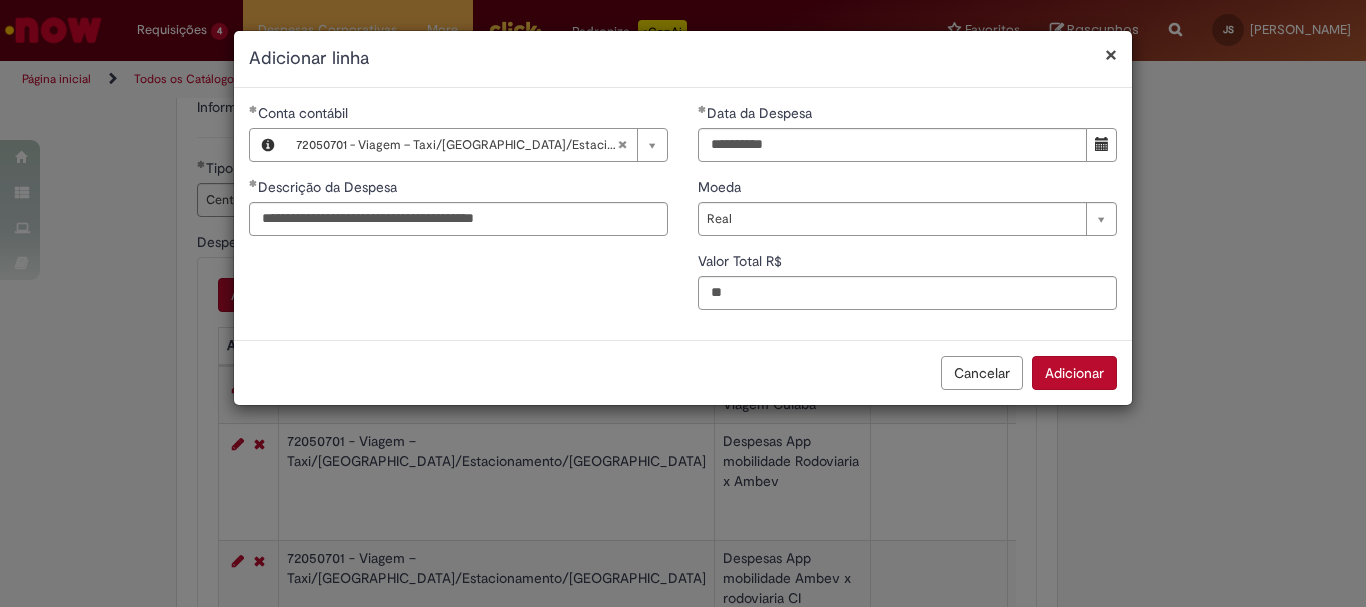 click on "Adicionar" at bounding box center (1074, 373) 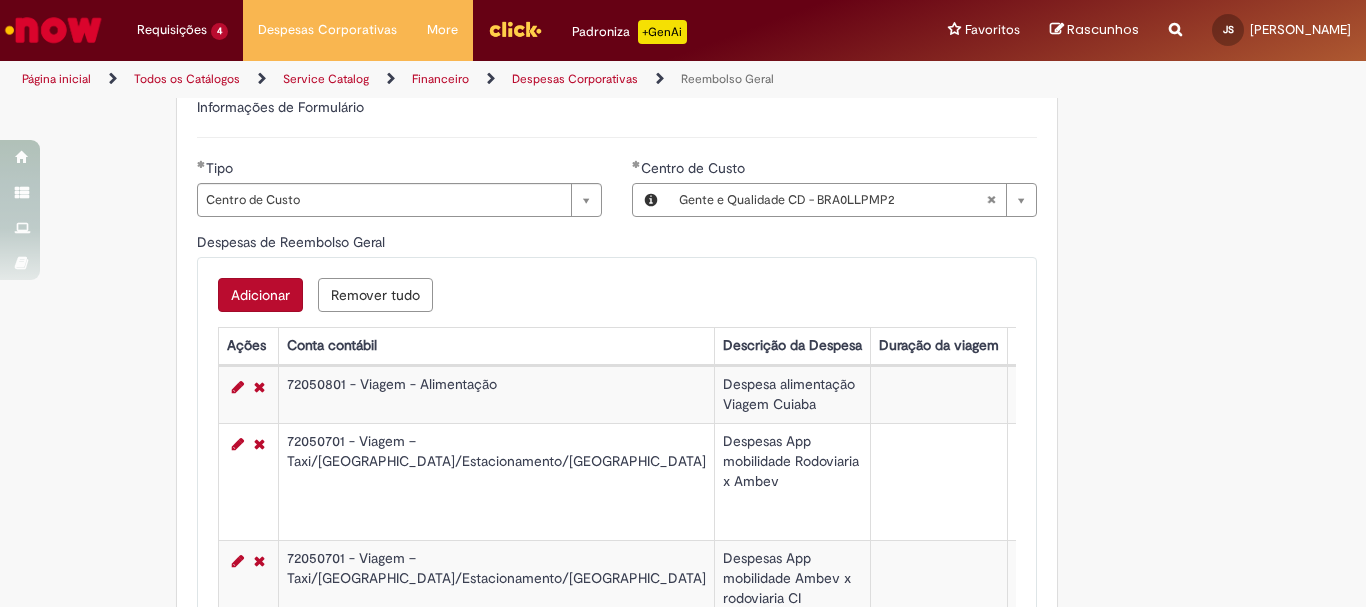click on "Adicionar" at bounding box center [260, 295] 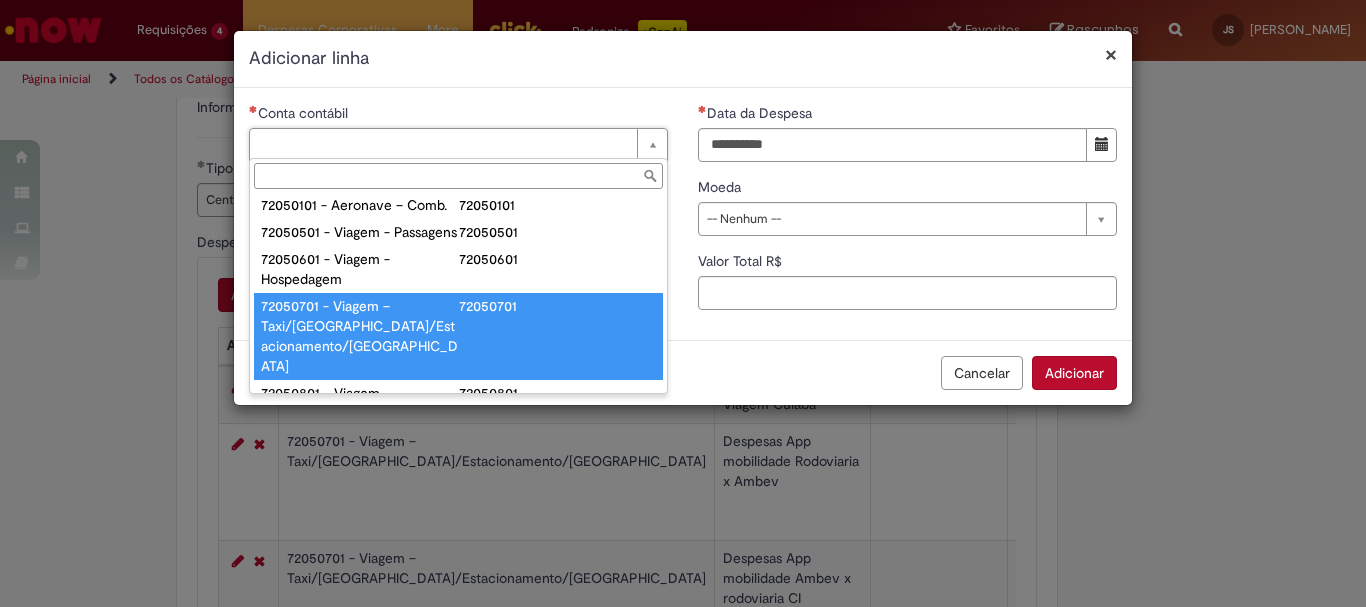 scroll, scrollTop: 1103, scrollLeft: 0, axis: vertical 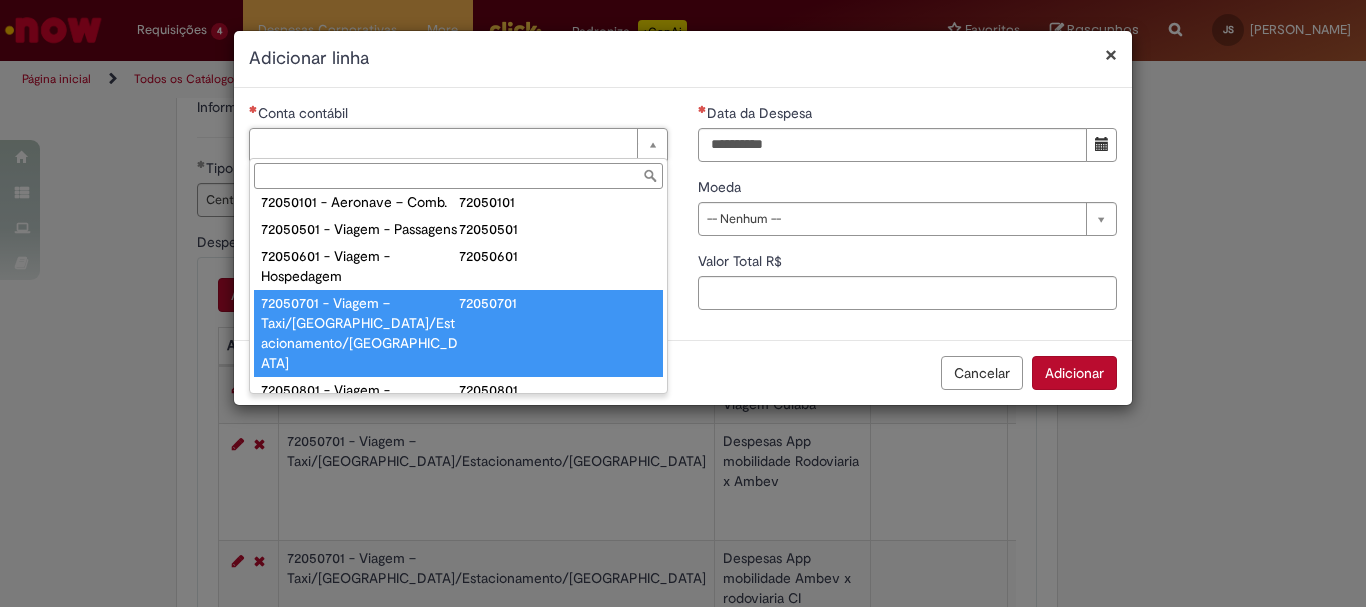 type on "**********" 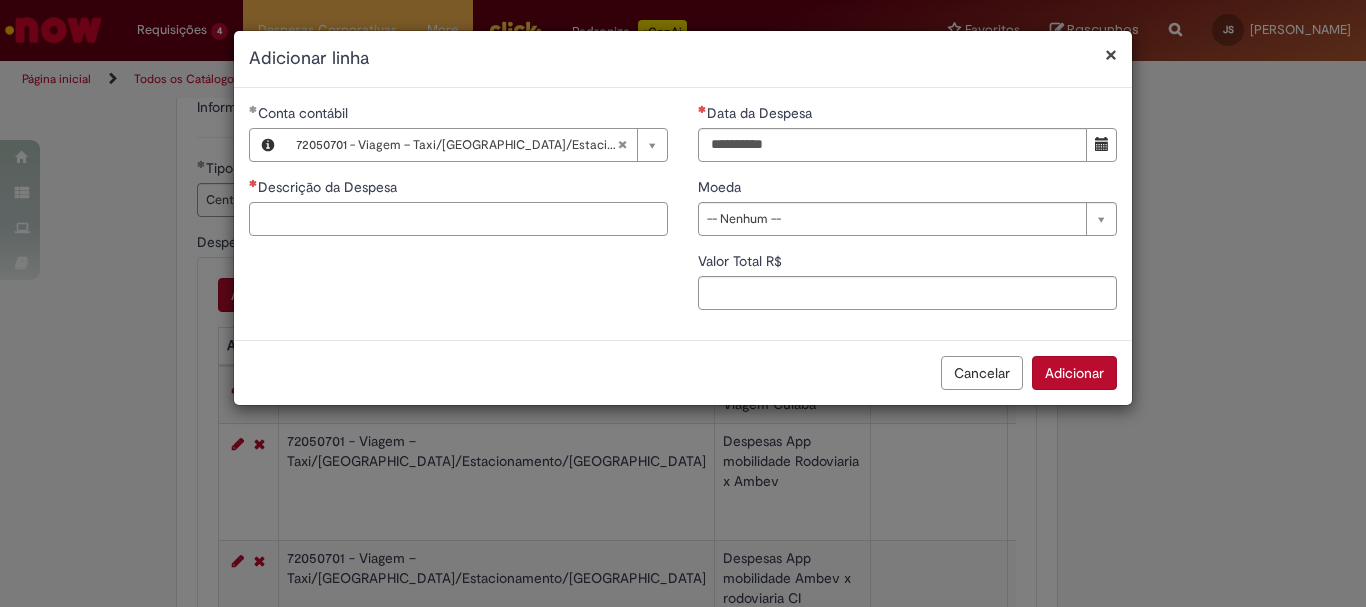 click on "Descrição da Despesa" at bounding box center (458, 219) 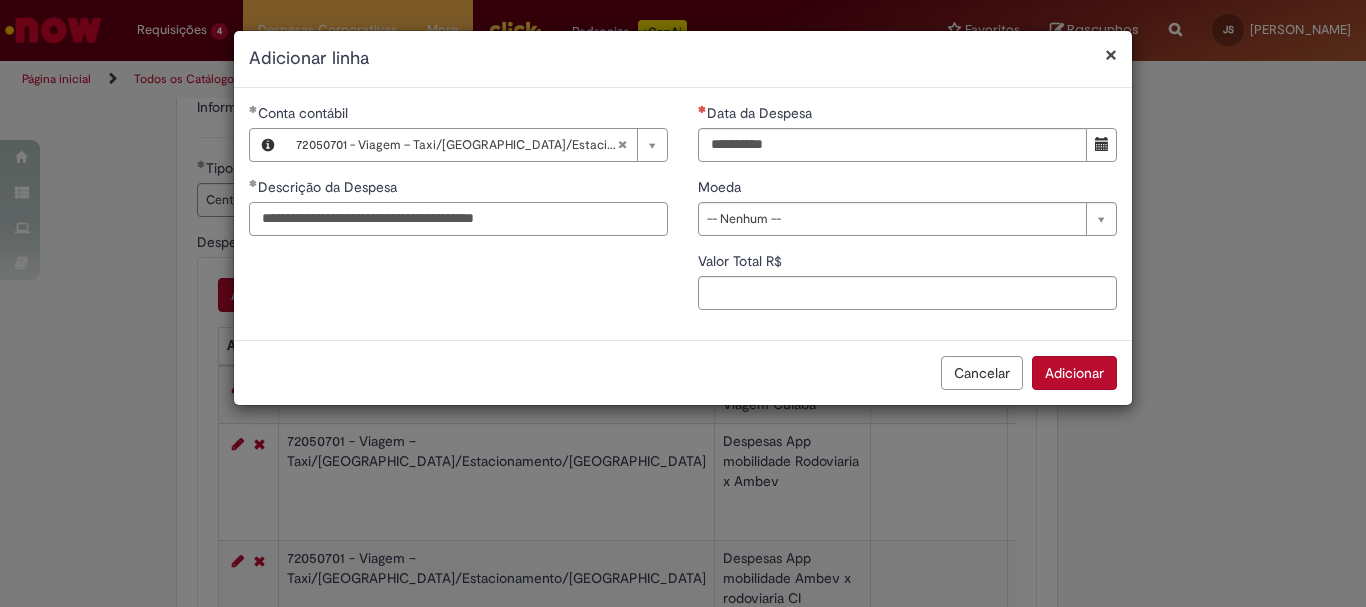 type on "**********" 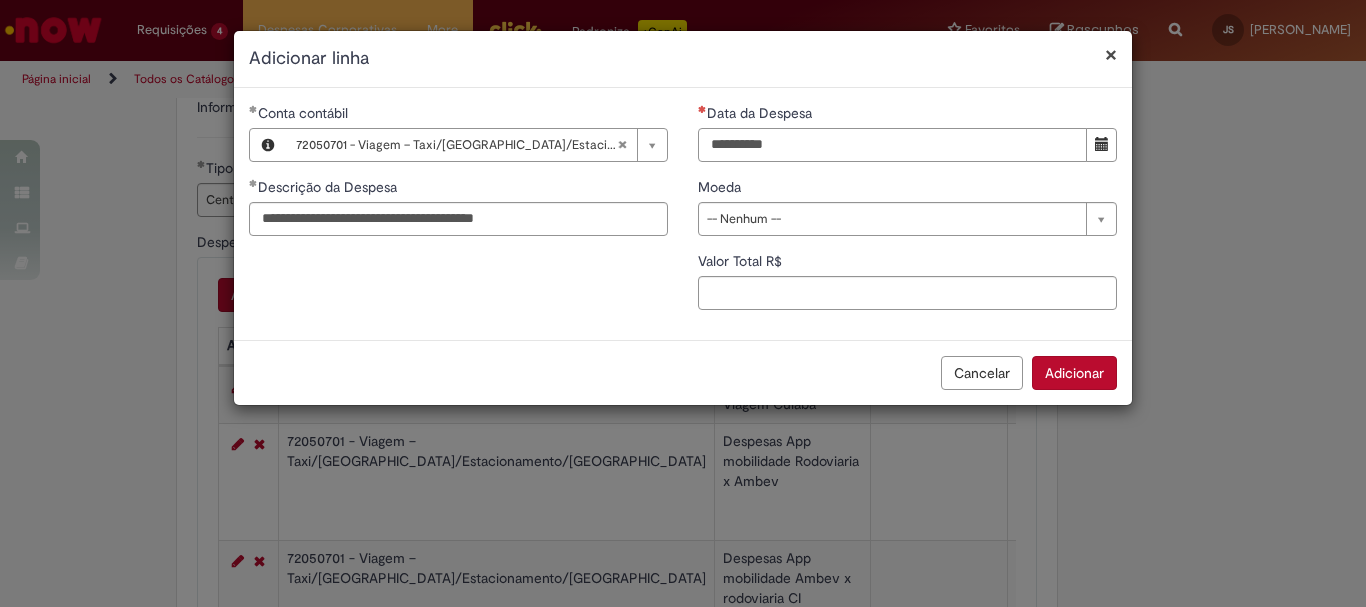 click on "Data da Despesa" at bounding box center (892, 145) 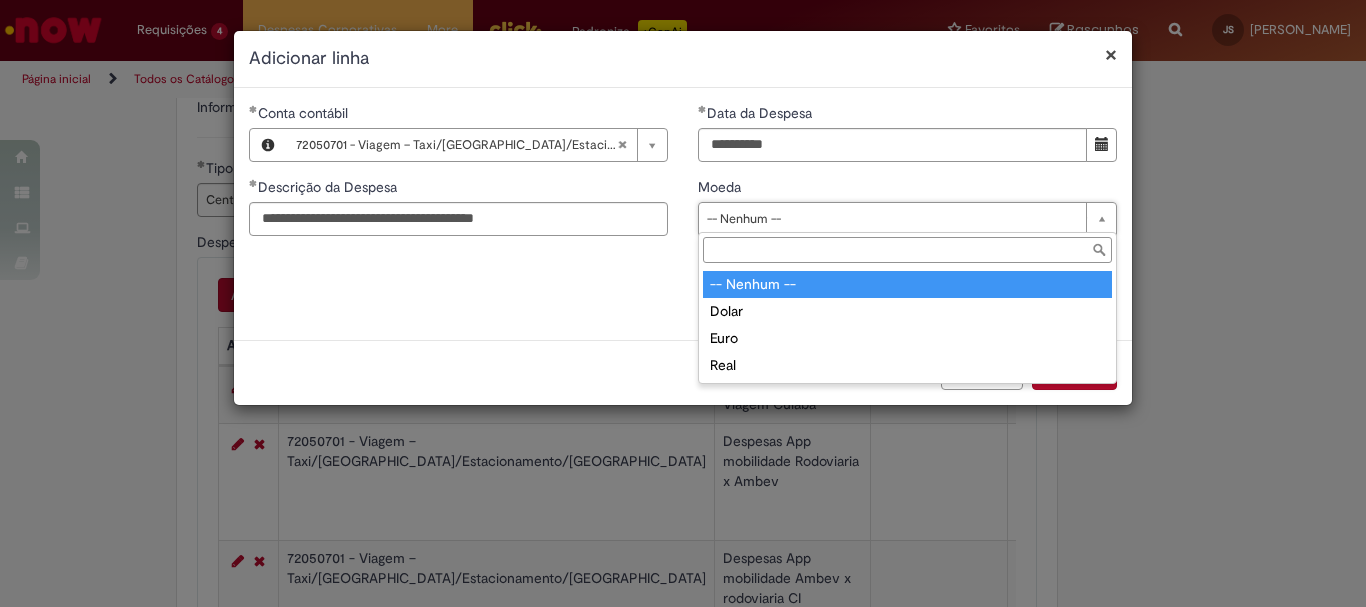 drag, startPoint x: 732, startPoint y: 222, endPoint x: 713, endPoint y: 275, distance: 56.302753 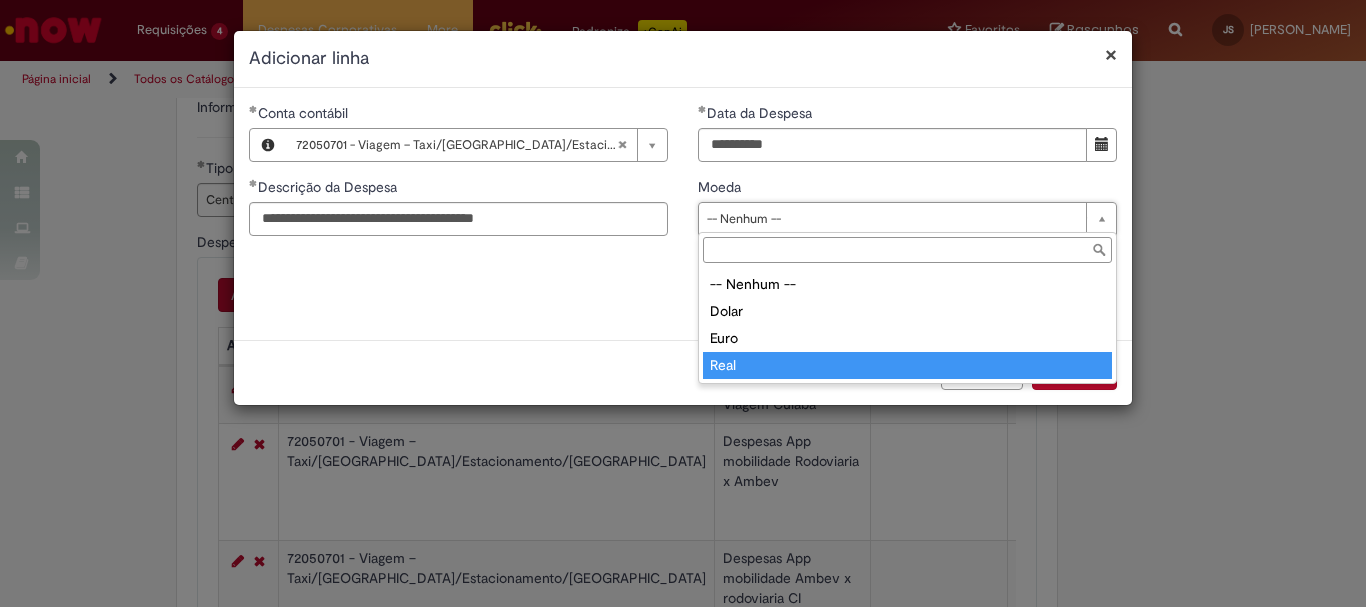 type on "****" 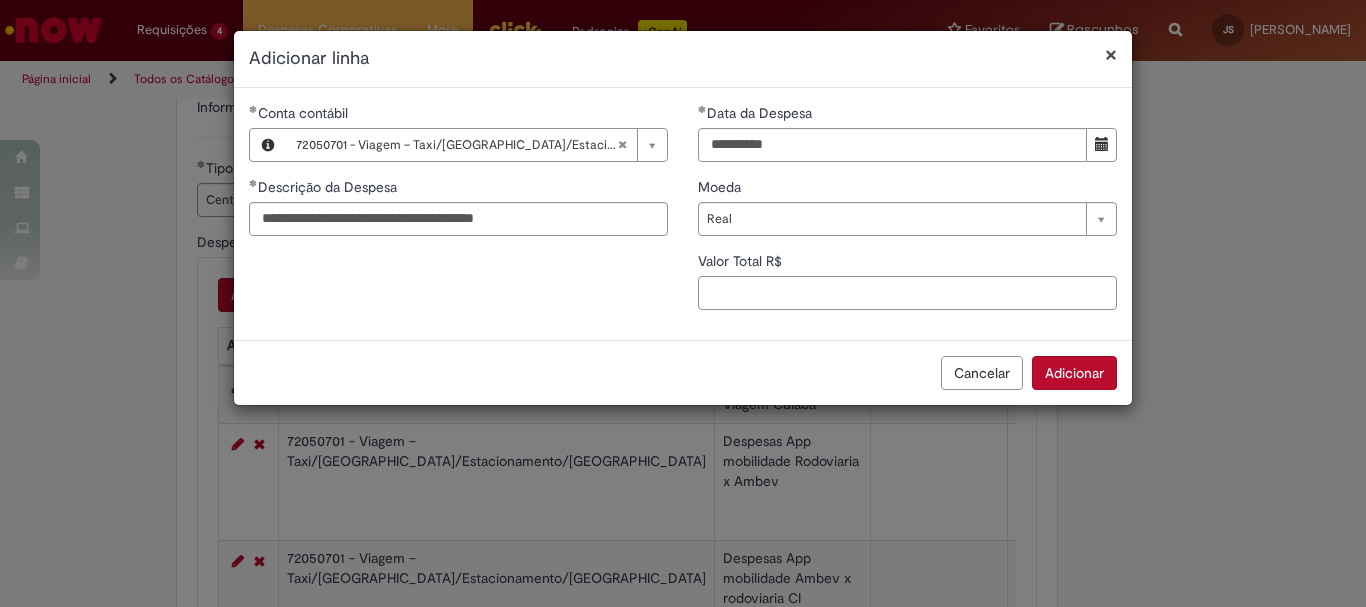 click on "Valor Total R$" at bounding box center [907, 293] 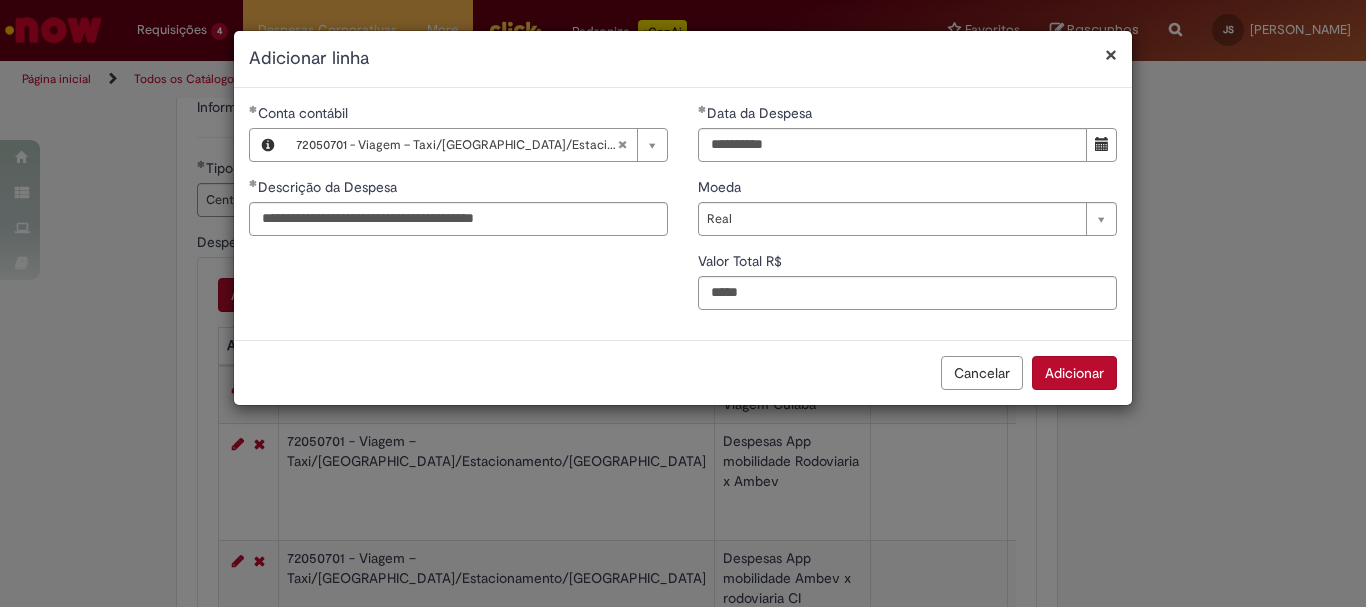 type on "****" 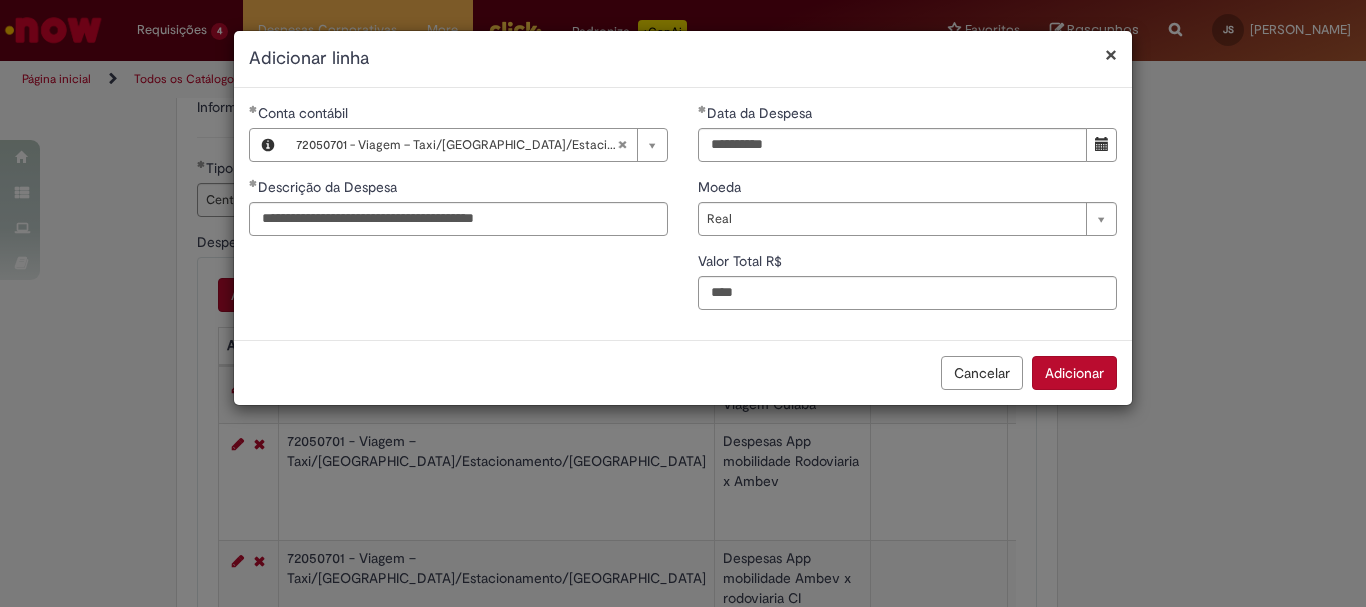 click on "Adicionar" at bounding box center (1074, 373) 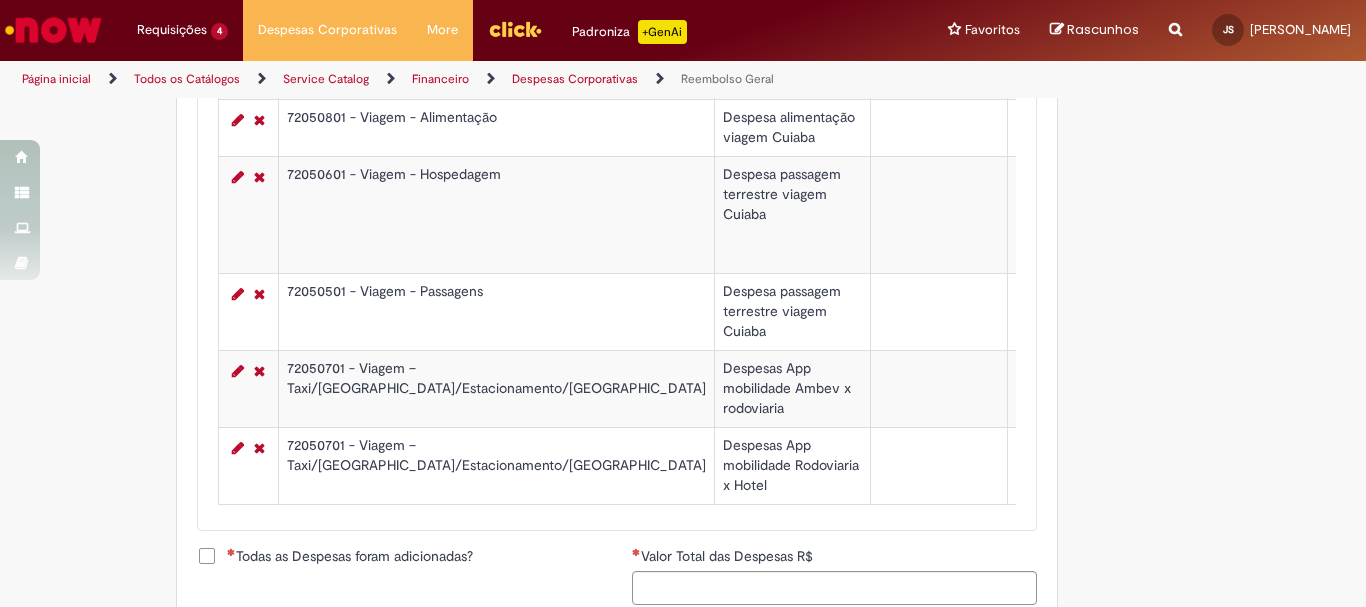 scroll, scrollTop: 1281, scrollLeft: 0, axis: vertical 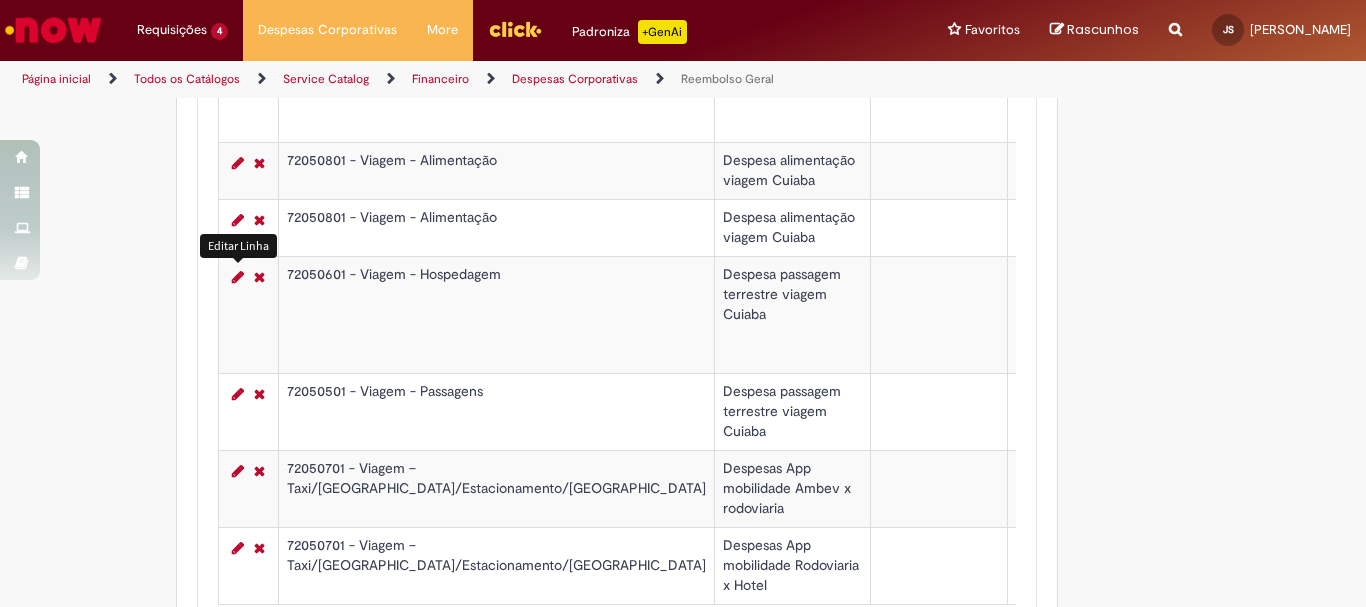 click at bounding box center [238, 277] 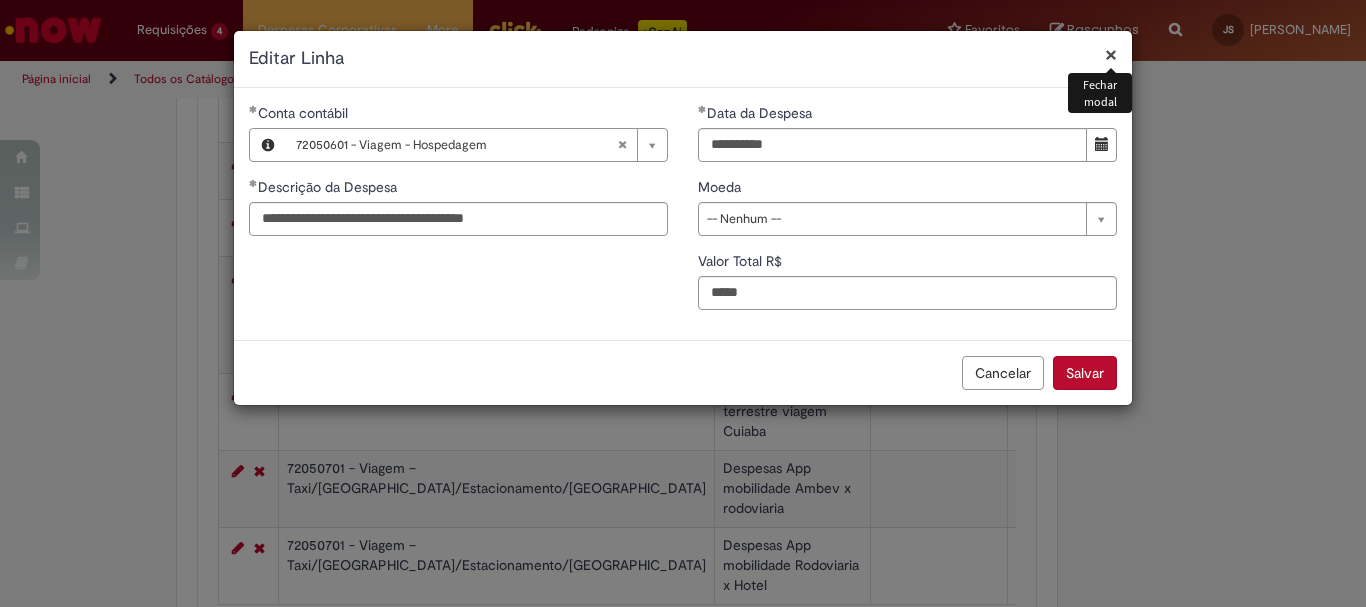 type 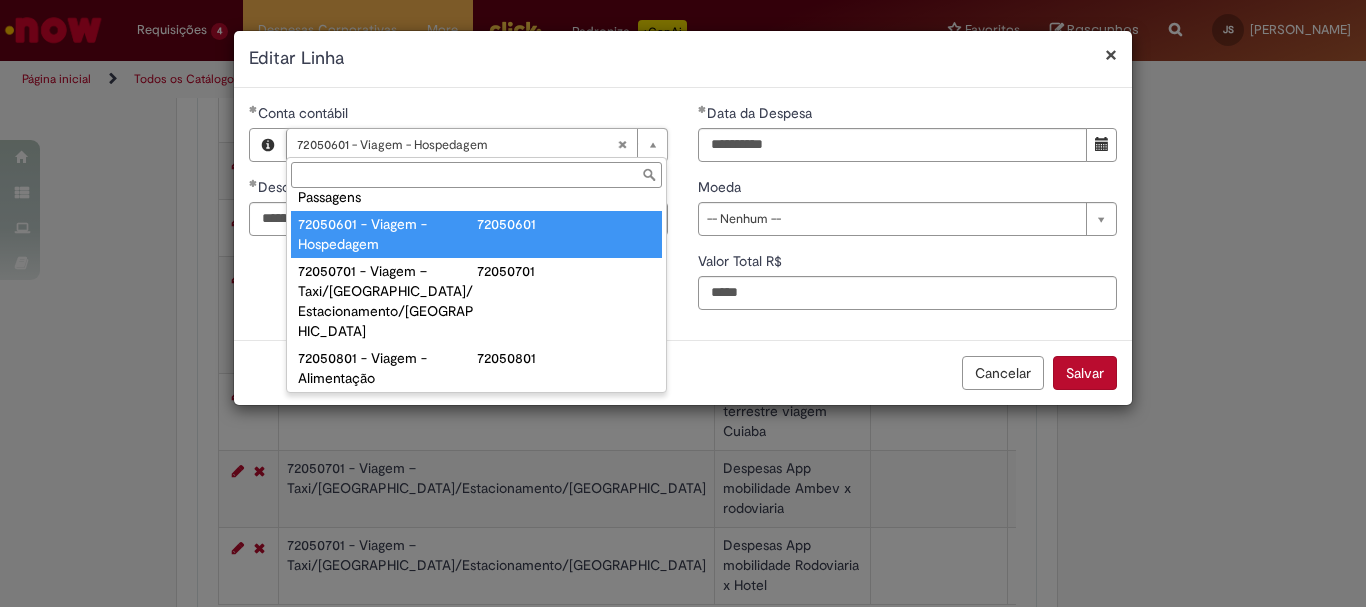 scroll, scrollTop: 1206, scrollLeft: 0, axis: vertical 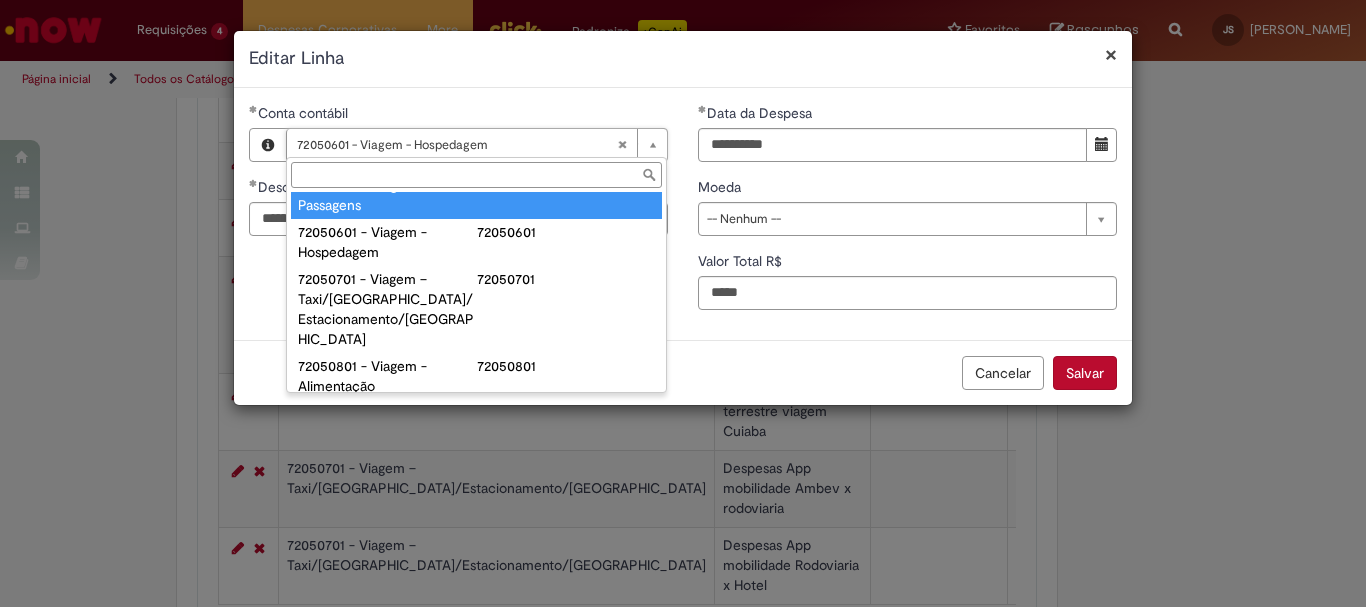 type on "**********" 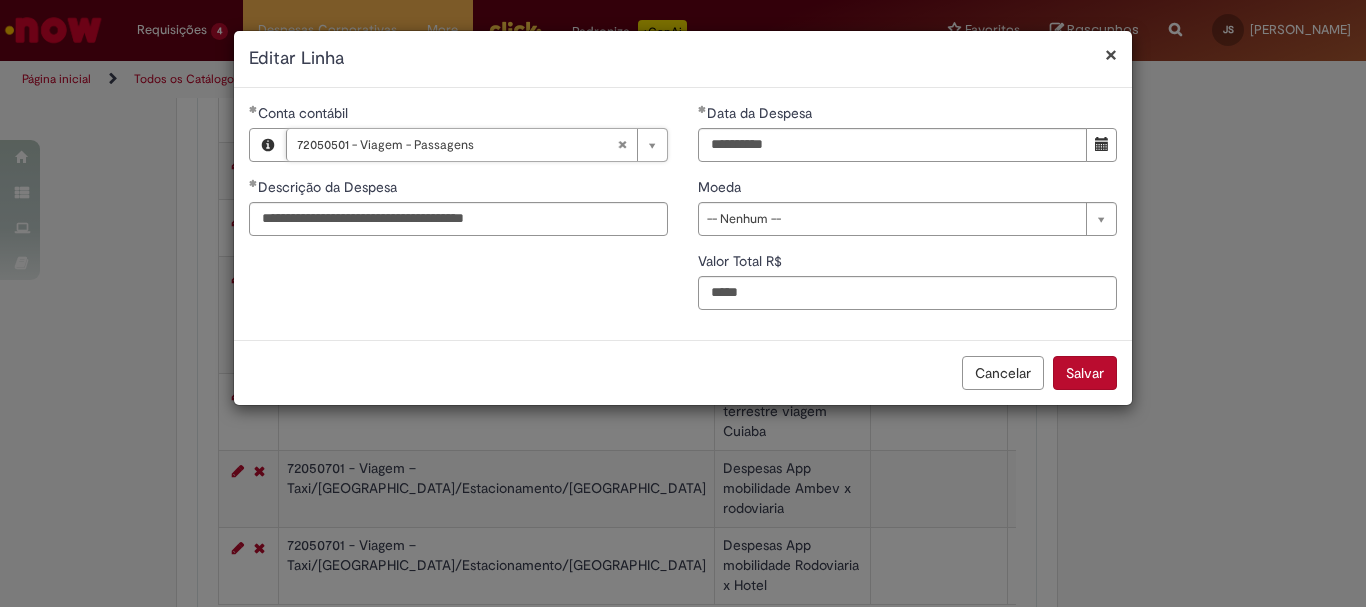 scroll, scrollTop: 0, scrollLeft: 207, axis: horizontal 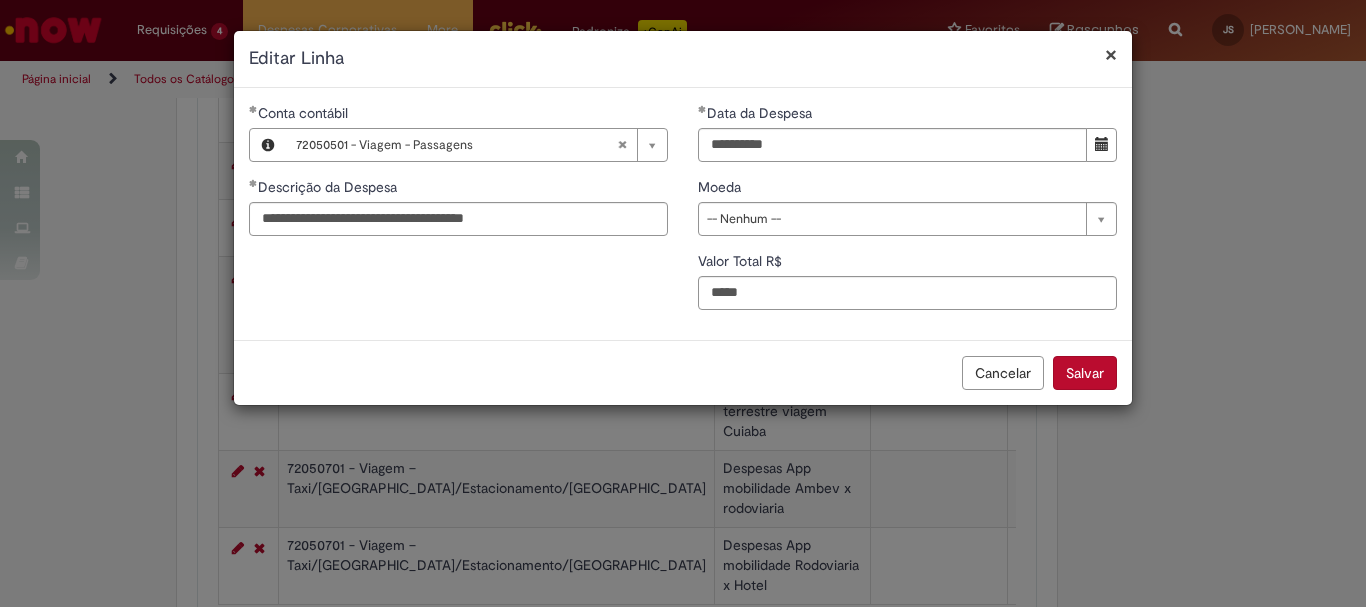 drag, startPoint x: 1079, startPoint y: 371, endPoint x: 1065, endPoint y: 386, distance: 20.518284 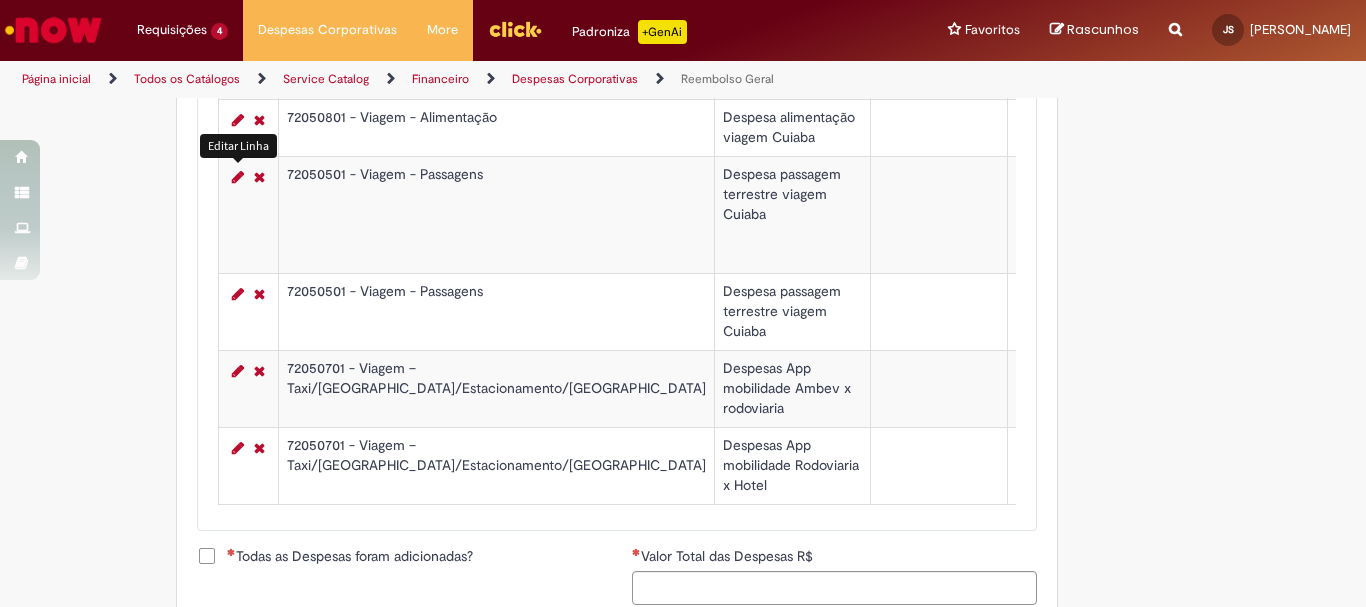 scroll, scrollTop: 1481, scrollLeft: 0, axis: vertical 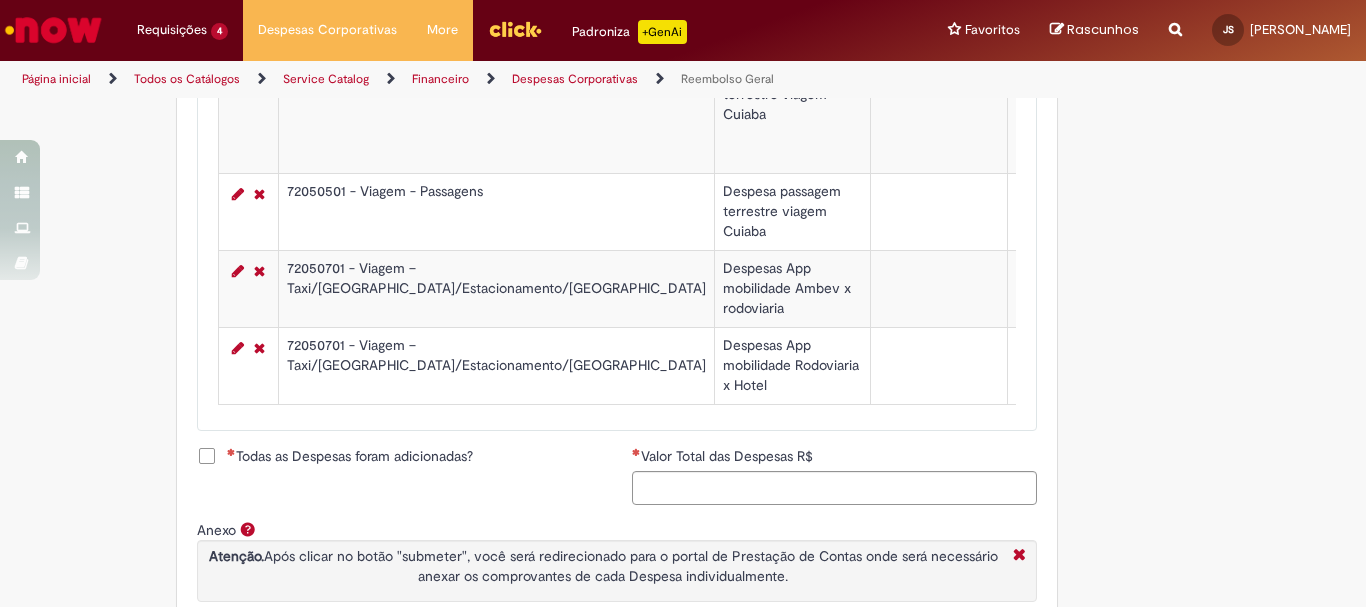 click on "Todas as Despesas foram adicionadas?" at bounding box center [350, 456] 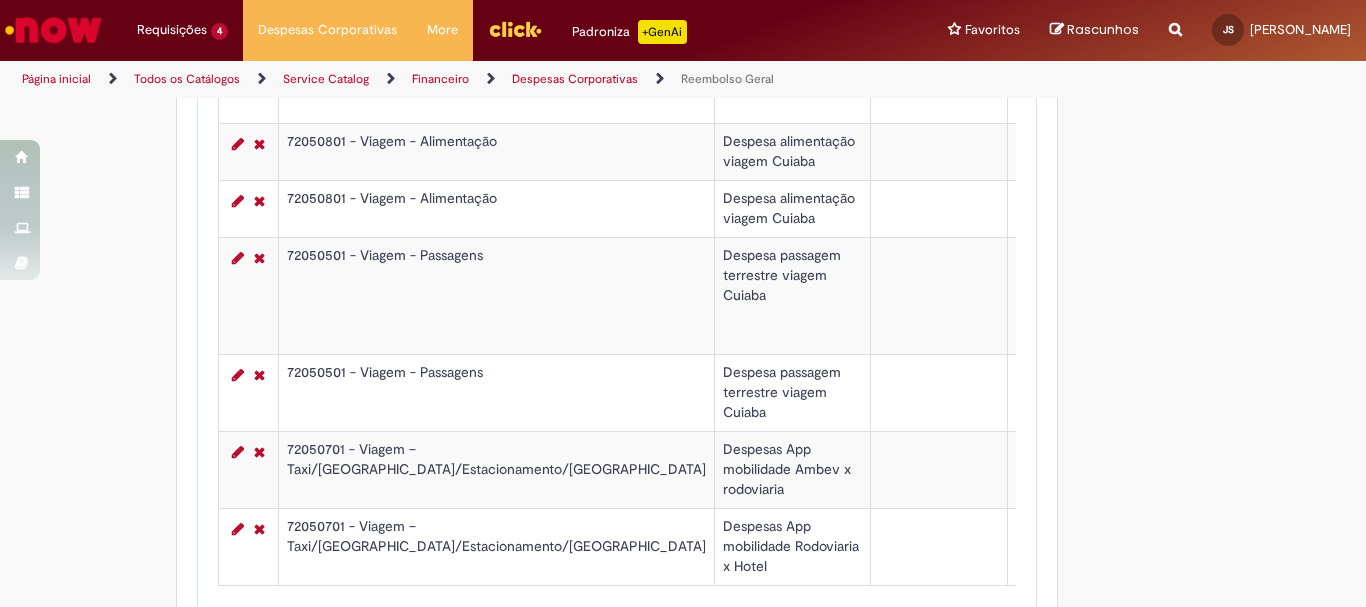 scroll, scrollTop: 1681, scrollLeft: 0, axis: vertical 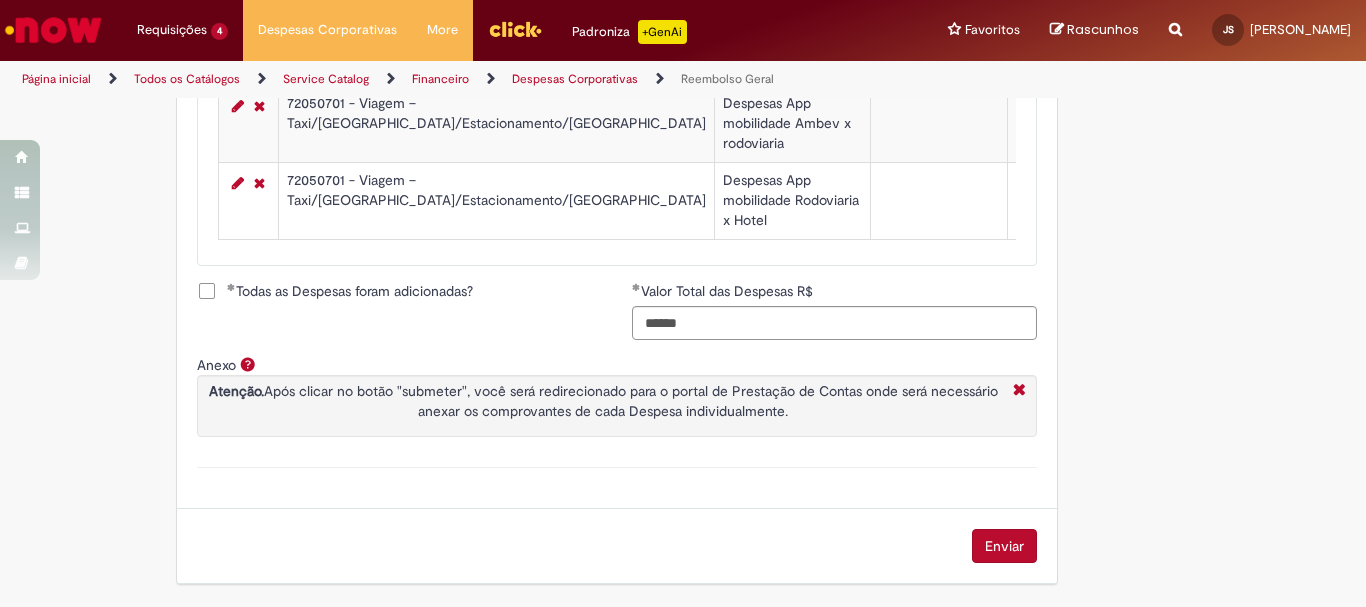 click on "Enviar" at bounding box center [1004, 546] 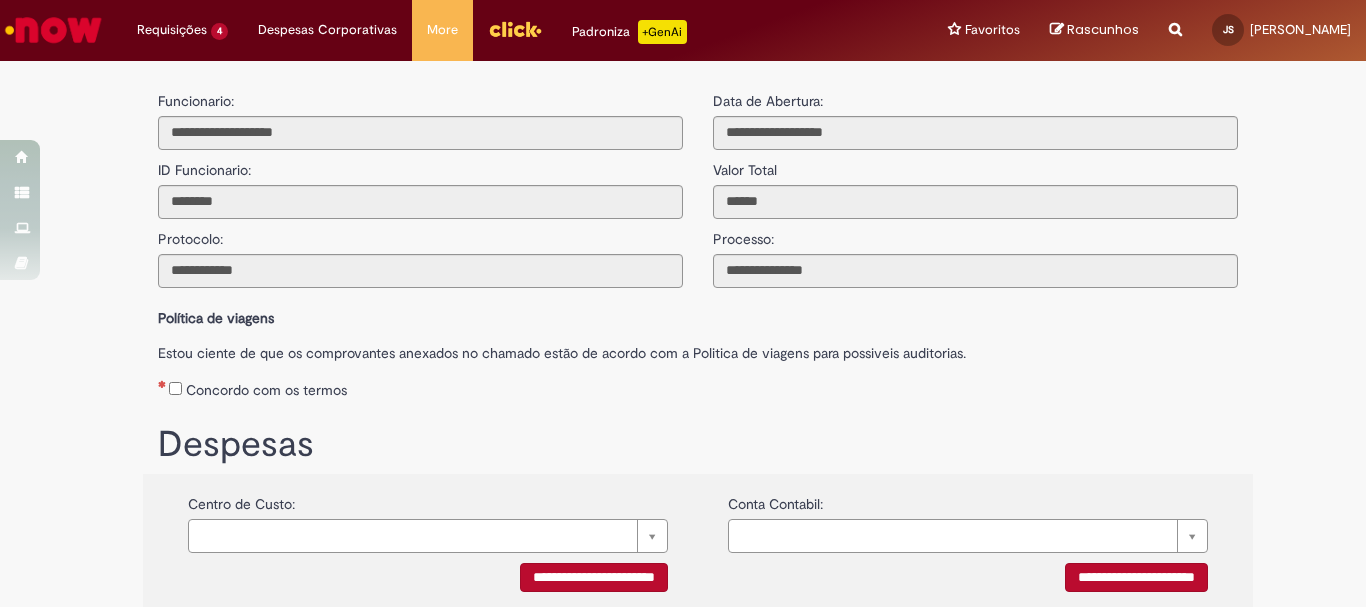 scroll, scrollTop: 0, scrollLeft: 0, axis: both 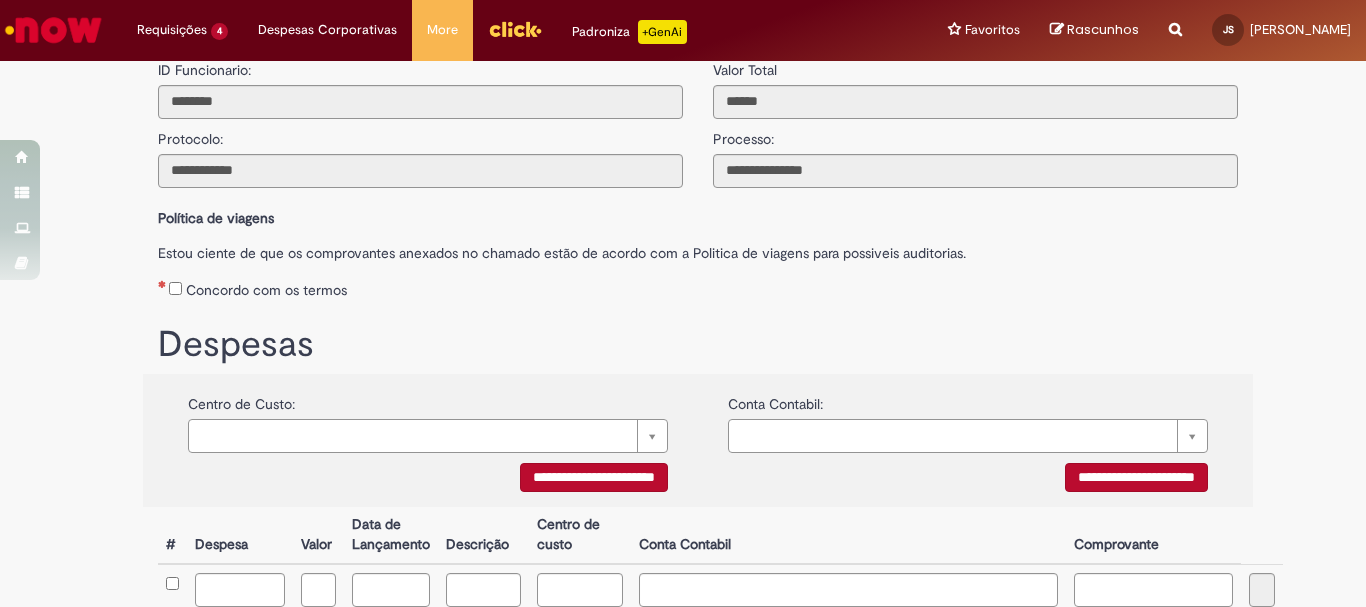 click on "Concordo com os termos" at bounding box center (266, 290) 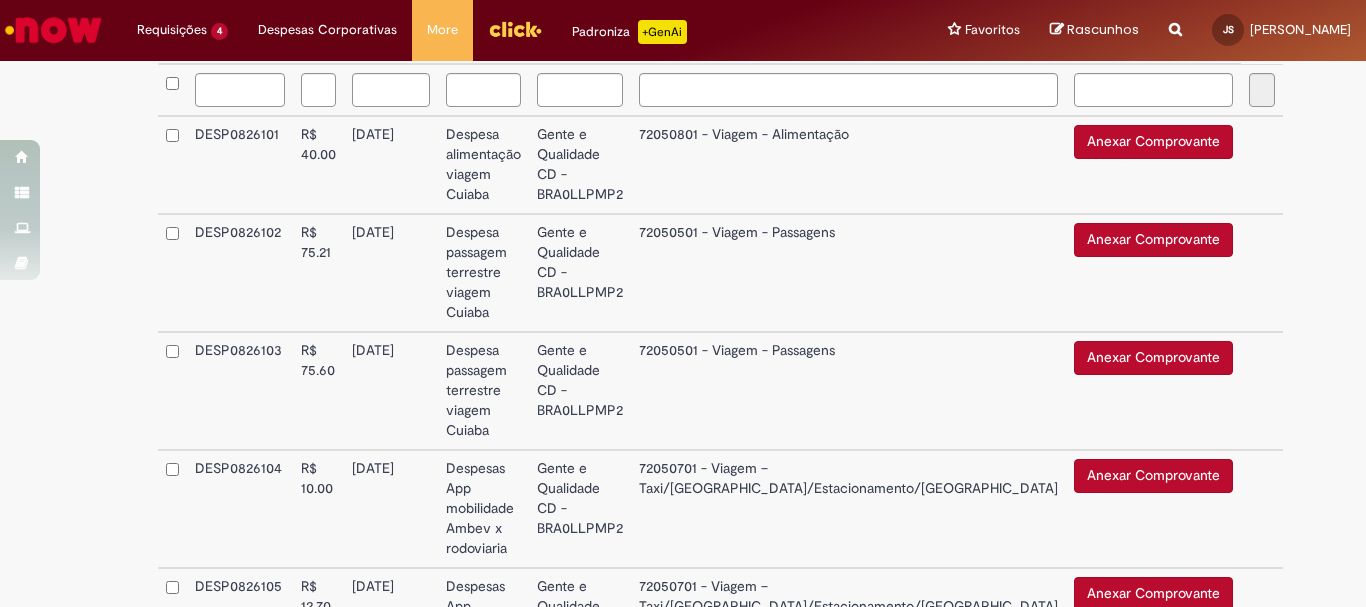 scroll, scrollTop: 500, scrollLeft: 0, axis: vertical 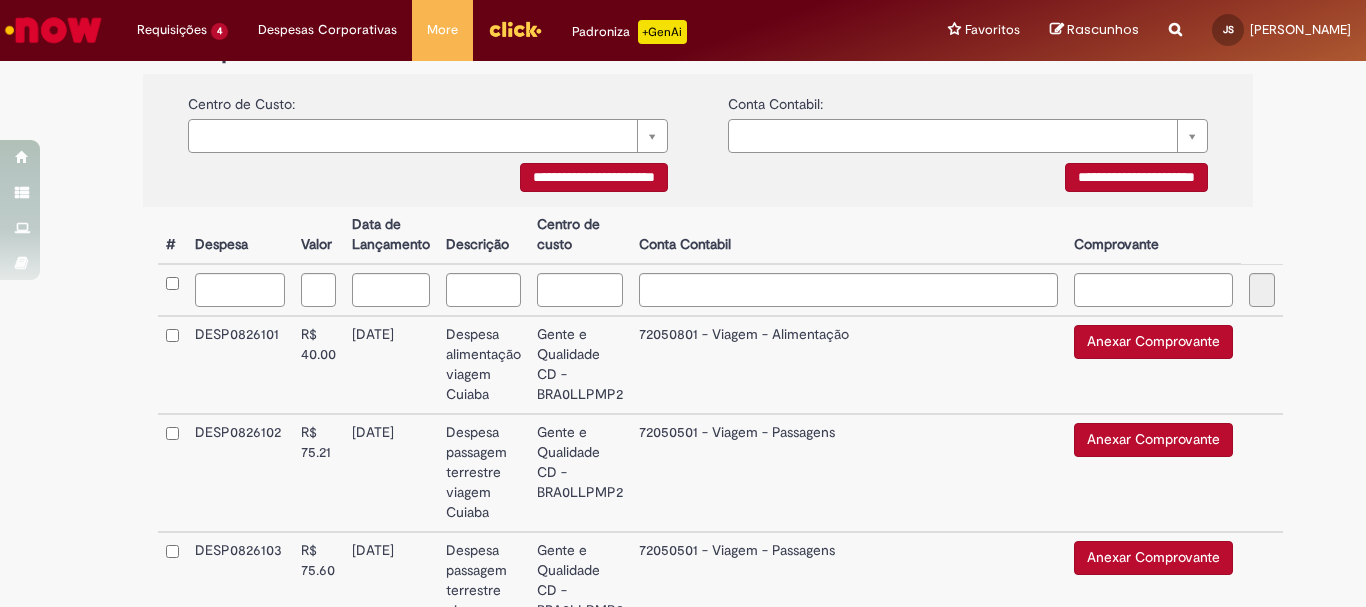 click on "Anexar Comprovante" at bounding box center [1153, 342] 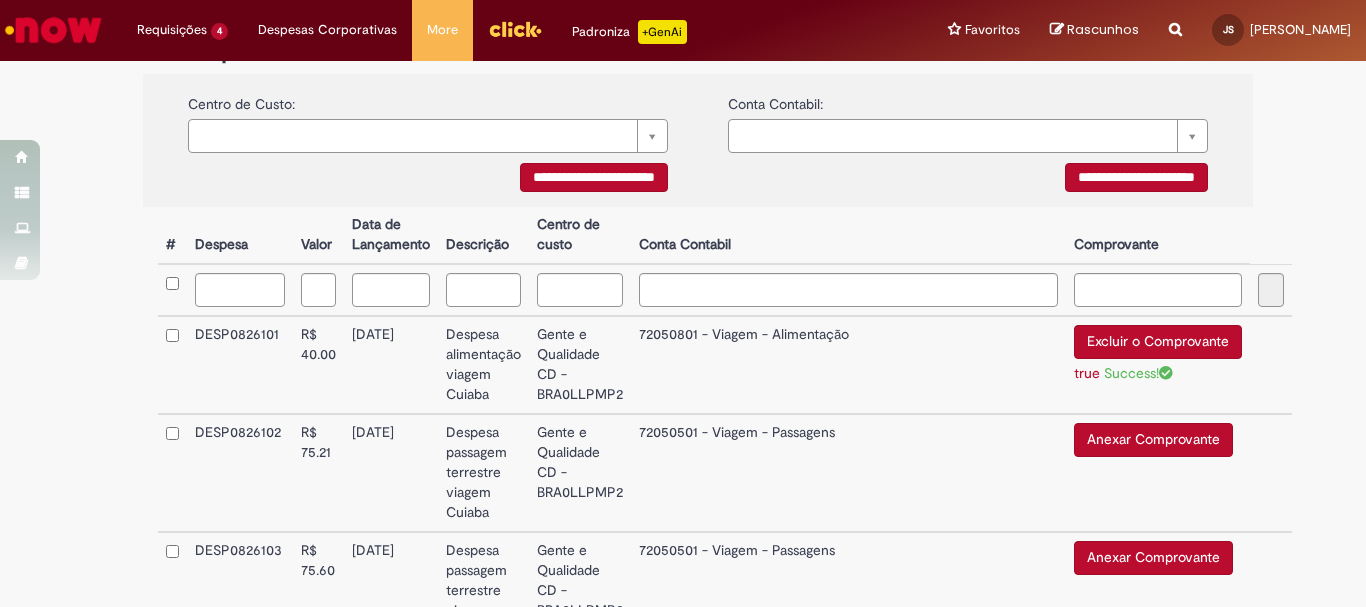 click on "Anexar Comprovante" at bounding box center (1153, 440) 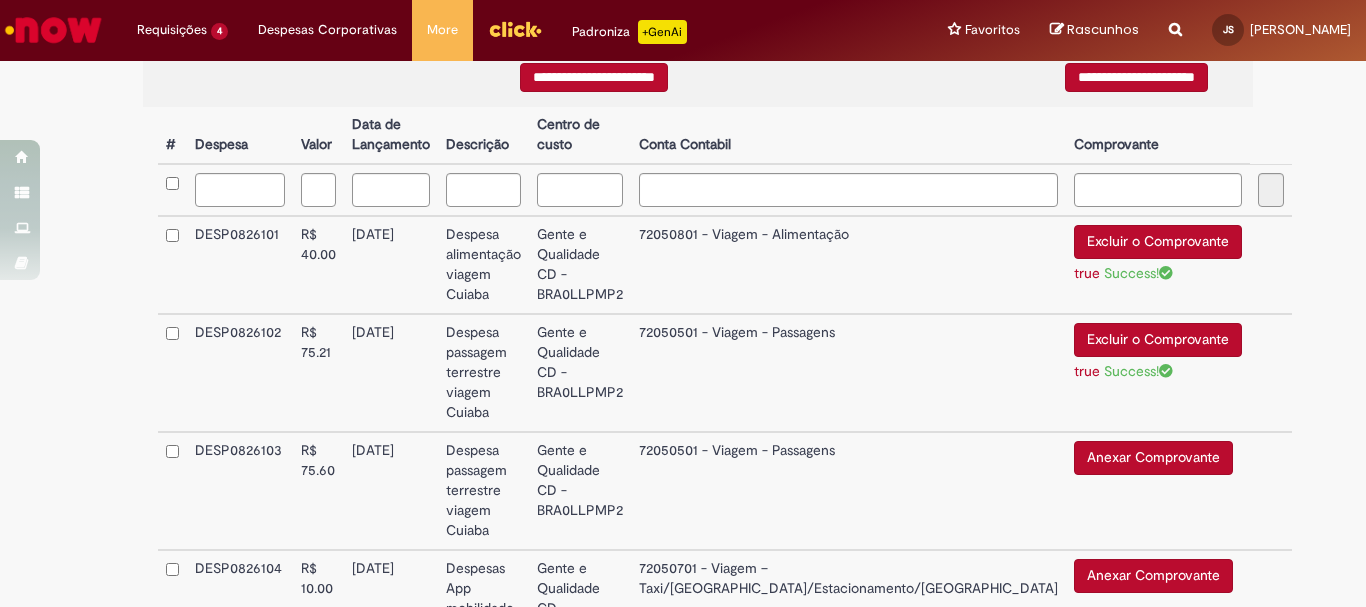 scroll, scrollTop: 600, scrollLeft: 0, axis: vertical 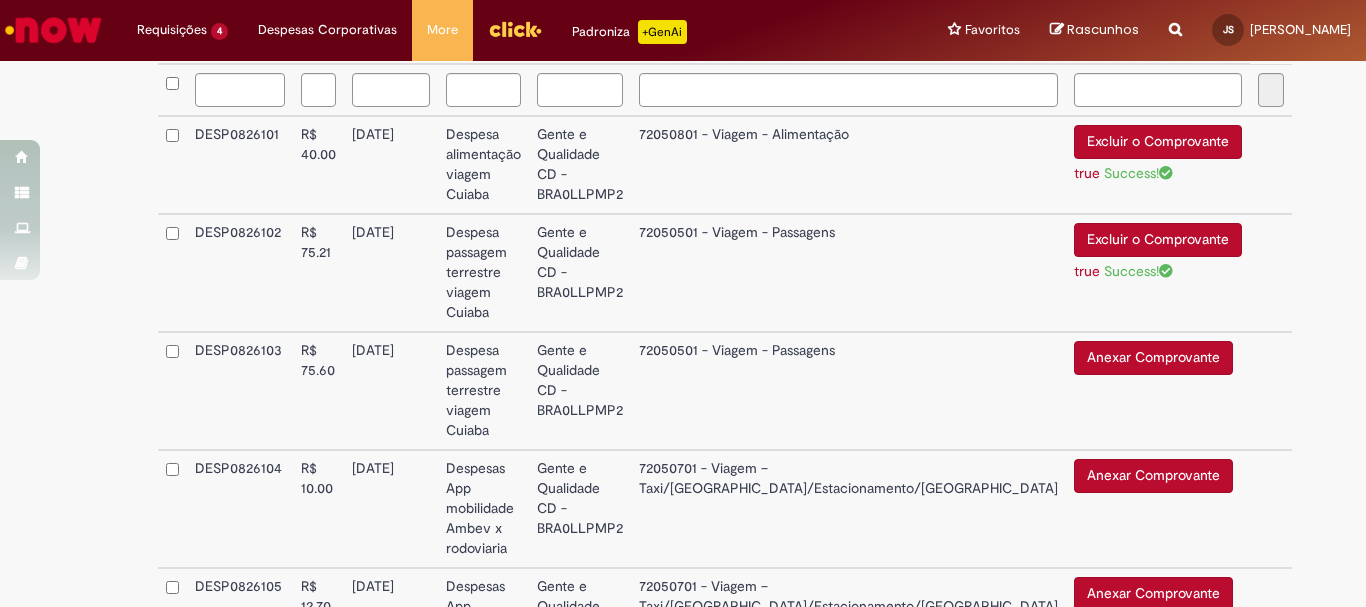 click on "Anexar Comprovante" at bounding box center [1153, 358] 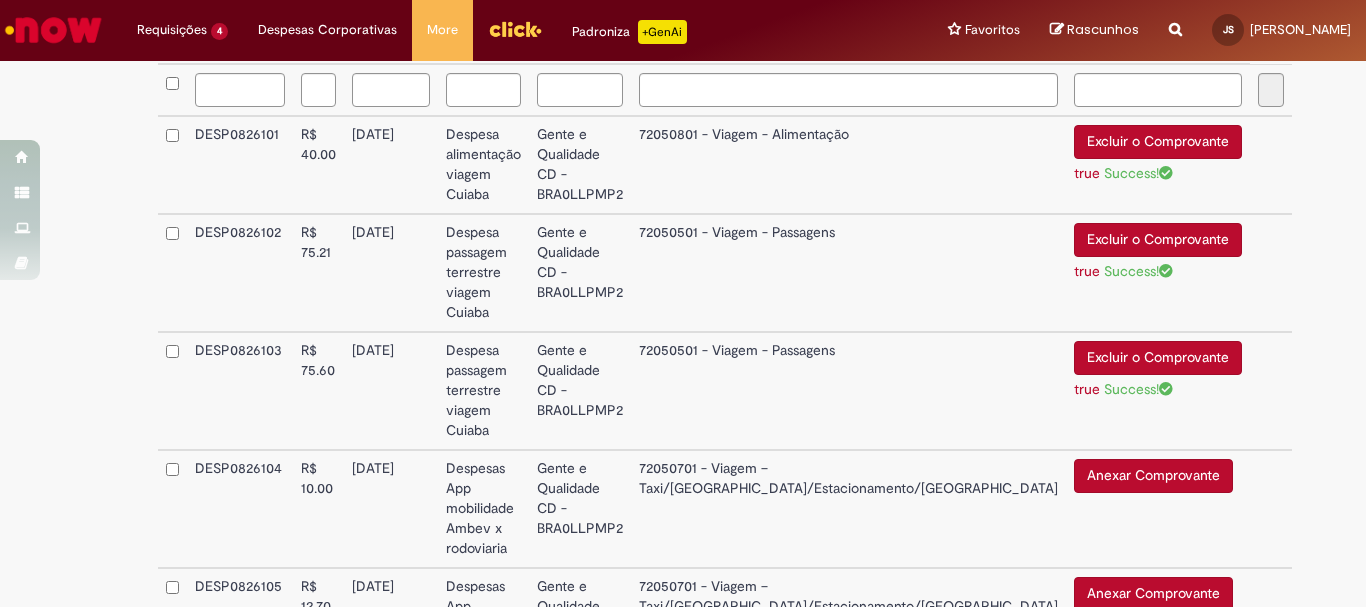 click on "Anexar Comprovante" at bounding box center [1153, 476] 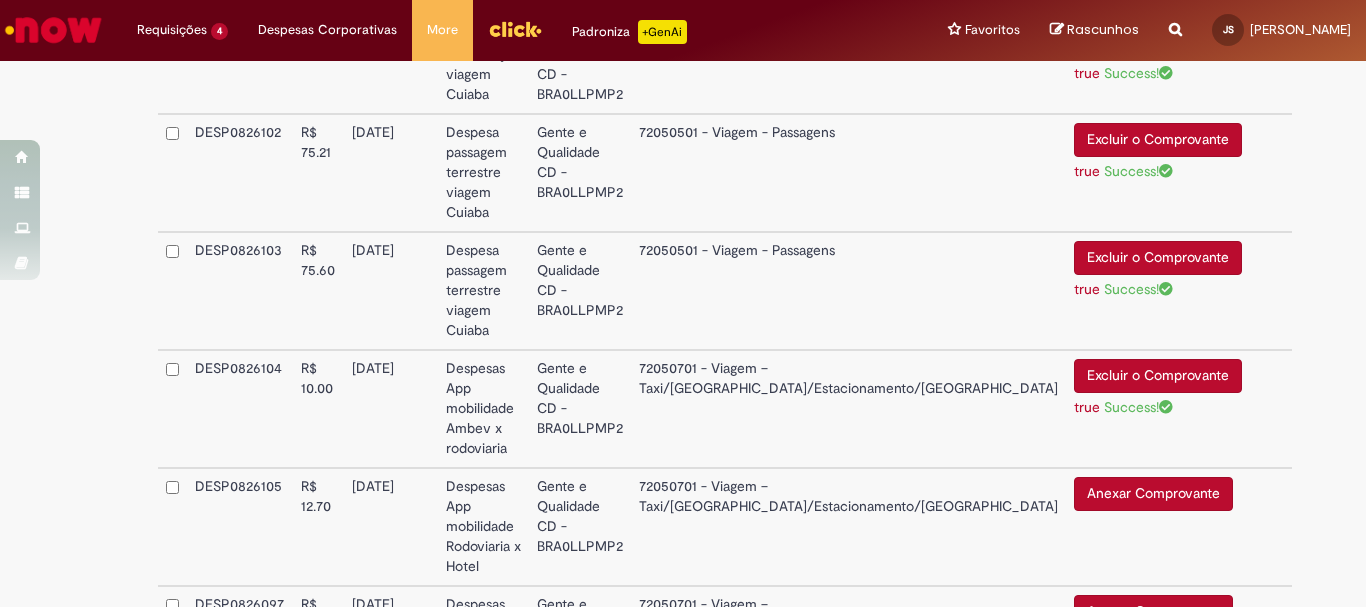 scroll, scrollTop: 800, scrollLeft: 0, axis: vertical 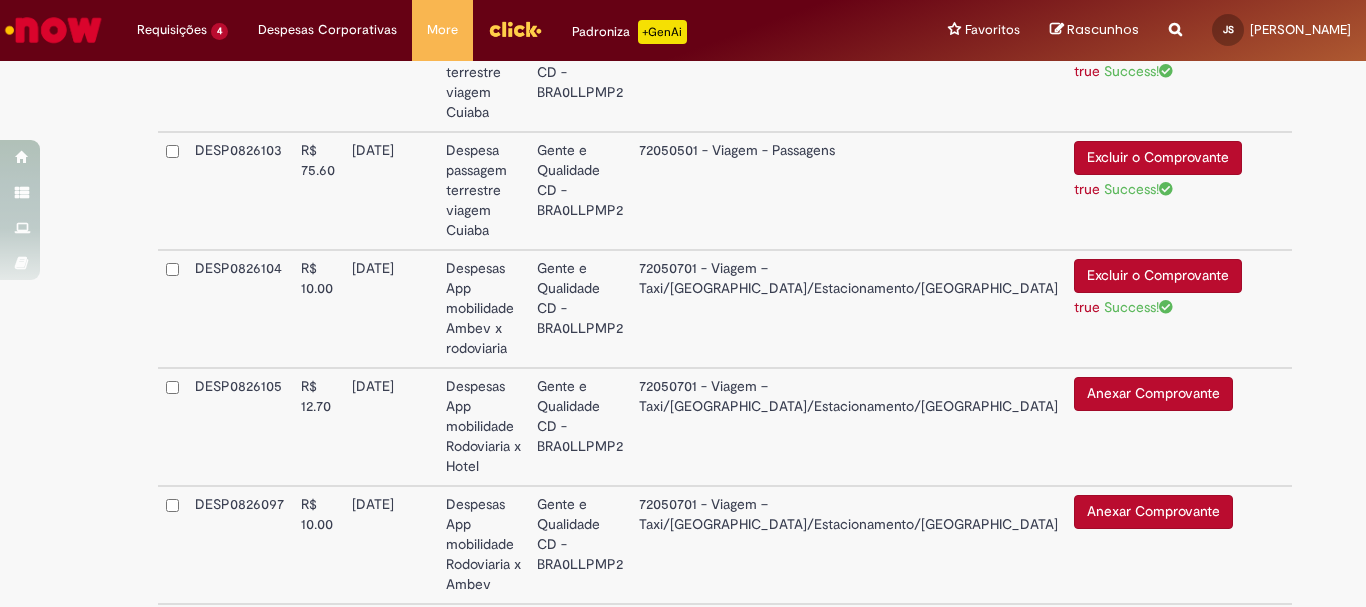 click on "Anexar Comprovante" at bounding box center (1153, 394) 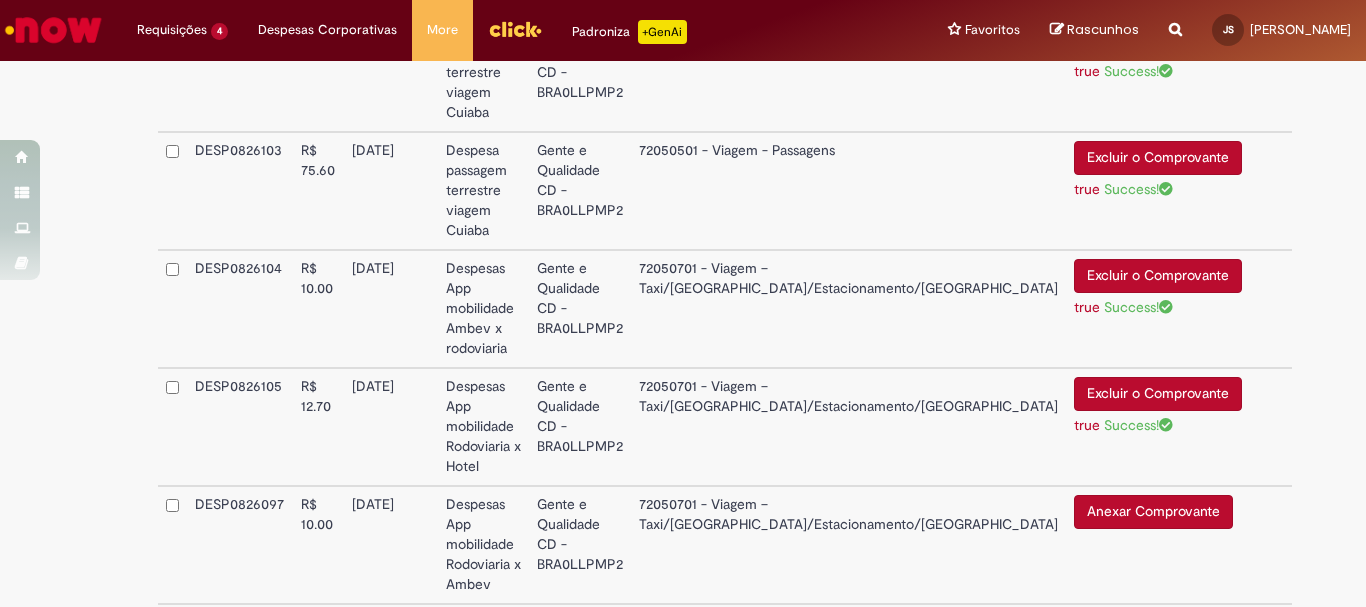 scroll, scrollTop: 900, scrollLeft: 0, axis: vertical 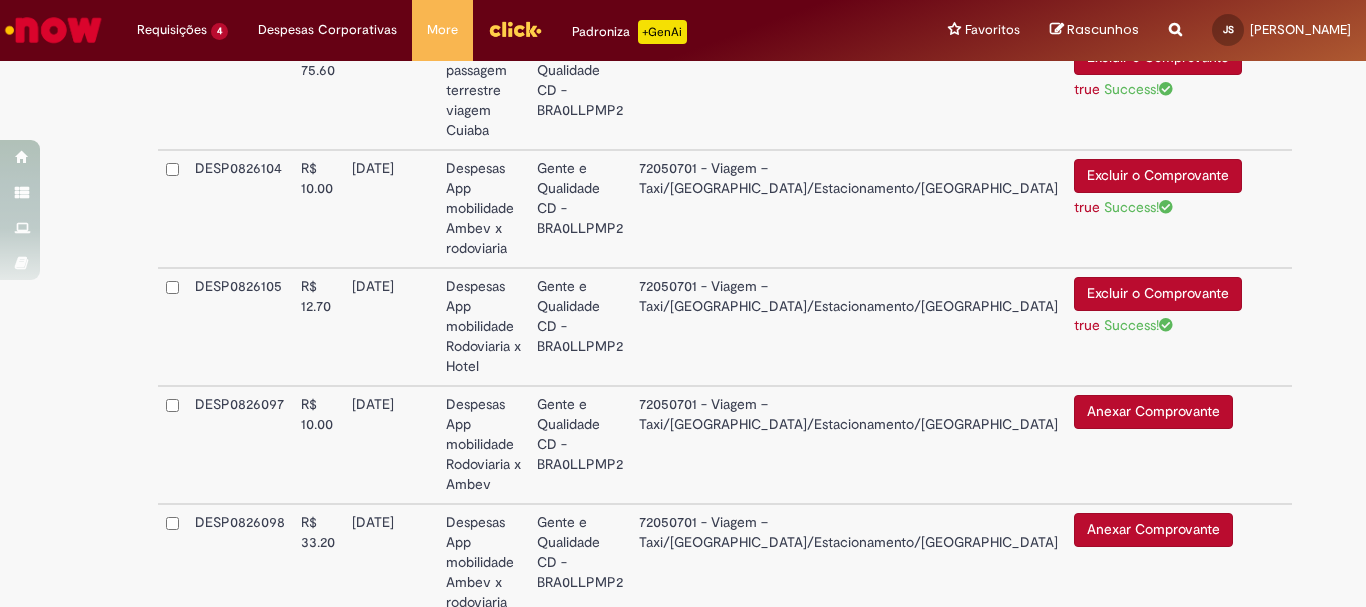 click on "Anexar Comprovante" at bounding box center [1153, 412] 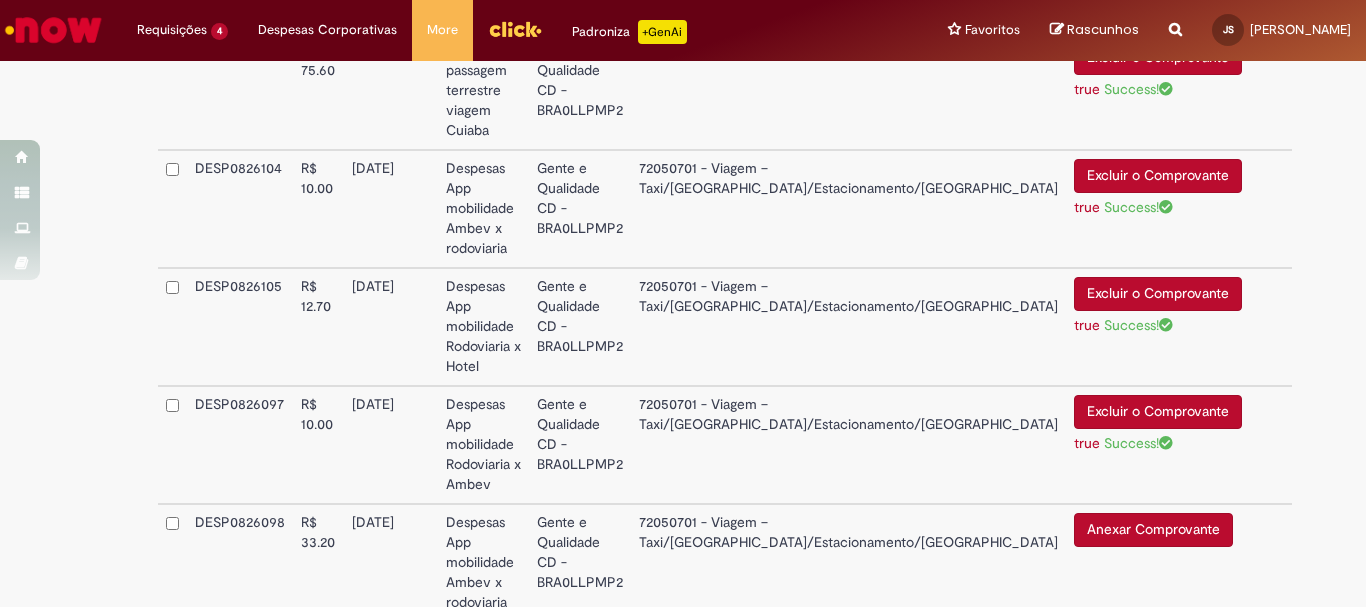 scroll, scrollTop: 1000, scrollLeft: 0, axis: vertical 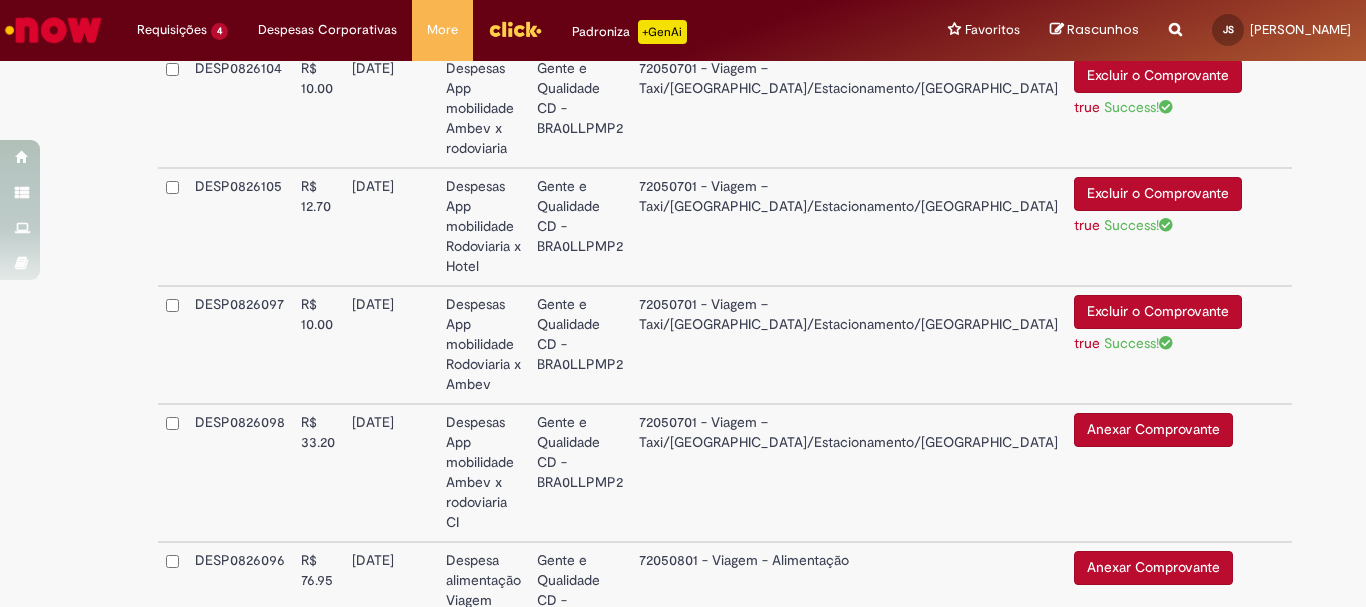 click on "Anexar Comprovante" at bounding box center (1153, 430) 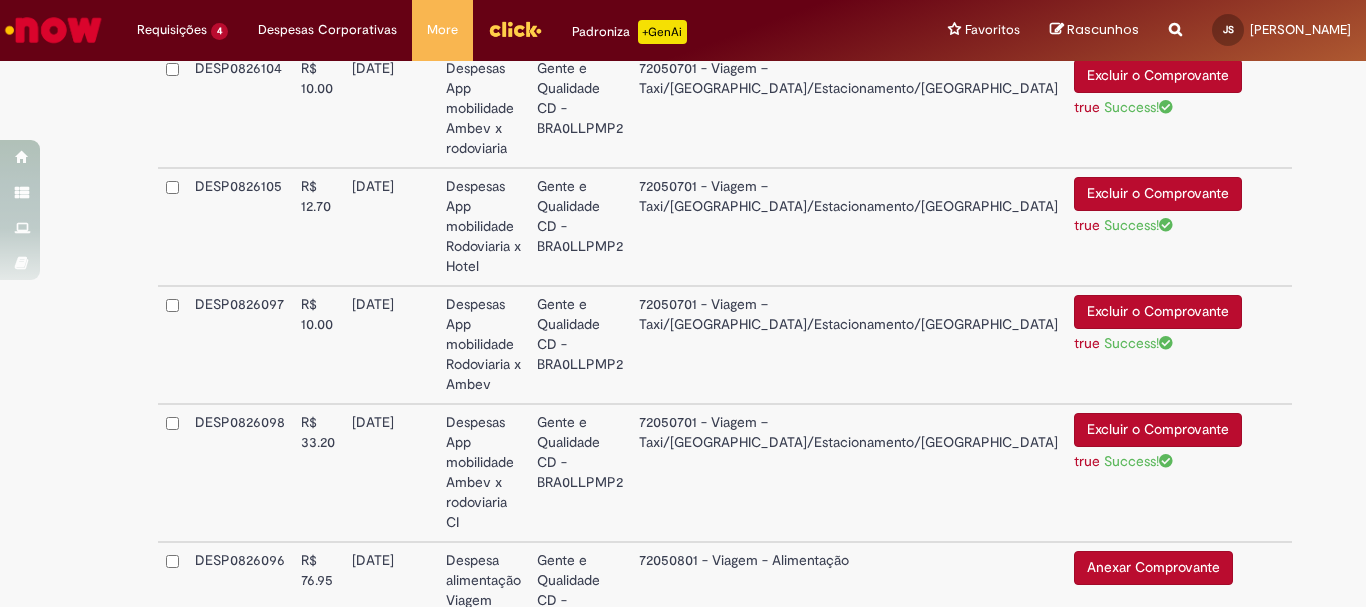 click on "Anexar Comprovante" at bounding box center (1153, 568) 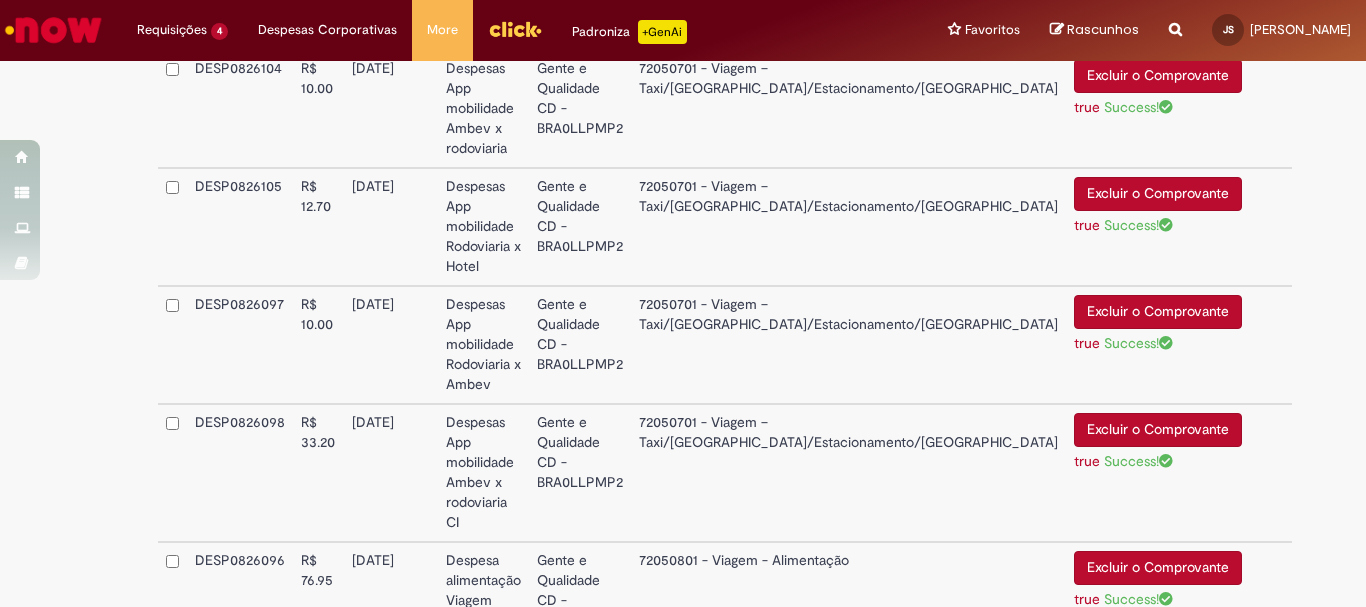 scroll, scrollTop: 1200, scrollLeft: 0, axis: vertical 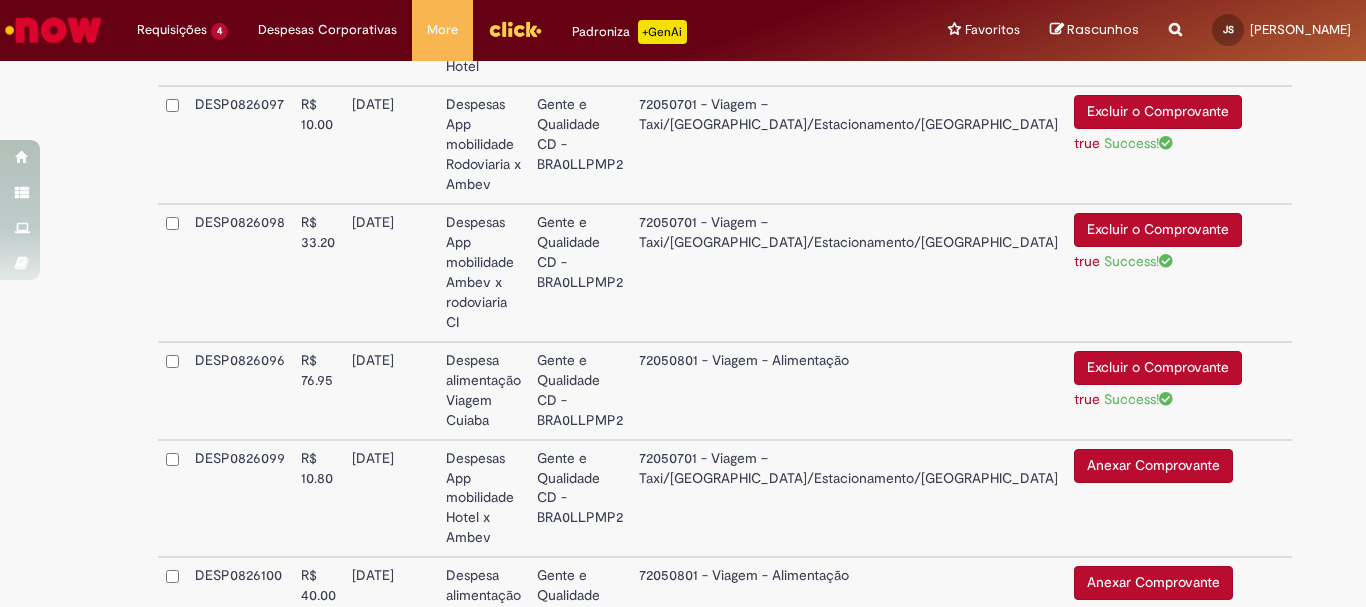 click on "Anexar Comprovante" at bounding box center [1153, 466] 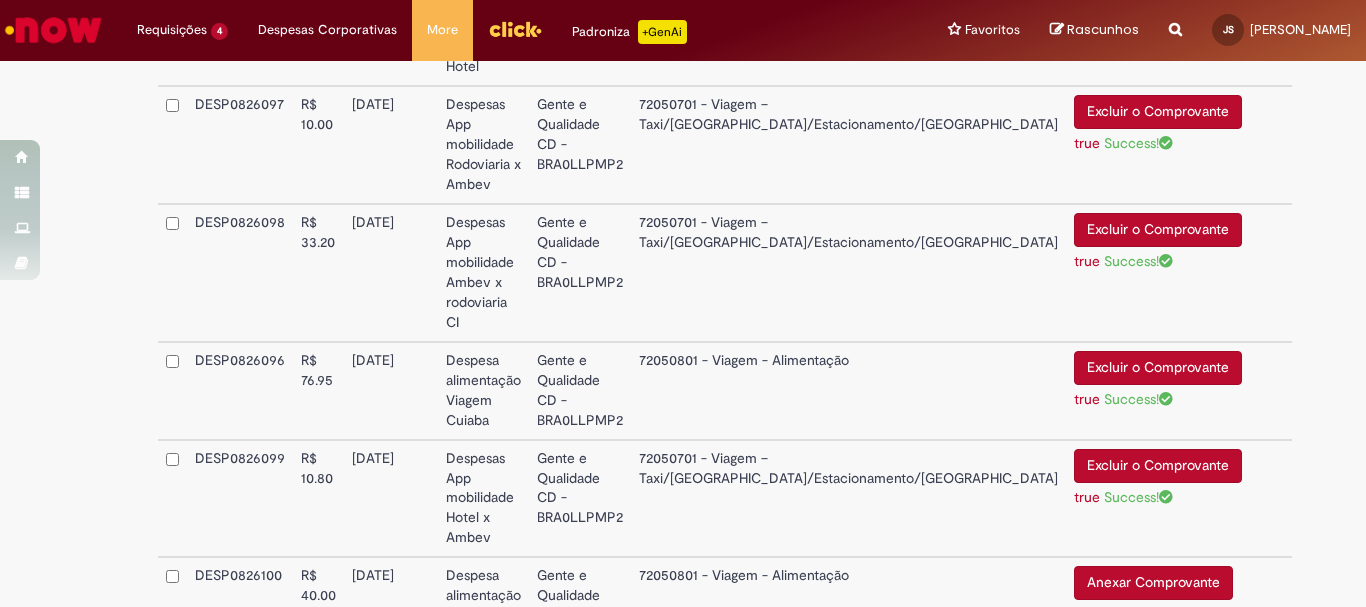 scroll, scrollTop: 1207, scrollLeft: 0, axis: vertical 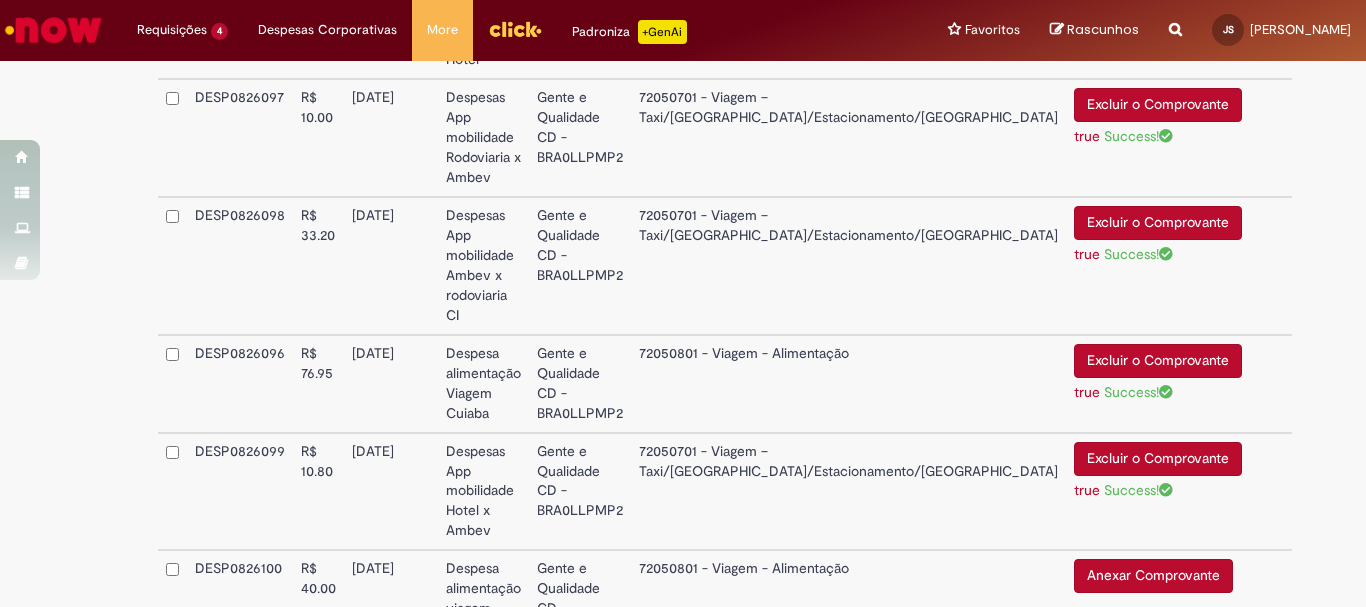 click on "Anexar Comprovante" at bounding box center (1153, 576) 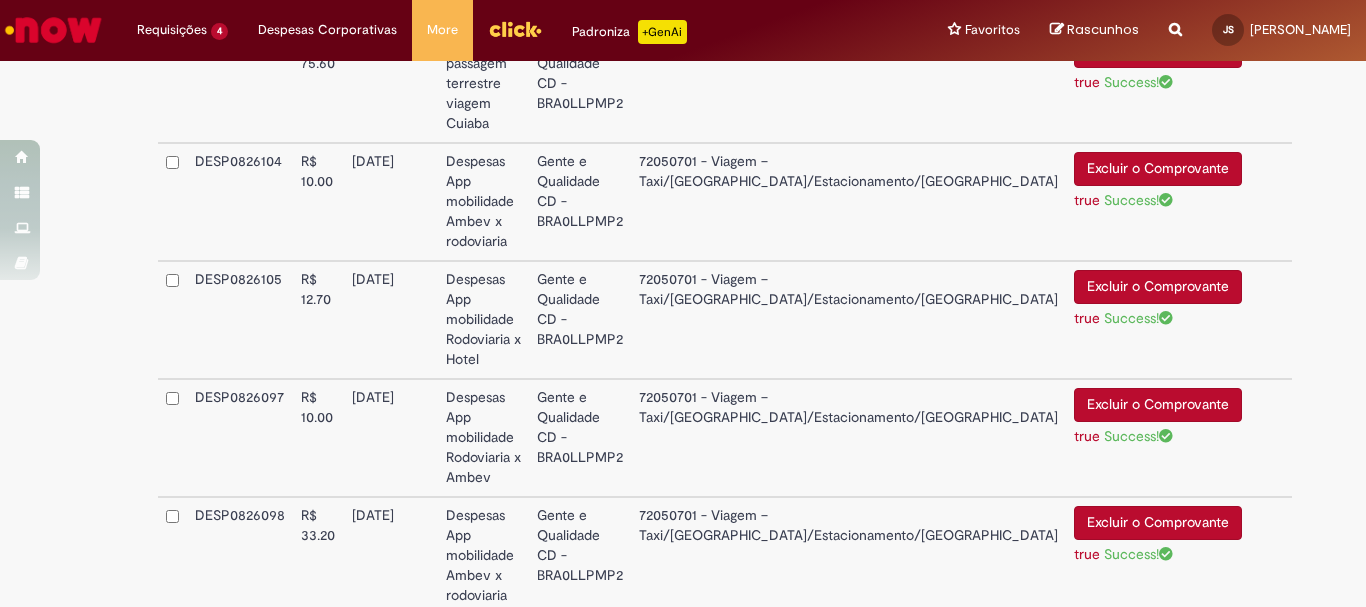 scroll, scrollTop: 1211, scrollLeft: 0, axis: vertical 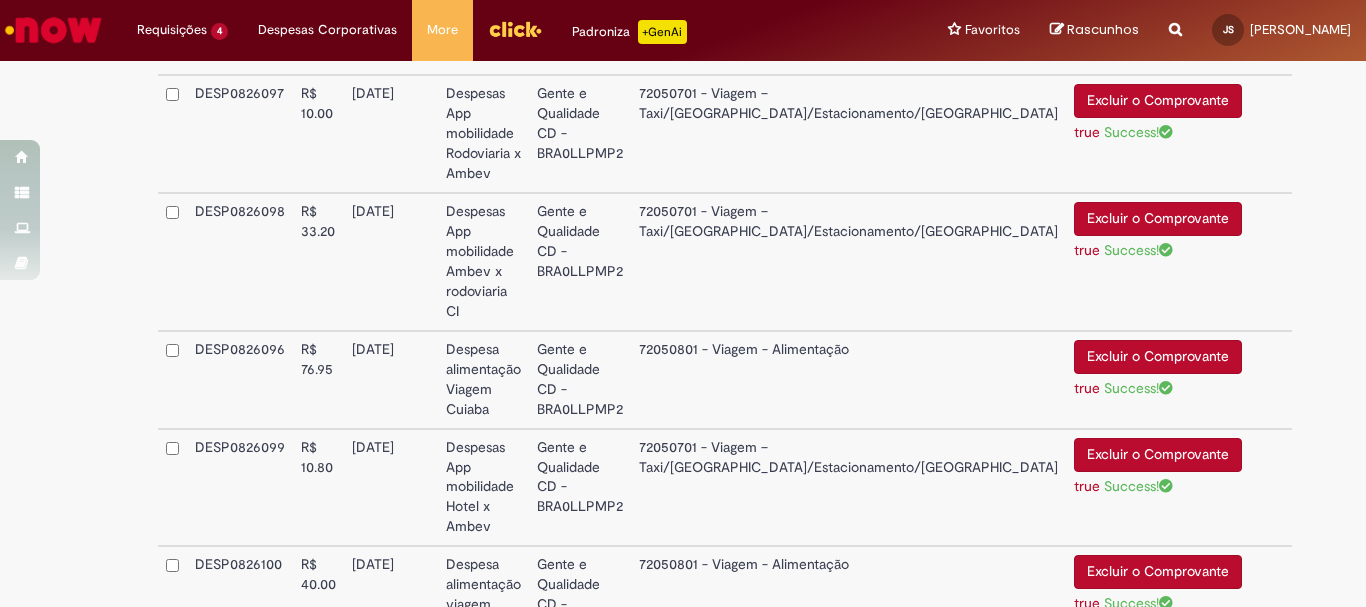 click on "**********" at bounding box center [1134, 687] 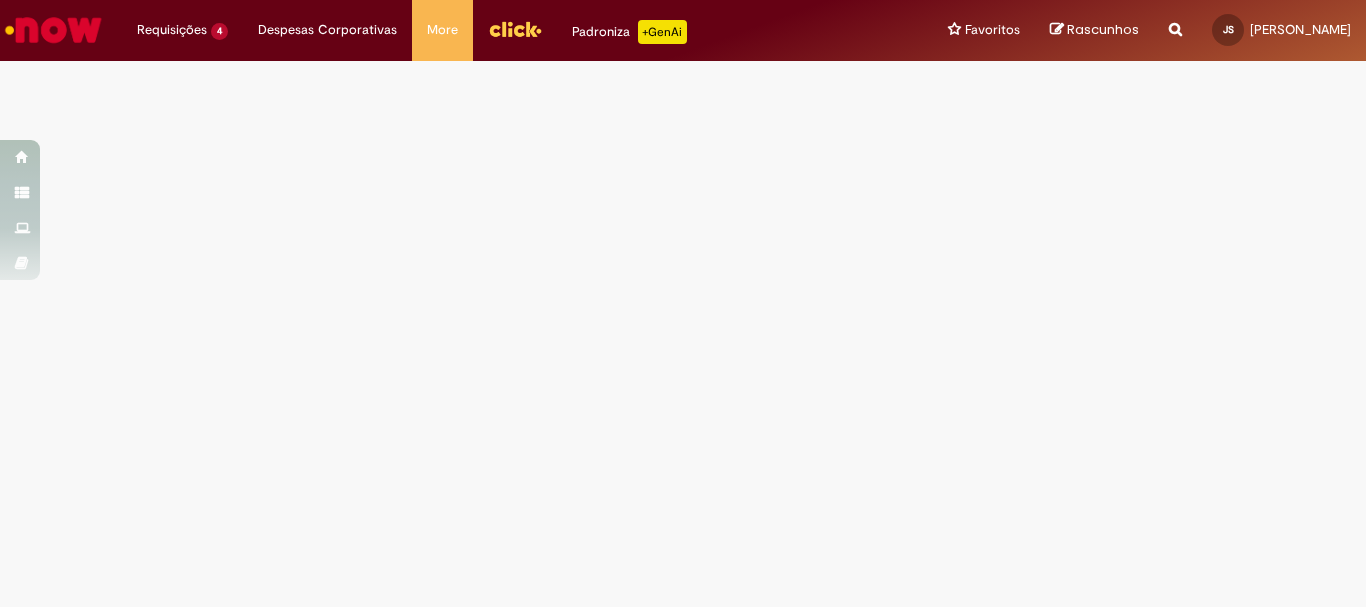 scroll, scrollTop: 0, scrollLeft: 0, axis: both 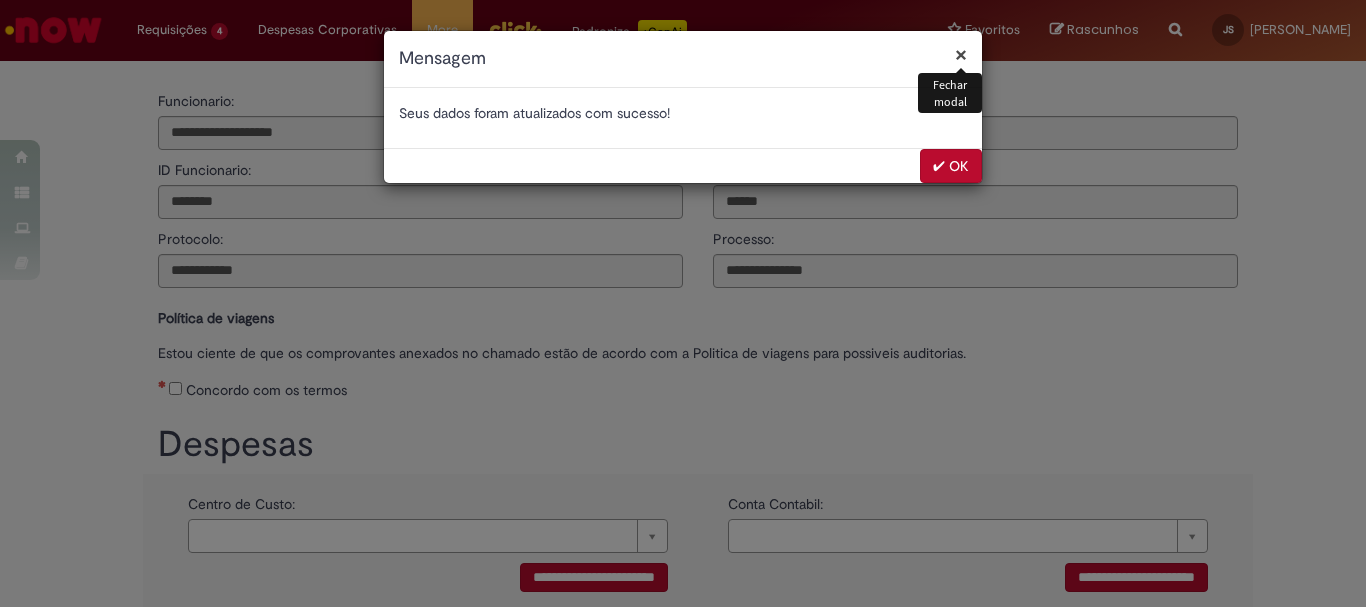 click on "✔ OK" at bounding box center [951, 166] 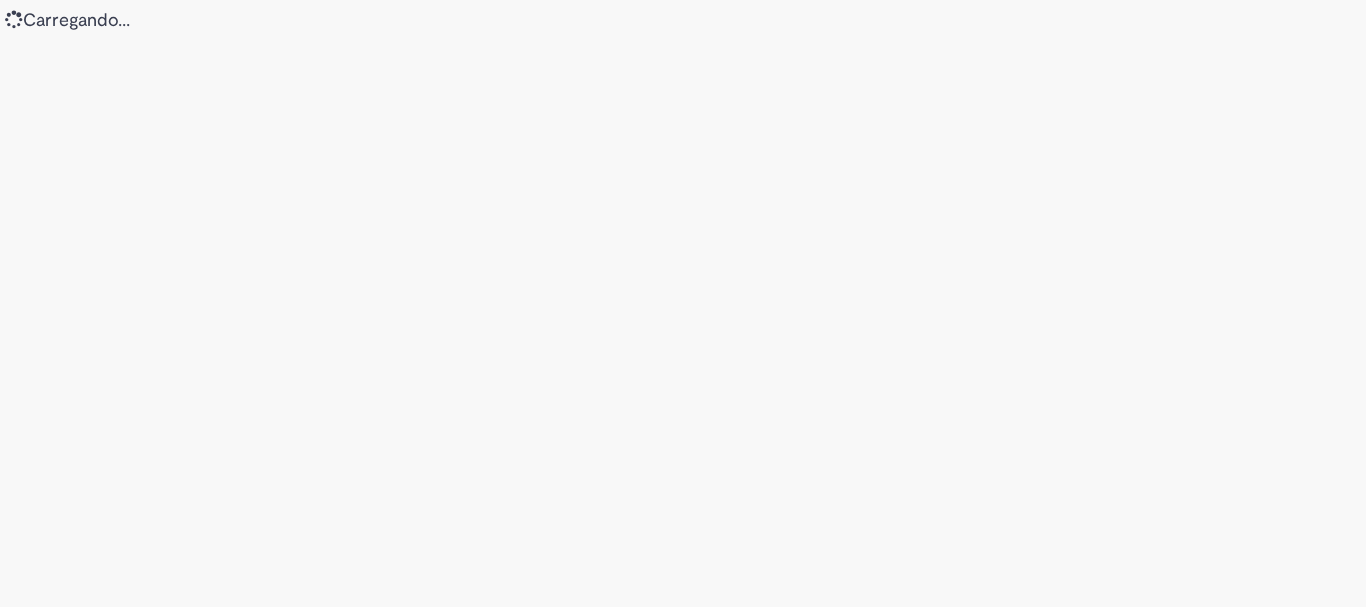 scroll, scrollTop: 0, scrollLeft: 0, axis: both 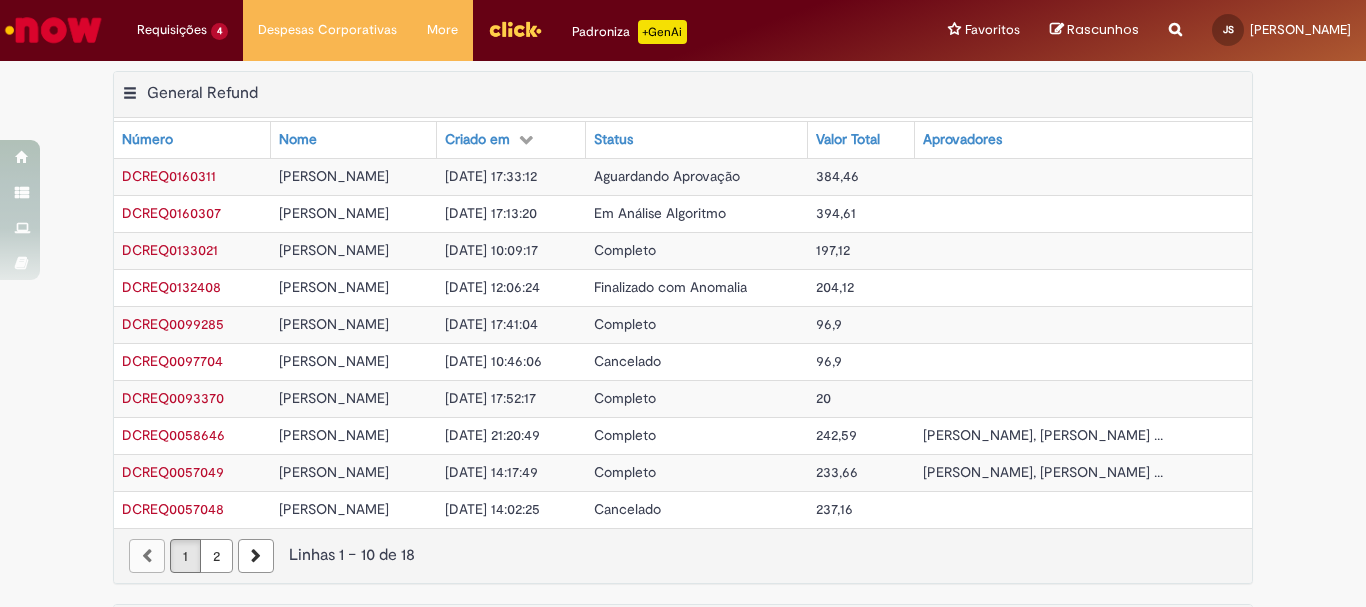 click on "DCREQ0160311" at bounding box center (169, 176) 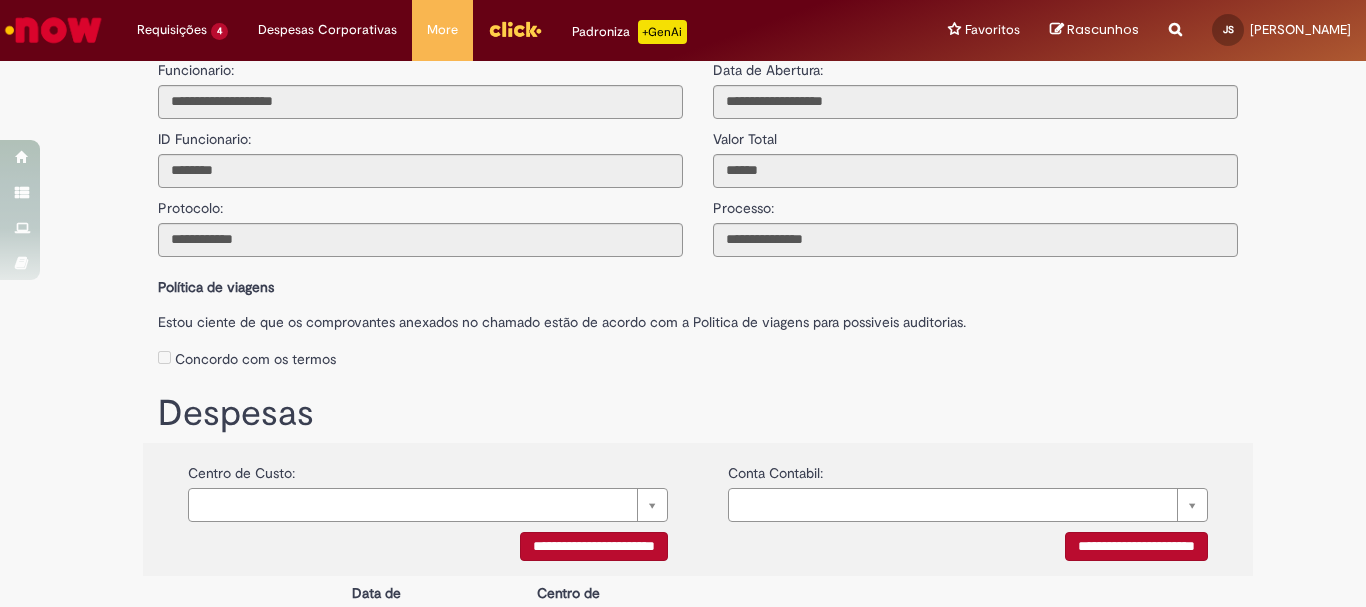 scroll, scrollTop: 0, scrollLeft: 0, axis: both 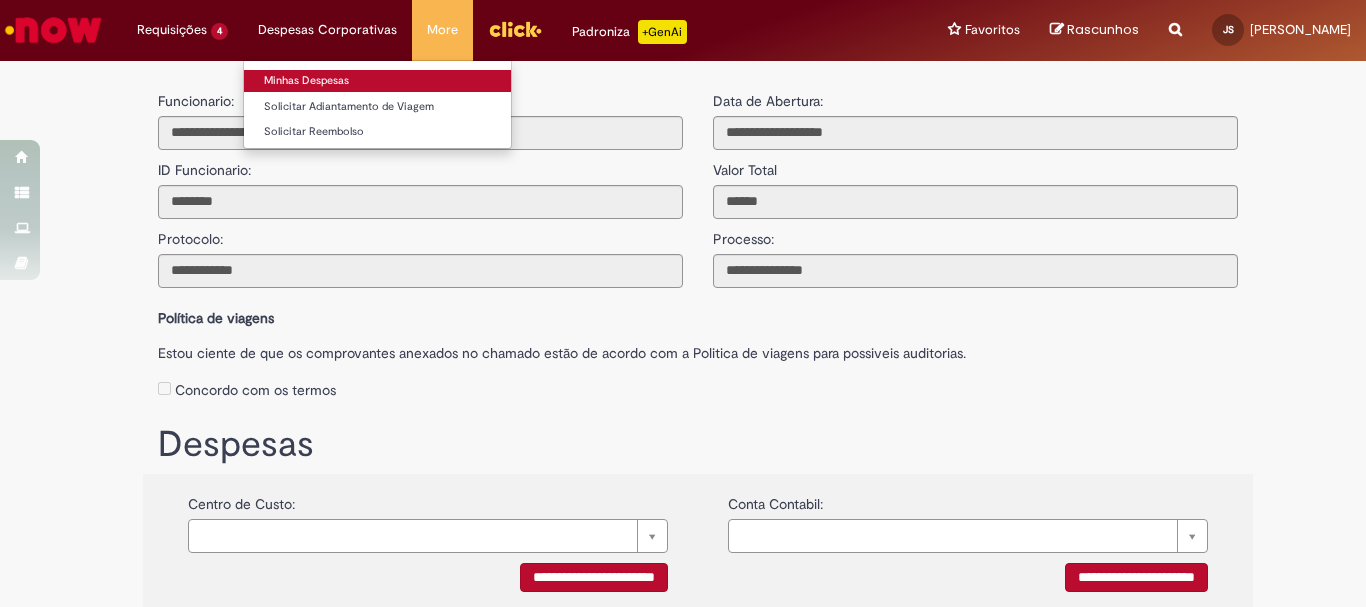 click on "Minhas Despesas" at bounding box center [377, 81] 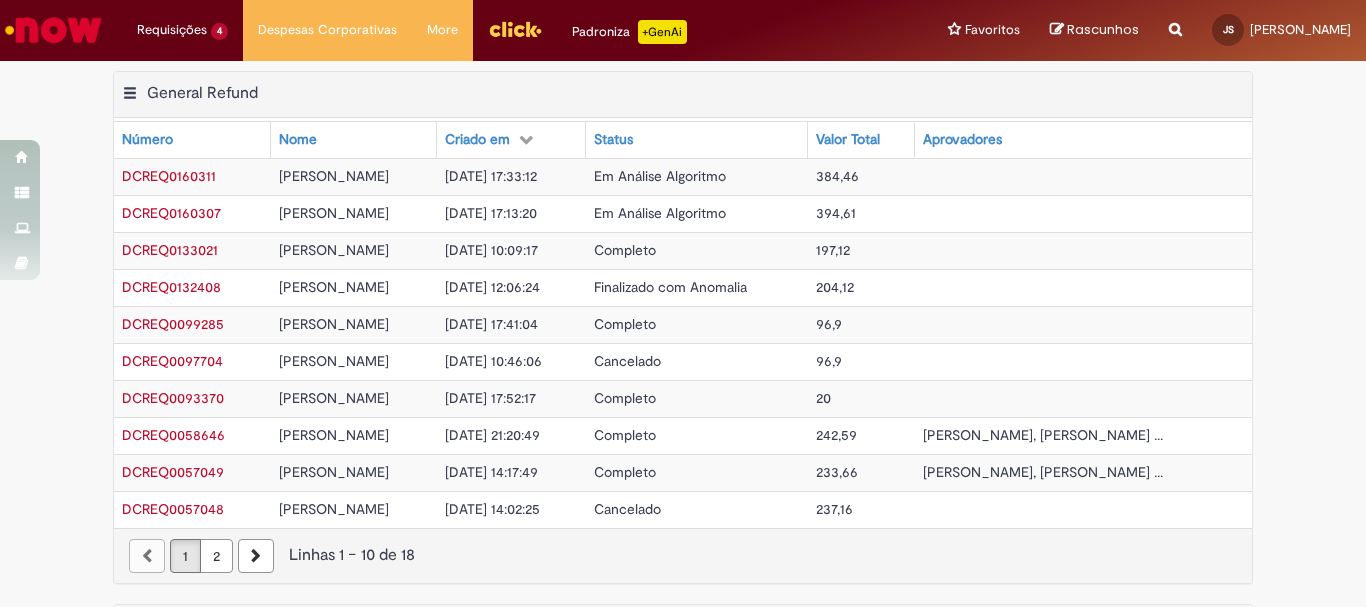 click on "Exportar como PDF   Exportar como Excel   Exportar como CSV
General Refund Tabela - Página 1" at bounding box center [683, 95] 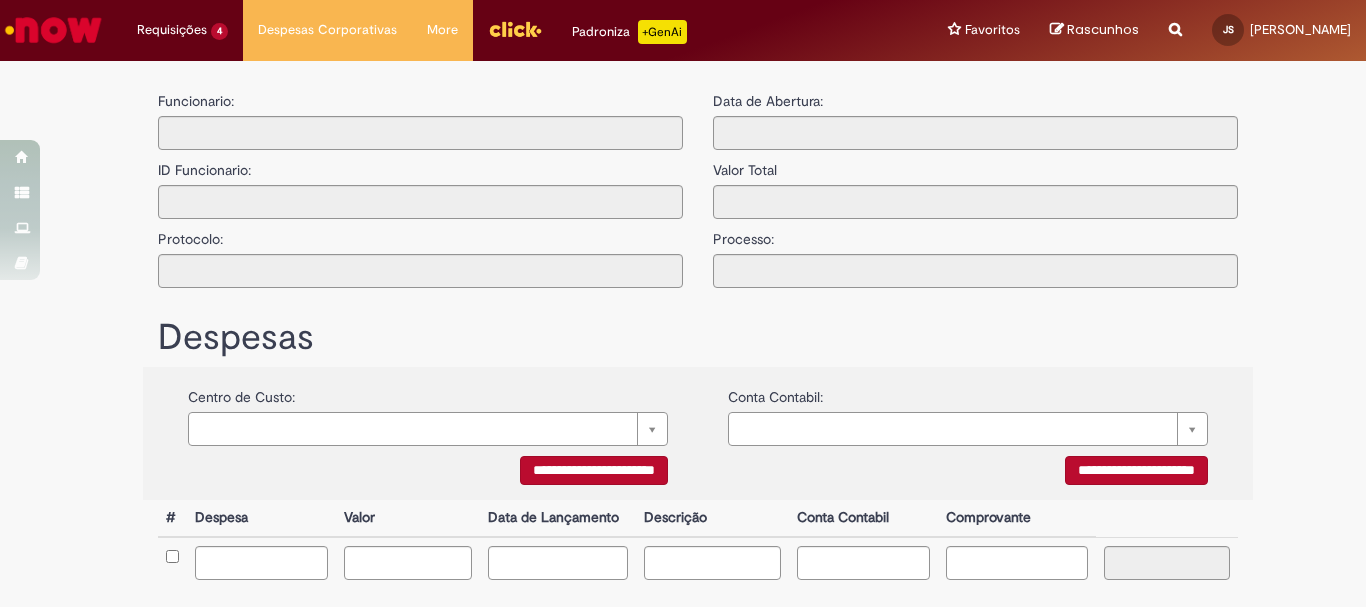 type on "**********" 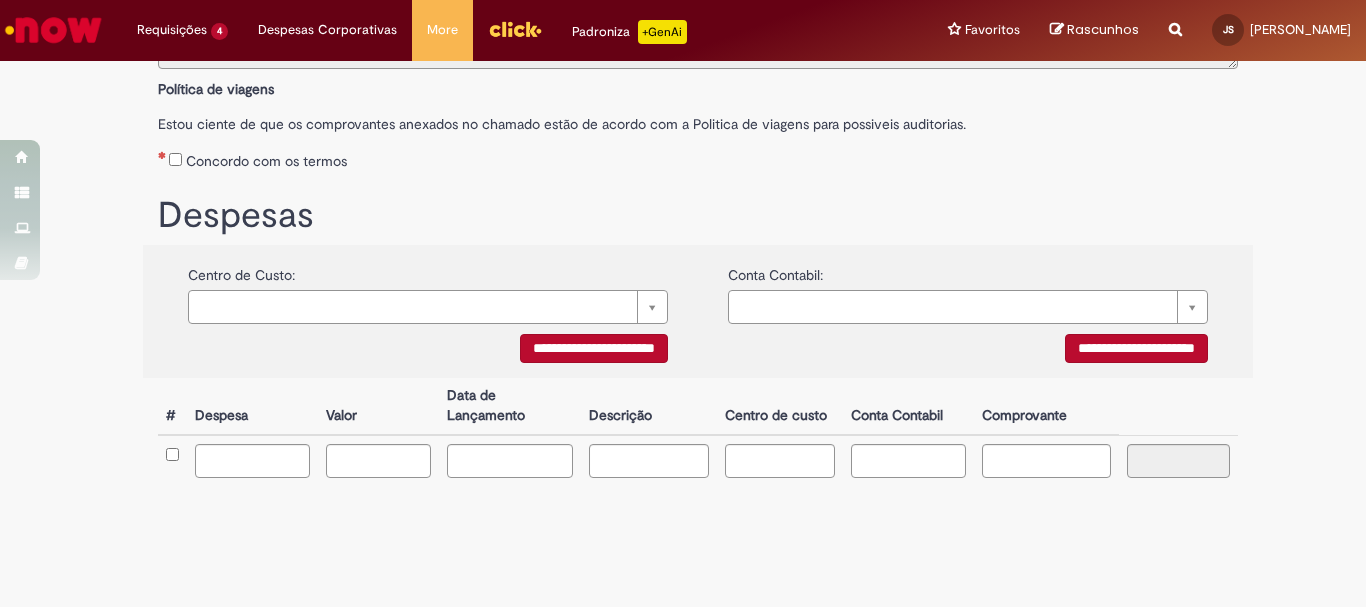 scroll, scrollTop: 0, scrollLeft: 0, axis: both 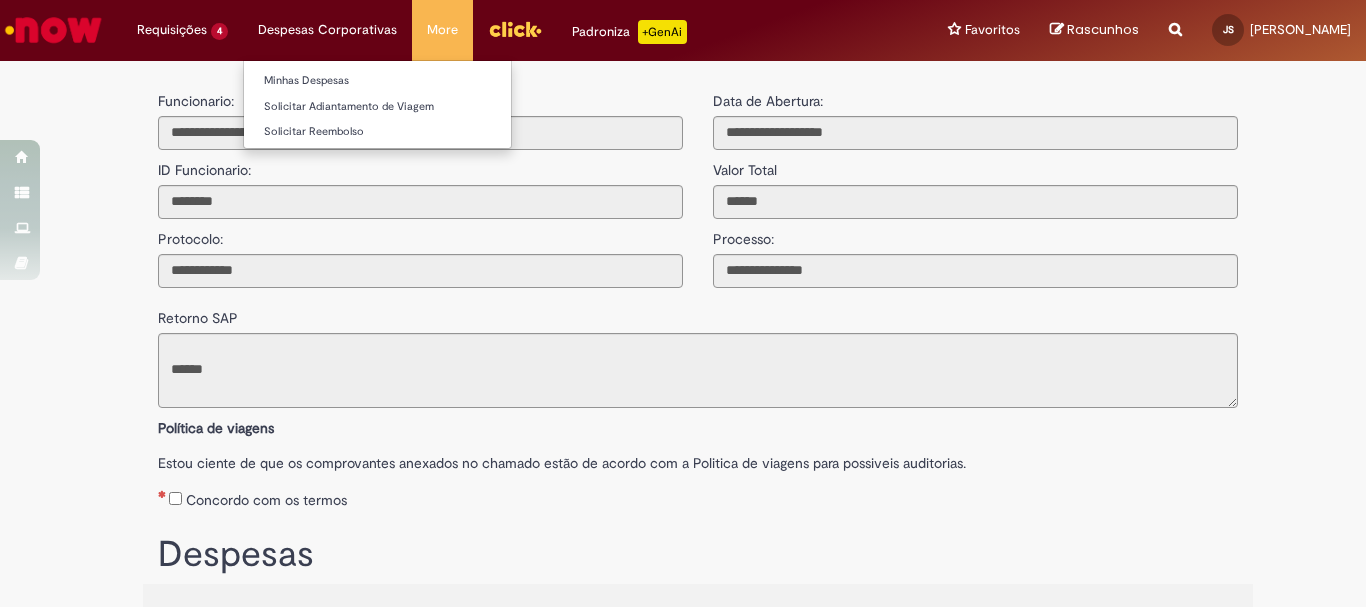 click on "Despesas Corporativas
Minhas Despesas
Solicitar Adiantamento de Viagem
Solicitar Reembolso" at bounding box center [182, 30] 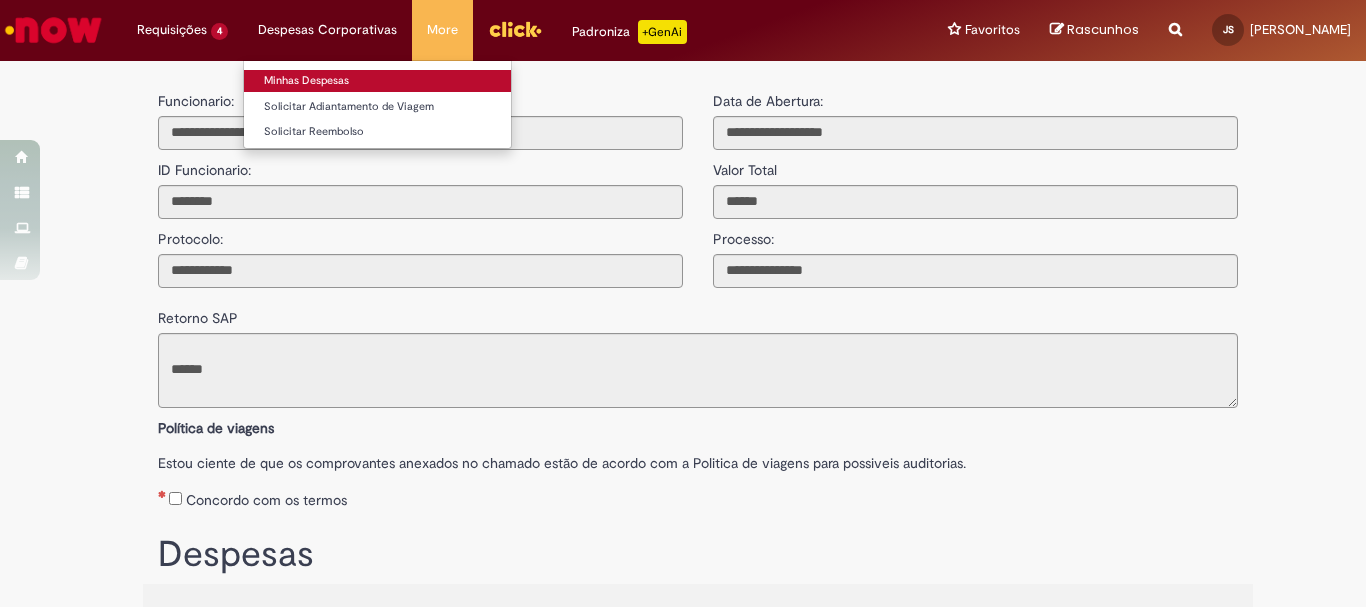 click on "Minhas Despesas" at bounding box center [377, 81] 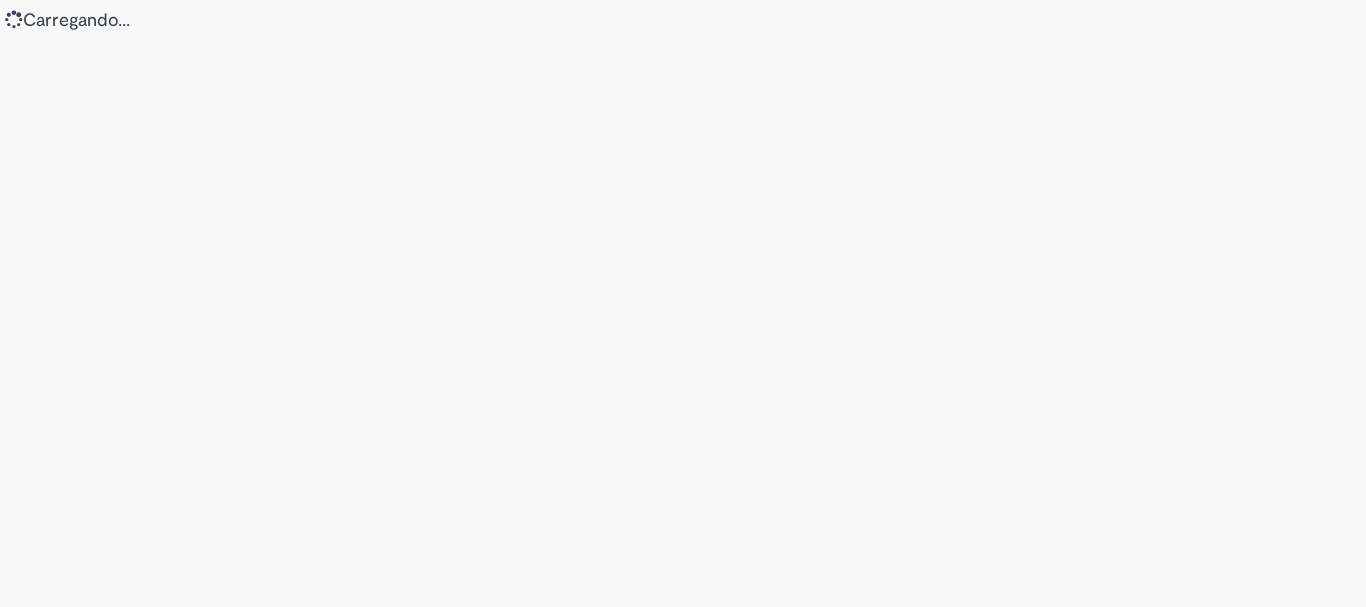 scroll, scrollTop: 0, scrollLeft: 0, axis: both 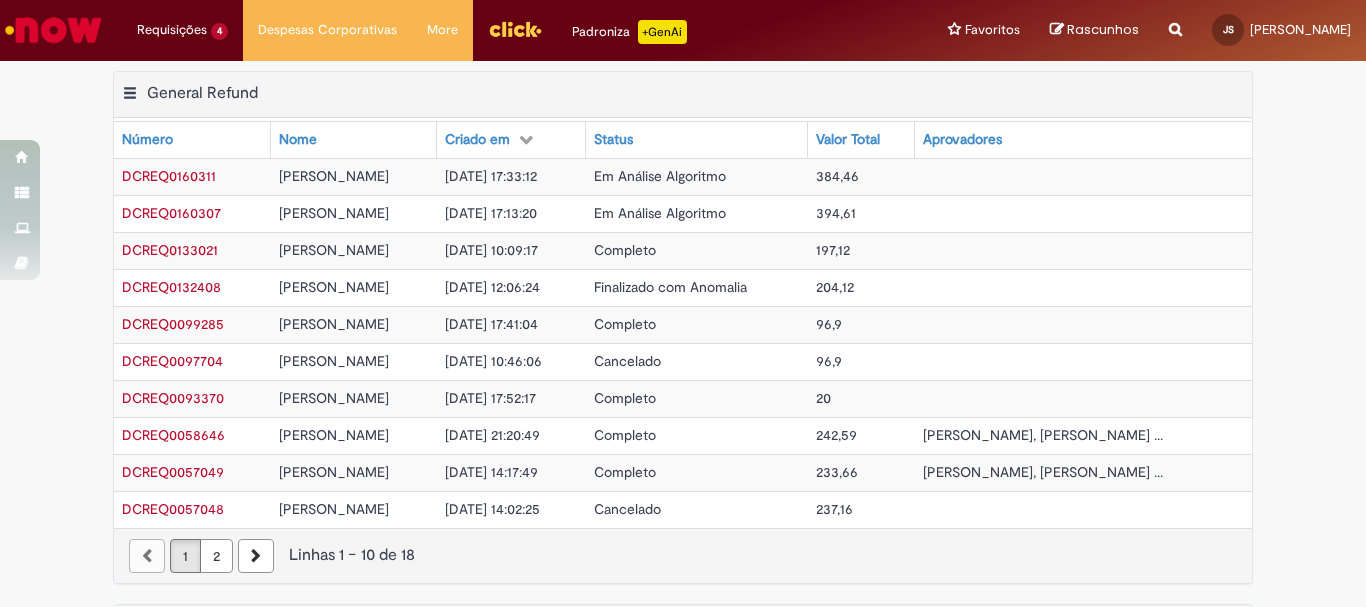 click on "DCREQ0160311" at bounding box center [169, 176] 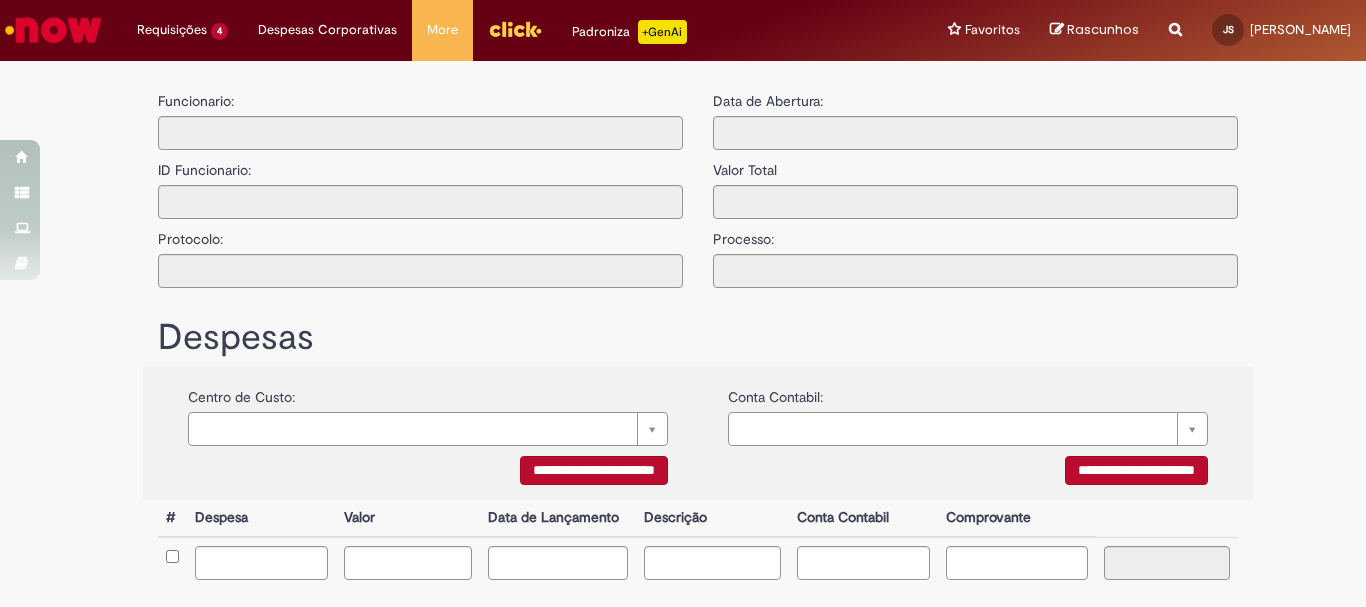 type on "**********" 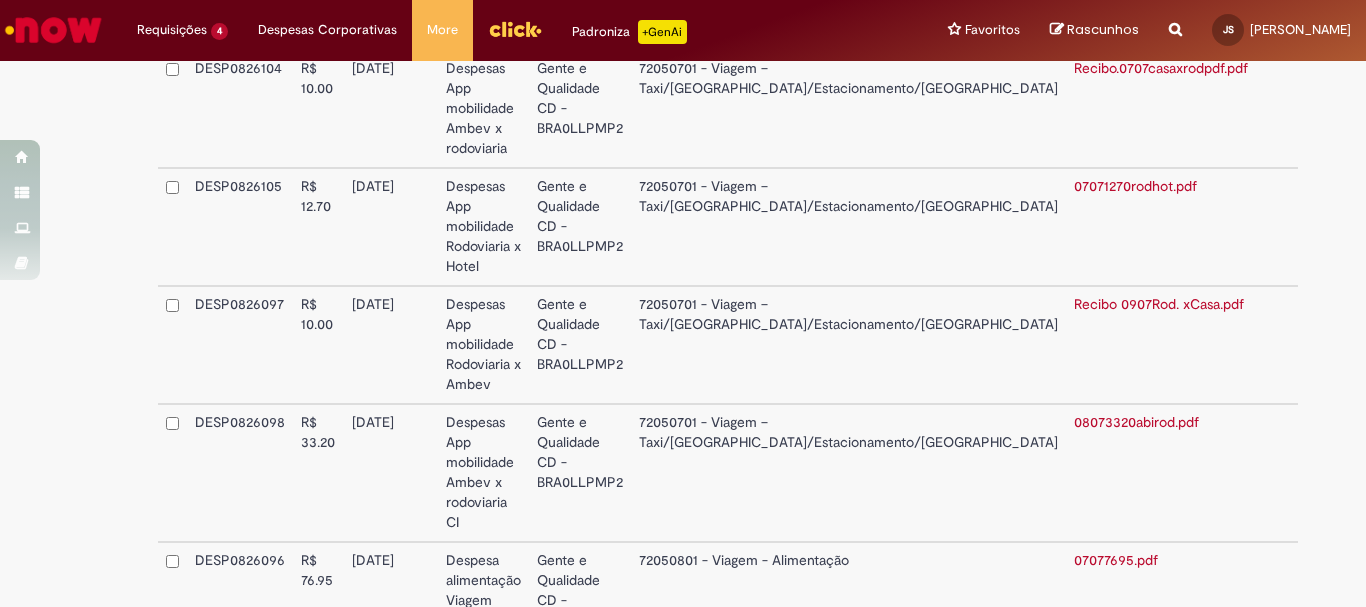 scroll, scrollTop: 1100, scrollLeft: 0, axis: vertical 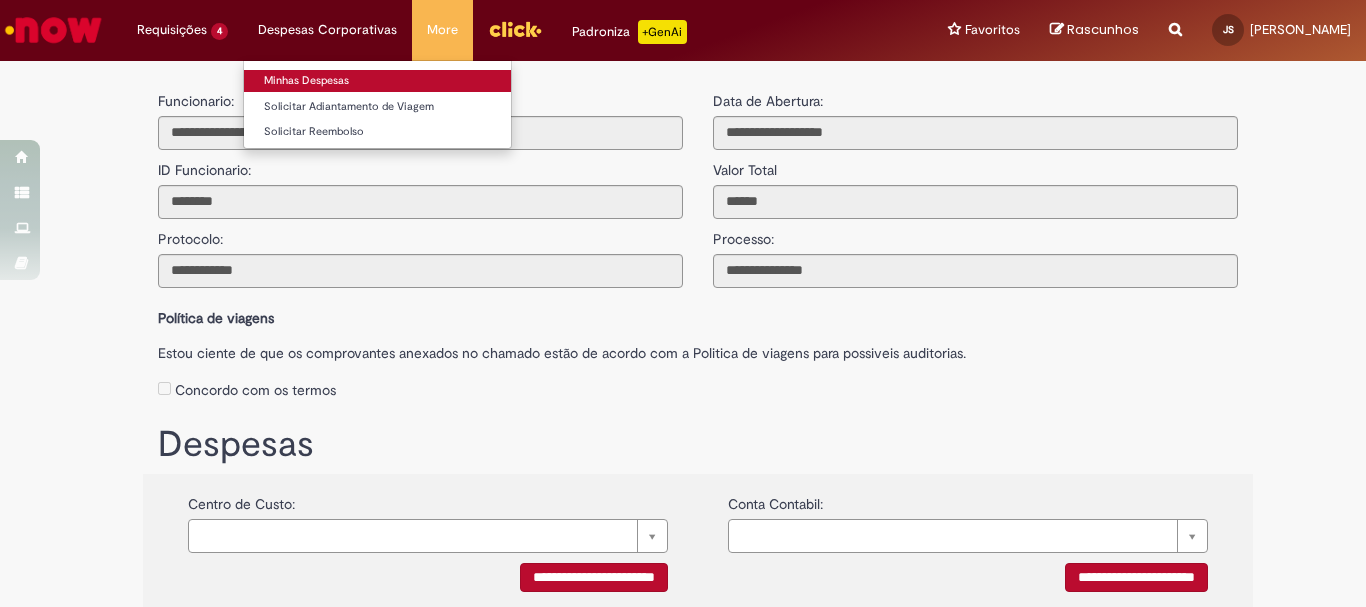 click on "Minhas Despesas" at bounding box center (377, 81) 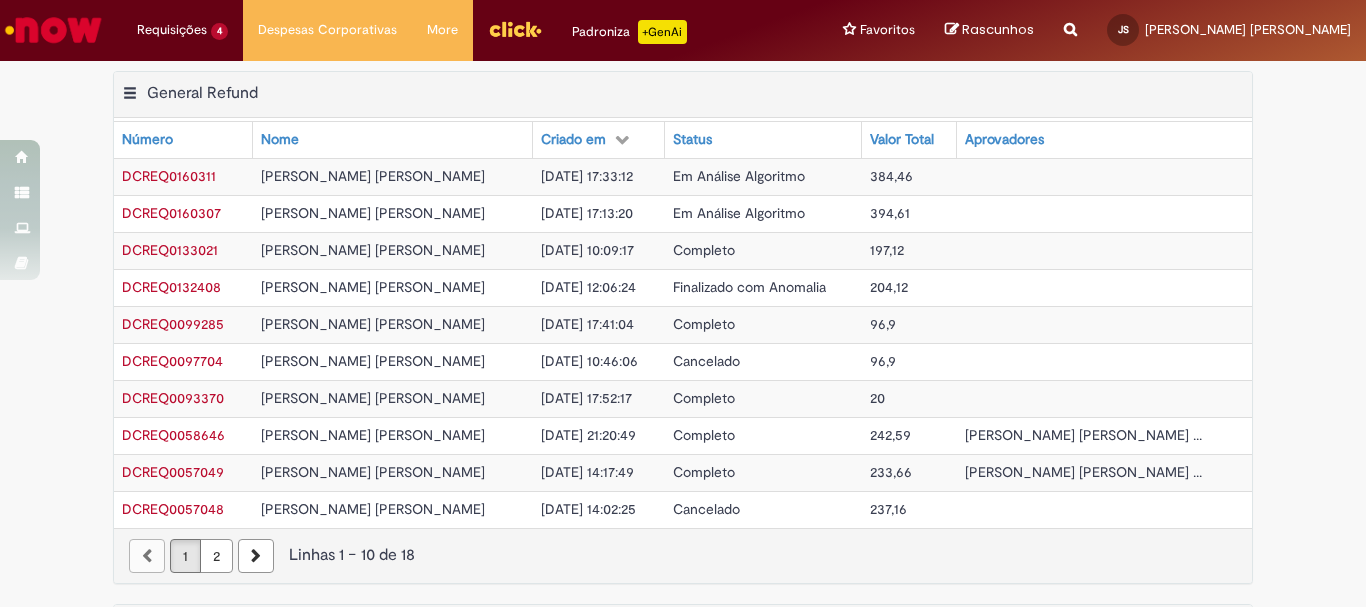 scroll, scrollTop: 0, scrollLeft: 0, axis: both 